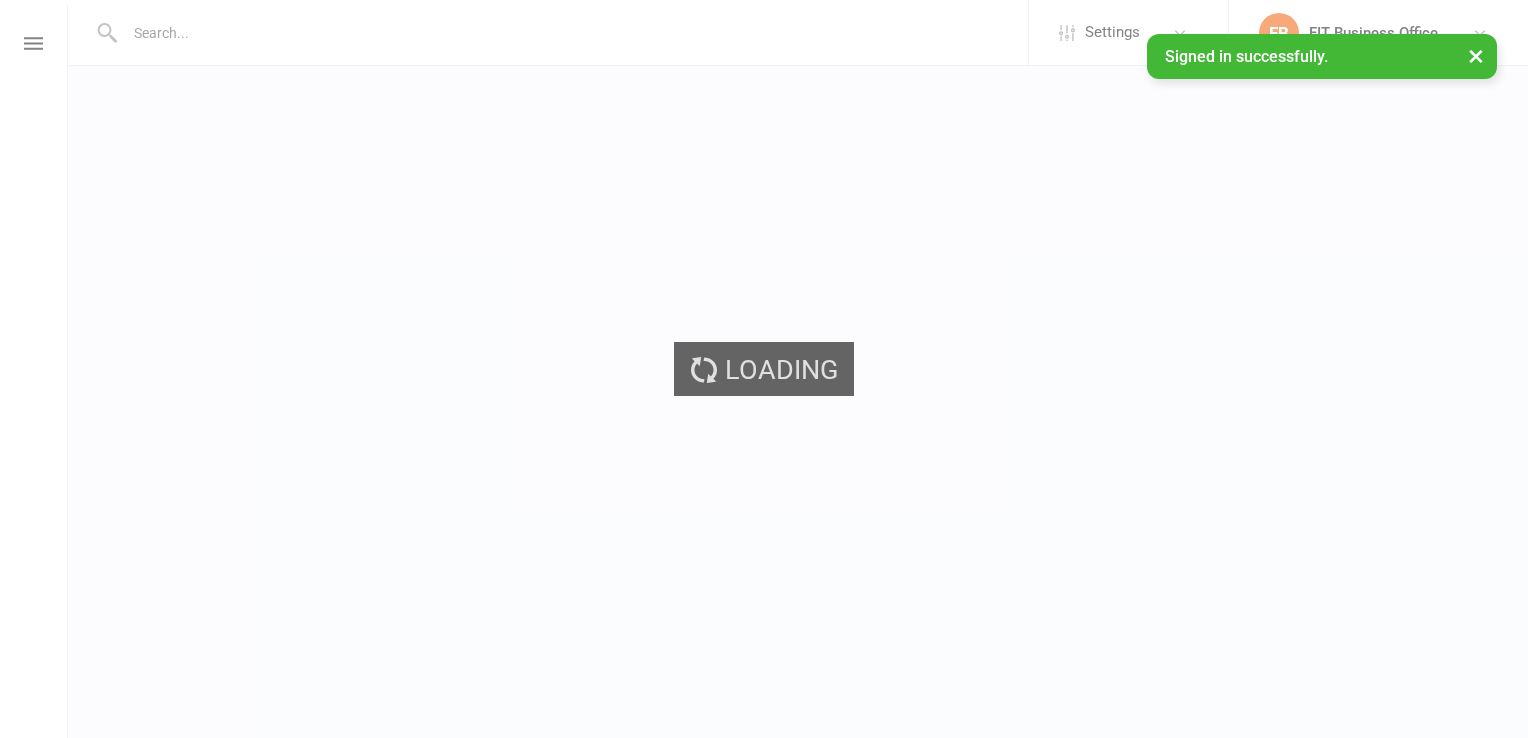 scroll, scrollTop: 0, scrollLeft: 0, axis: both 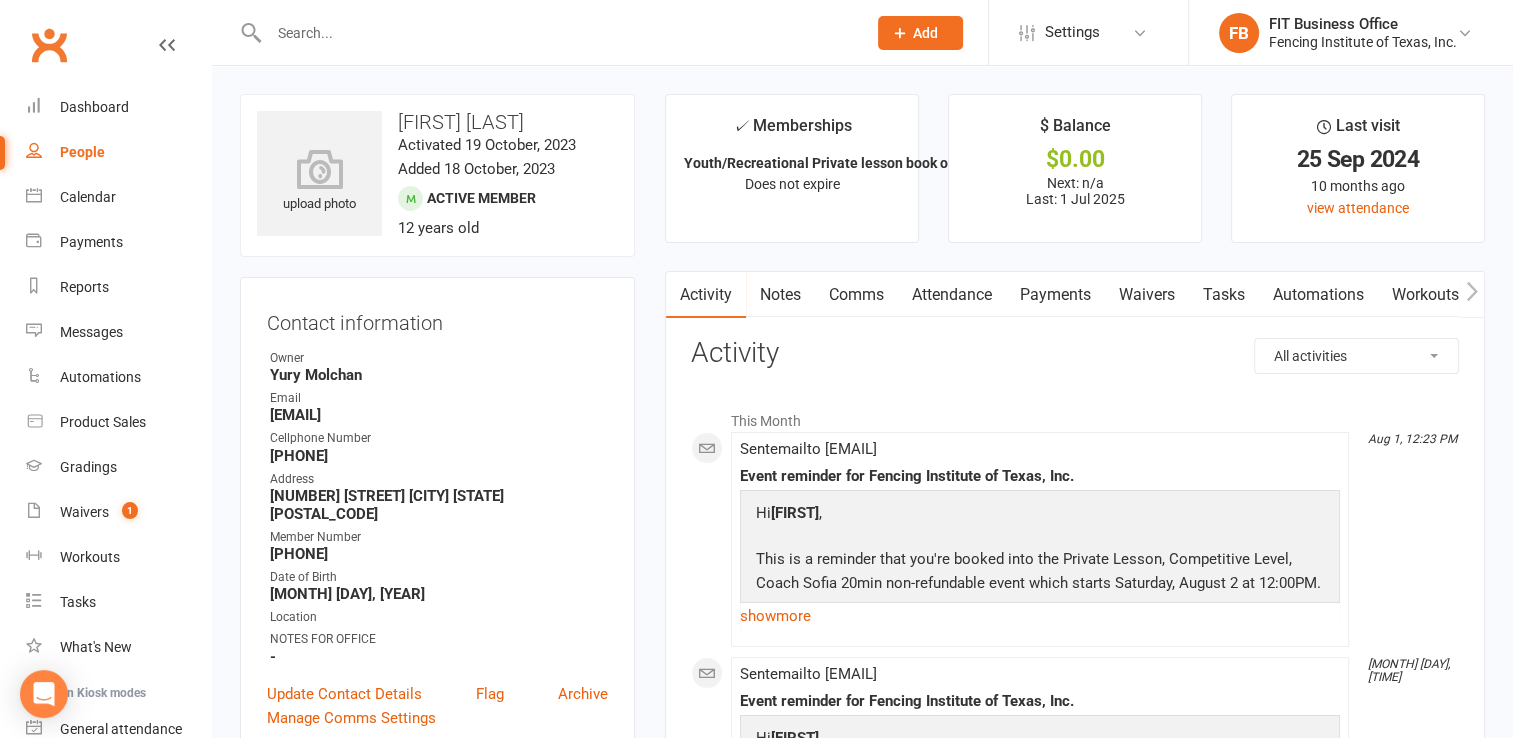 click on "Payments" at bounding box center (1055, 295) 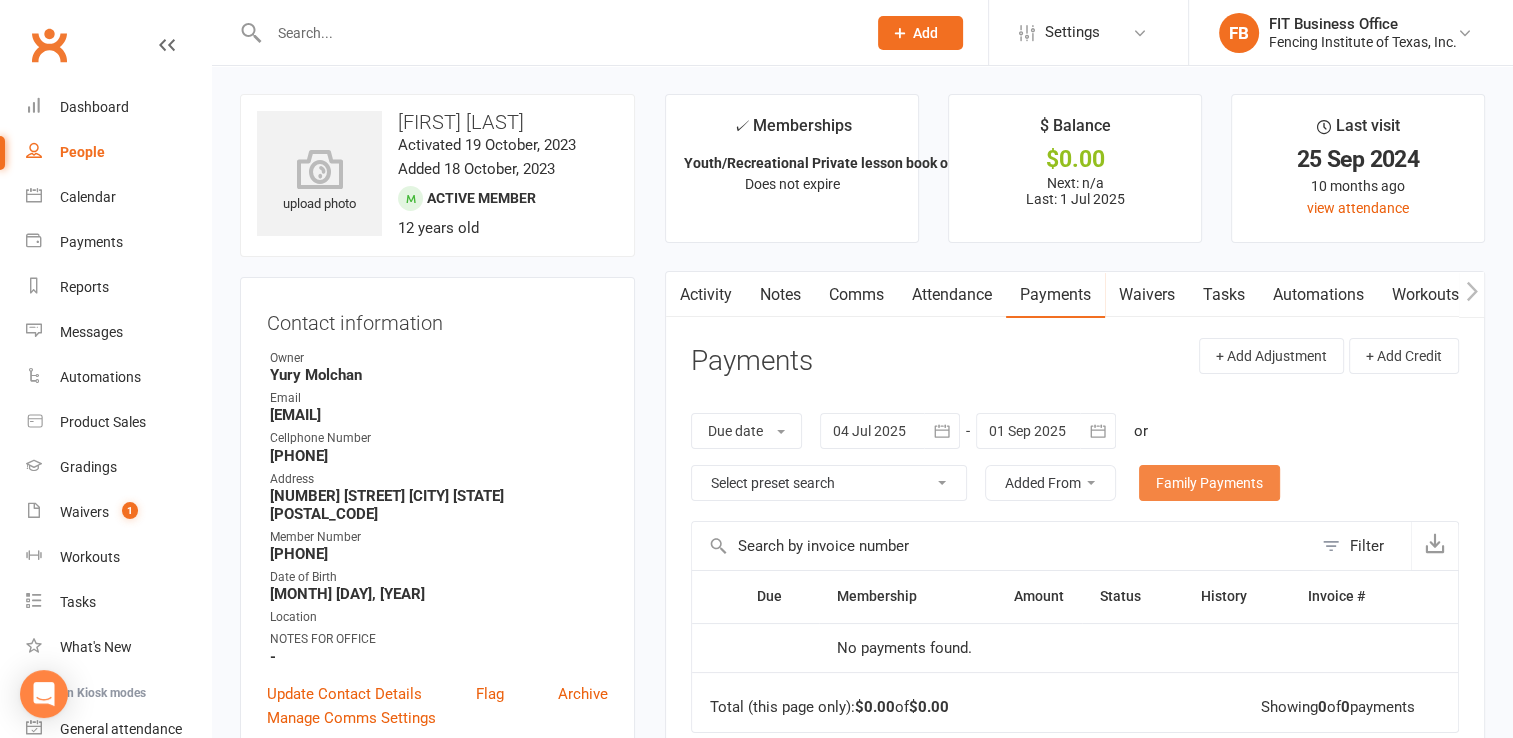 click on "Family Payments" at bounding box center (1209, 483) 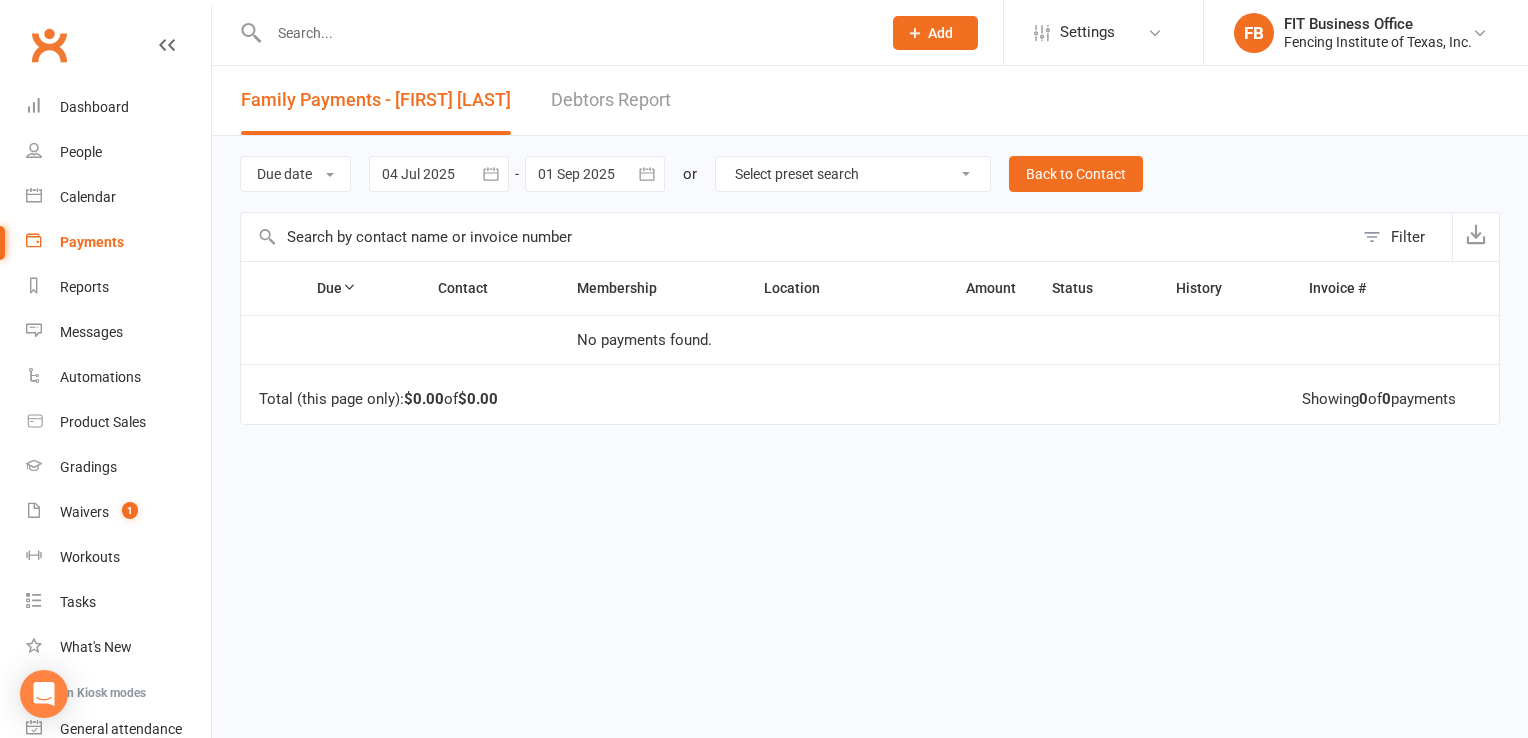 click 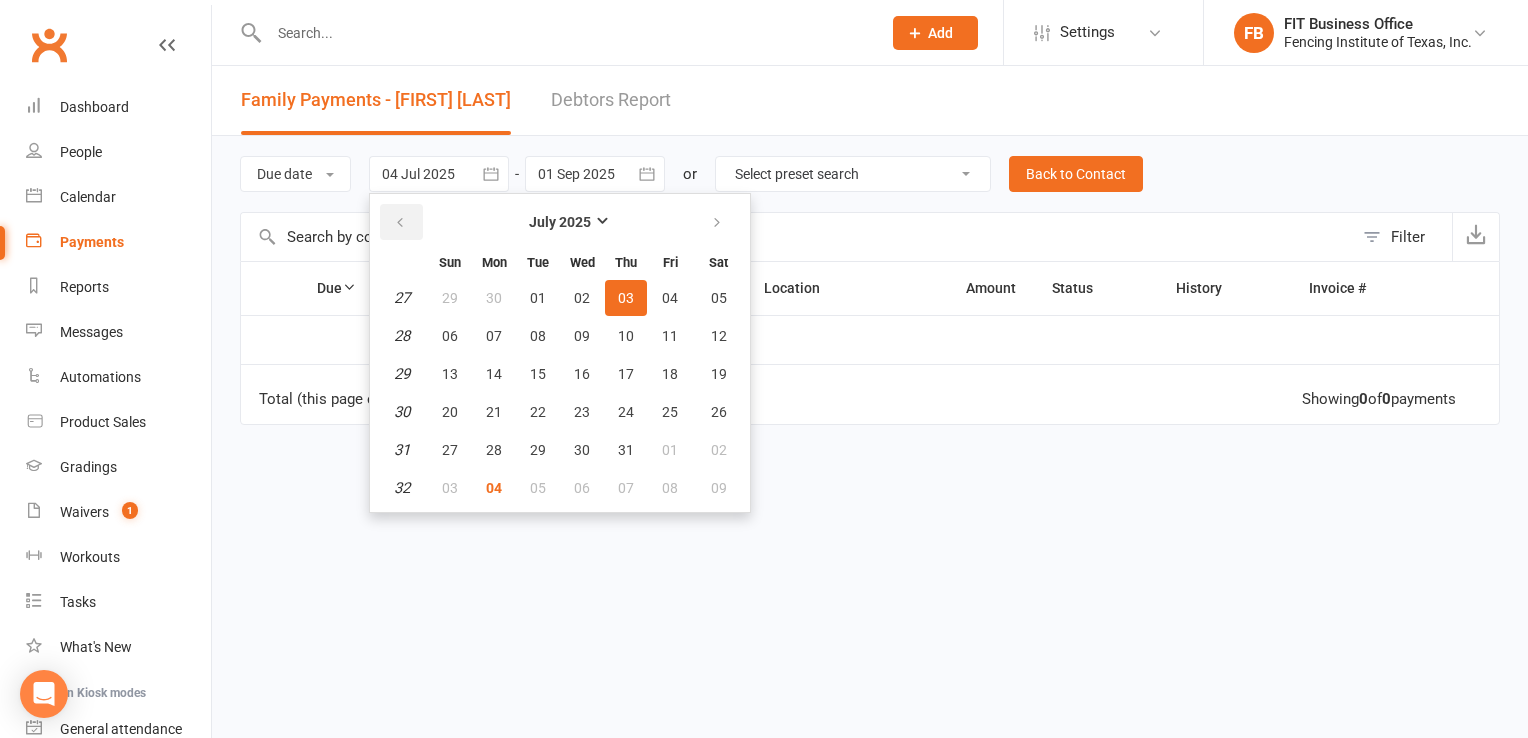click at bounding box center [400, 223] 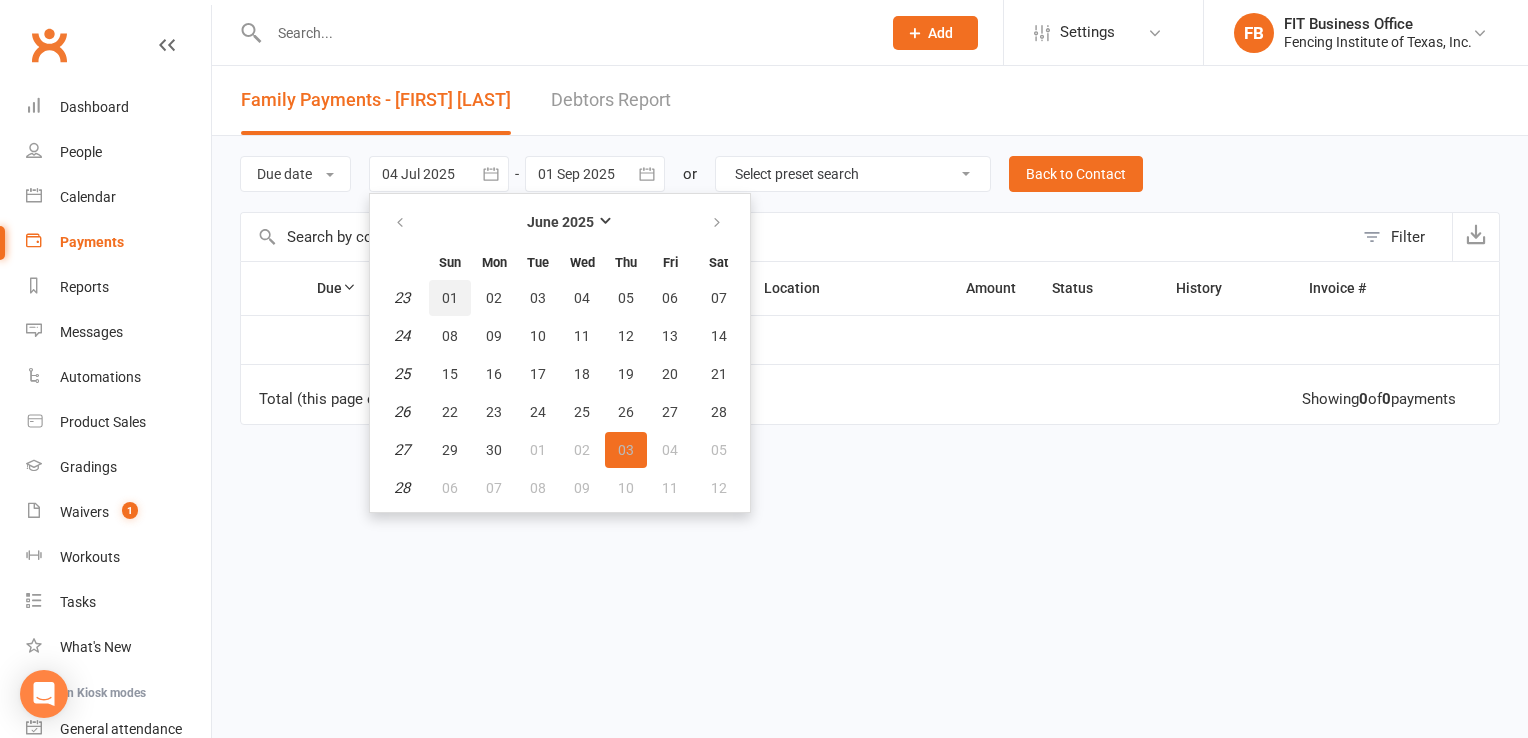 click on "01" at bounding box center (450, 298) 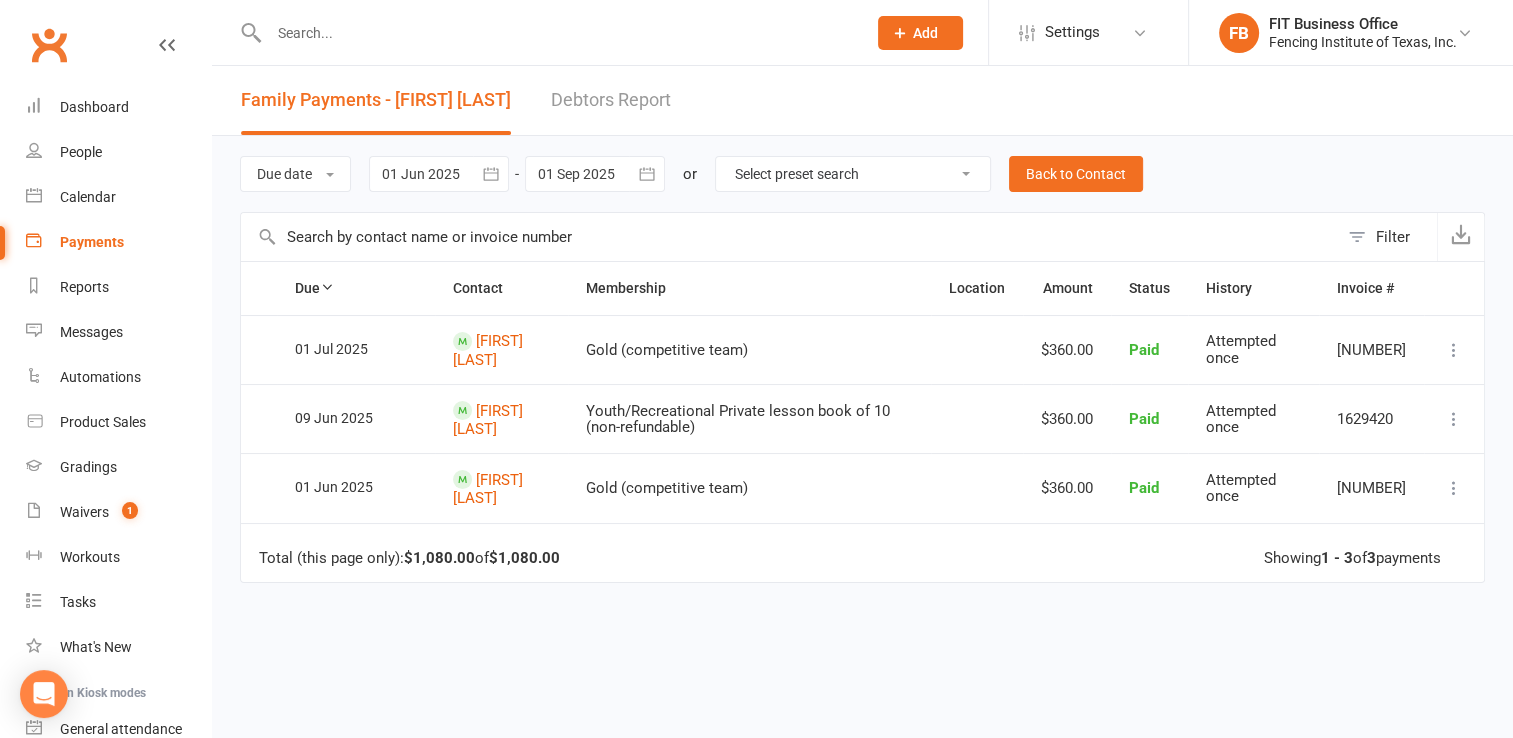 click at bounding box center (557, 33) 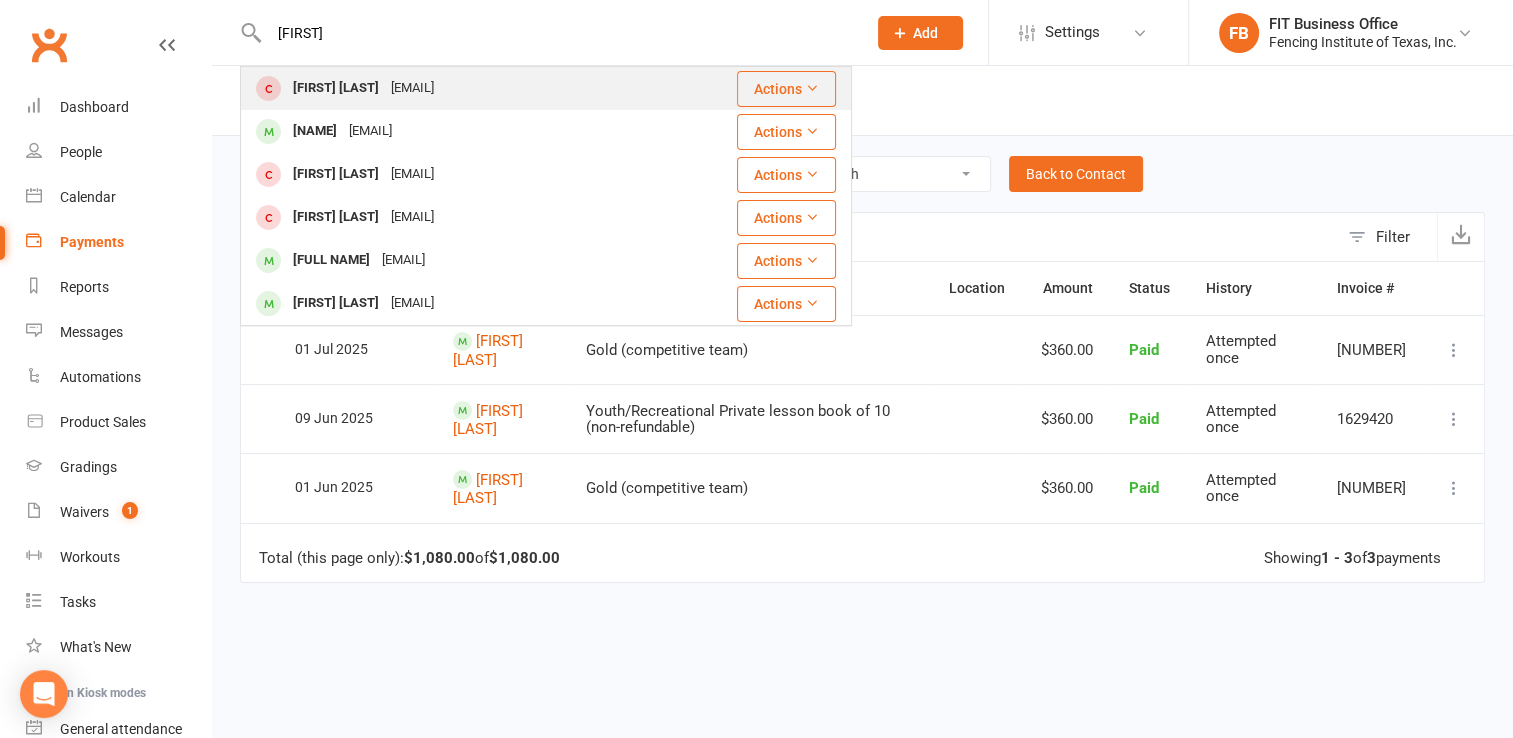 type on "[FIRST]" 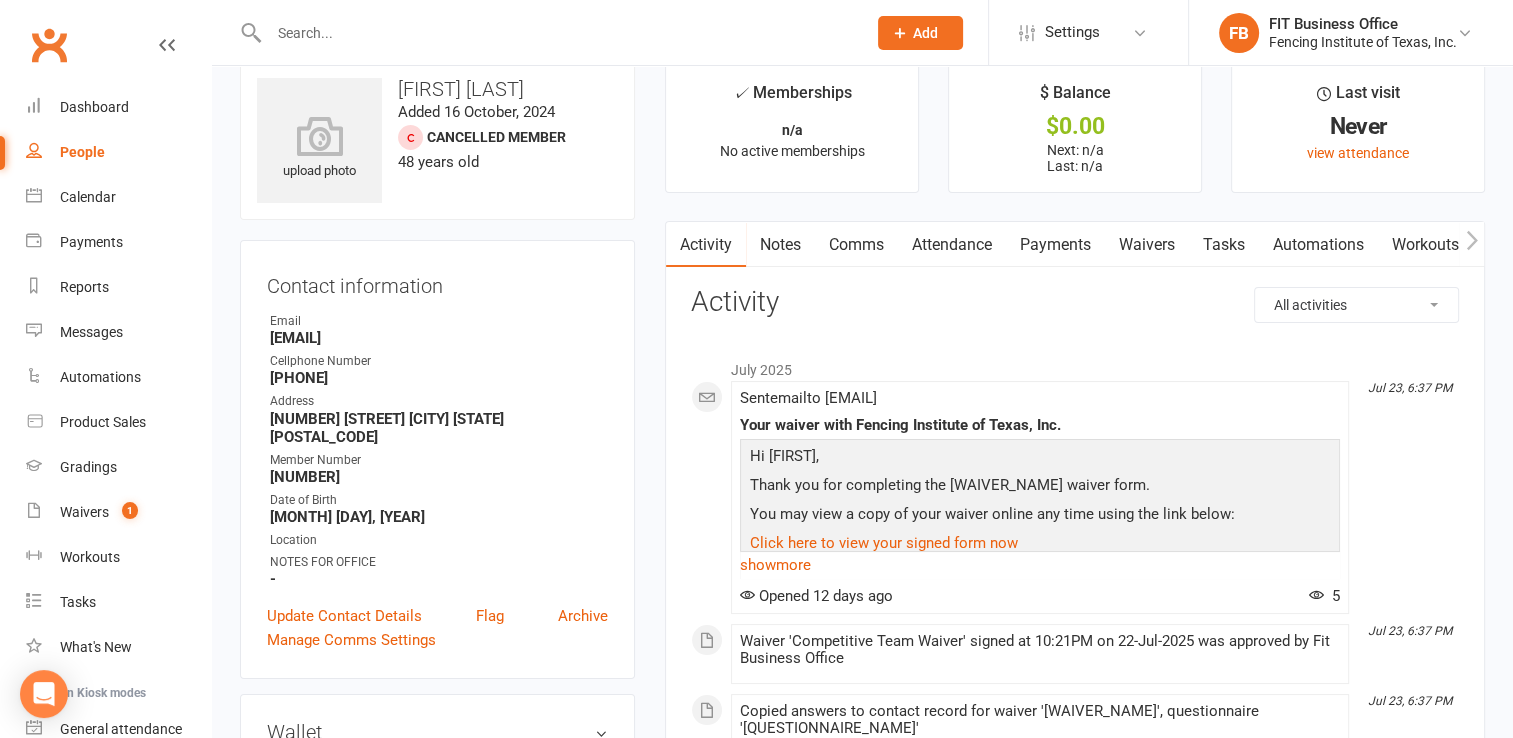scroll, scrollTop: 66, scrollLeft: 0, axis: vertical 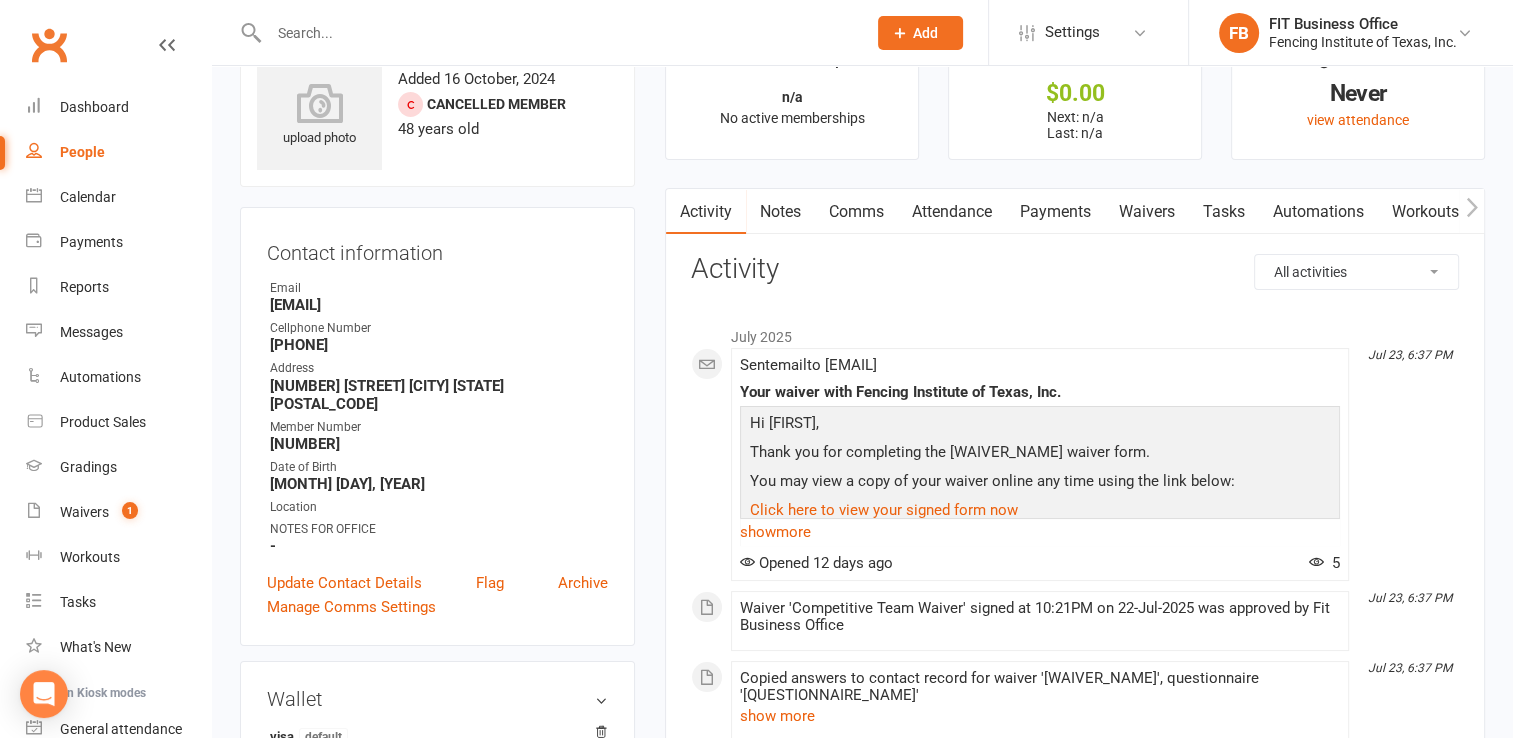 click on "Payments" at bounding box center [1055, 212] 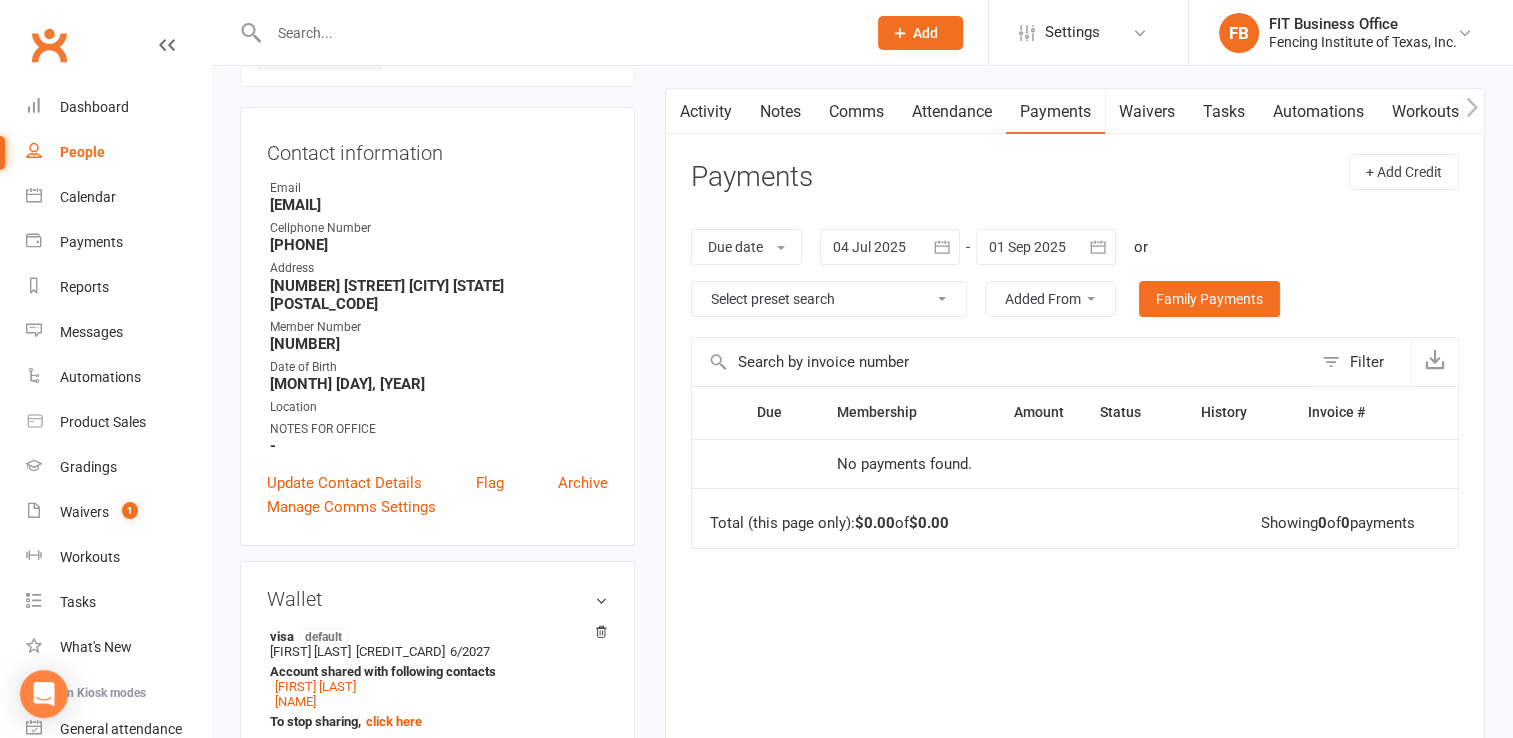 scroll, scrollTop: 133, scrollLeft: 0, axis: vertical 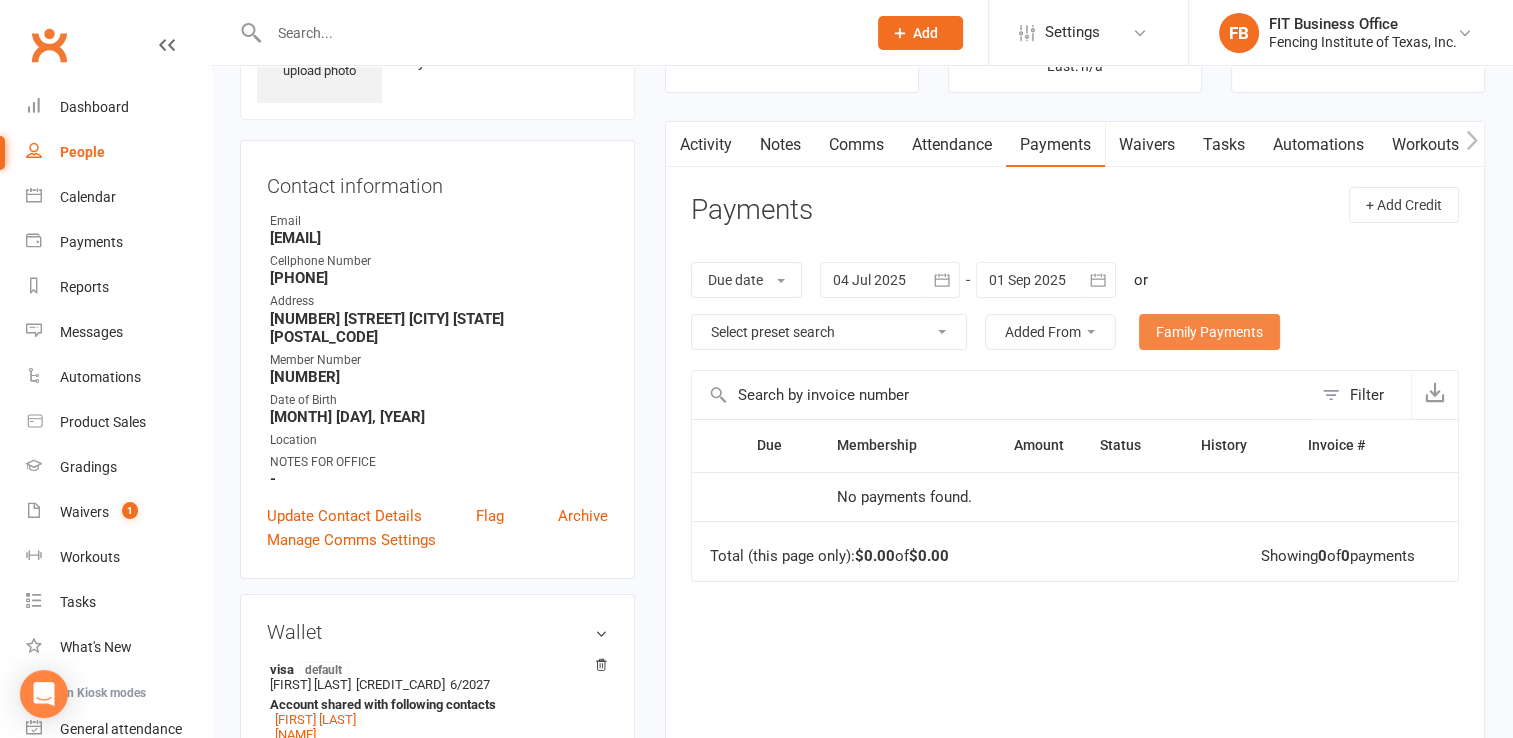 click on "Family Payments" at bounding box center (1209, 332) 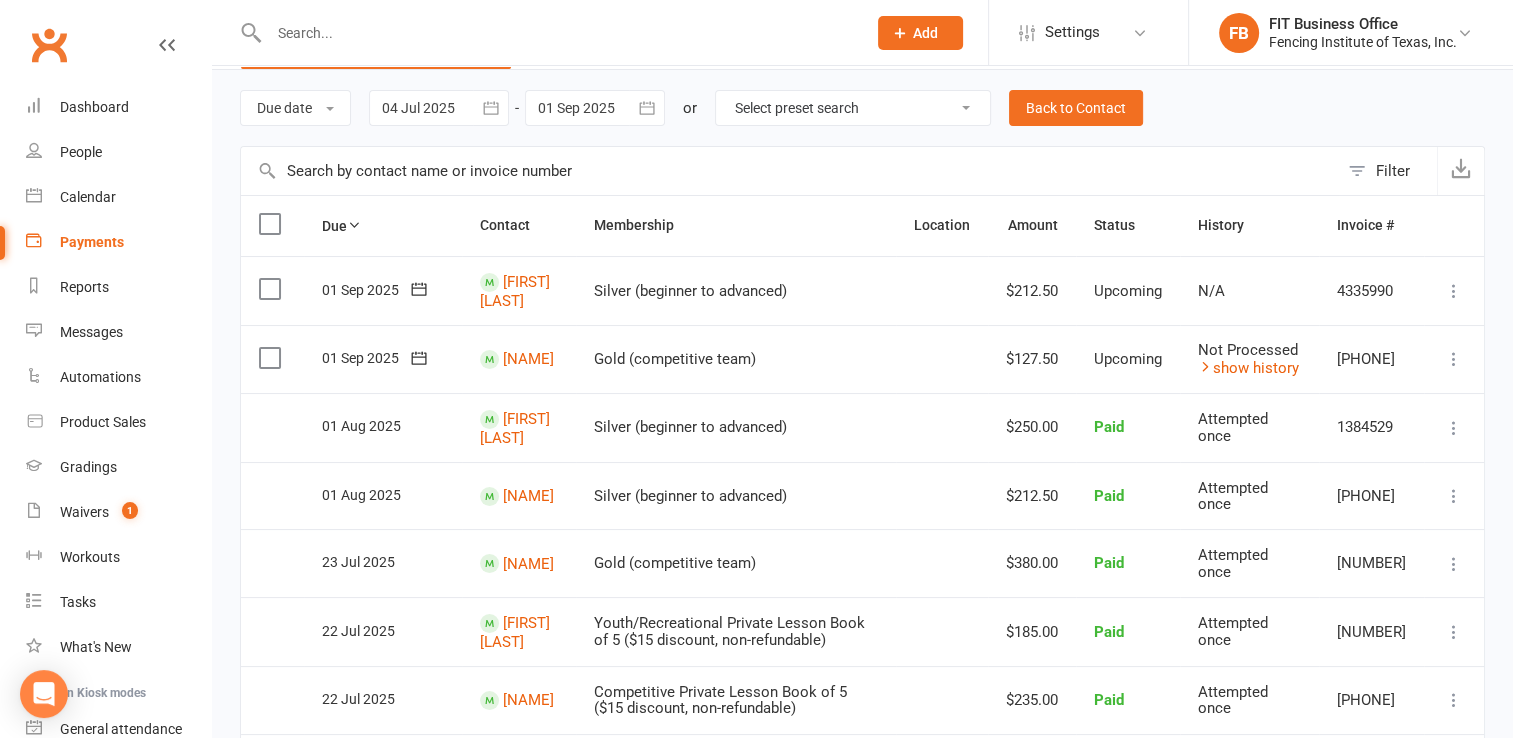 scroll, scrollTop: 100, scrollLeft: 0, axis: vertical 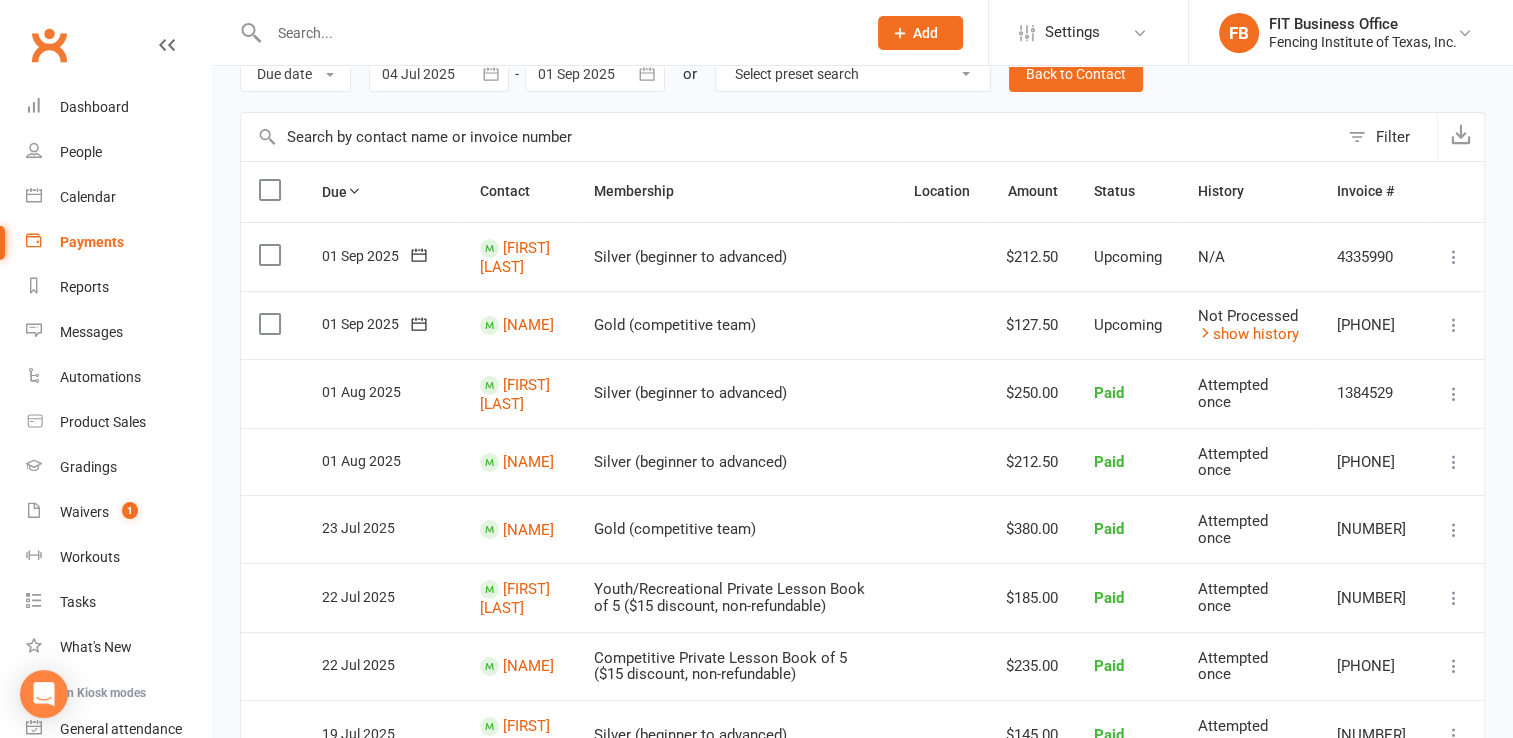 click at bounding box center [557, 33] 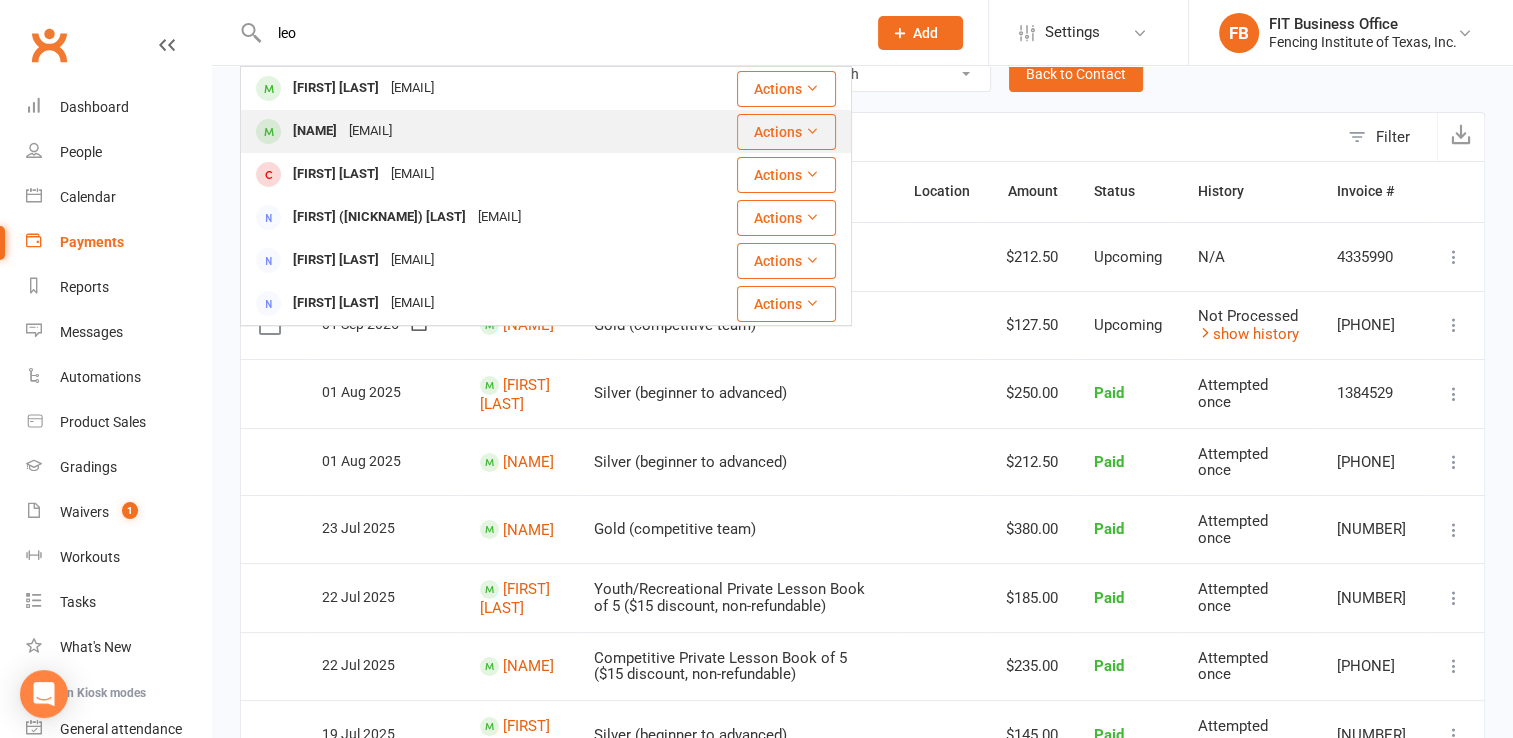 type on "leo" 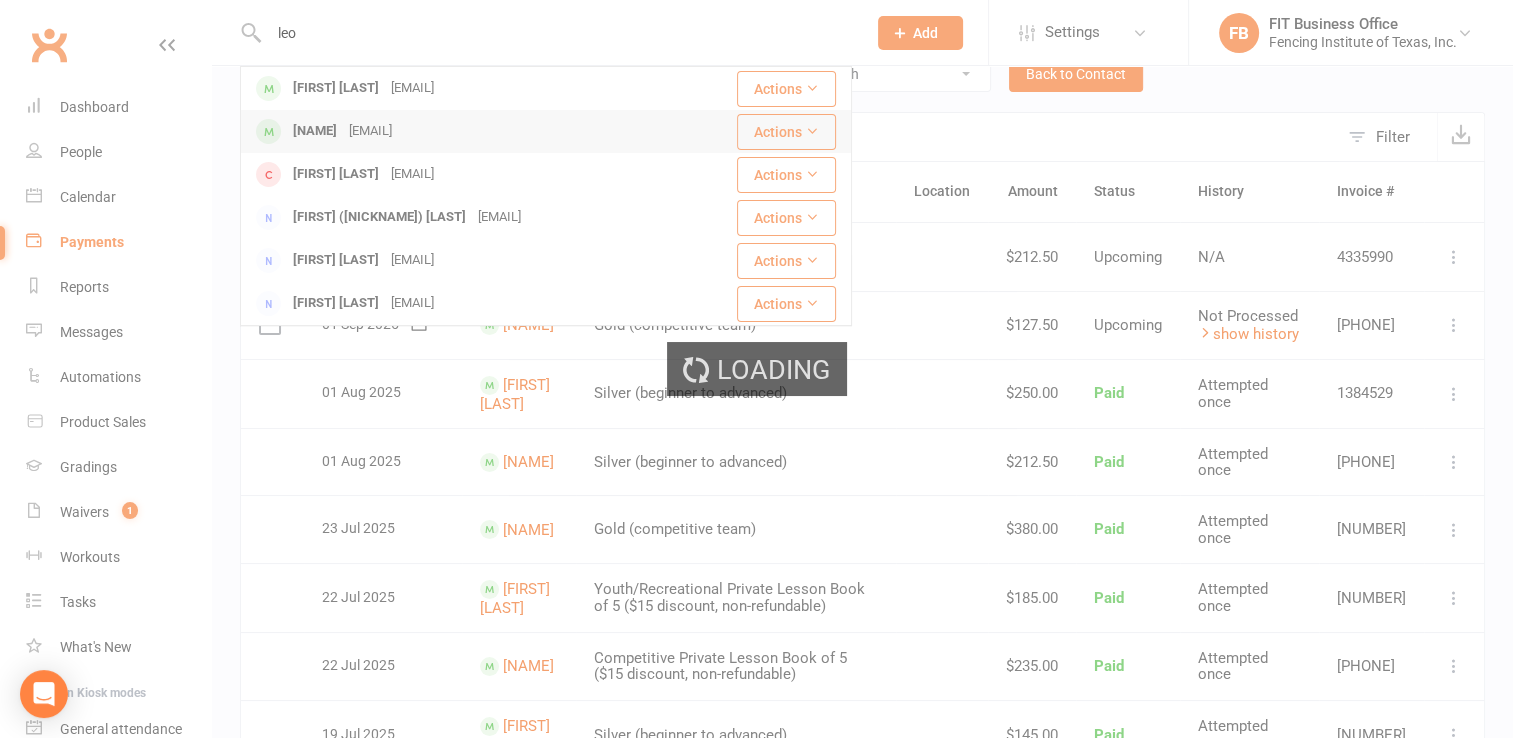 type 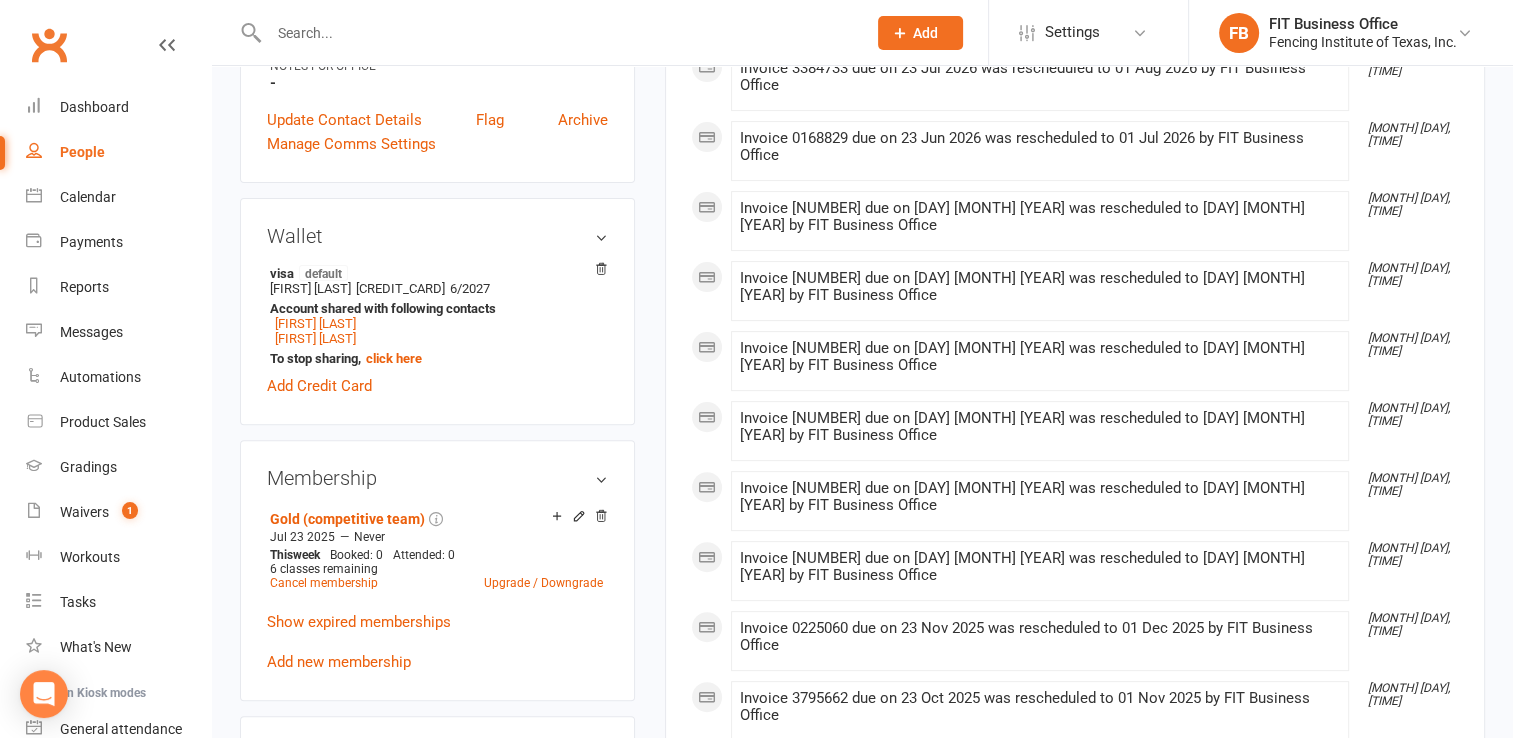scroll, scrollTop: 733, scrollLeft: 0, axis: vertical 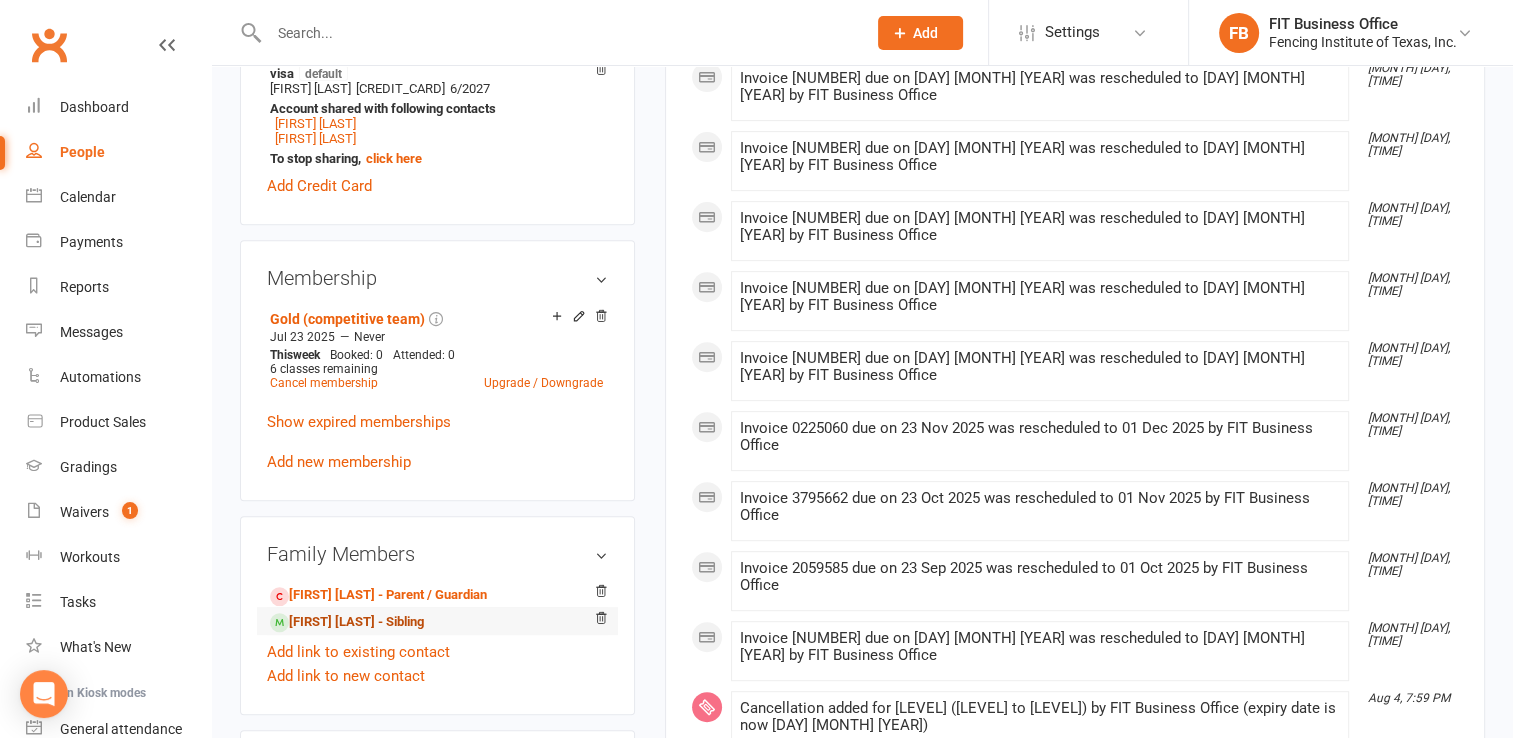 click on "[FIRST] [LAST] - Sibling" at bounding box center (347, 622) 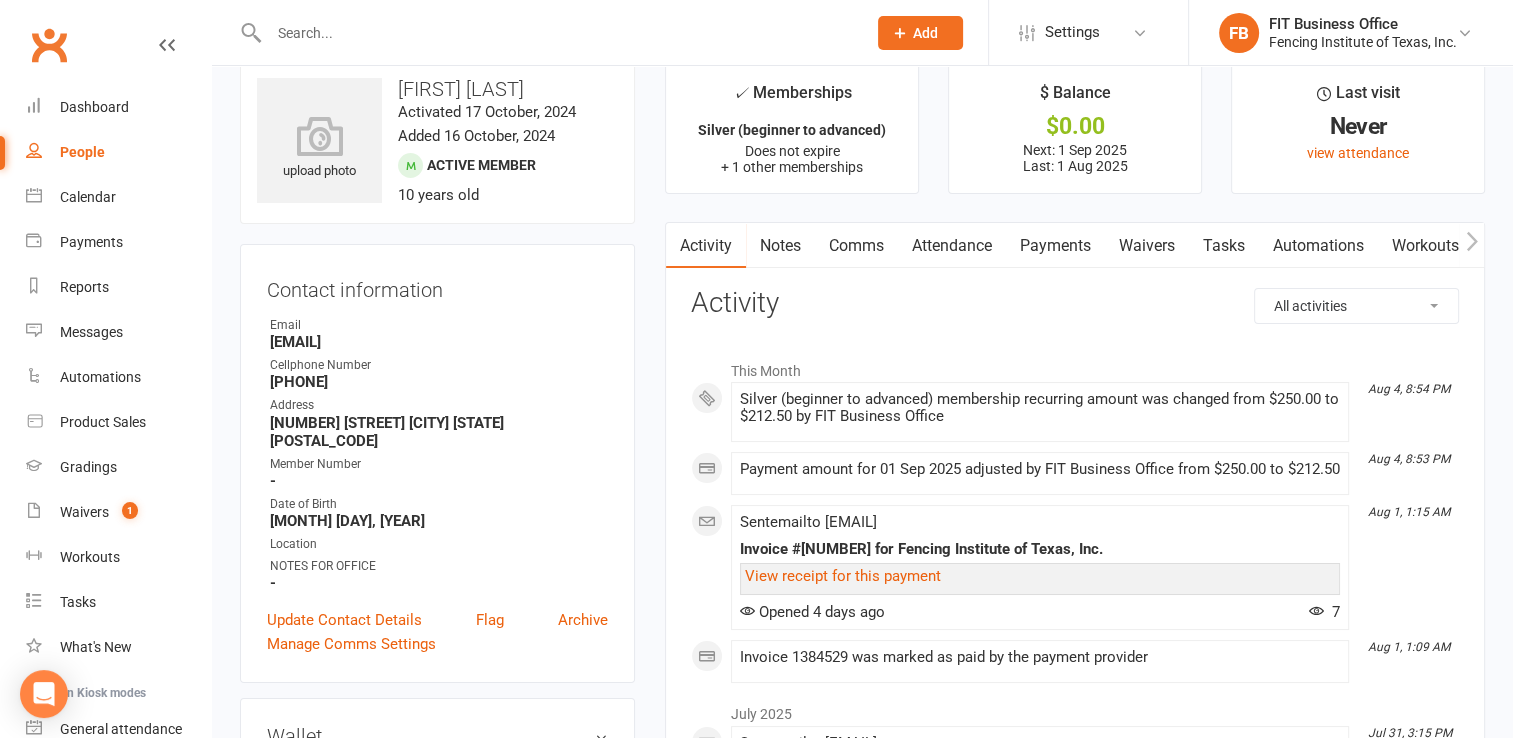 scroll, scrollTop: 0, scrollLeft: 0, axis: both 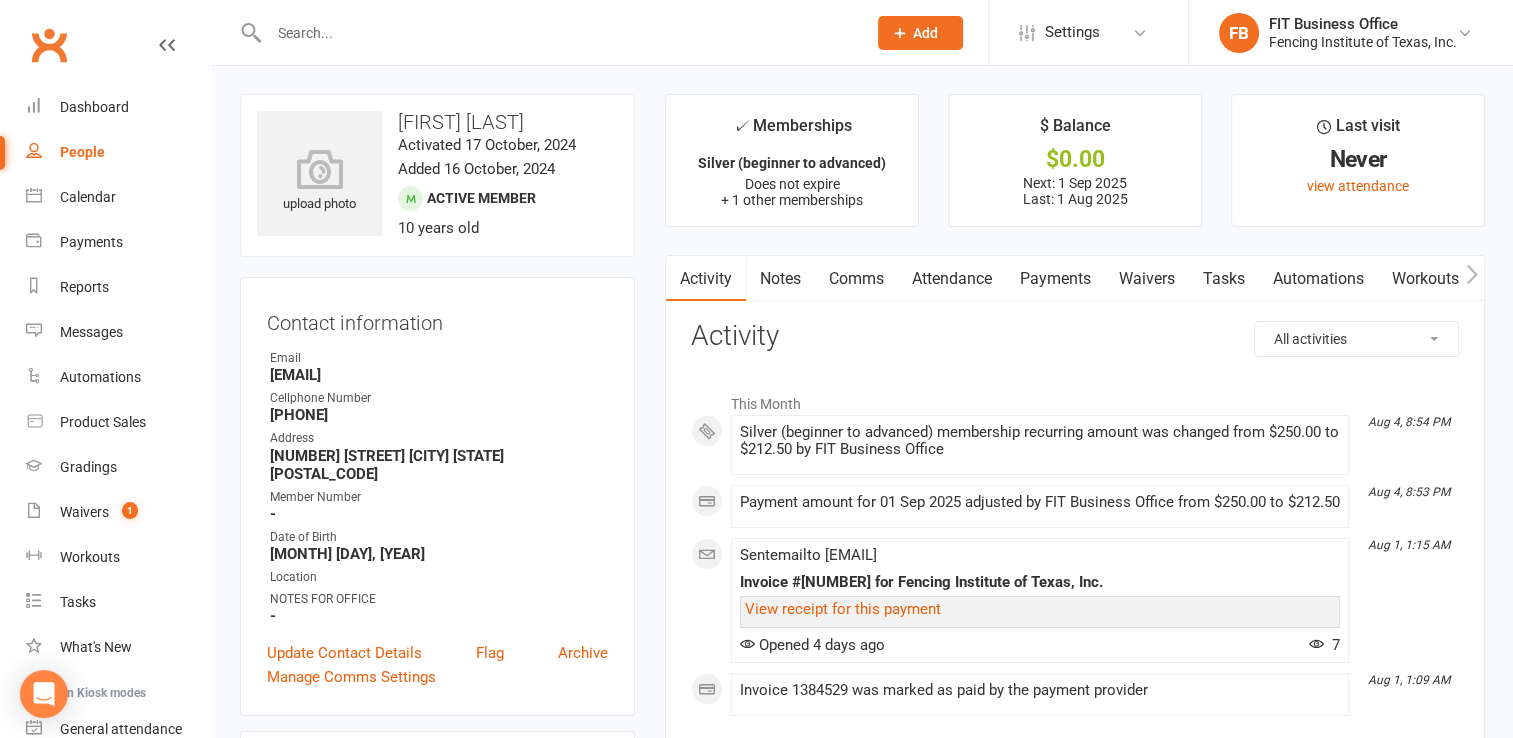 click on "Notes" at bounding box center [780, 279] 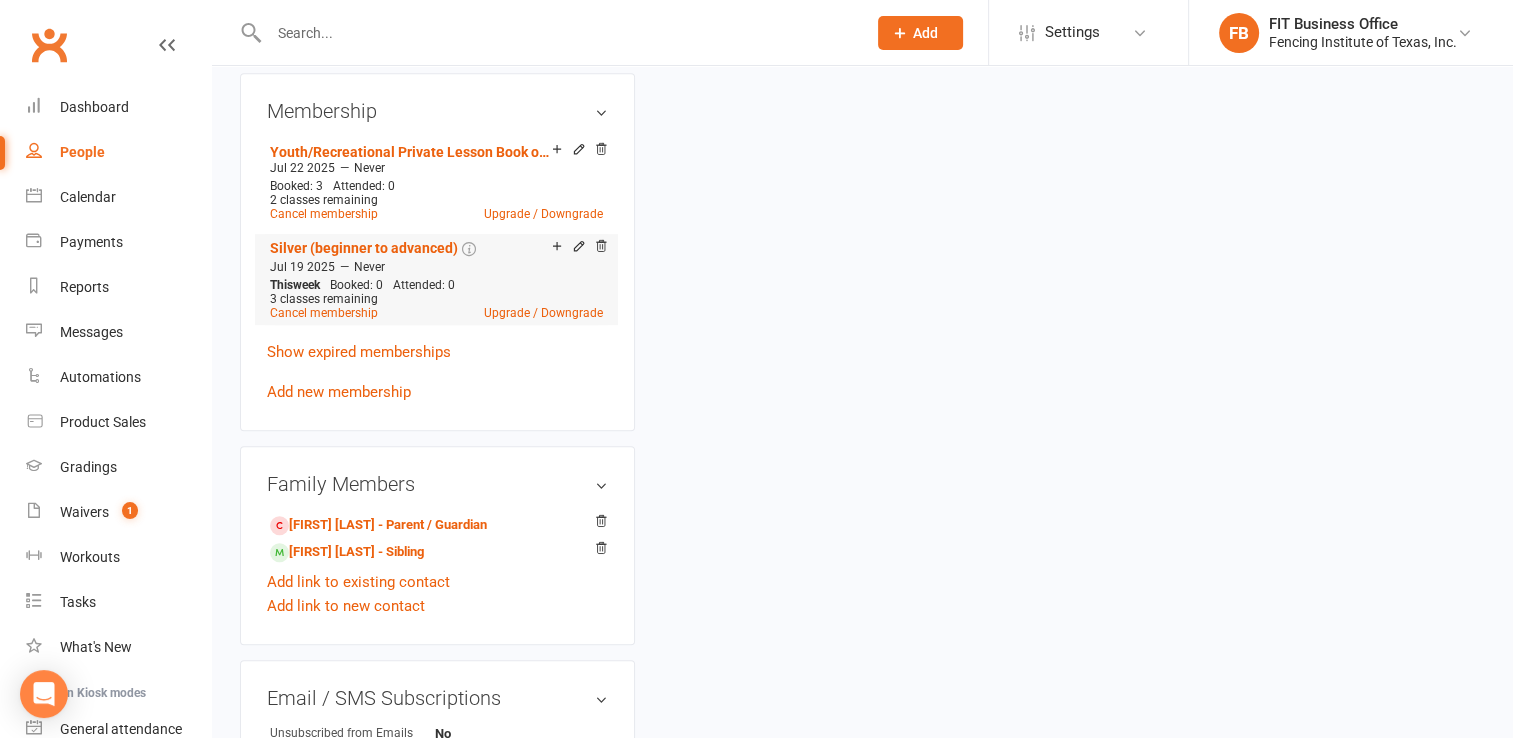 scroll, scrollTop: 1033, scrollLeft: 0, axis: vertical 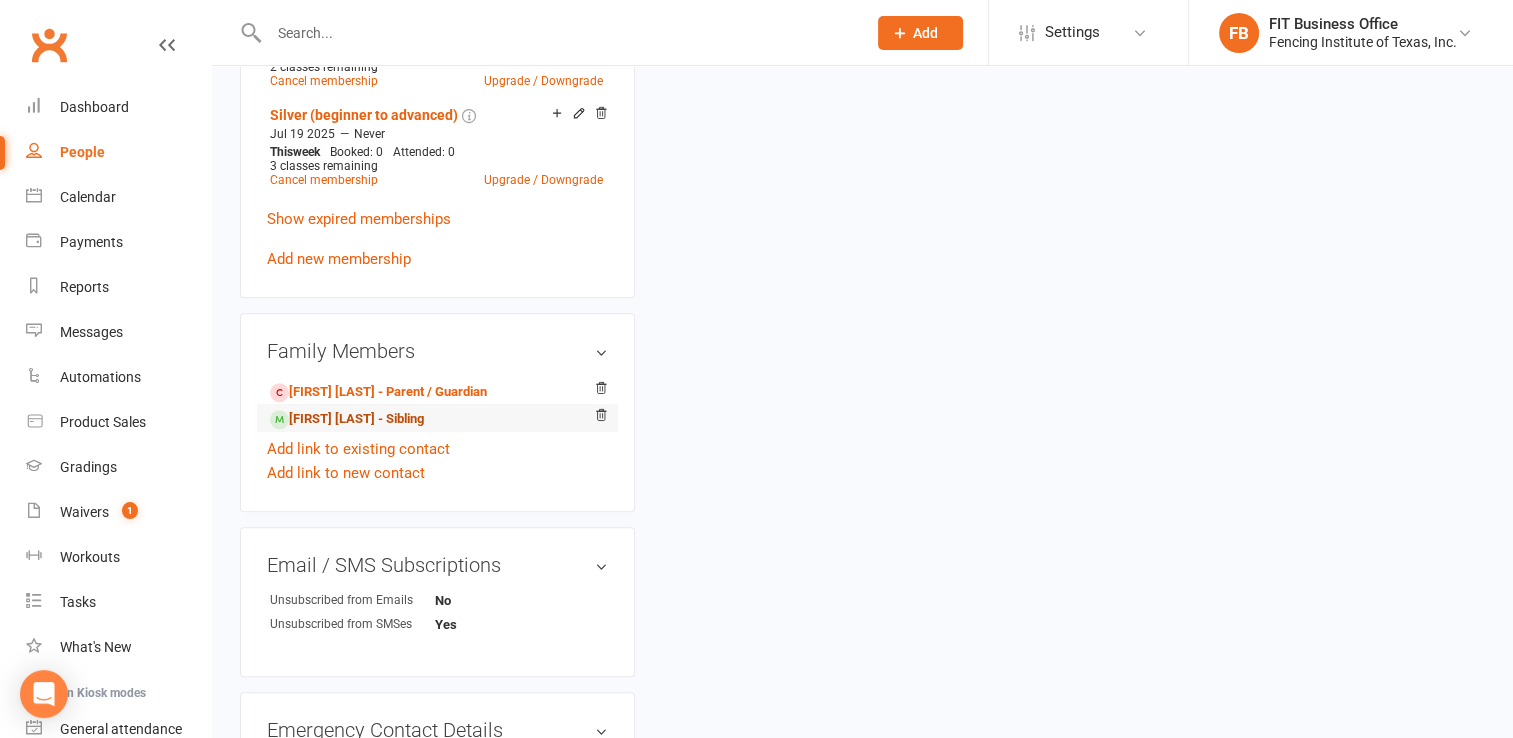 click on "[FIRST] [LAST] - Sibling" at bounding box center (347, 419) 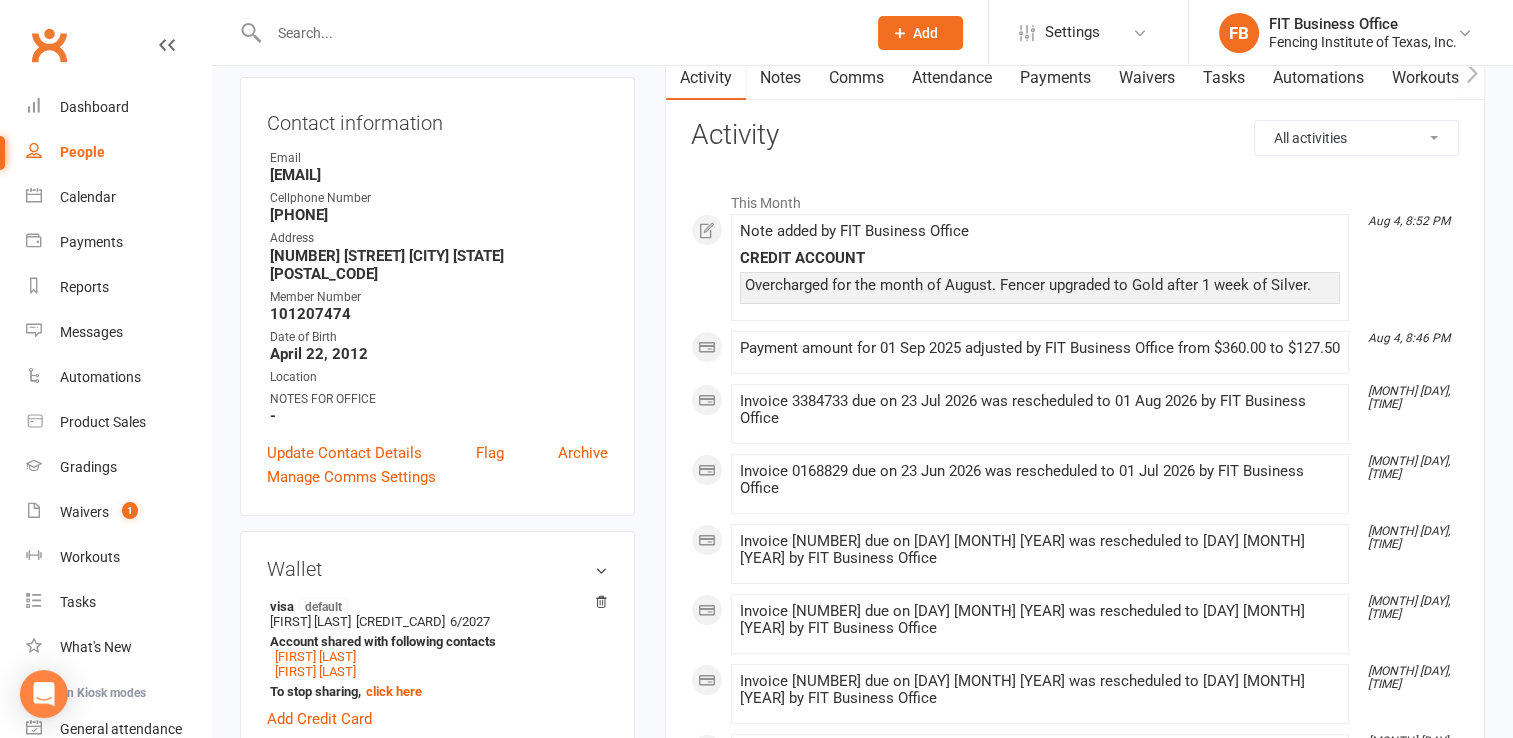scroll, scrollTop: 0, scrollLeft: 0, axis: both 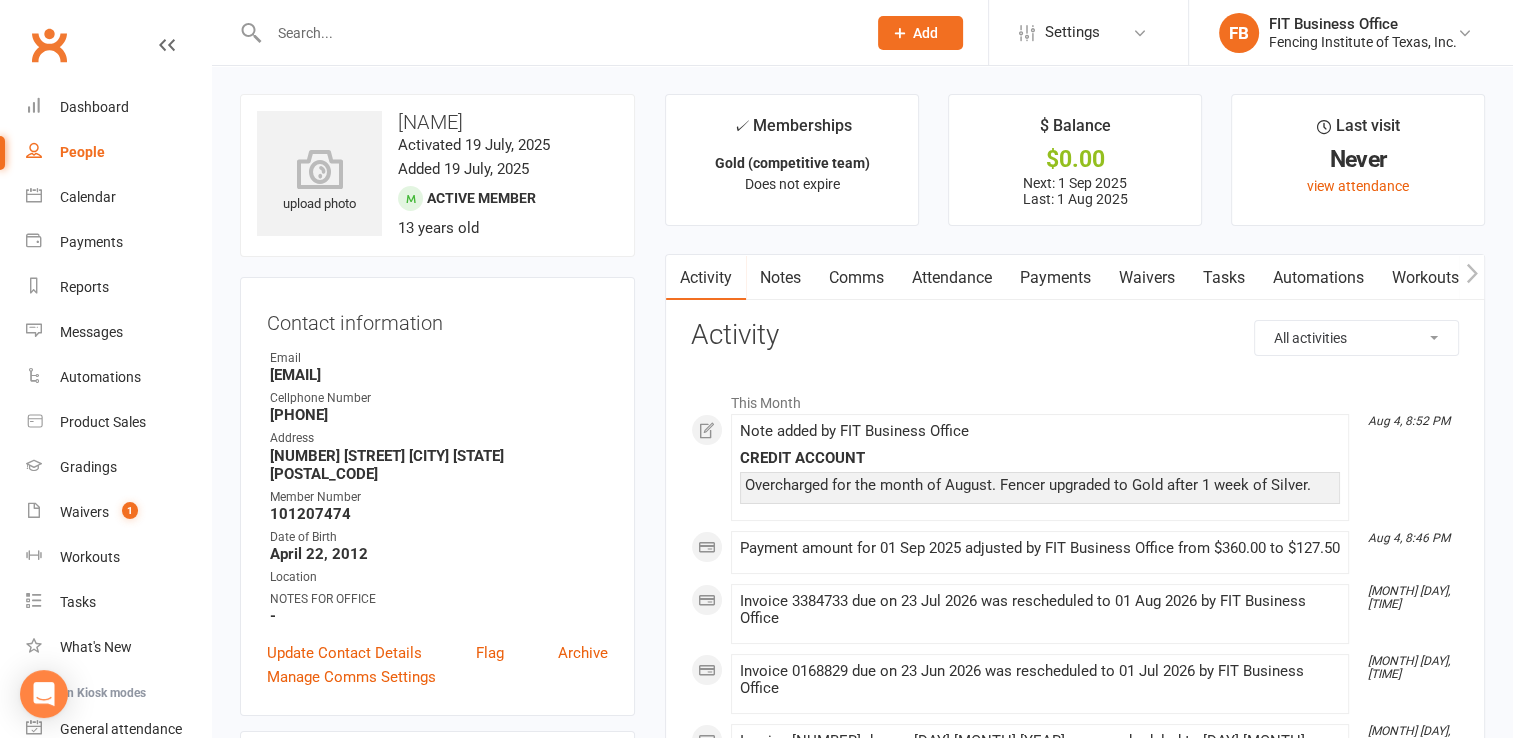 click on "Notes" at bounding box center (780, 278) 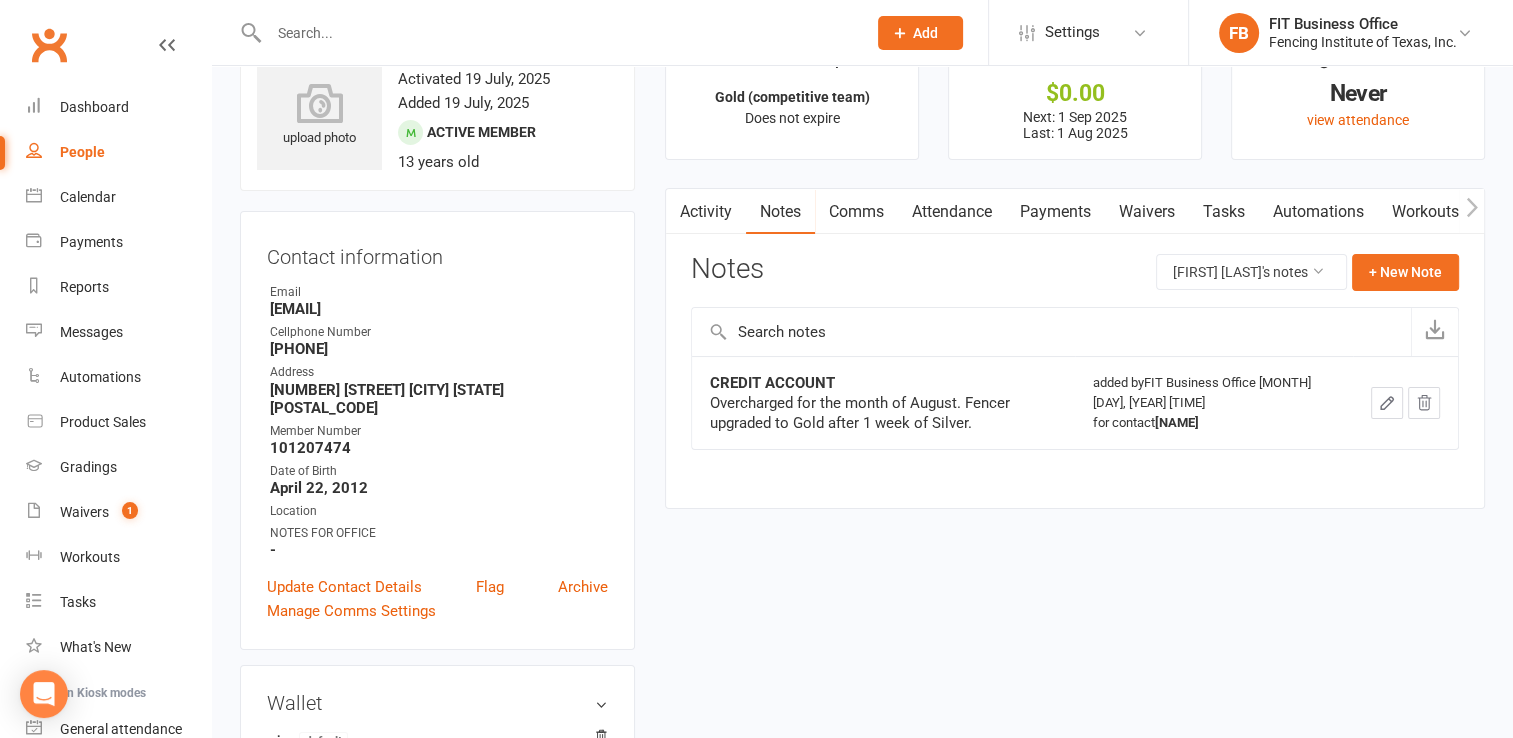 scroll, scrollTop: 0, scrollLeft: 0, axis: both 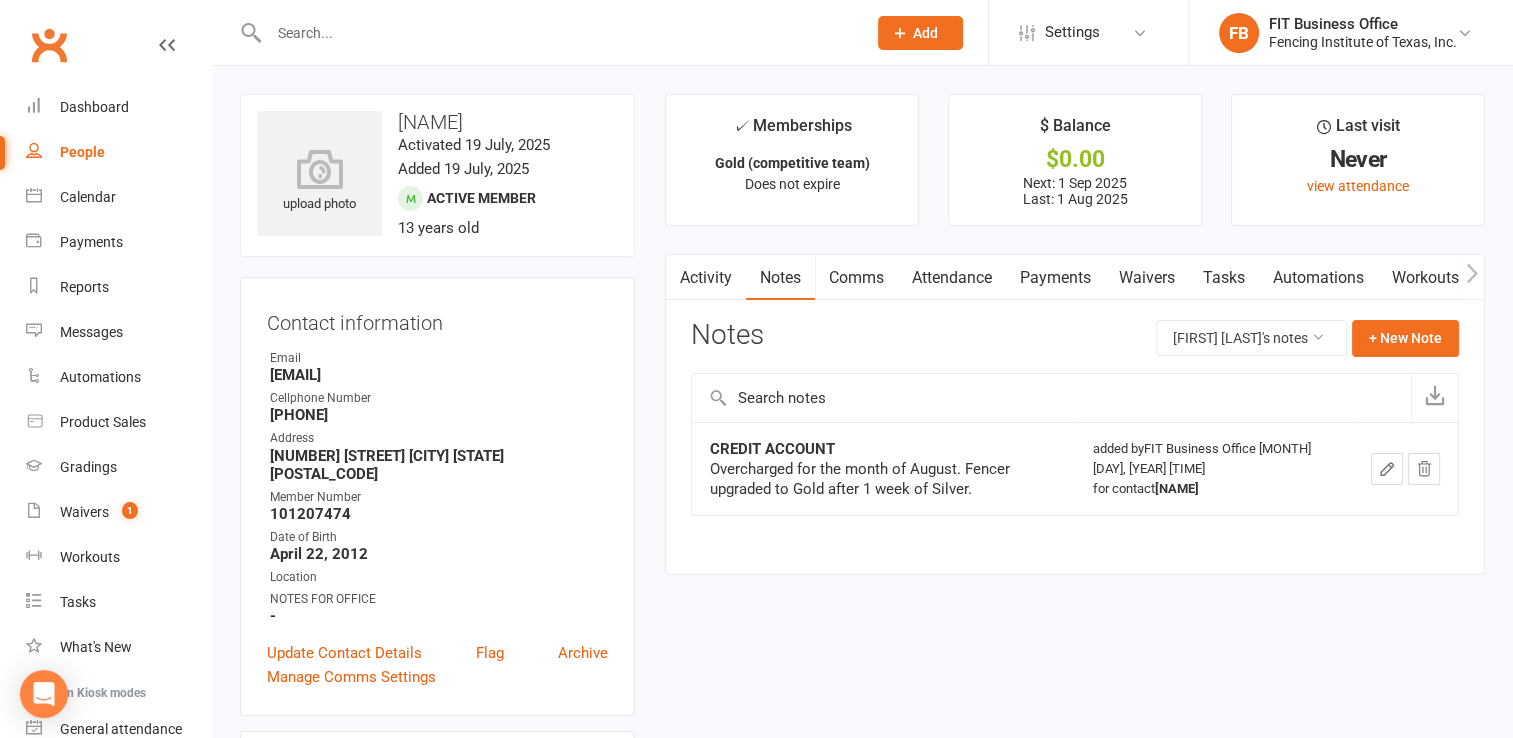 click on "Activity" at bounding box center [706, 278] 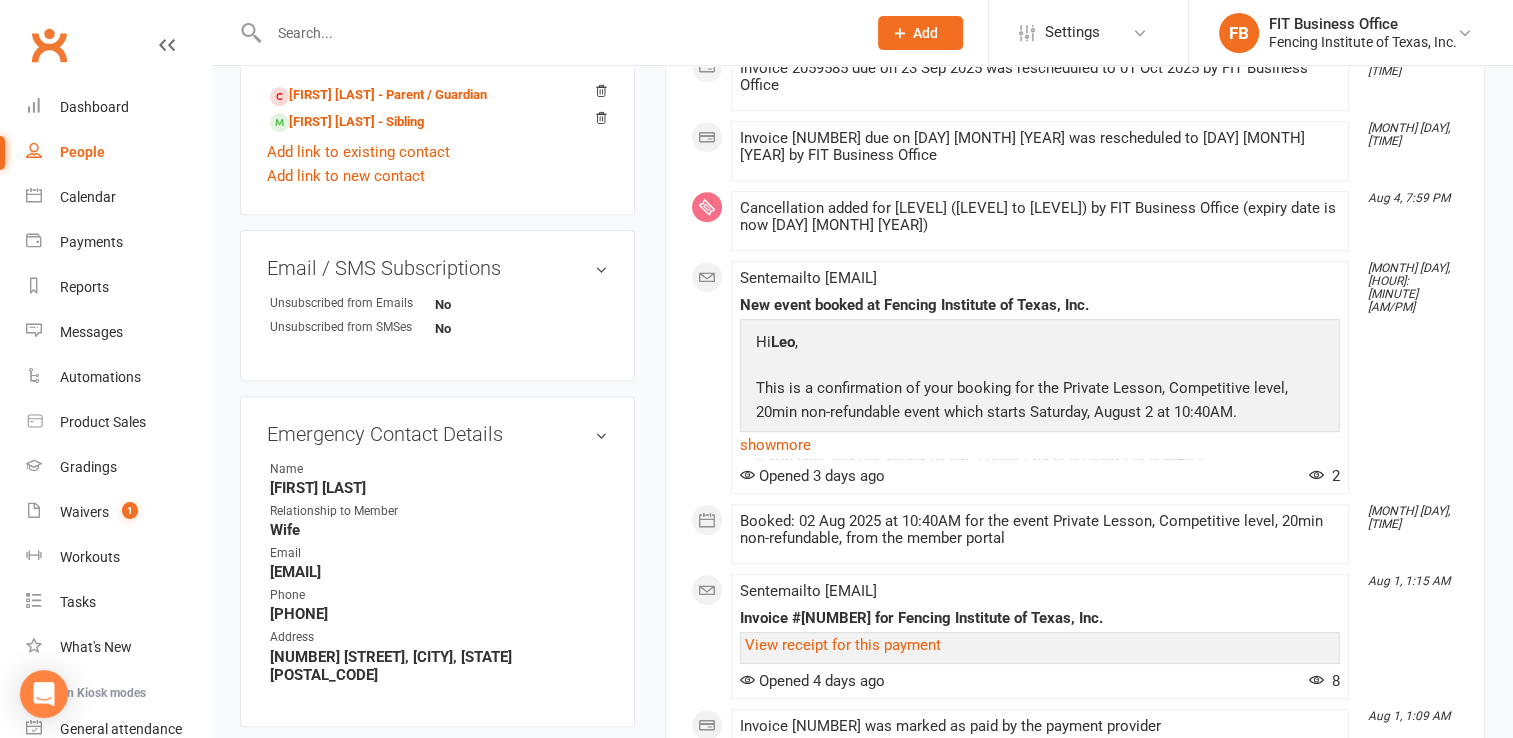 scroll, scrollTop: 1133, scrollLeft: 0, axis: vertical 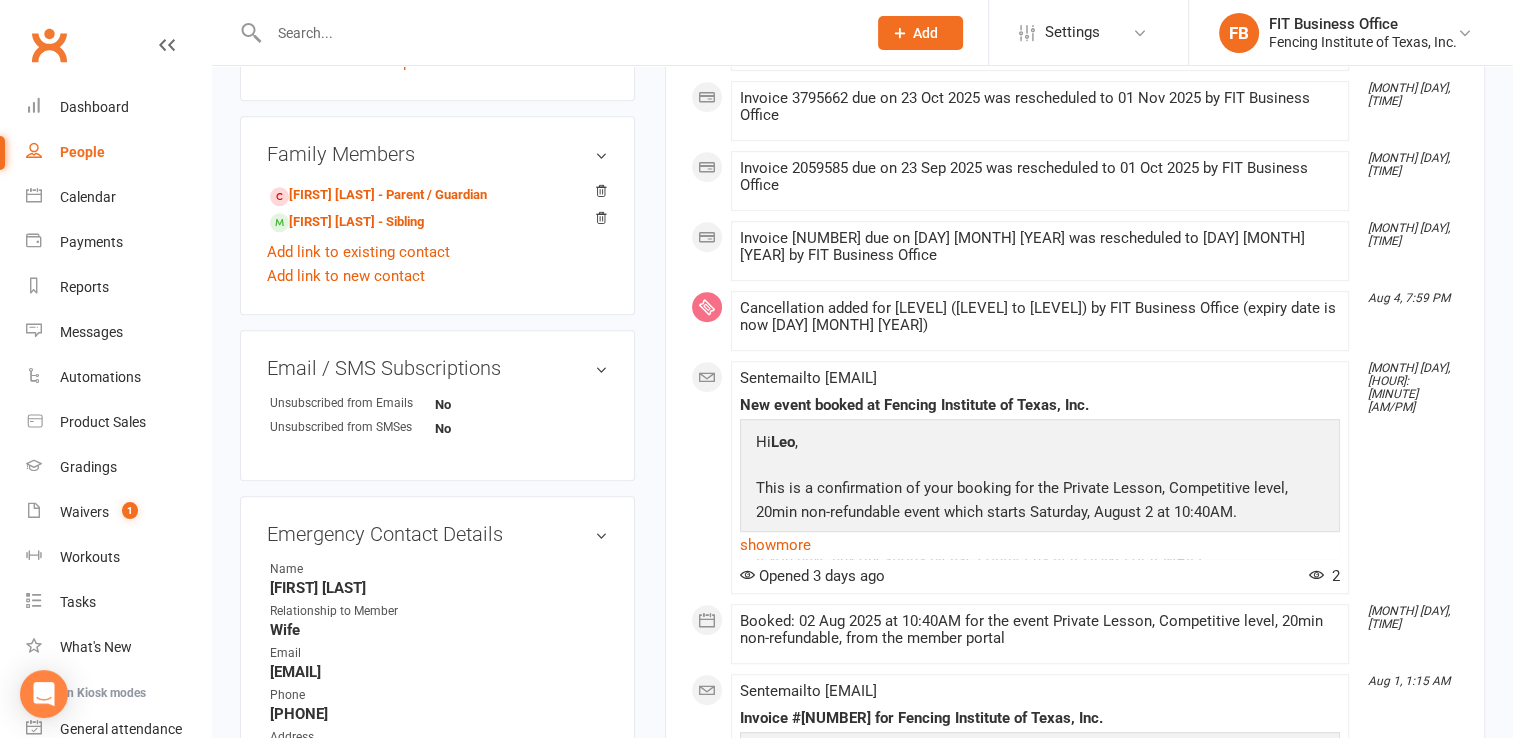 click at bounding box center [740, 300] 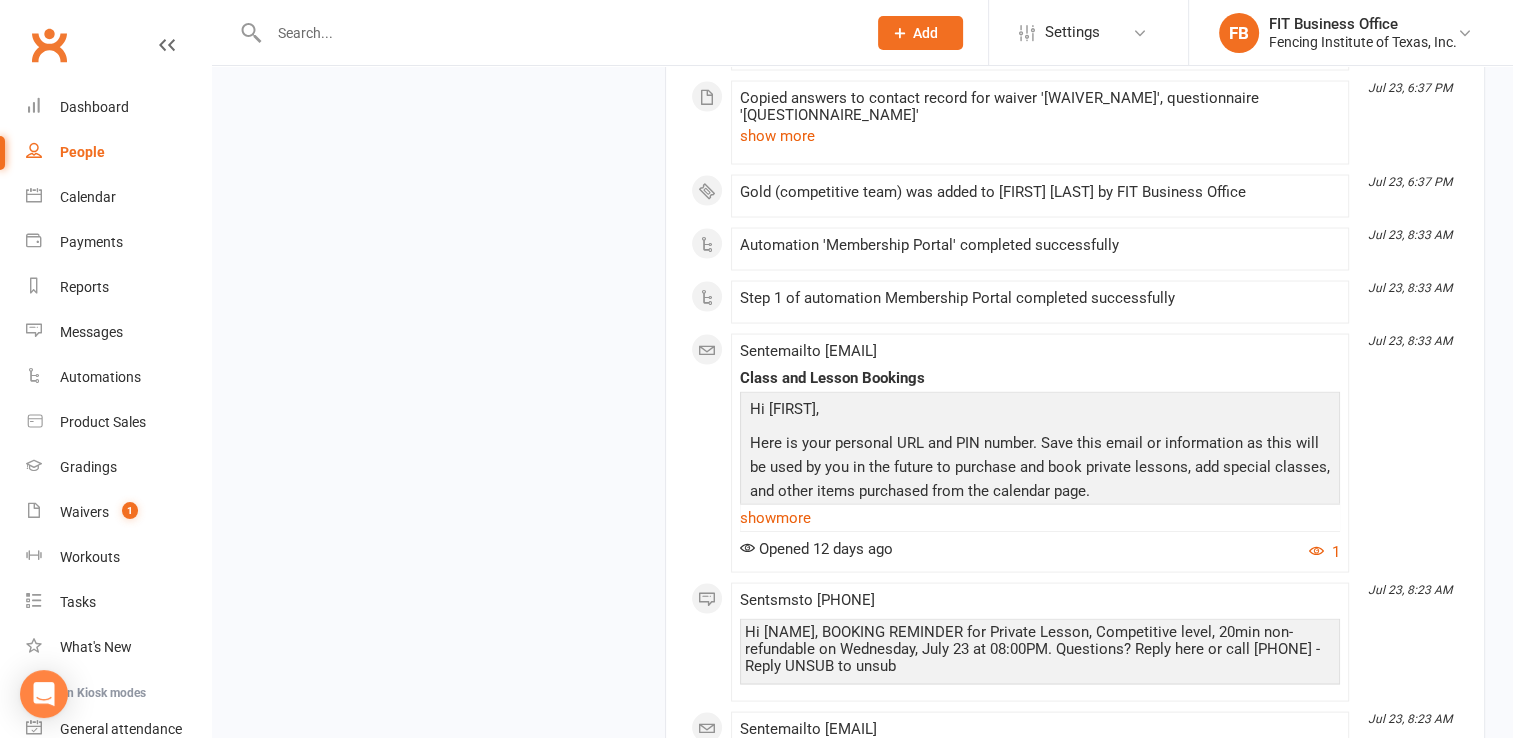 scroll, scrollTop: 3866, scrollLeft: 0, axis: vertical 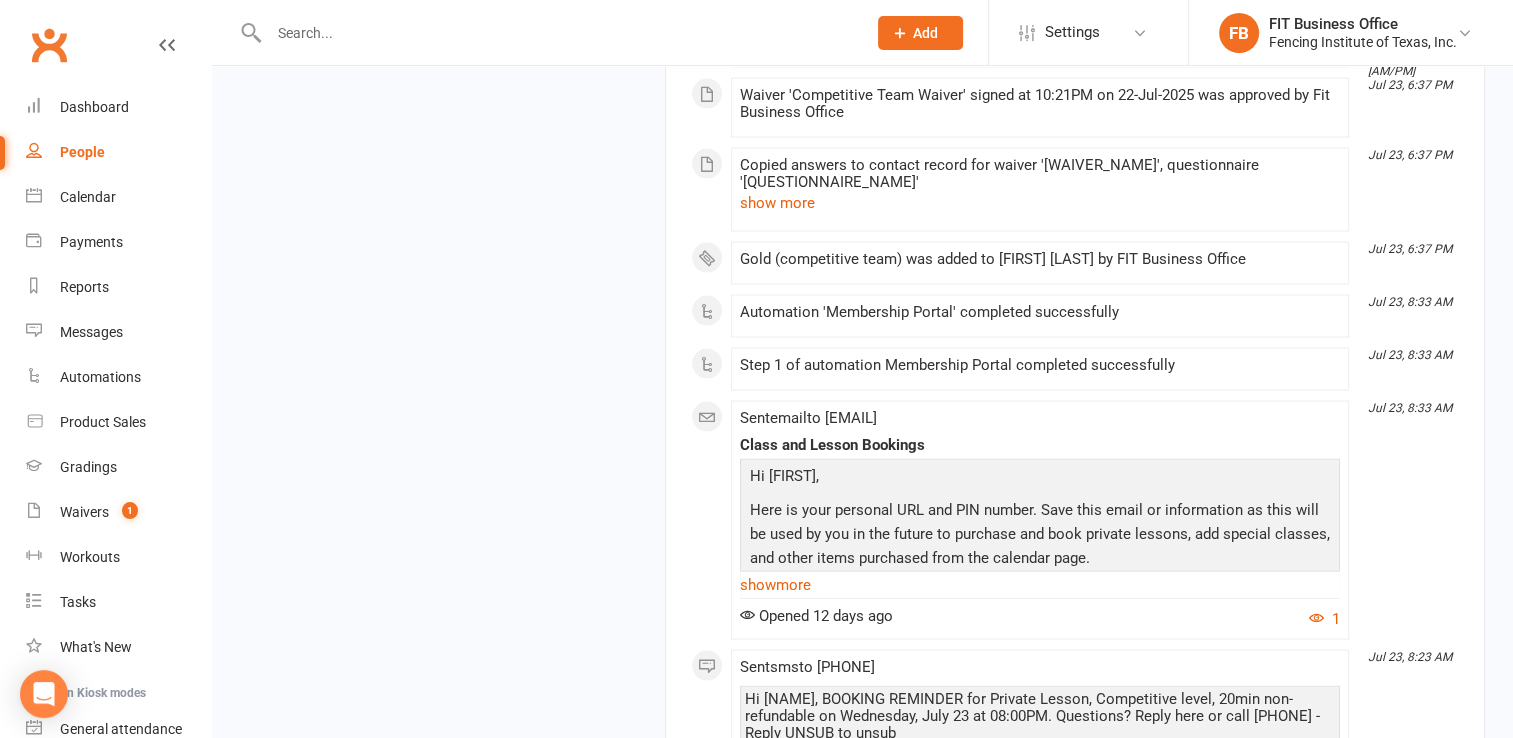 click on "July 2025 Jul 31, 3:21 PM Sent email to [EMAIL] New event booked at Fencing Institute of Texas, Inc. Hi [NAME] , This is a confirmation of your booking for the Private Lesson, Competitive level, 20min non-refundable event which starts Wednesday, August 6 at 08:20PM. If you have any questions please contact us at [PHONE] or [EMAIL]. Kind regards, The Fencing Institute of Texas, Inc. Team Add this event to Google Calendar Fencing Institute of Texas, Inc. 1000 West Crosby Road 134, Texas, 75006 Click here to unsubscribe show more Opened 4 days ago 1 Jul 31, 3:21 PM Booked: 06 Aug 2025 at 8:20PM for the event Private Lesson, Competitive level, 20min non-refundable, from the member portal Jul 30, 8:23 AM Sent sms to [PHONE] Hi [NAME], BOOKING REMINDER for Private Lesson, Competitive level, 20min non-refundable on Wednesday, July 30 at 08:20PM. Questions? Reply here or call [PHONE] - Reply UNSUB to unsub Jul 30, 8:23 AM Sent email to [EMAIL]" at bounding box center [1075, 454] 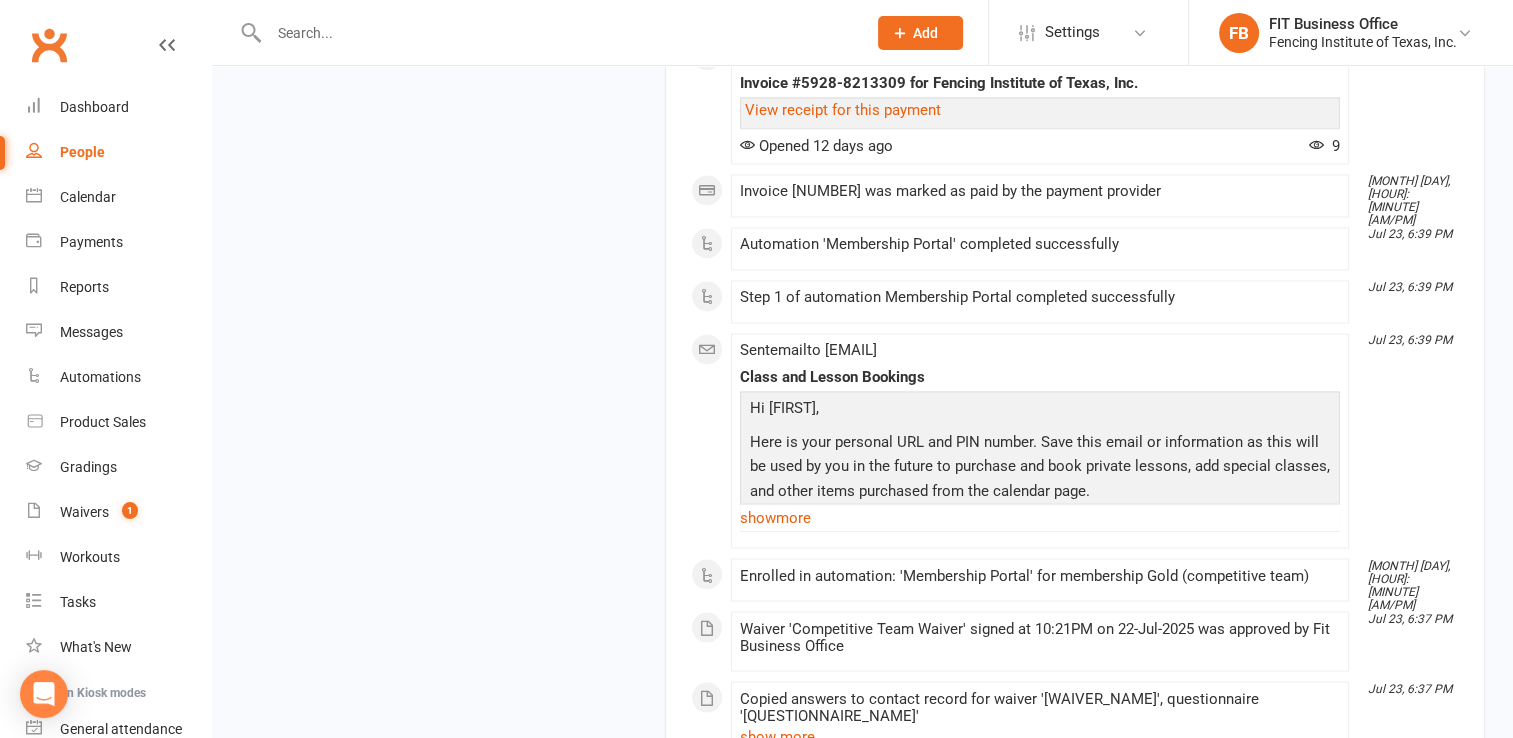 scroll, scrollTop: 3333, scrollLeft: 0, axis: vertical 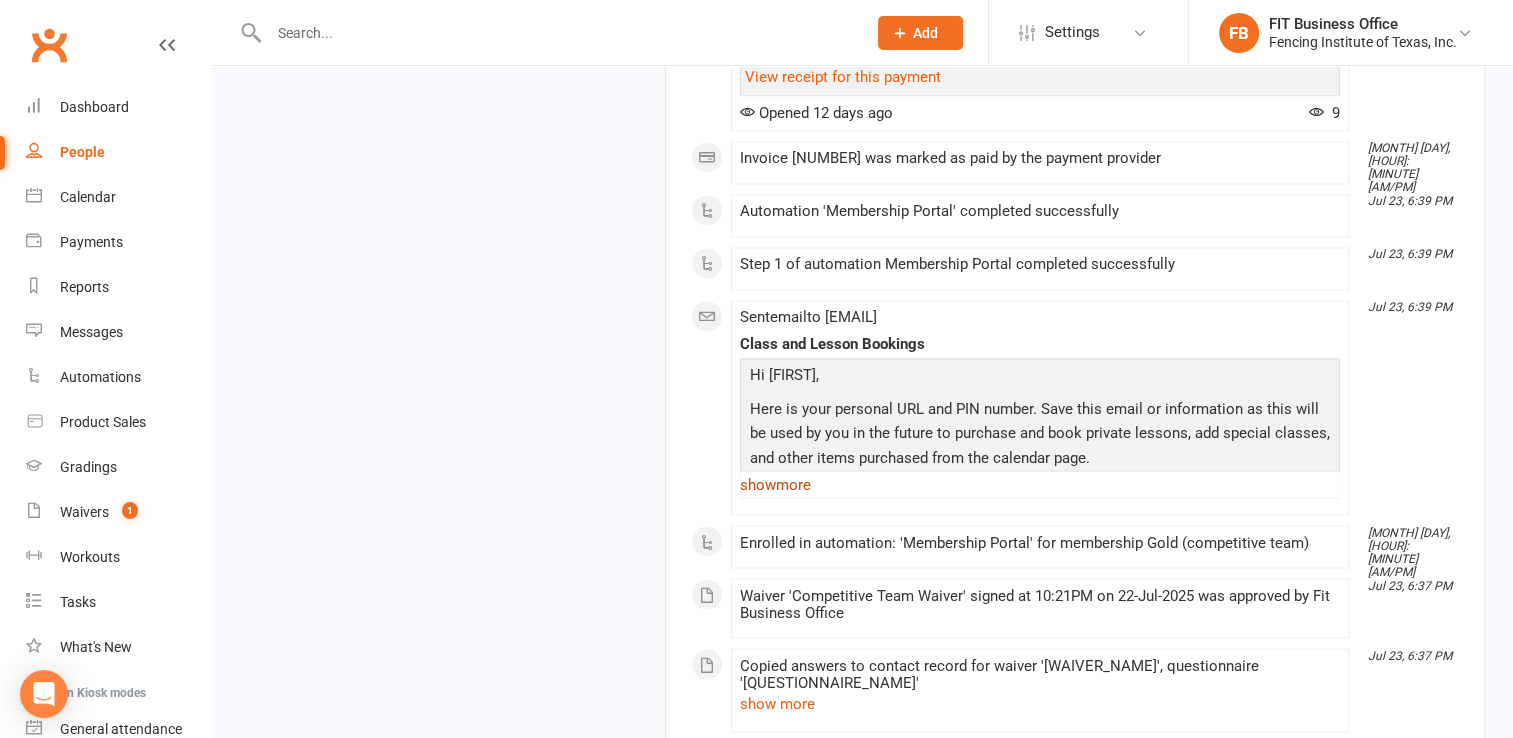 click on "show  more" at bounding box center (1040, 484) 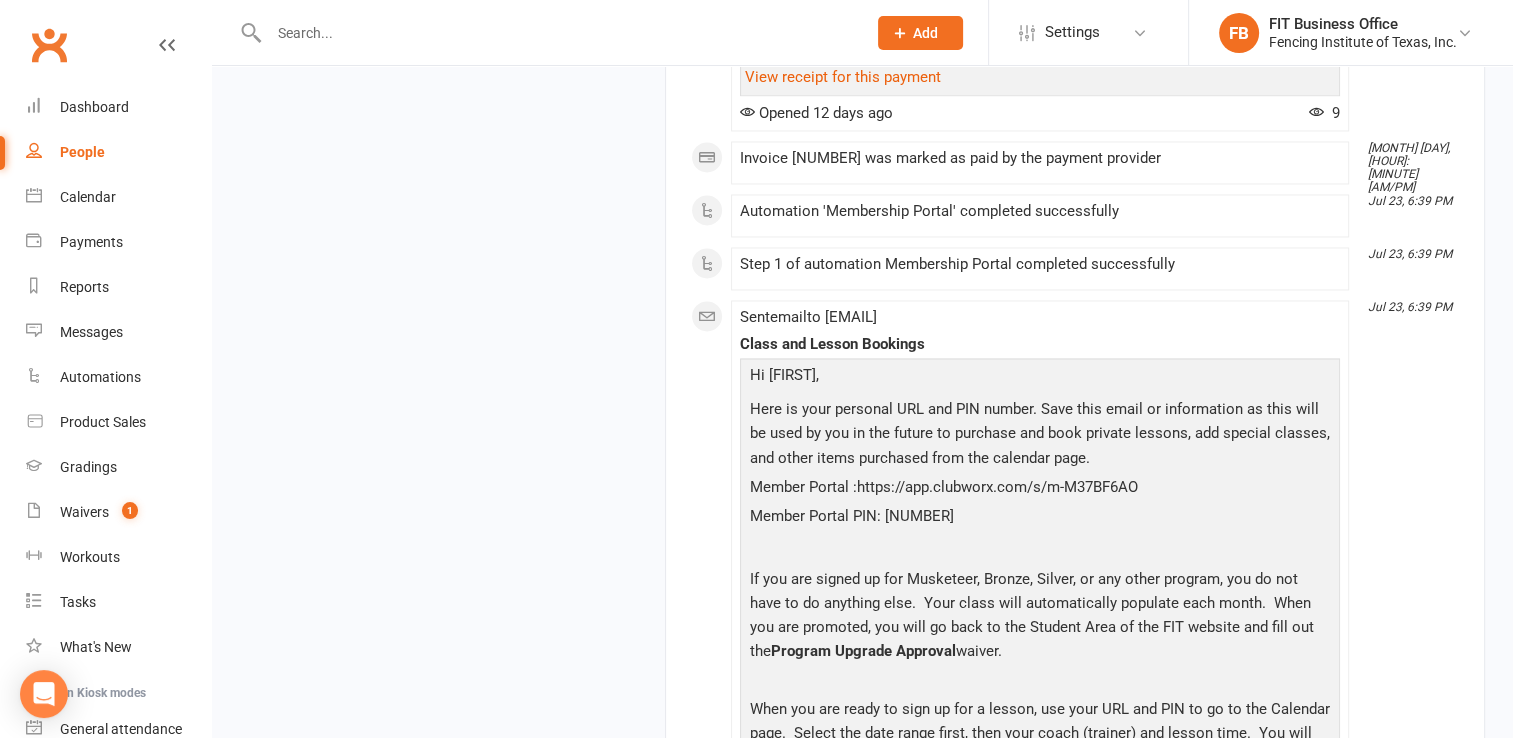 click on "upload photo [FIRST] [LAST] Activated 19 July, 2025 Added 19 July, 2025 Active member 13 years old Contact information Owner Email [EMAIL] Cellphone Number [PHONE] Address [NUMBER] [STREET] [CITY] [STATE] [POSTAL_CODE] Member Number [NUMBER] Date of Birth [MONTH] [DAY], [YEAR] Location NOTES FOR OFFICE - Update Contact Details Flag Archive Manage Comms Settings Wallet visa default [FIRST] [LAST] [CREDIT_CARD] [DATE] Account shared with following contacts [FIRST] [LAST] [FIRST] [LAST] To stop sharing, click here Add Credit Card Membership Gold (competitive team) Jul 23 2025 — Never This week Booked: 0 Attended: 0 6 classes remaining Cancel membership Upgrade / Downgrade Show expired memberships Add new membership Family Members [FIRST] [LAST] - Parent / Guardian [FIRST] [LAST] - Sibling Add link to existing contact Add link to new contact Email / SMS Subscriptions edit Unsubscribed from Emails No Unsubscribed from SMSes No Emergency Contact Details edit Name" at bounding box center (862, 265) 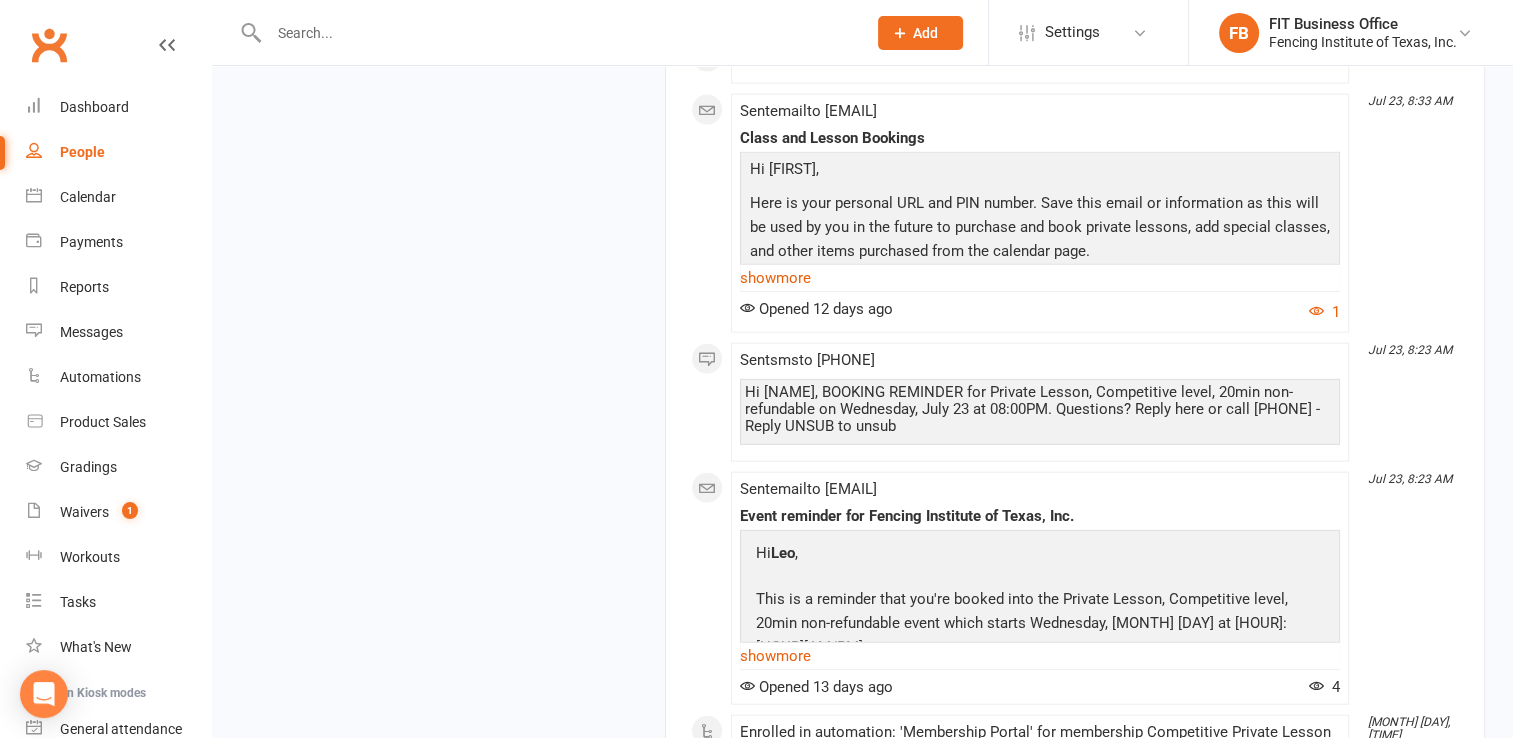 scroll, scrollTop: 4600, scrollLeft: 0, axis: vertical 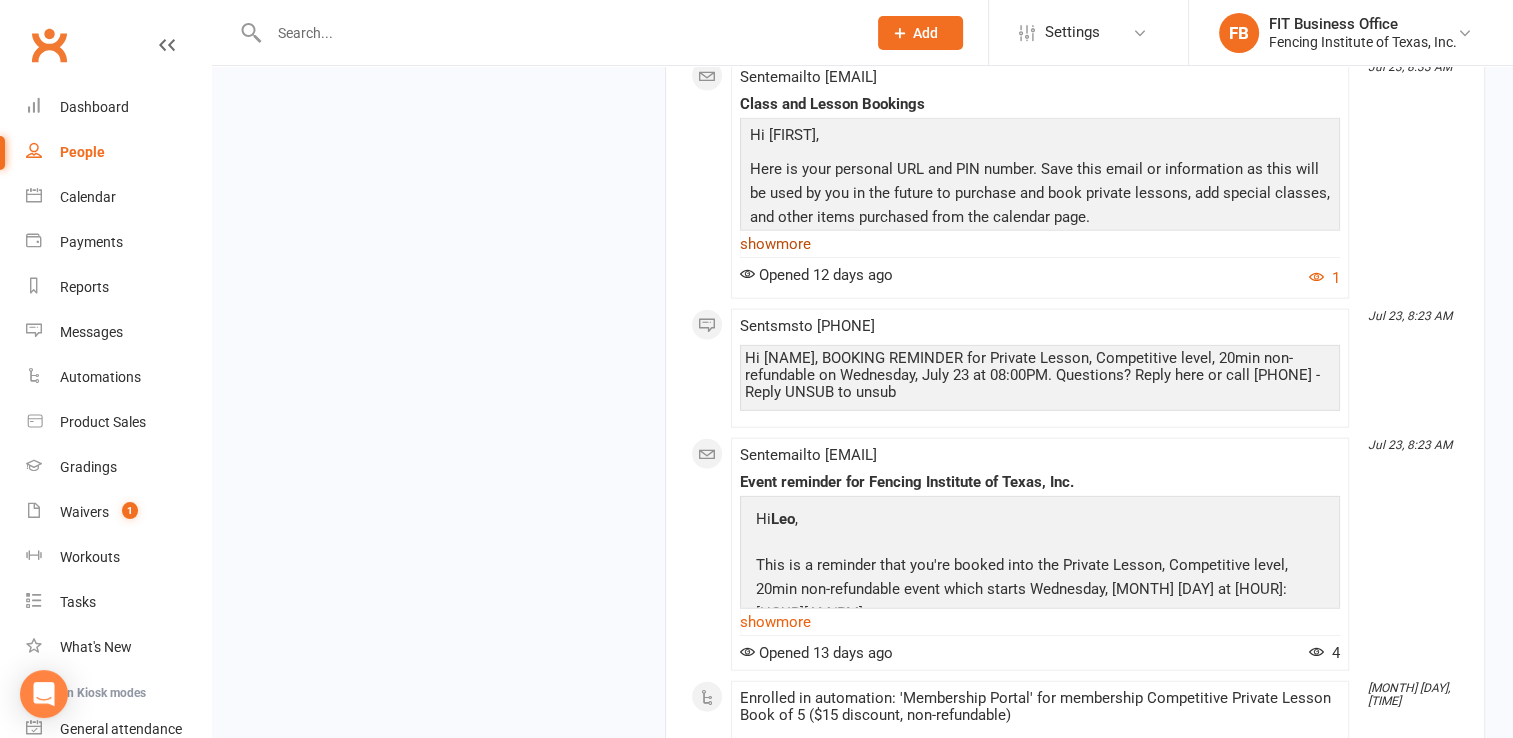 click on "show  more" at bounding box center (1040, 244) 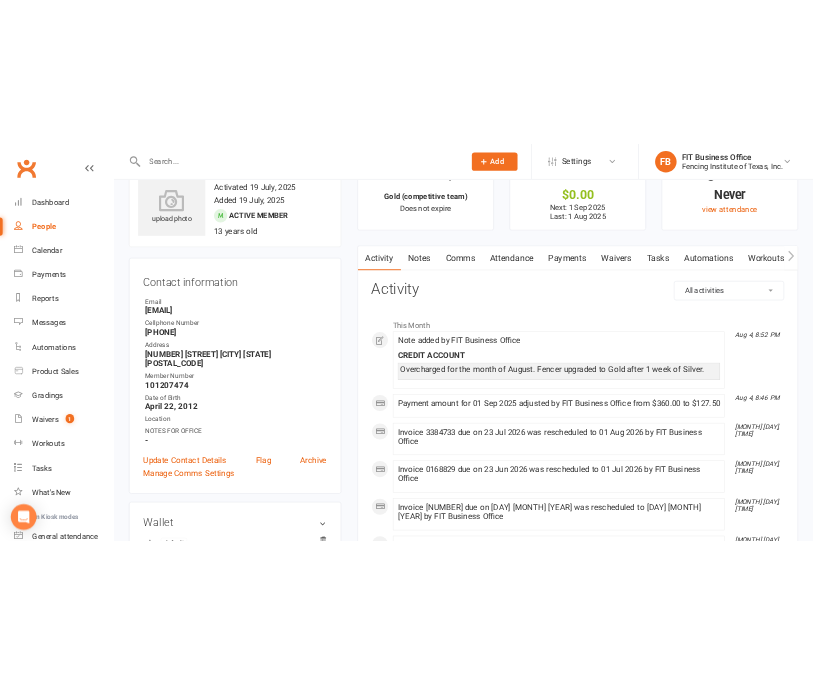 scroll, scrollTop: 0, scrollLeft: 0, axis: both 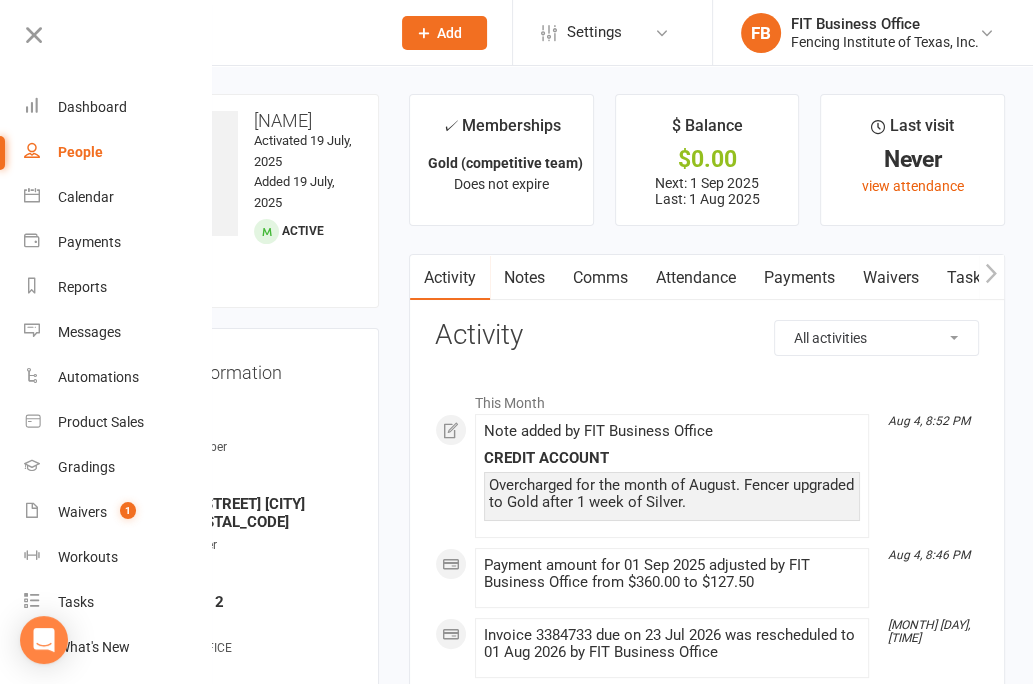 click on "People" at bounding box center [80, 152] 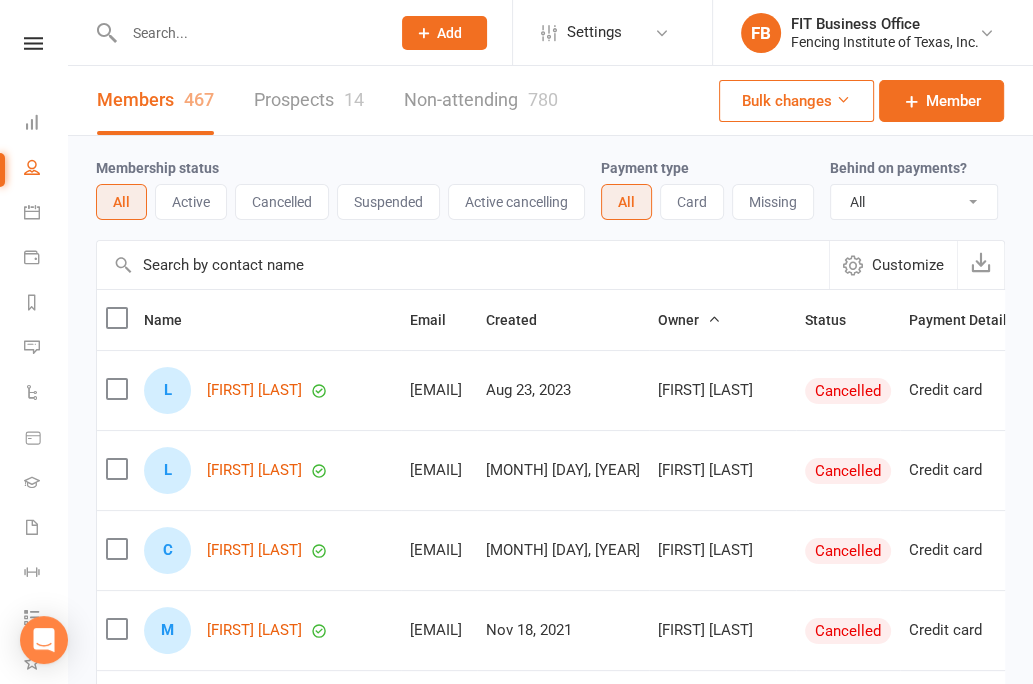 click at bounding box center (247, 33) 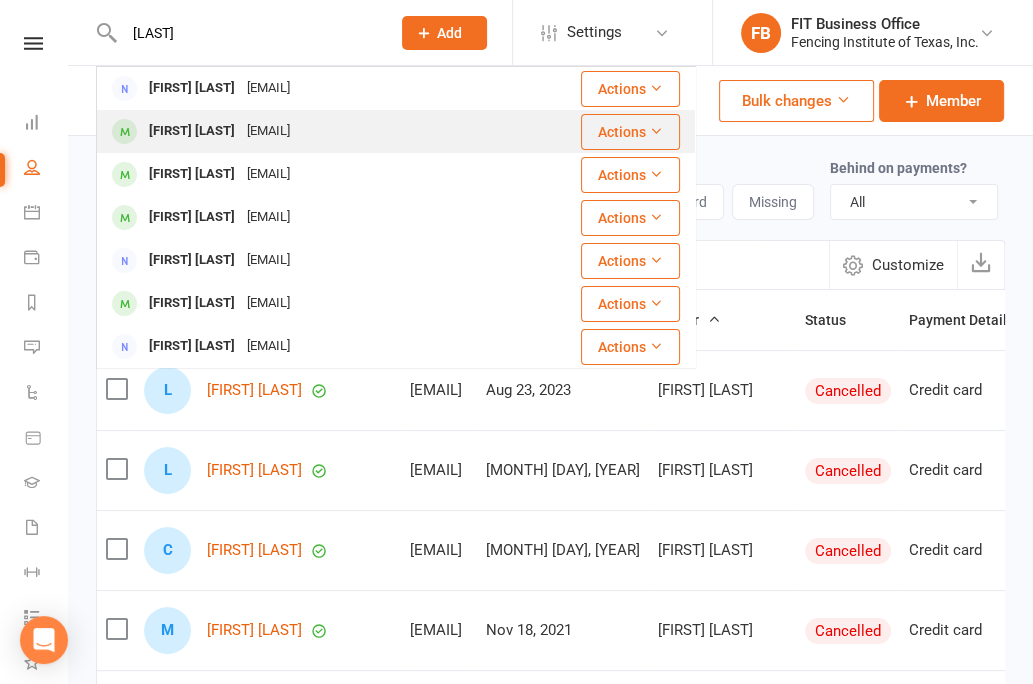 type on "[LAST]" 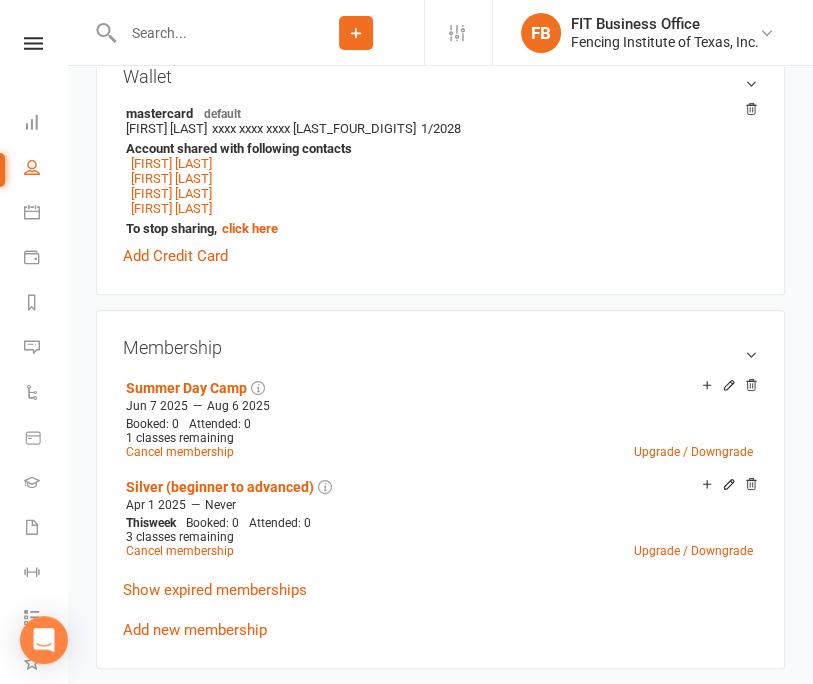 scroll, scrollTop: 833, scrollLeft: 0, axis: vertical 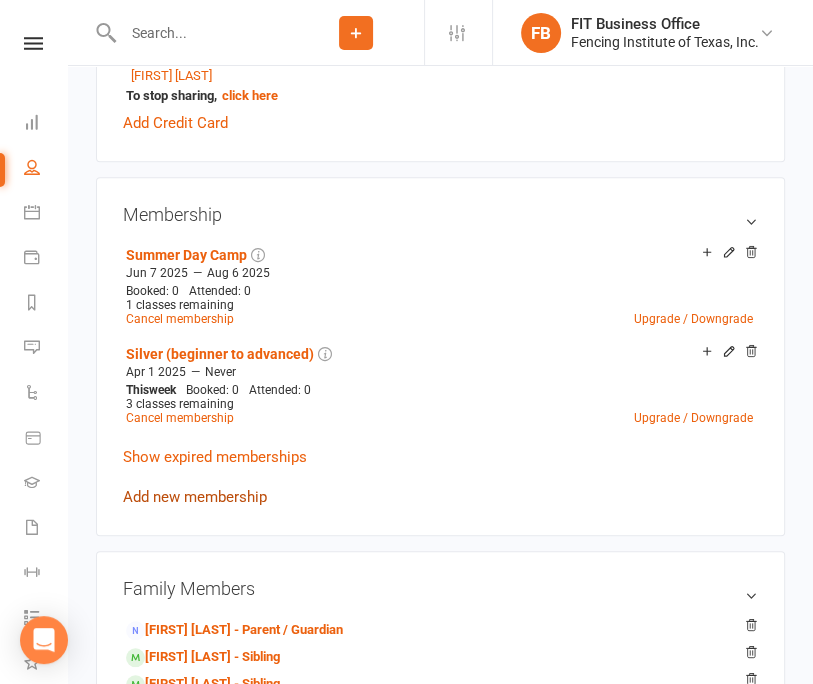 click on "Add new membership" at bounding box center (195, 497) 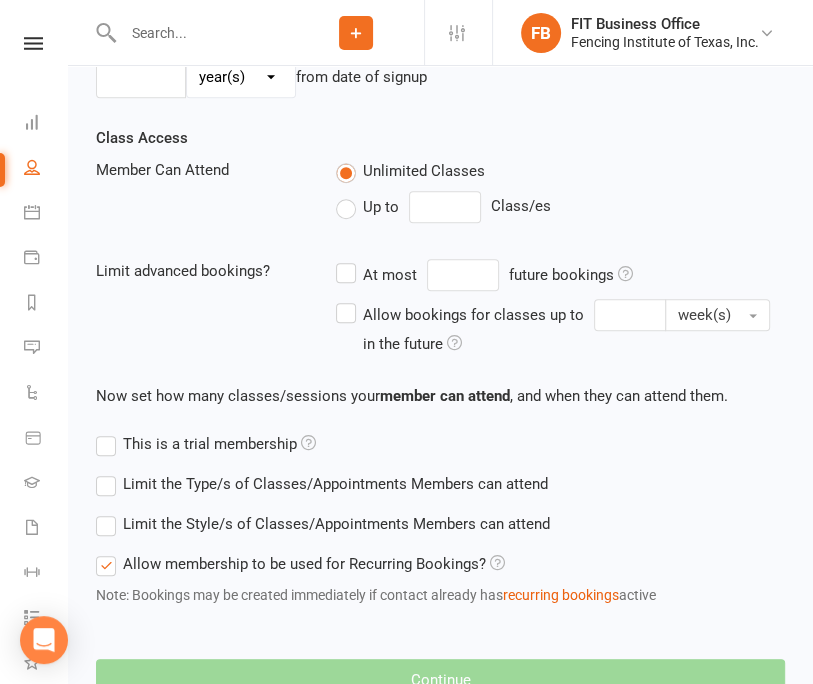 scroll, scrollTop: 0, scrollLeft: 0, axis: both 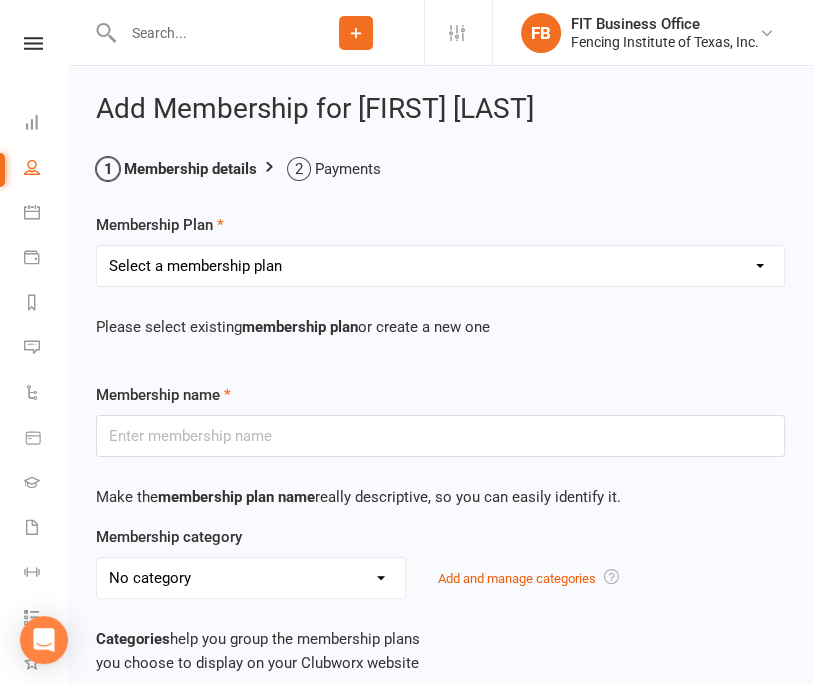 click on "Select a membership plan Create new Membership Plan Competitive Private Lesson (non-refundable) Youth/Recreational Private Lesson Book of 5 ($15 discount, non-refundable) Competitive Private Lesson Book of 5 ($15 discount, non-refundable) Youth/Recreational Private lesson book of 10 (non-refundable) Competitive Private lesson book of 10 (non-refundable) Home School Program Session I Wednesday 2:30-3:30pm Home School Program Session II Thursday 1:30-2:30 Musketeer (ages 6 - 9) Bronze (beginner ages 10+) Silver (beginner to advanced) Gold (competitive team) Veteran Team (ages 40 +) Adult Fitness (ages 16+) Paralympian Wheelchair Administrative Fee Strength & Conditioning (Coach [COACH]) Open Fencing (no class, fencing only) Victorian Introductory Lesson (Non-Students Only, non-refundable) Visitor Group Class & Open Fencing Only (without lesson) *may re-purchase and attend maximum 2X each month* Visitor Private Lesson Only (without Group Class or Open Fencing) Seminar (Mini Camp) TOURNAMENT COACHING FEE" at bounding box center (440, 266) 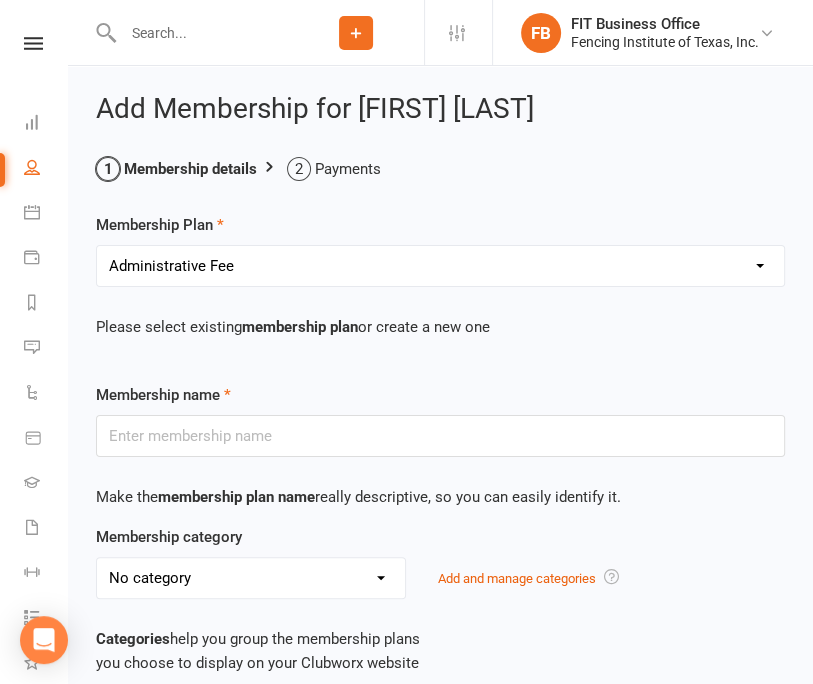 click on "Select a membership plan Create new Membership Plan Competitive Private Lesson (non-refundable) Youth/Recreational Private Lesson Book of 5 ($15 discount, non-refundable) Competitive Private Lesson Book of 5 ($15 discount, non-refundable) Youth/Recreational Private lesson book of 10 (non-refundable) Competitive Private lesson book of 10 (non-refundable) Home School Program Session I Wednesday 2:30-3:30pm Home School Program Session II Thursday 1:30-2:30 Musketeer (ages 6 - 9) Bronze (beginner ages 10+) Silver (beginner to advanced) Gold (competitive team) Veteran Team (ages 40 +) Adult Fitness (ages 16+) Paralympian Wheelchair Administrative Fee Strength & Conditioning (Coach [COACH]) Open Fencing (no class, fencing only) Victorian Introductory Lesson (Non-Students Only, non-refundable) Visitor Group Class & Open Fencing Only (without lesson) *may re-purchase and attend maximum 2X each month* Visitor Private Lesson Only (without Group Class or Open Fencing) Seminar (Mini Camp) TOURNAMENT COACHING FEE" at bounding box center [440, 266] 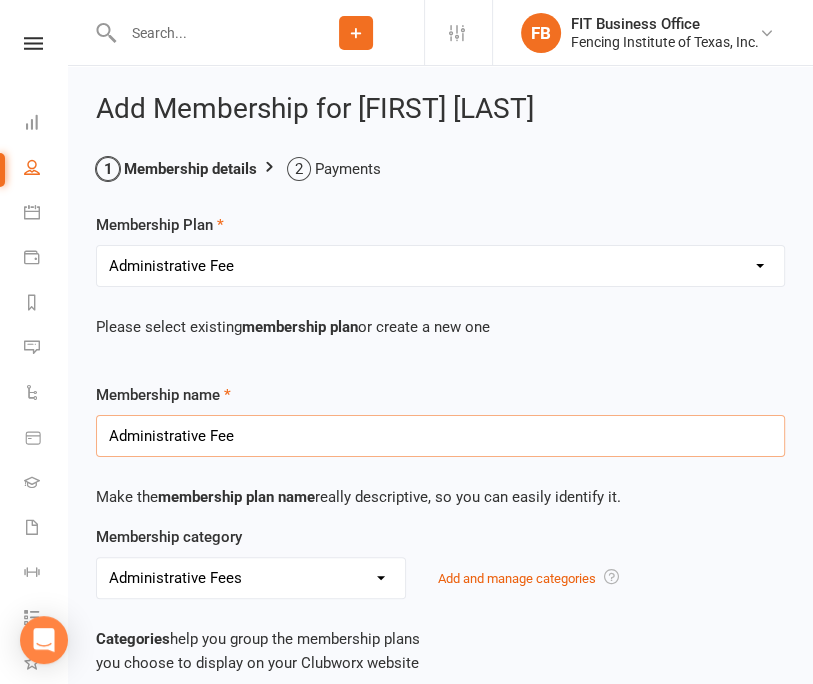 click on "Administrative Fee" at bounding box center [440, 436] 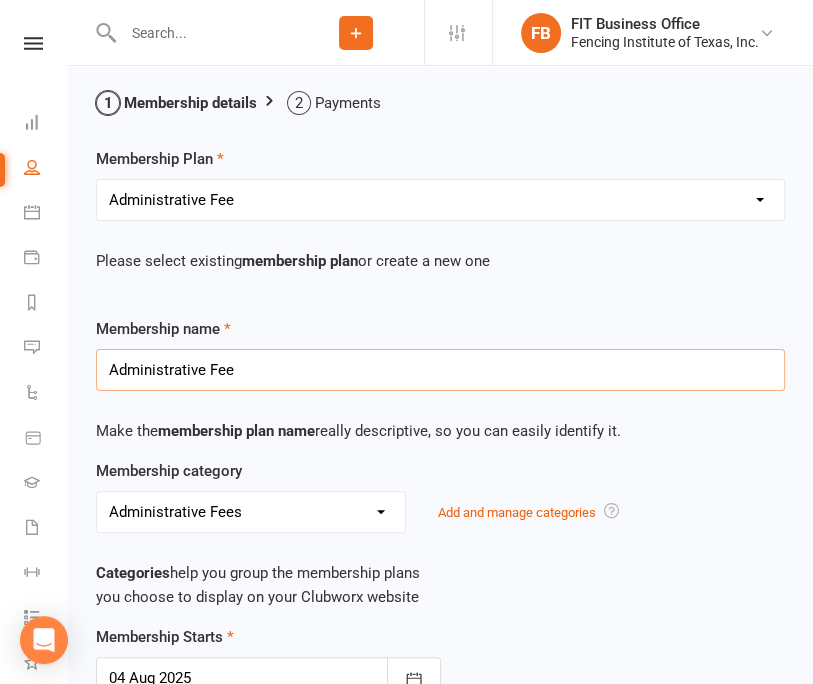 scroll, scrollTop: 133, scrollLeft: 0, axis: vertical 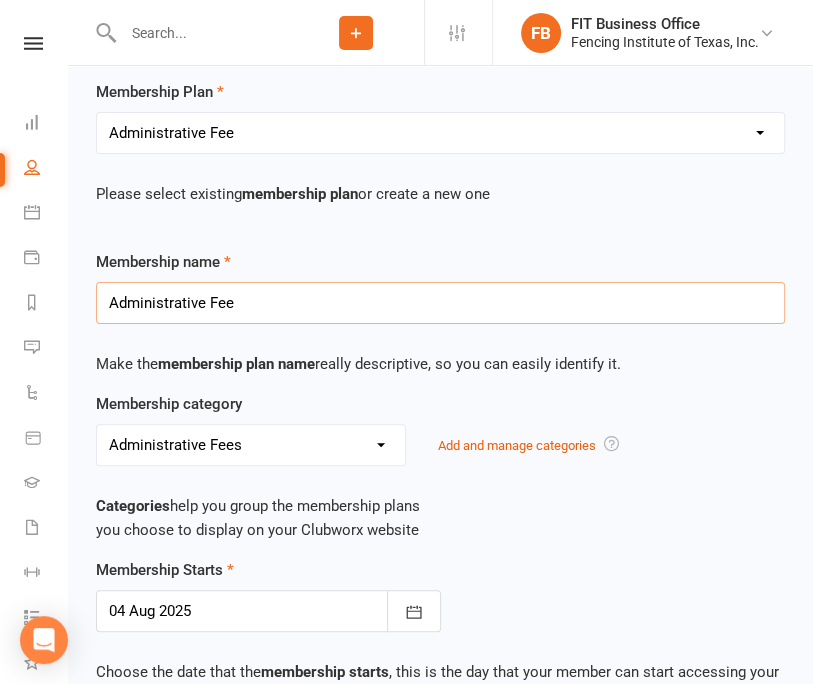drag, startPoint x: 255, startPoint y: 304, endPoint x: 2, endPoint y: 297, distance: 253.09682 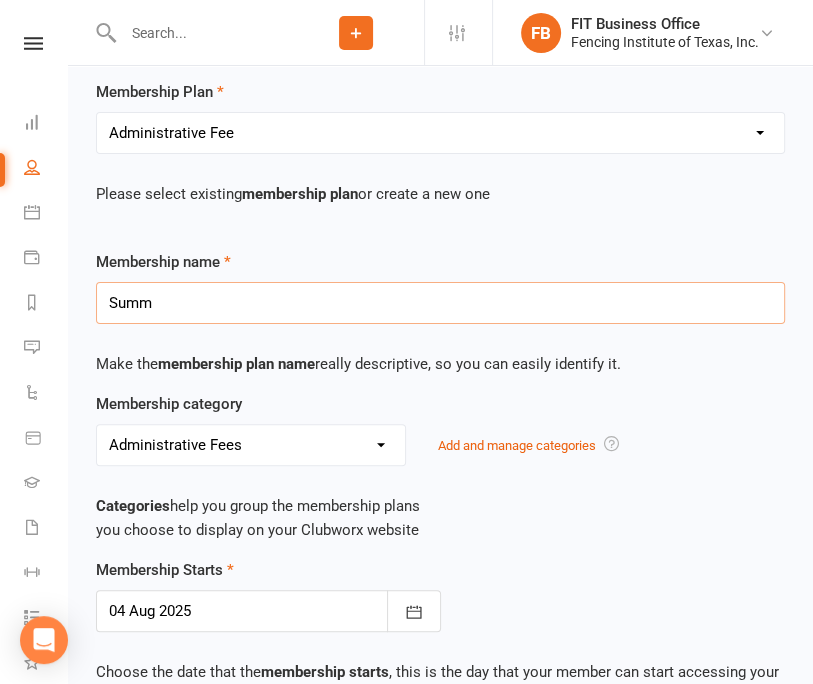 scroll, scrollTop: 0, scrollLeft: 0, axis: both 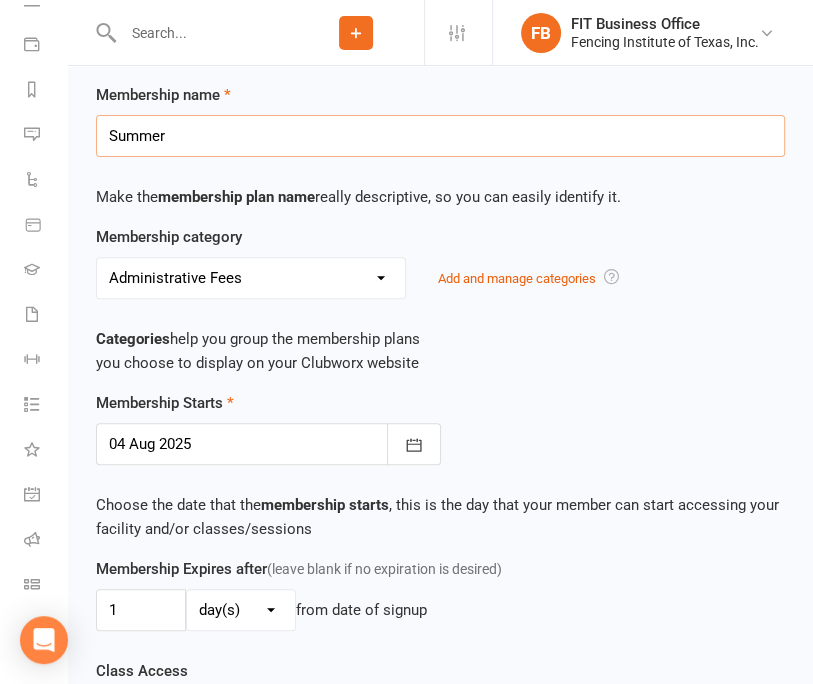 type on "Summer Day Camp -Full Day" 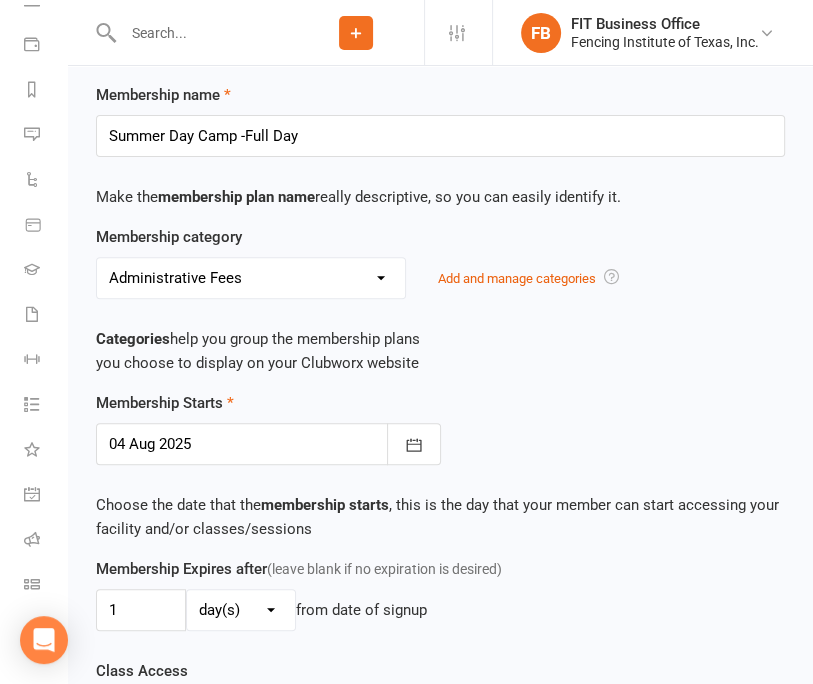 click on "Administrative Fees Camp, Summer Competitive Camp, Summer Day Donation EIN 75-2768378 Entry fee for Club tournament Introduction Lesson (30 minutes) Locker Rental Private Lesson, Competitive level Private Lesson,Youth/Recreational level Programs, Competitive Recreational Programs Scholarship Seminar (mini Camp) Strip and Coaching Tournament Fees Training Classes, Additional to Program Visiting Fencer" at bounding box center (251, 278) 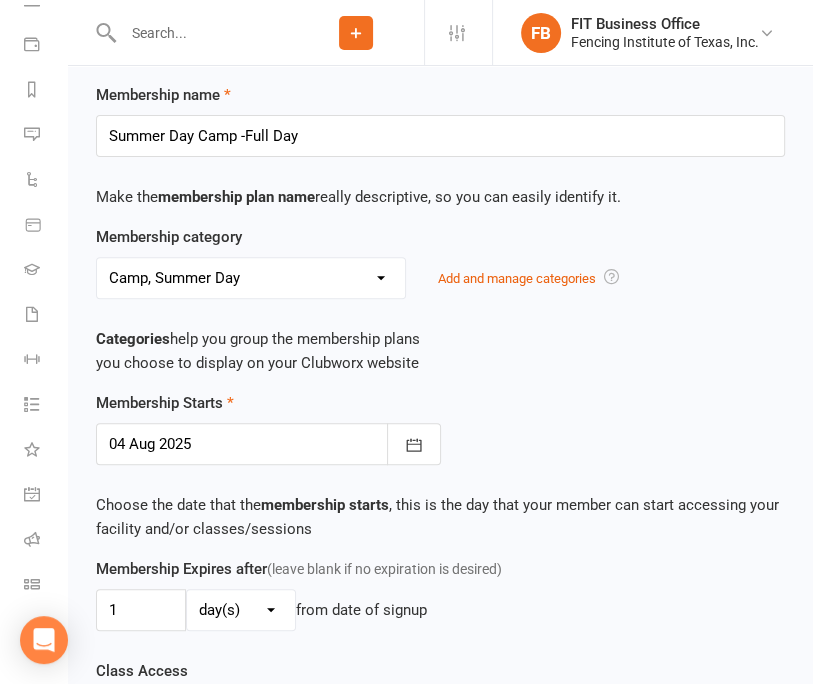 click on "Administrative Fees Camp, Summer Competitive Camp, Summer Day Donation EIN 75-2768378 Entry fee for Club tournament Introduction Lesson (30 minutes) Locker Rental Private Lesson, Competitive level Private Lesson,Youth/Recreational level Programs, Competitive Recreational Programs Scholarship Seminar (mini Camp) Strip and Coaching Tournament Fees Training Classes, Additional to Program Visiting Fencer" at bounding box center (251, 278) 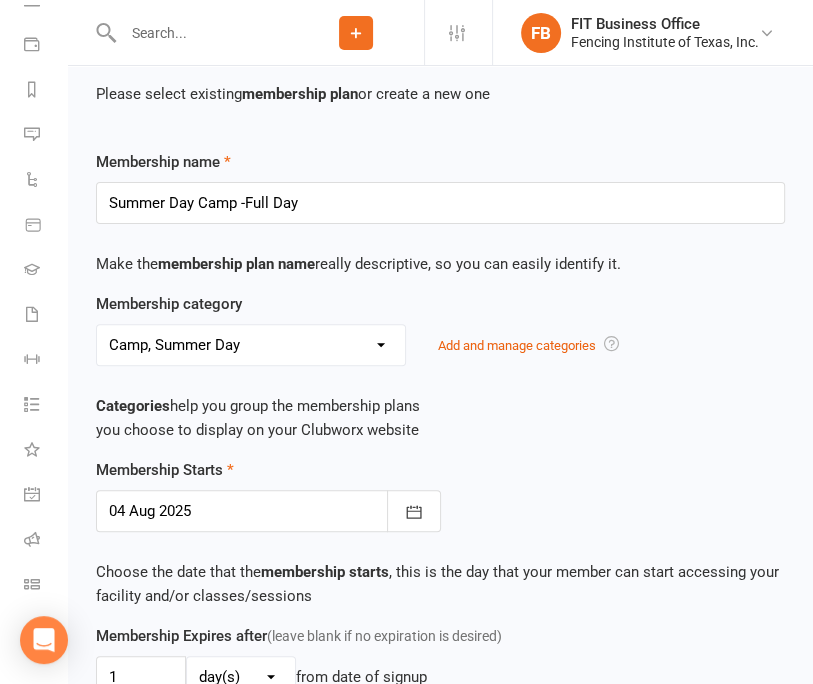 scroll, scrollTop: 200, scrollLeft: 0, axis: vertical 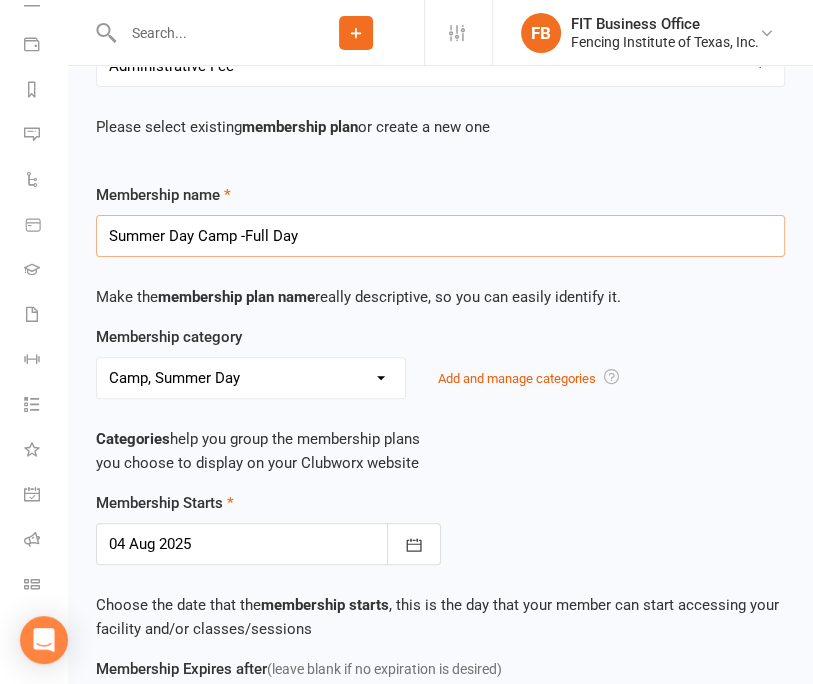 click on "Summer Day Camp -Full Day" at bounding box center [440, 236] 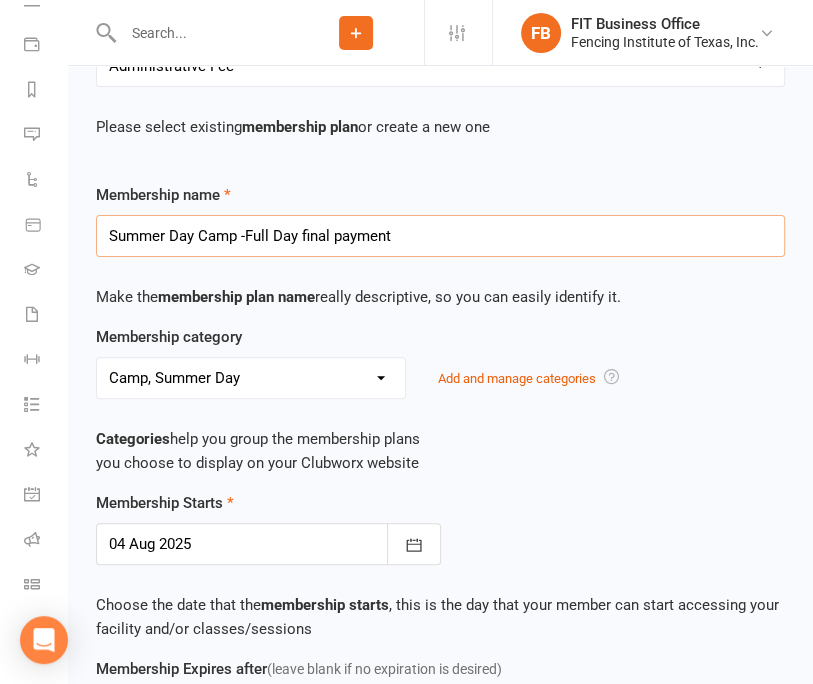 type on "Summer Day Camp -Full Day final payment" 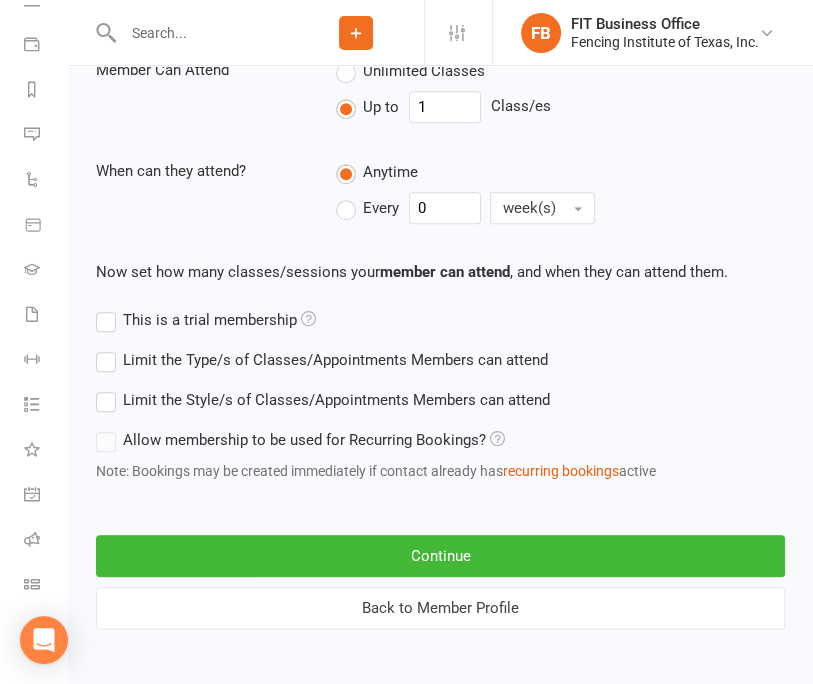 scroll, scrollTop: 936, scrollLeft: 0, axis: vertical 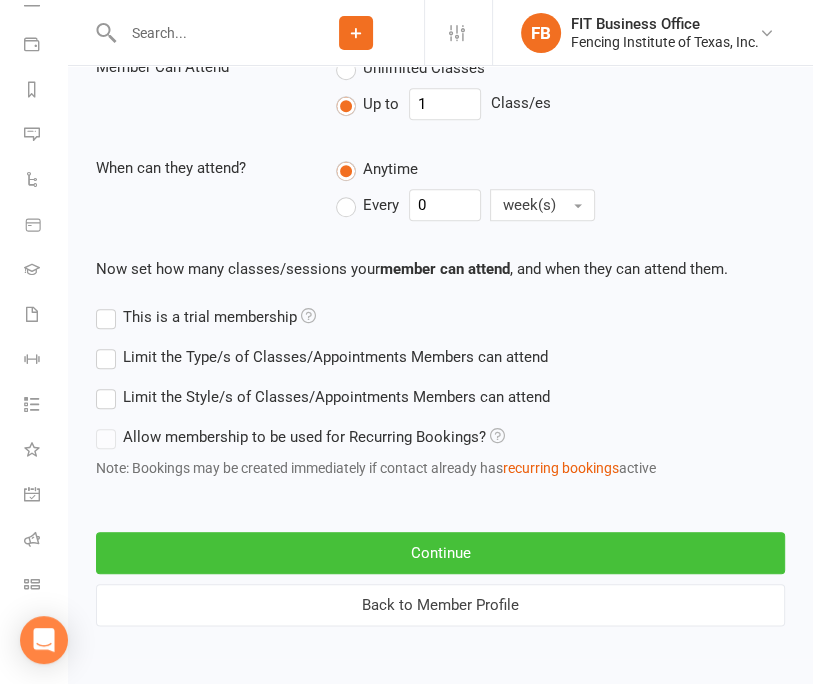 click on "Continue" at bounding box center (440, 553) 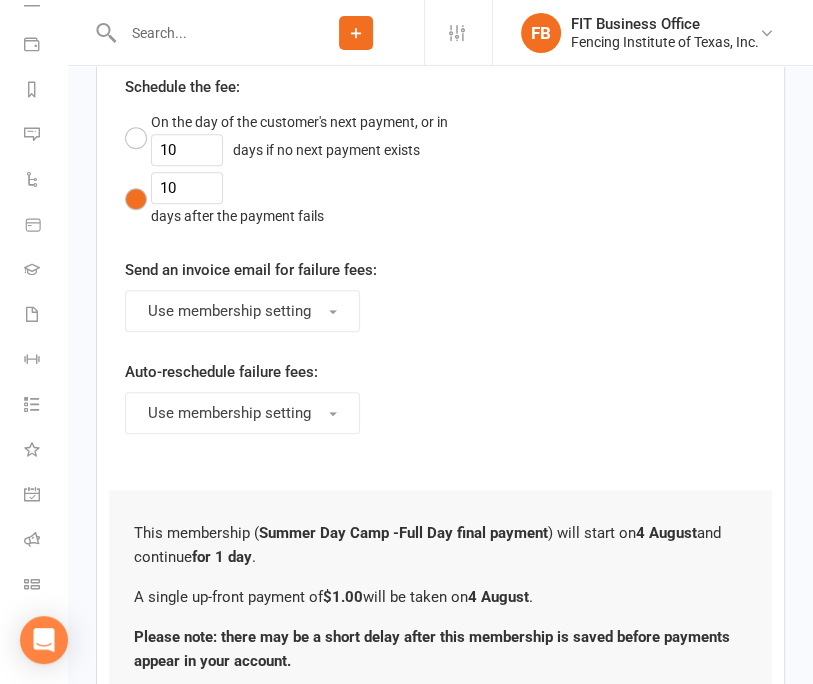 scroll, scrollTop: 0, scrollLeft: 0, axis: both 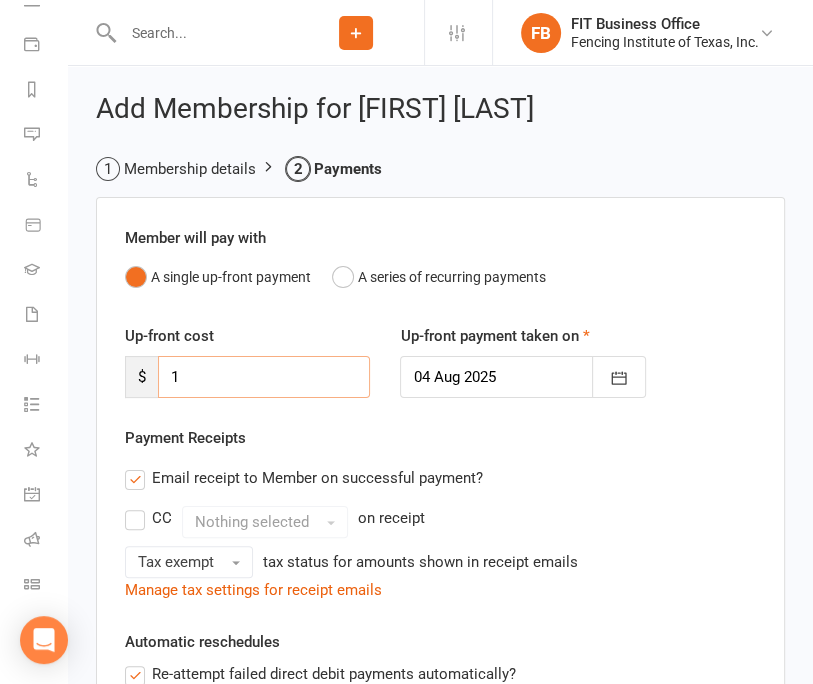 click on "1" at bounding box center [264, 377] 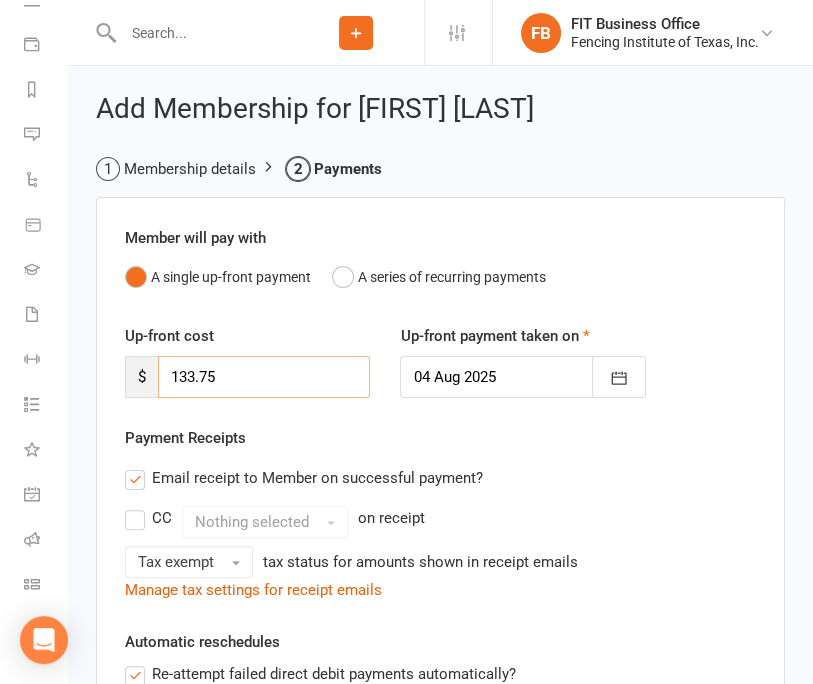 type on "133.75" 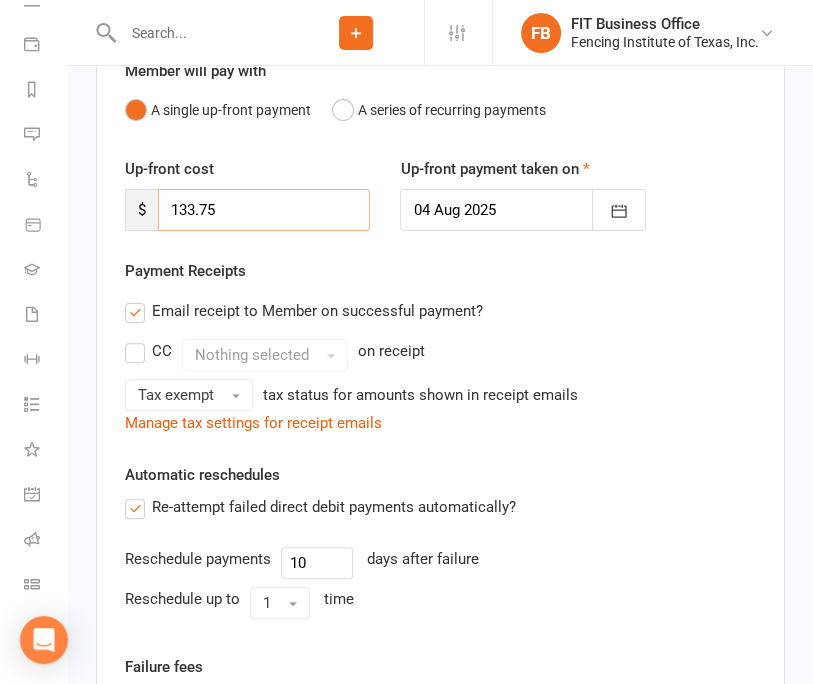 scroll, scrollTop: 356, scrollLeft: 0, axis: vertical 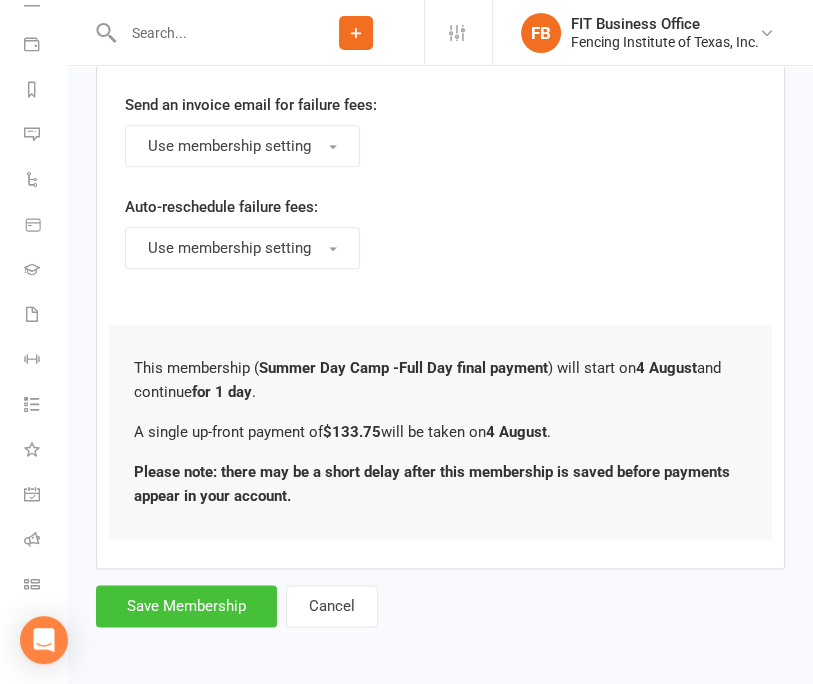 click on "Save Membership" at bounding box center [186, 606] 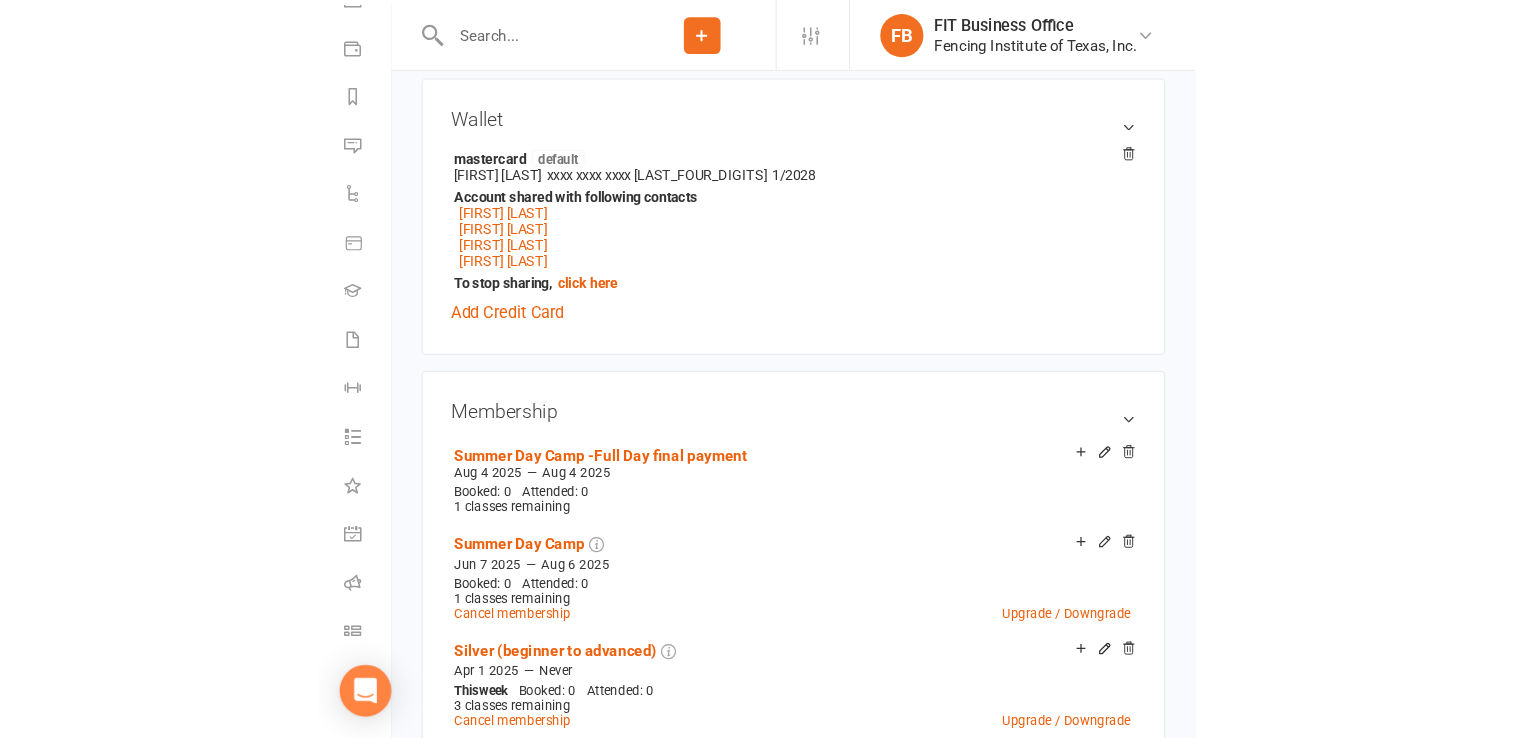scroll, scrollTop: 600, scrollLeft: 0, axis: vertical 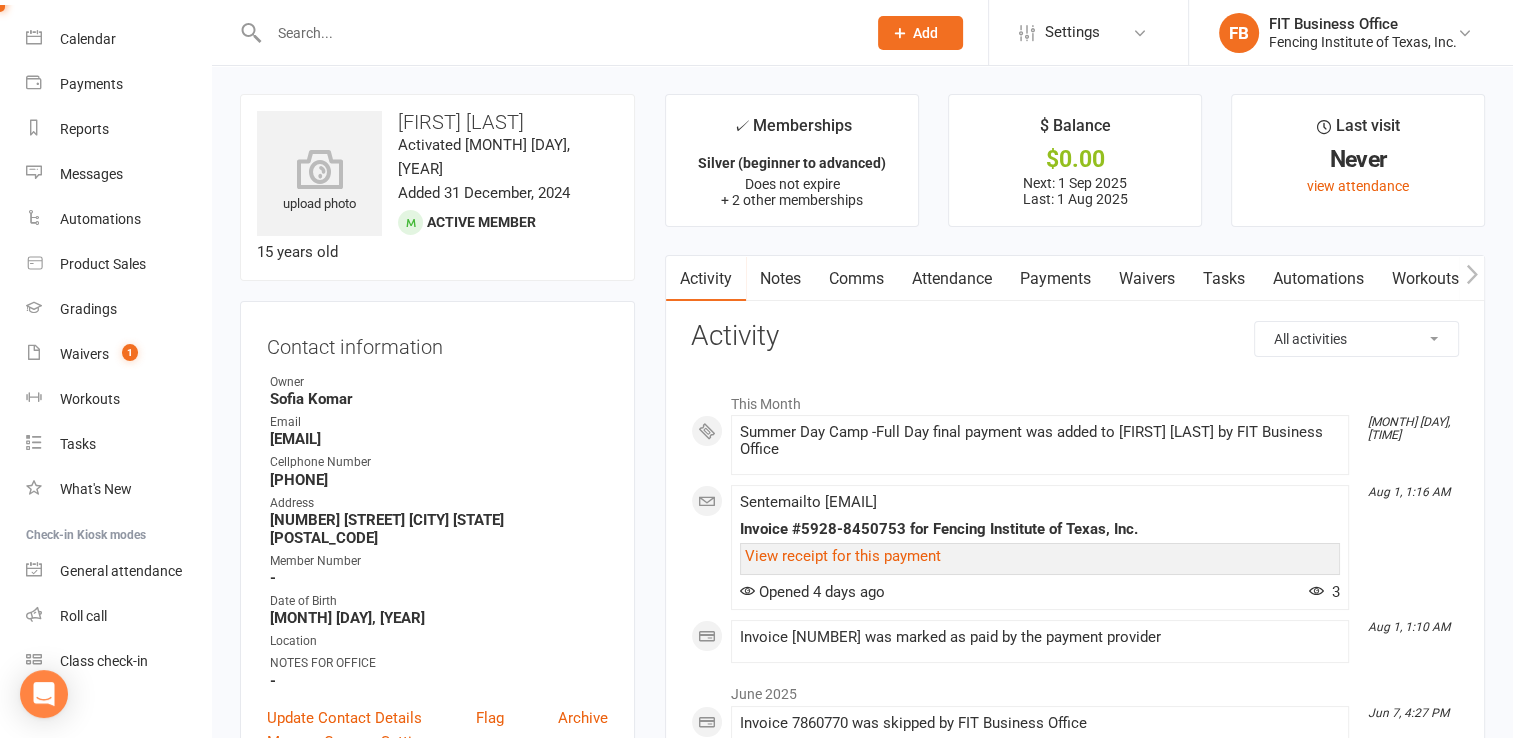 click on "Payments" at bounding box center (1055, 279) 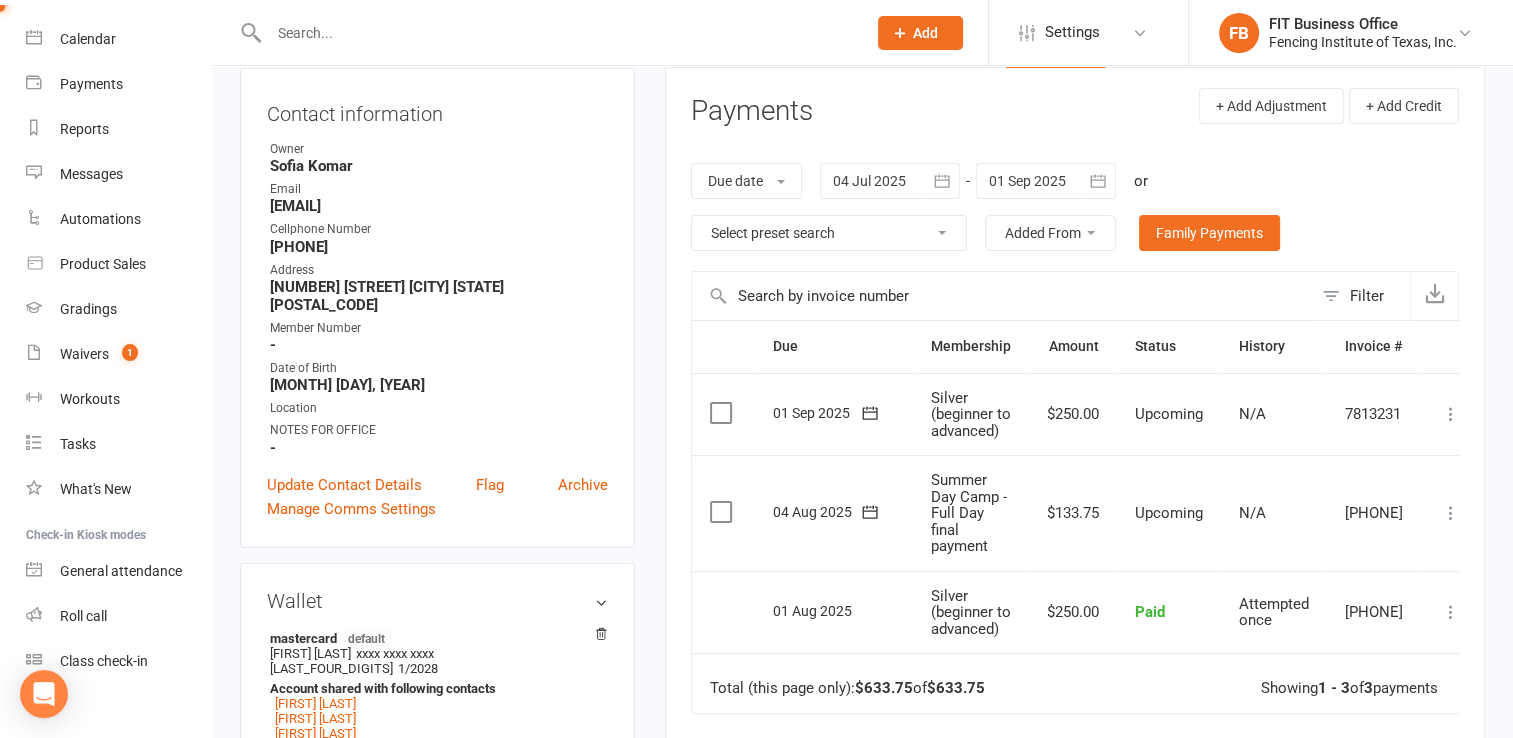scroll, scrollTop: 300, scrollLeft: 0, axis: vertical 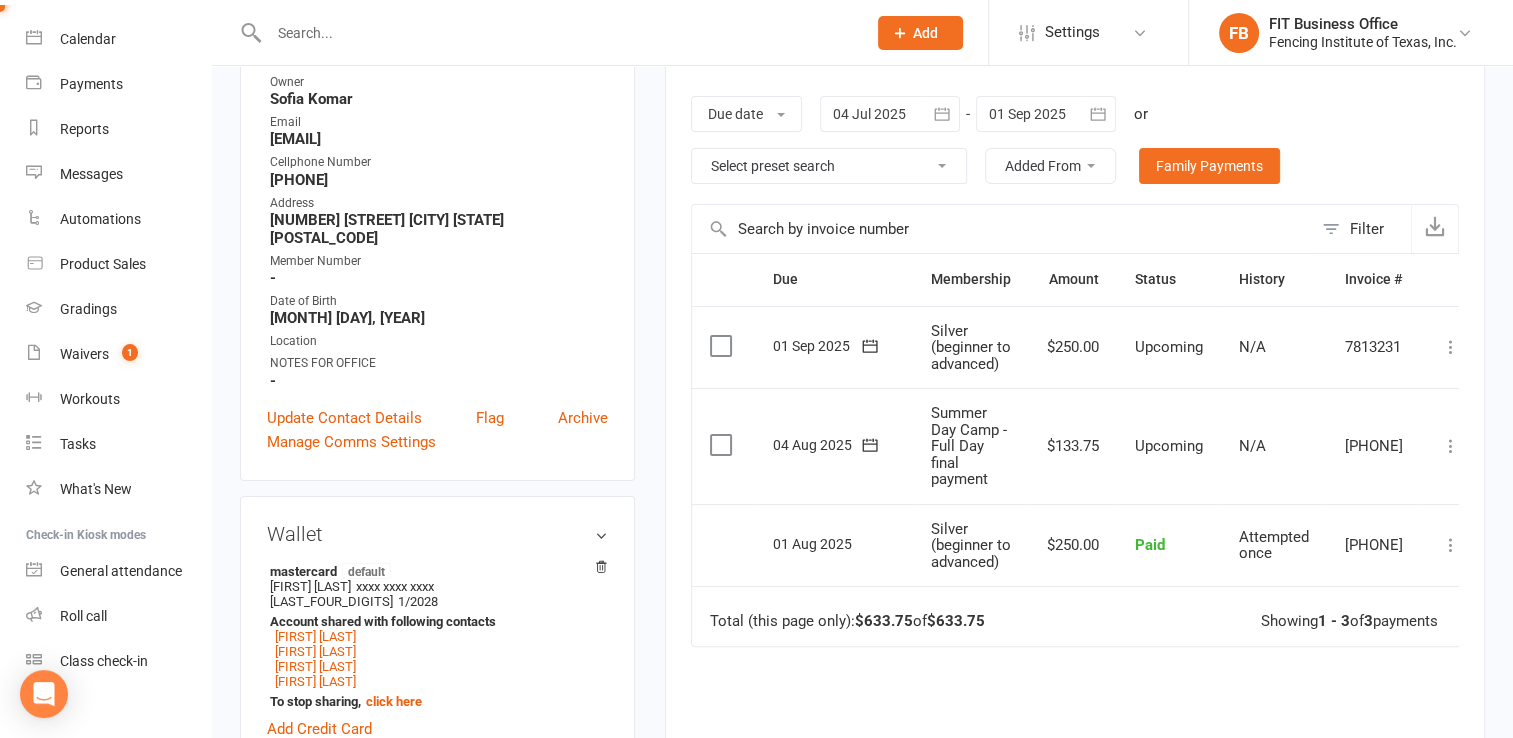 click at bounding box center (1451, 446) 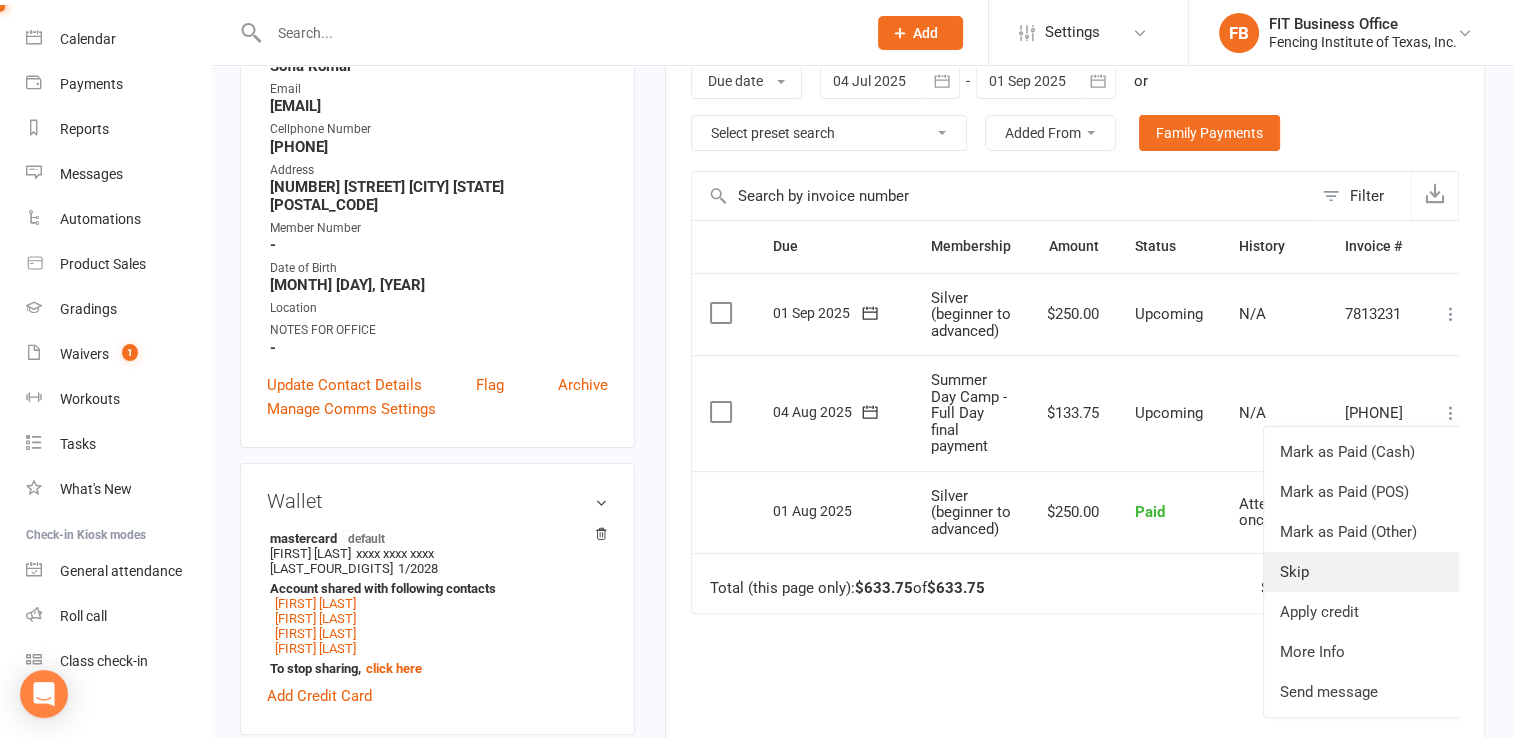 scroll, scrollTop: 366, scrollLeft: 0, axis: vertical 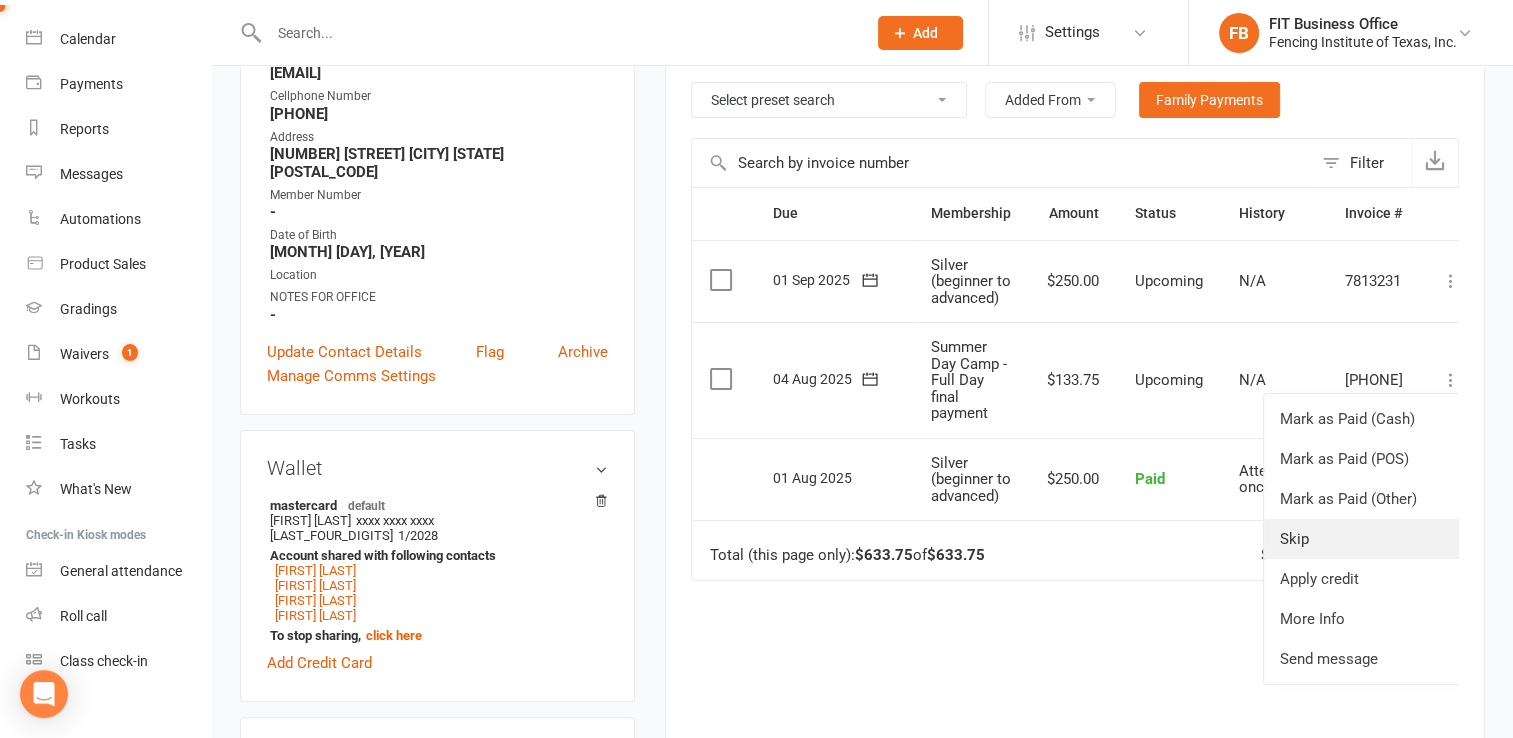 click on "Skip" at bounding box center (1363, 539) 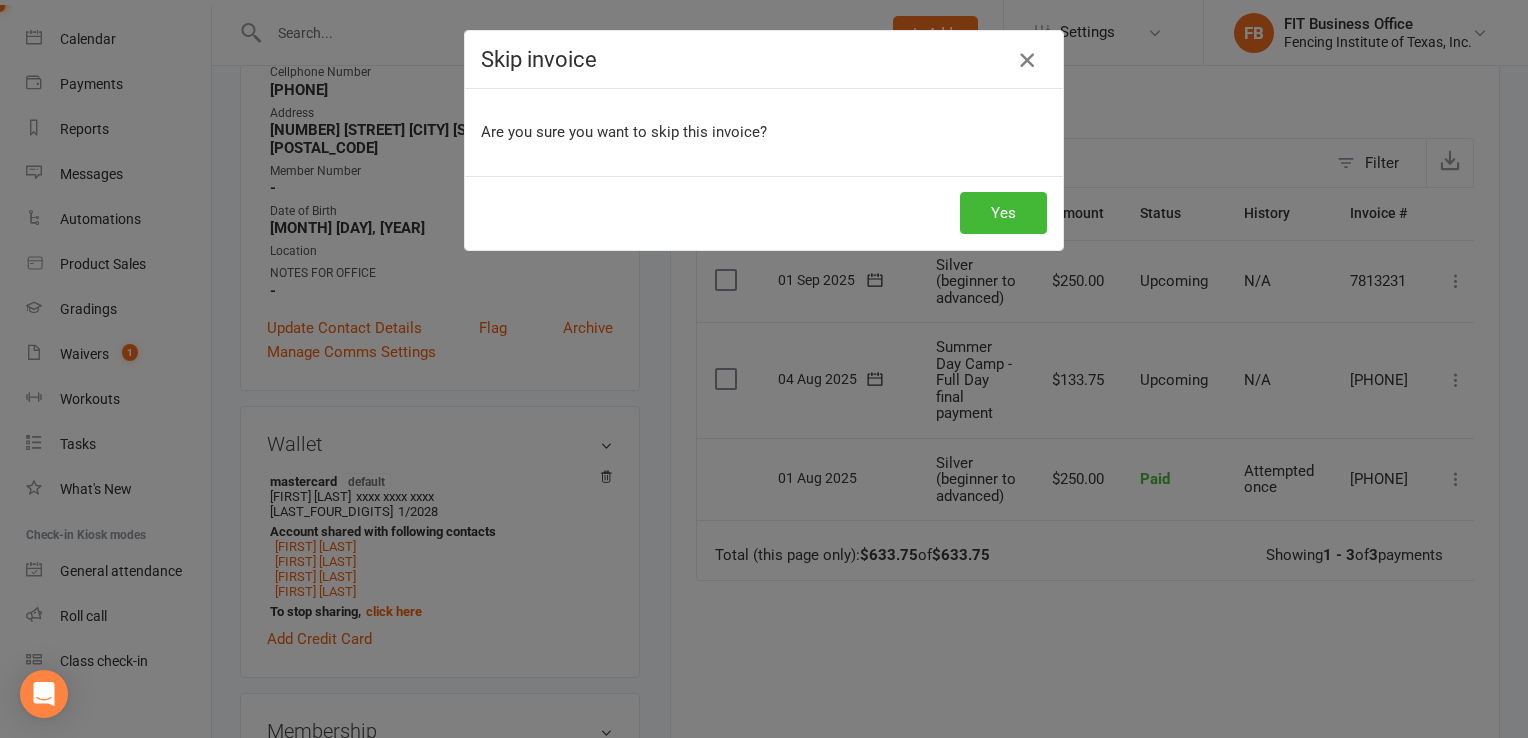 click at bounding box center (1027, 60) 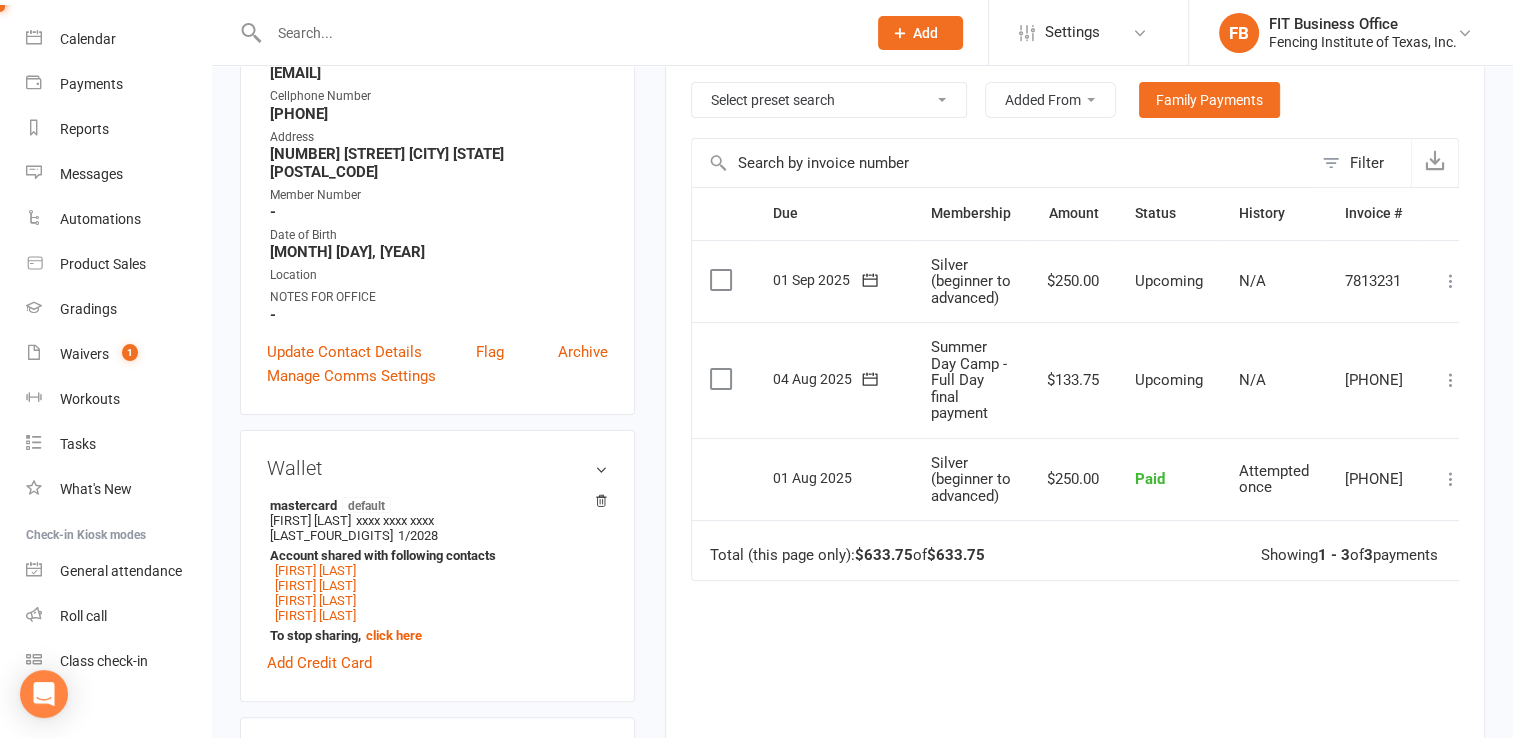 click at bounding box center [1451, 380] 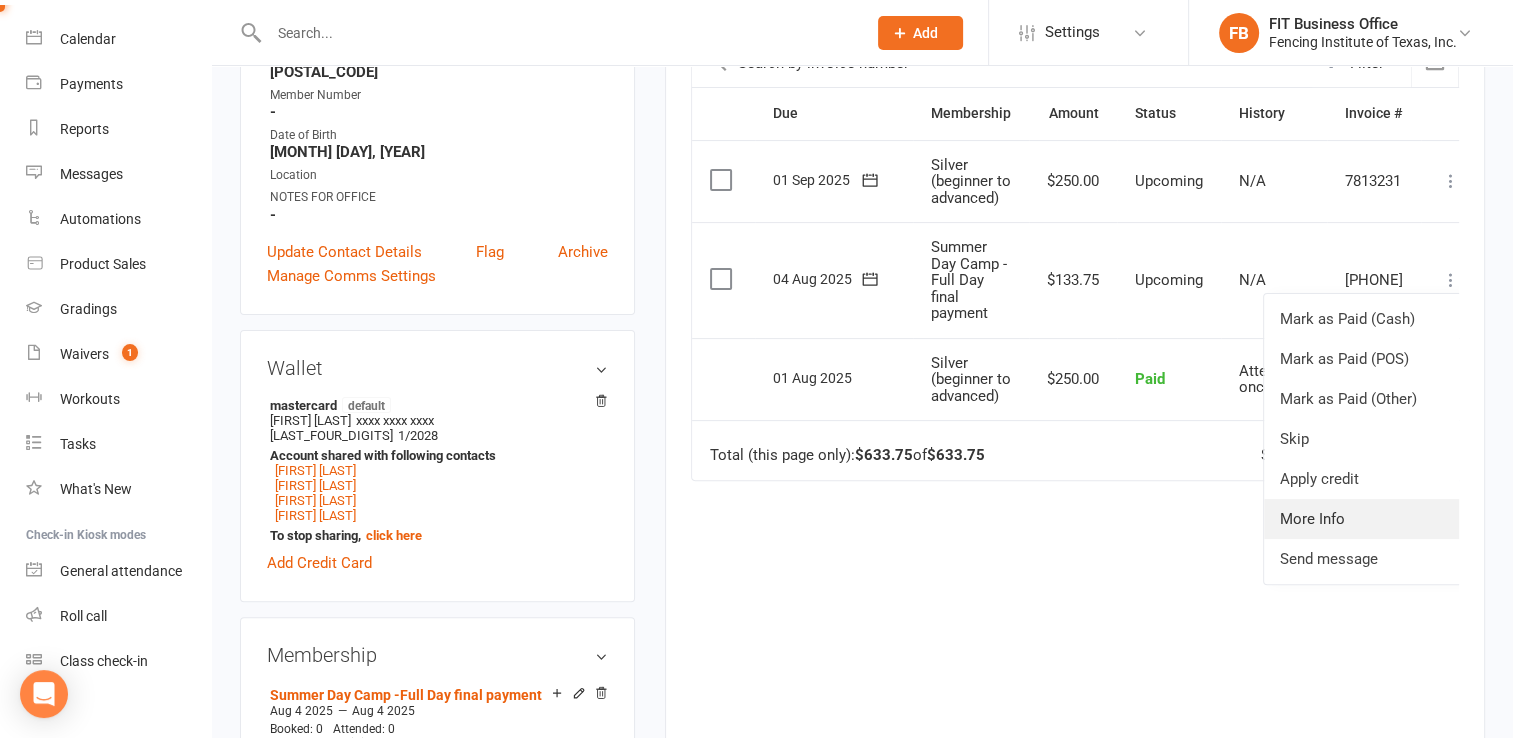scroll, scrollTop: 433, scrollLeft: 0, axis: vertical 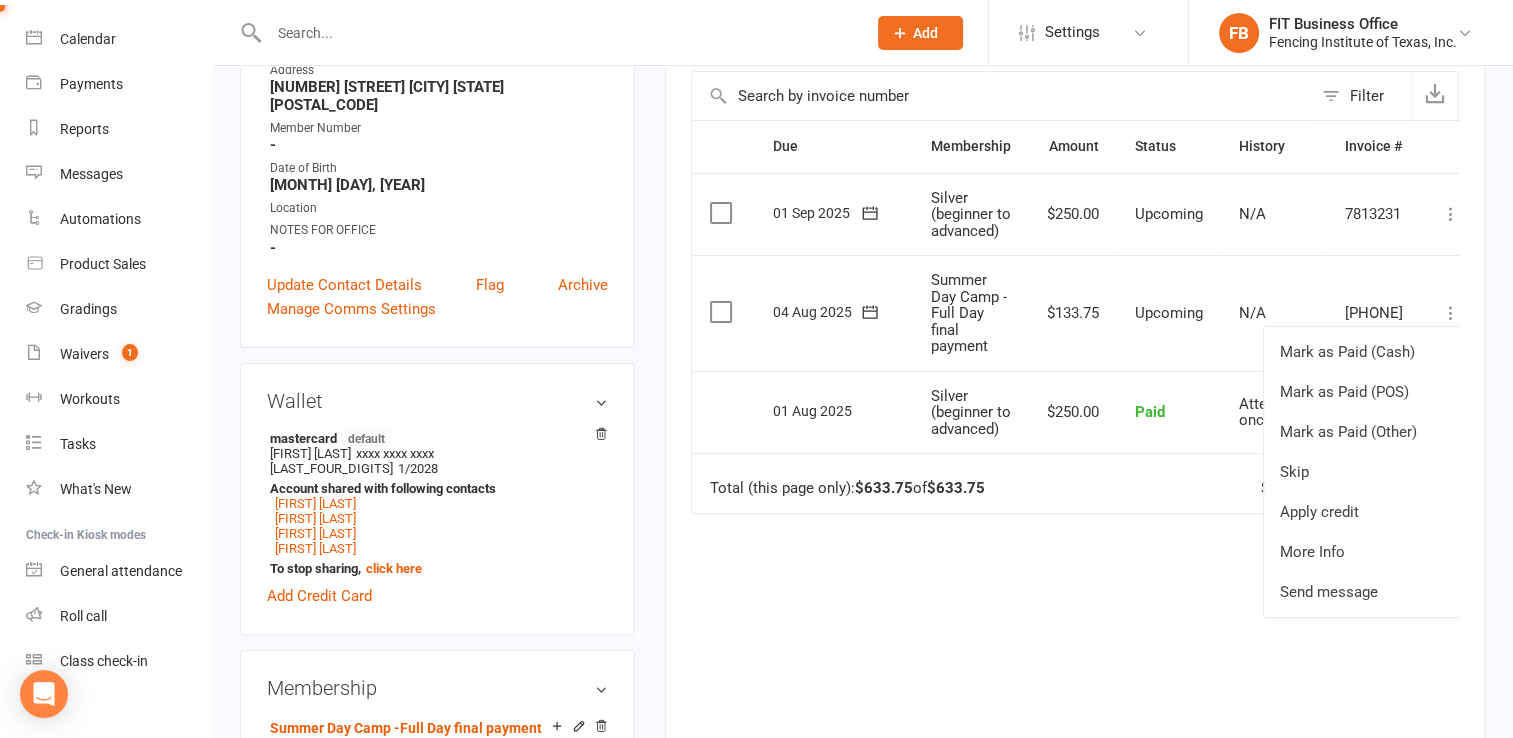 click 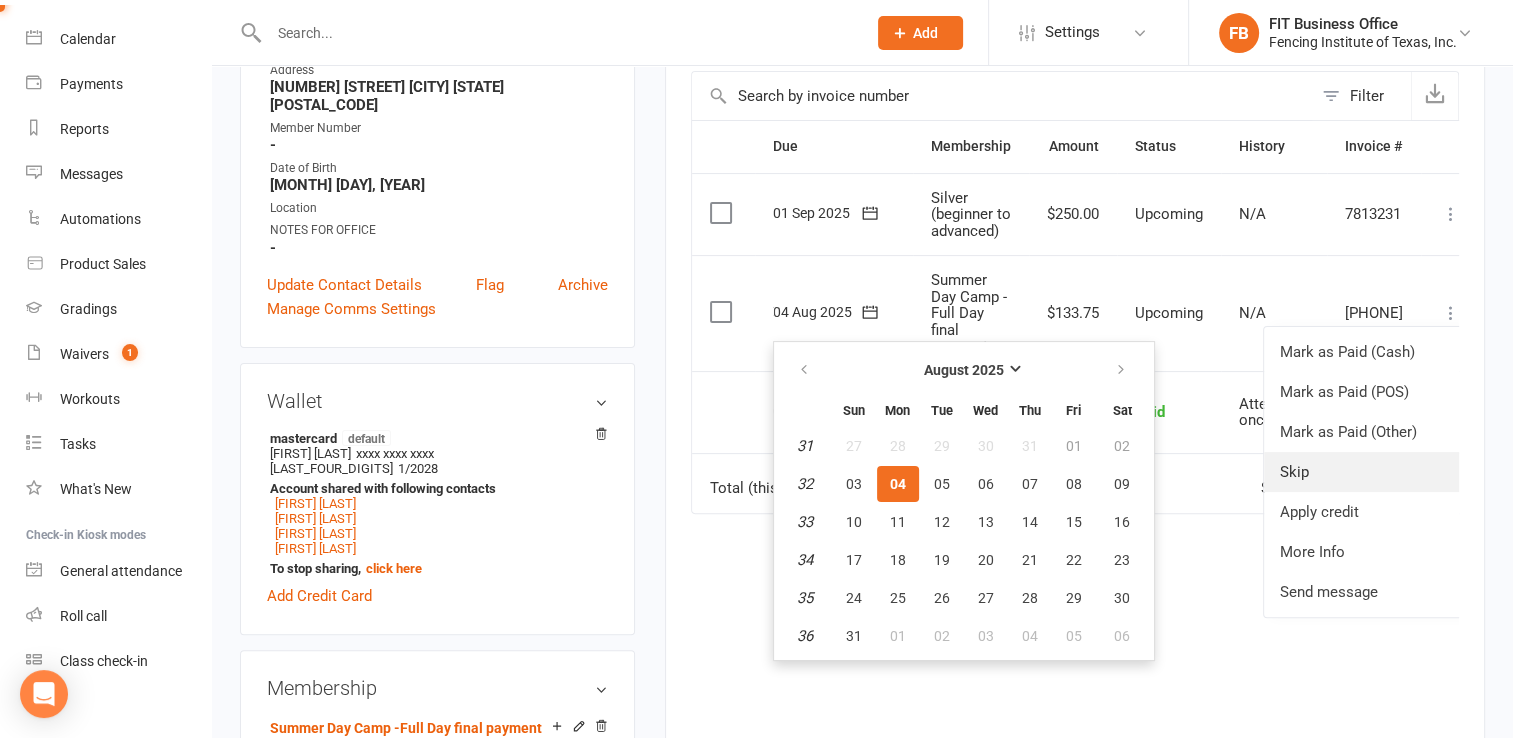 click on "Skip" at bounding box center (1363, 472) 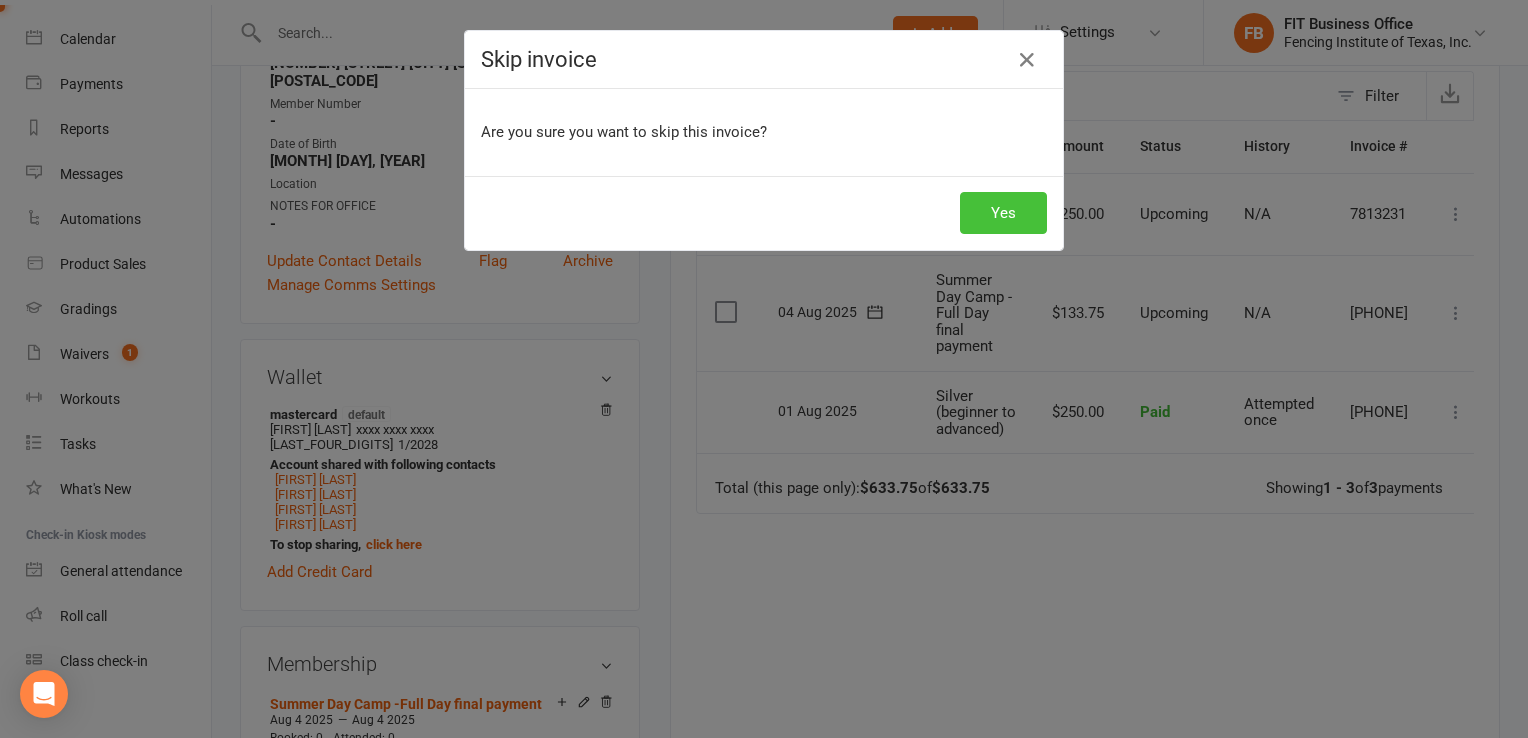 click on "Yes" at bounding box center [1003, 213] 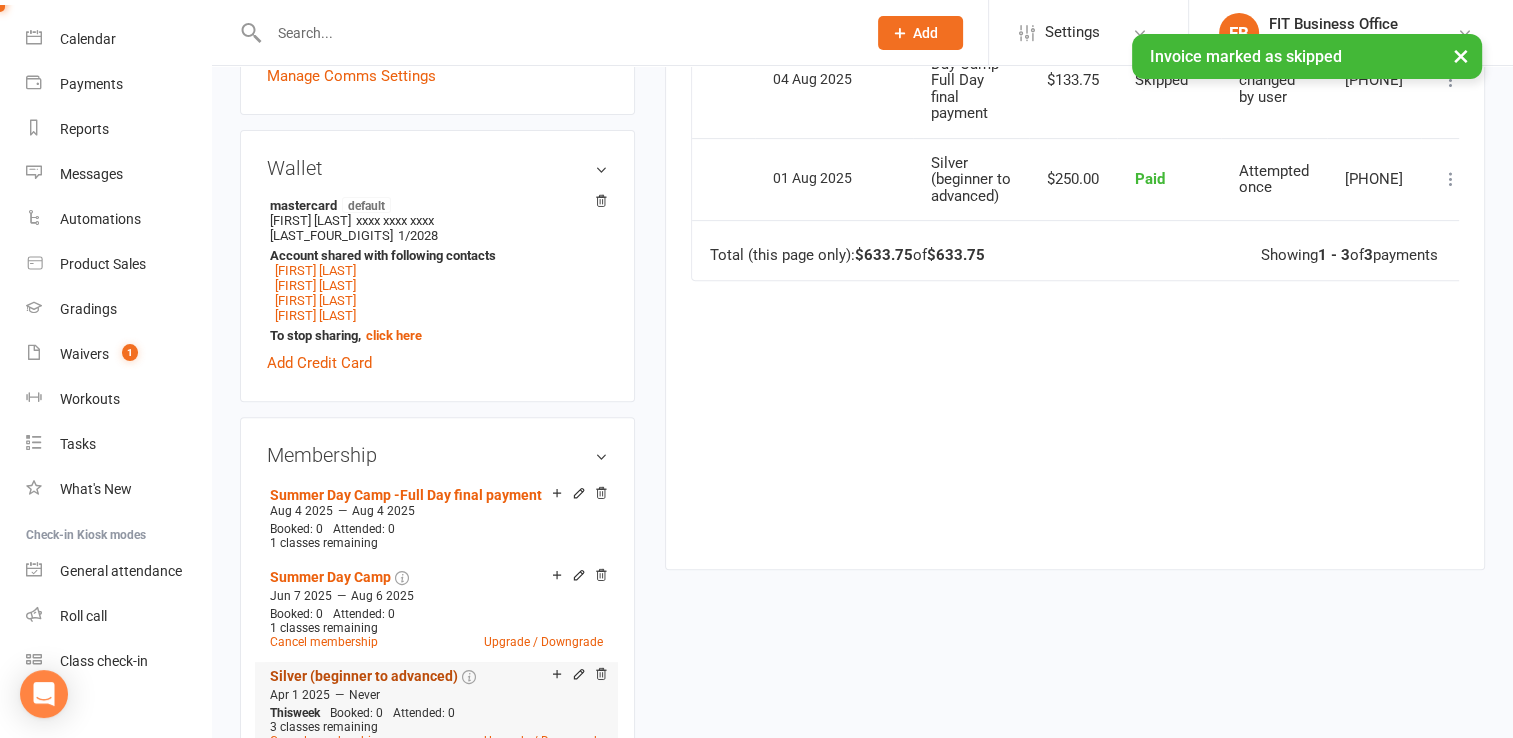 scroll, scrollTop: 833, scrollLeft: 0, axis: vertical 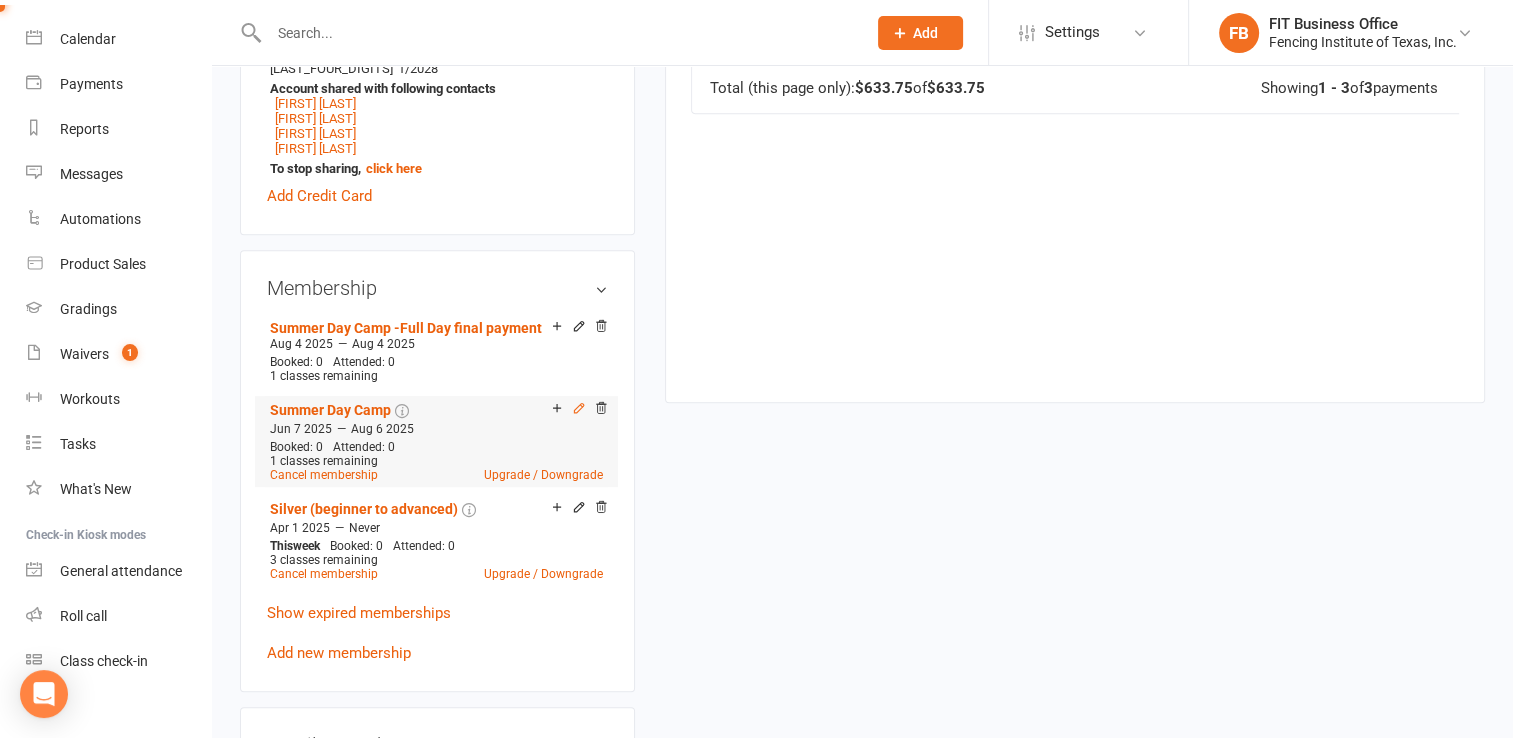 click 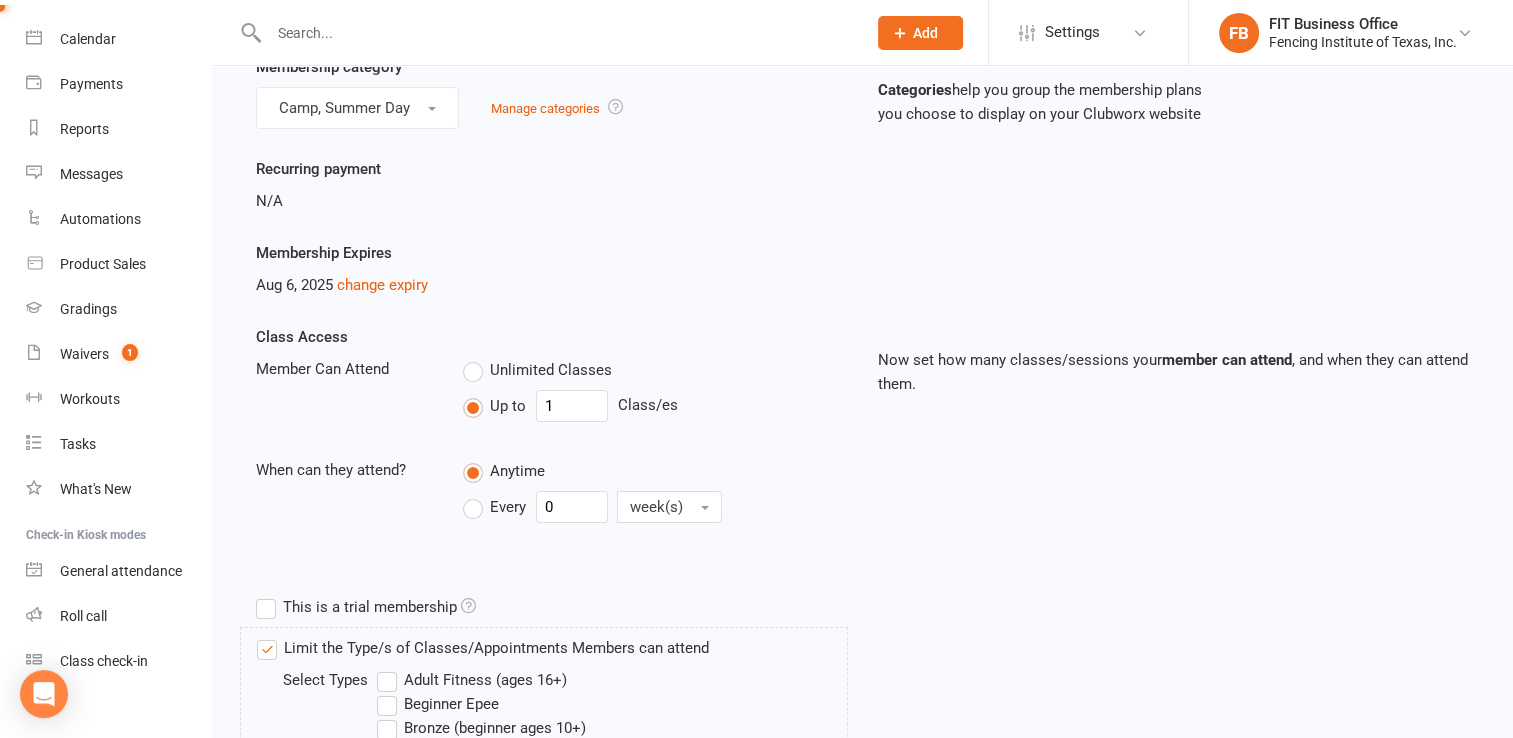 scroll, scrollTop: 0, scrollLeft: 0, axis: both 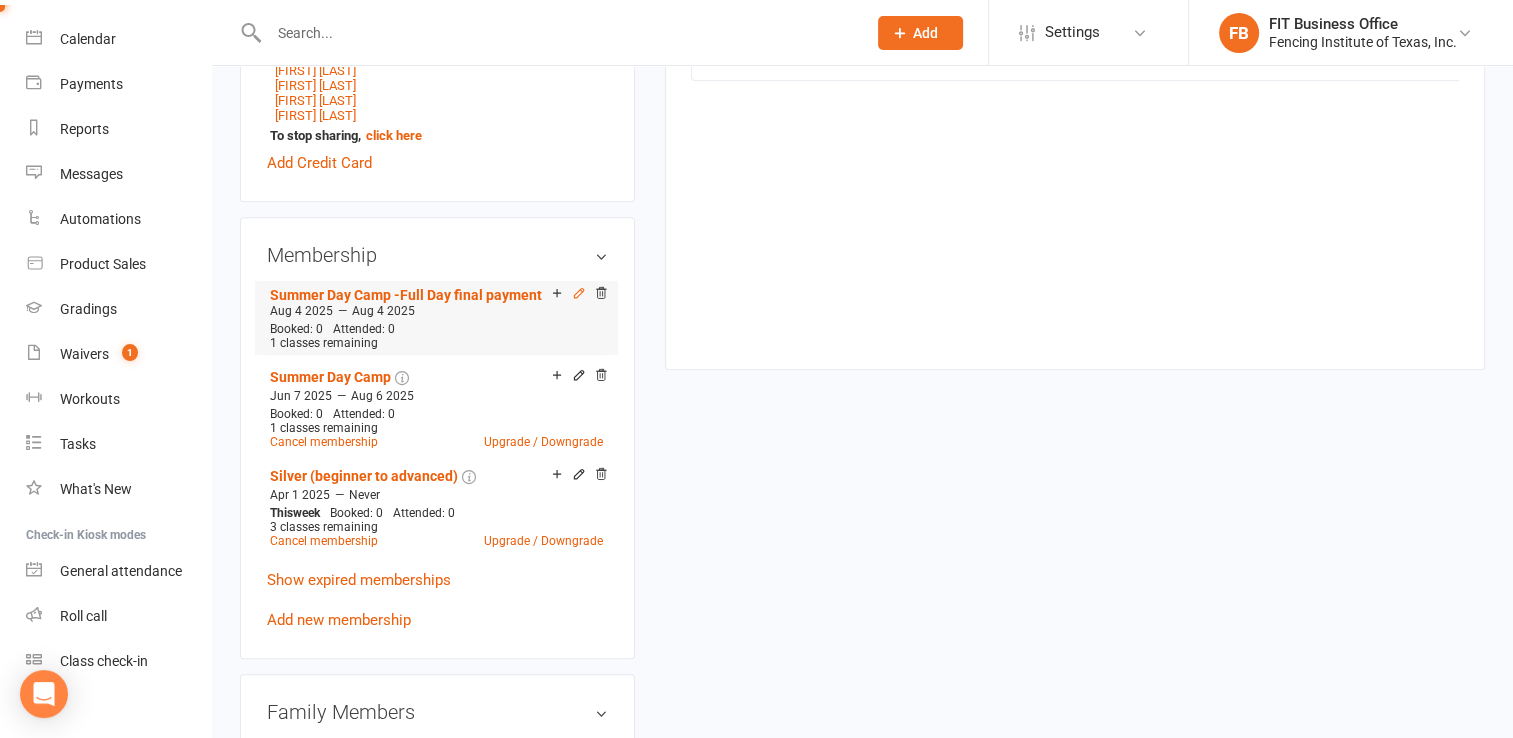 click 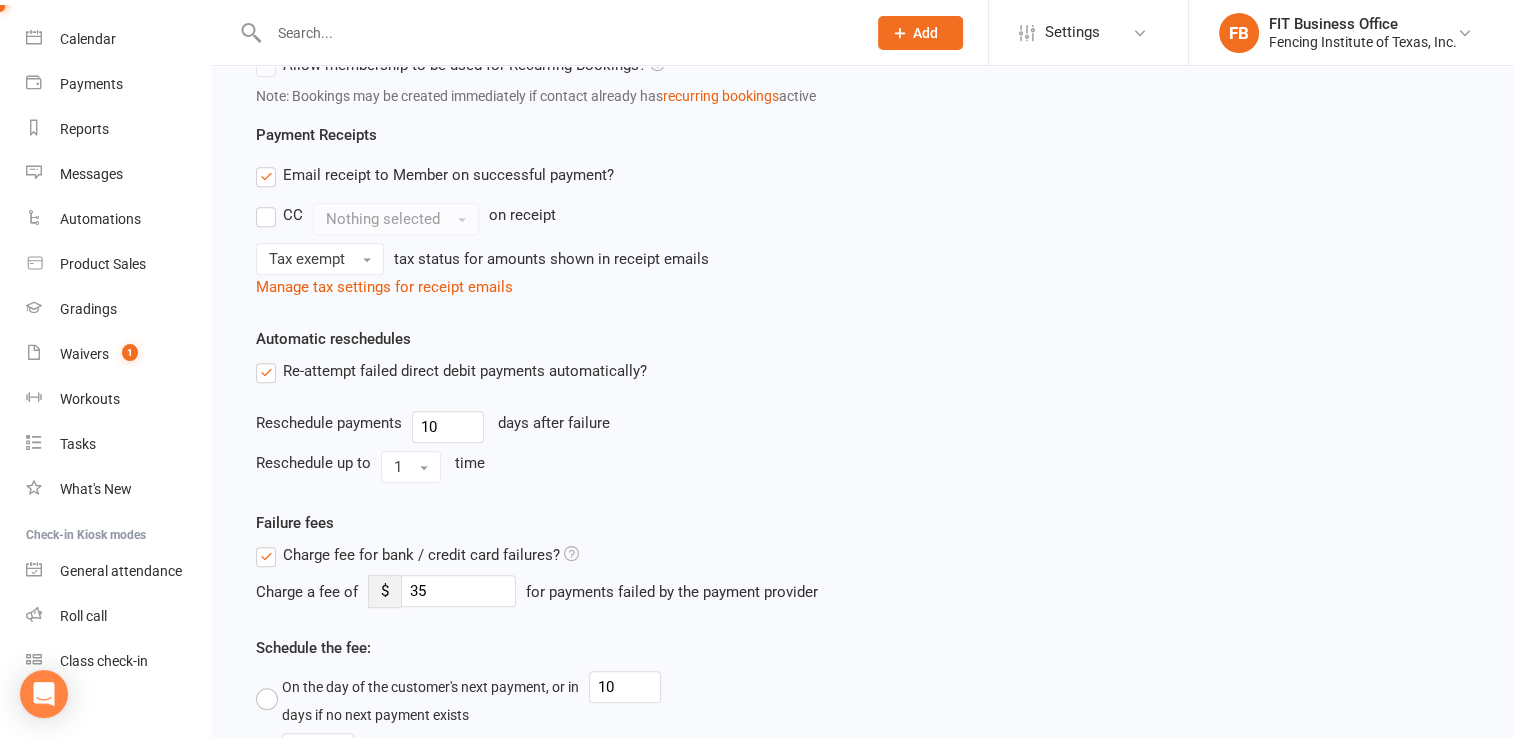scroll, scrollTop: 0, scrollLeft: 0, axis: both 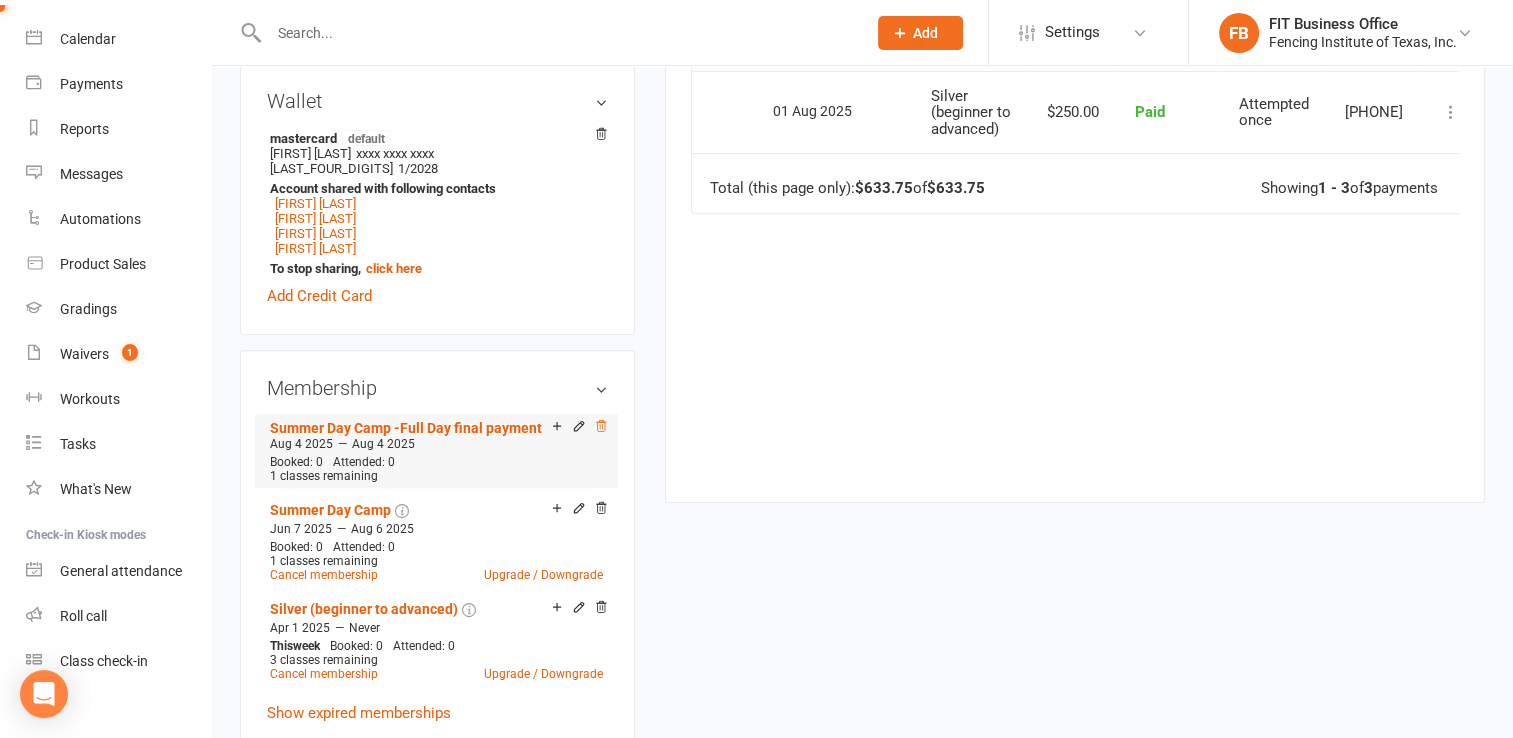 click 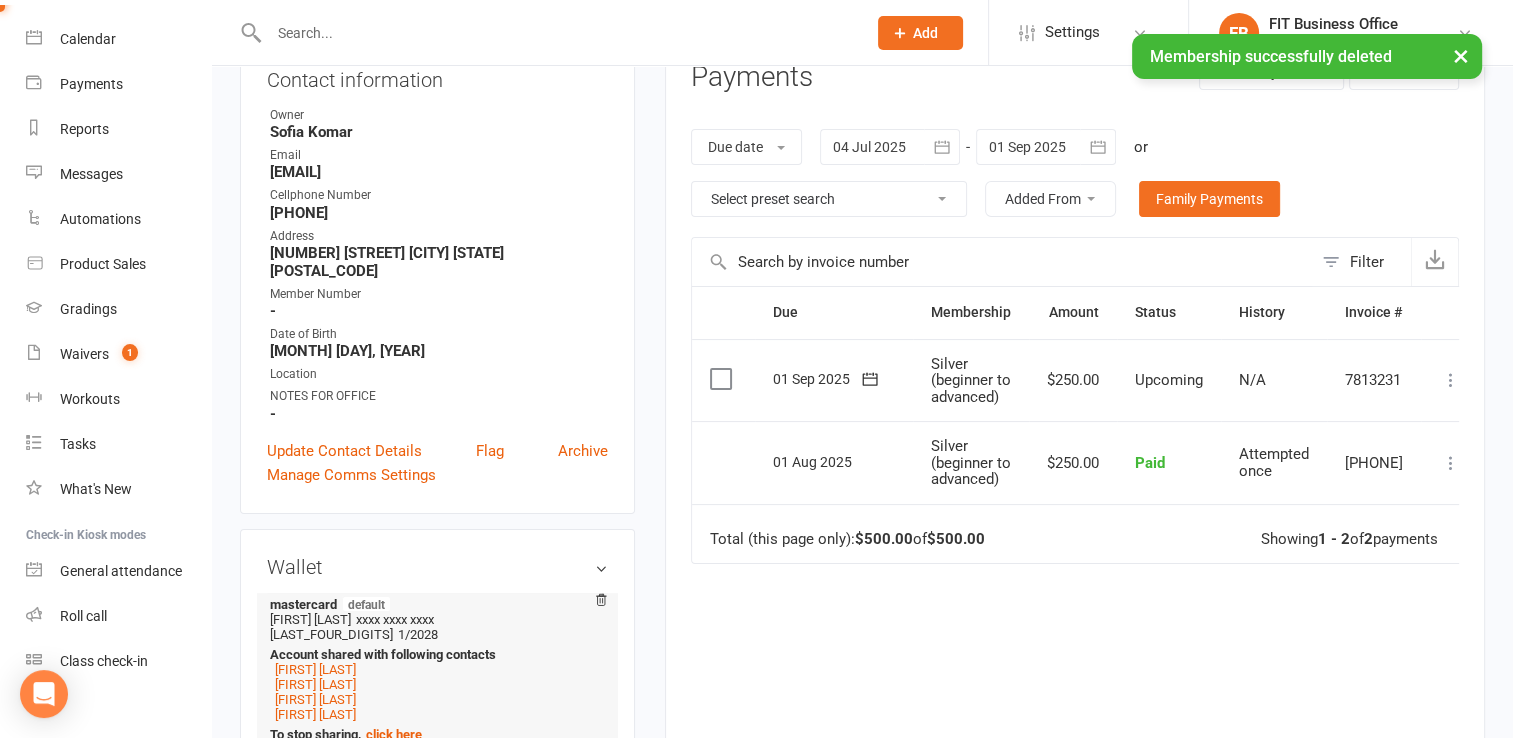 scroll, scrollTop: 233, scrollLeft: 0, axis: vertical 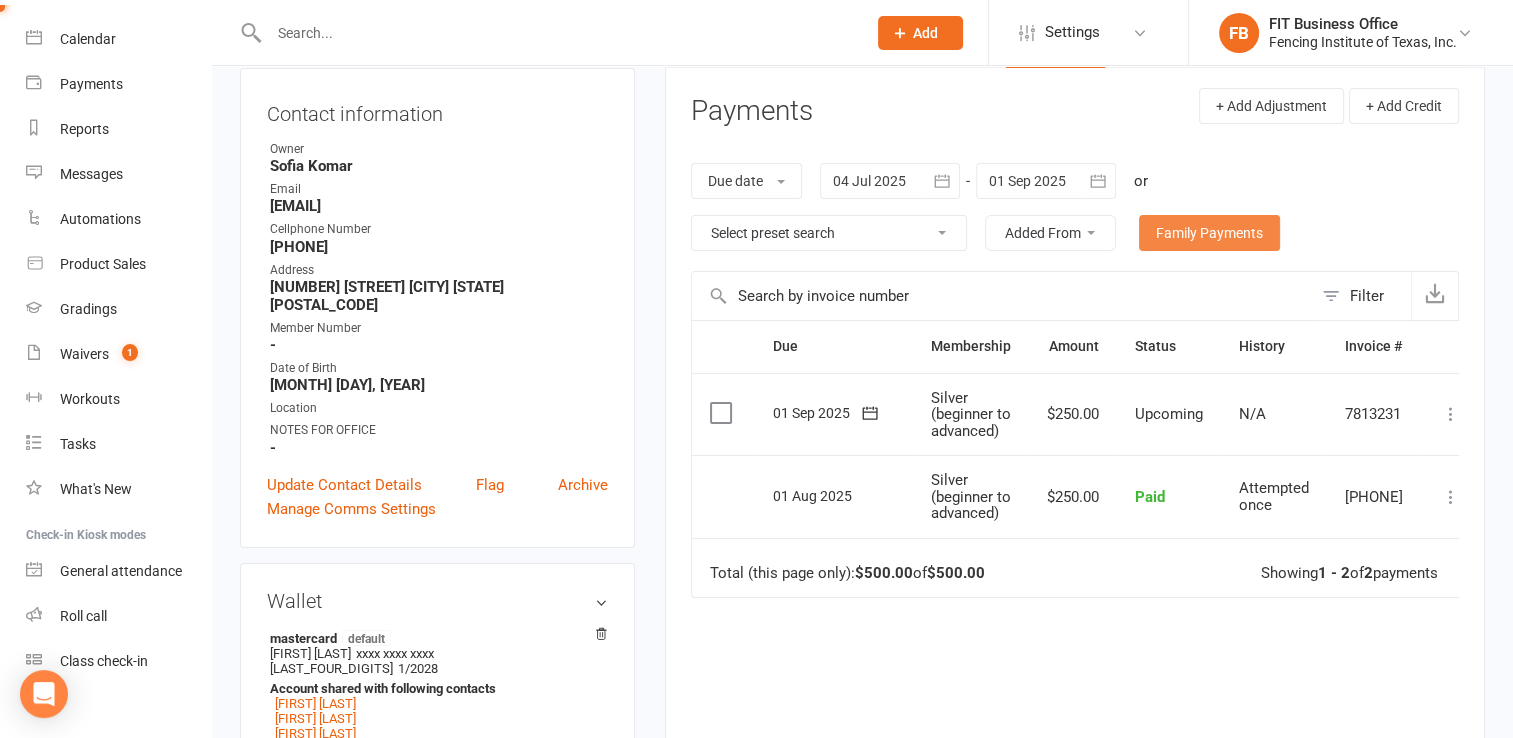 click on "Family Payments" at bounding box center [1209, 233] 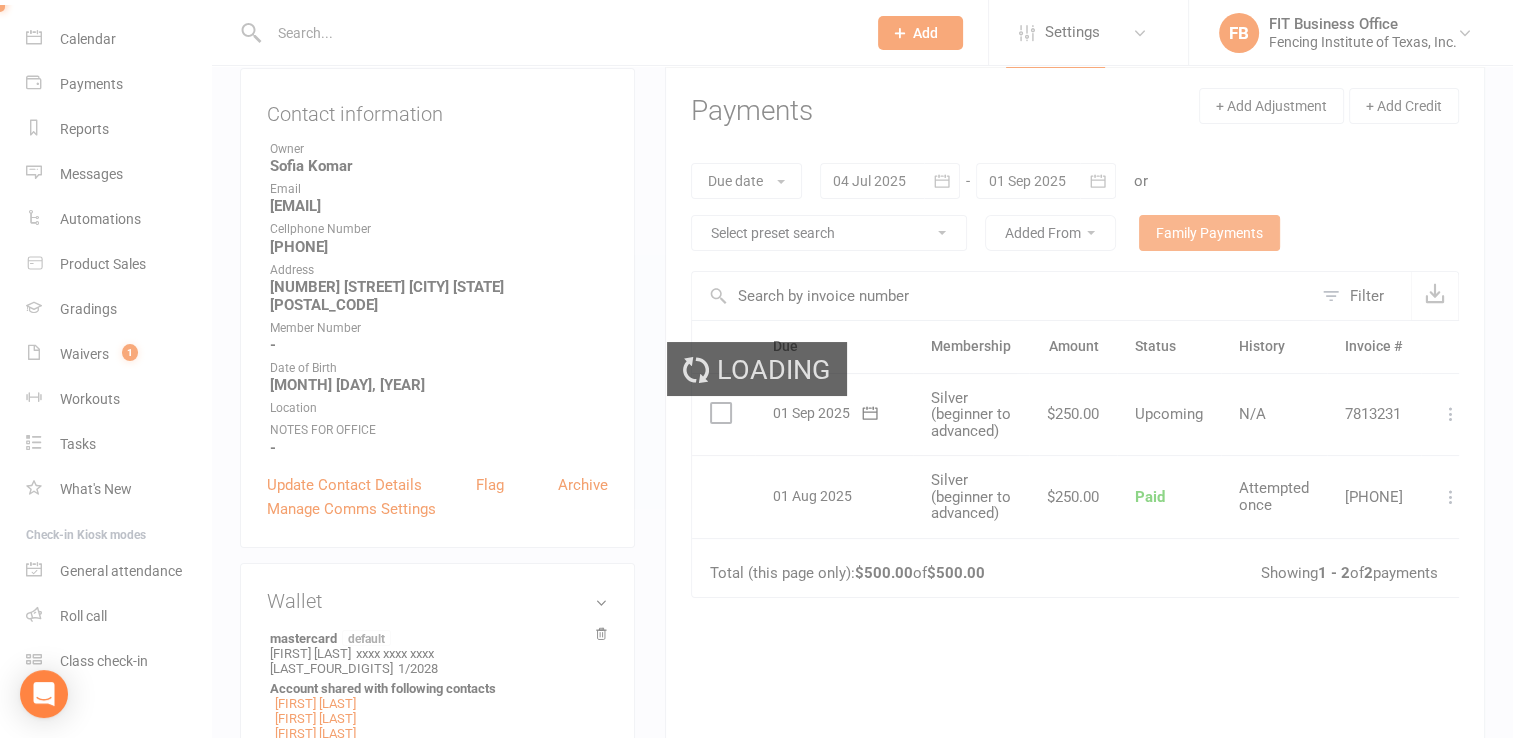 scroll, scrollTop: 0, scrollLeft: 0, axis: both 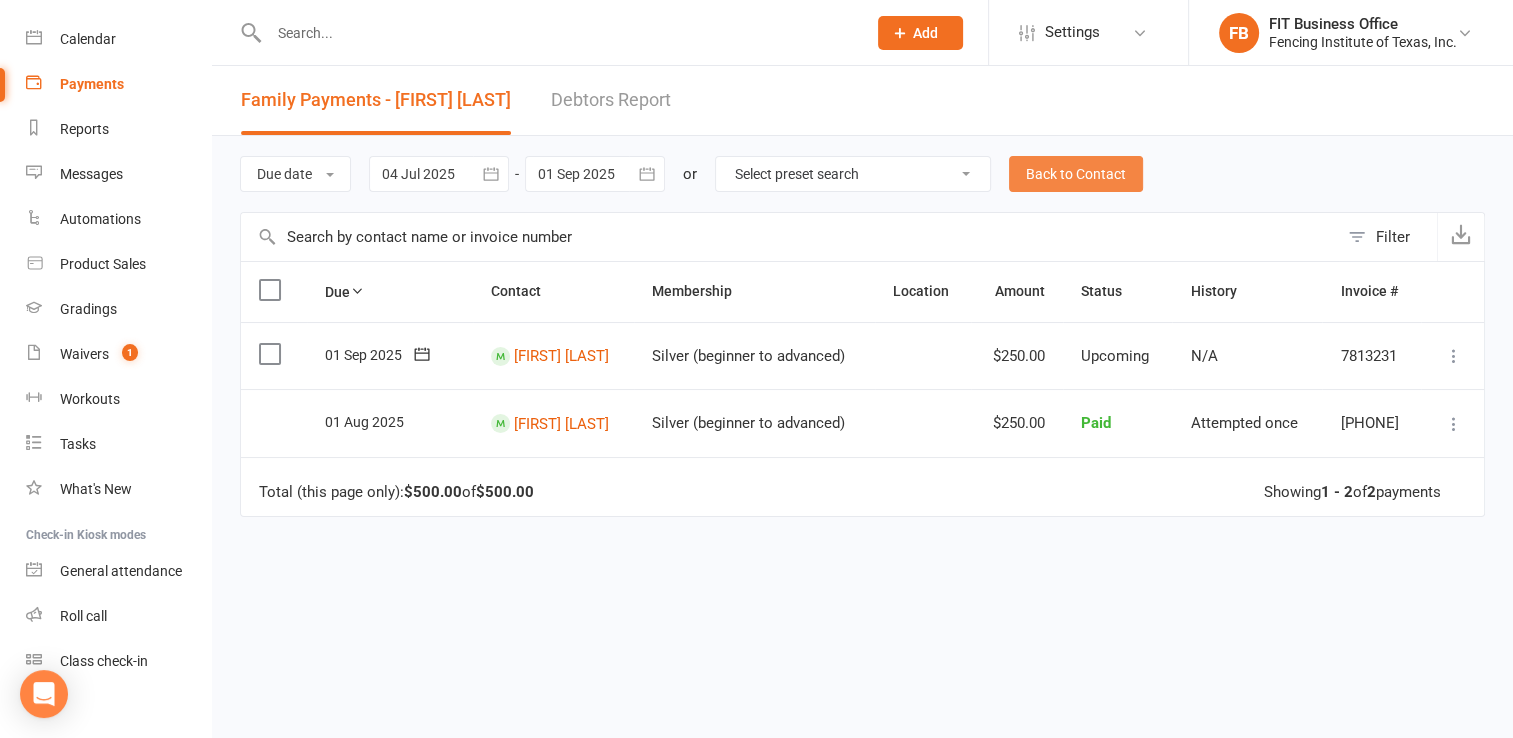 click on "Back to Contact" at bounding box center (1076, 174) 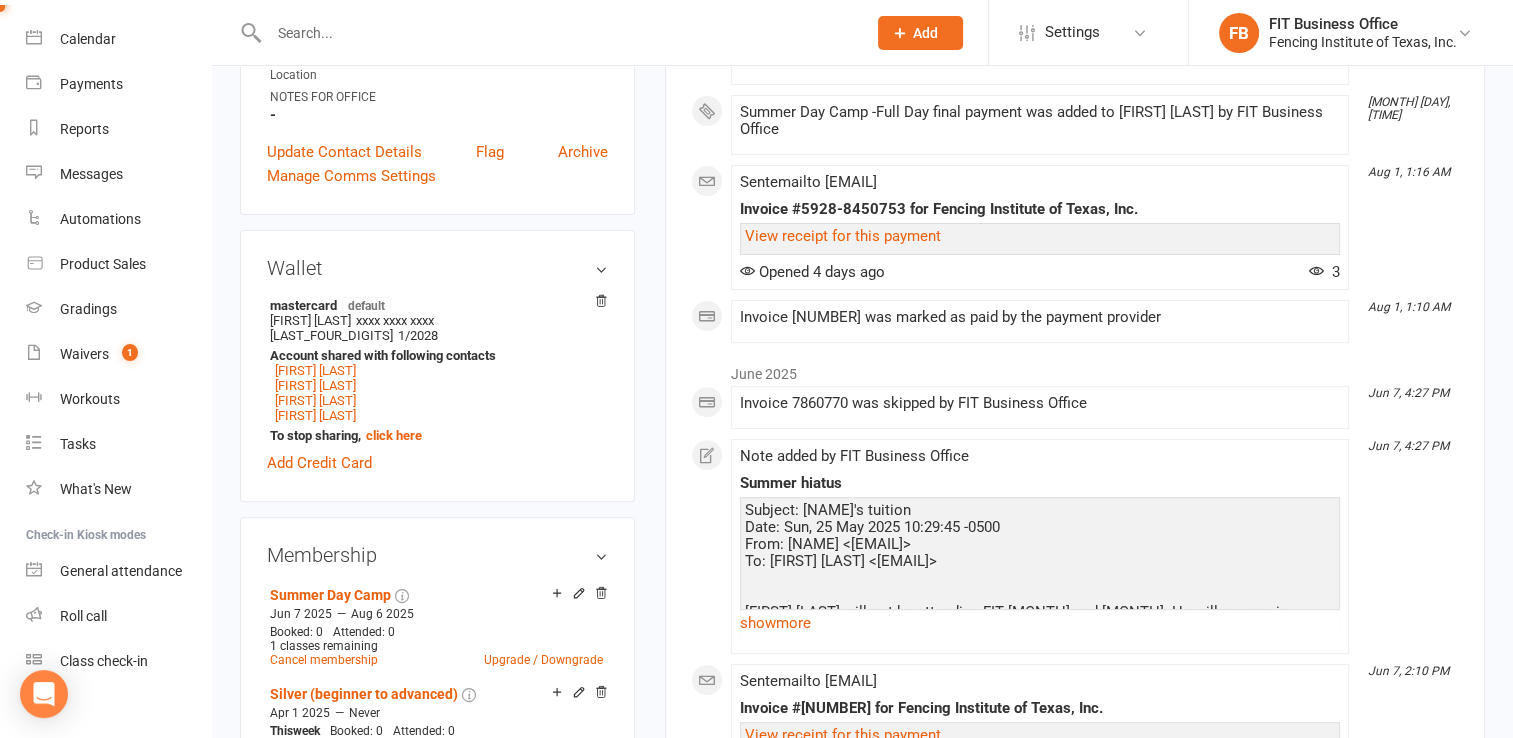scroll, scrollTop: 666, scrollLeft: 0, axis: vertical 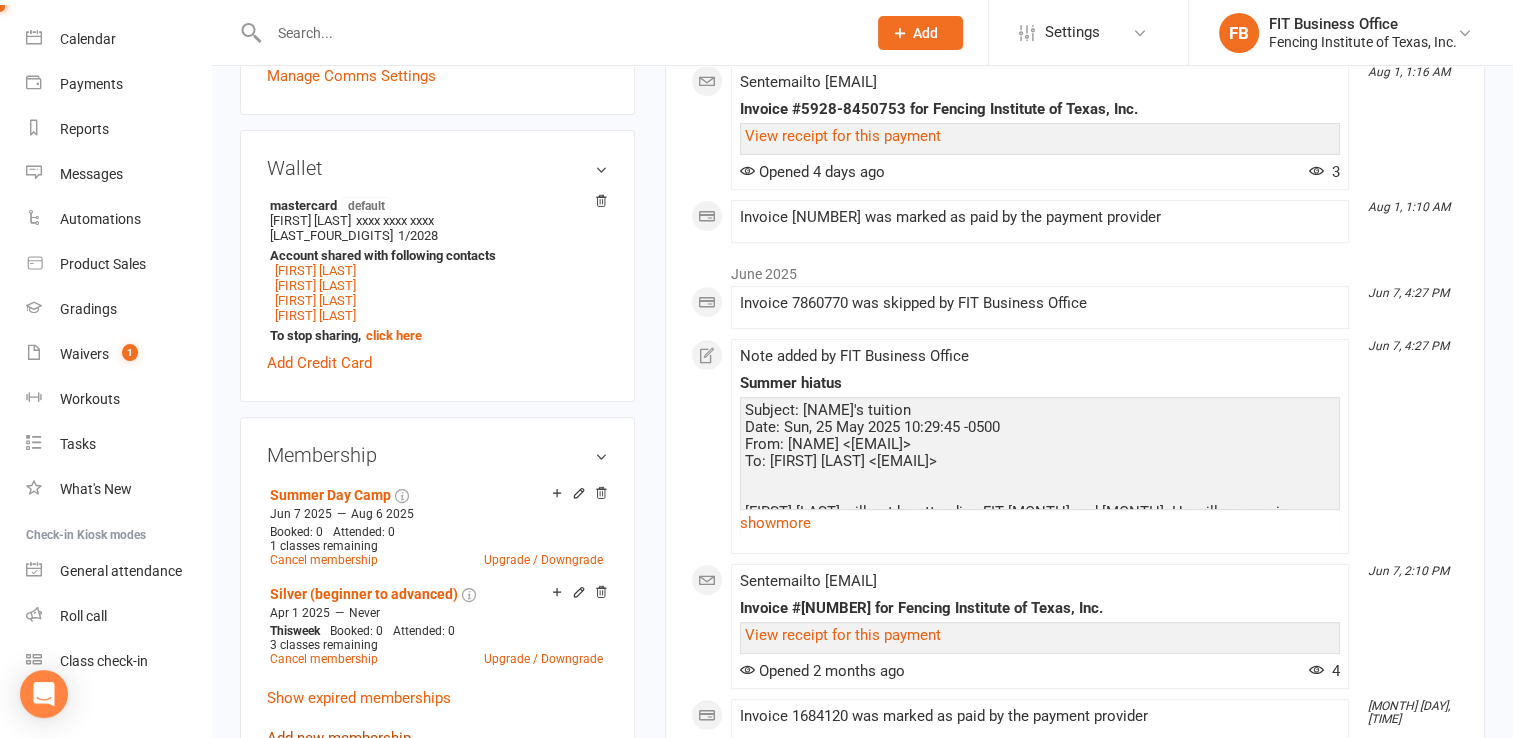click on "Add new membership" at bounding box center [339, 738] 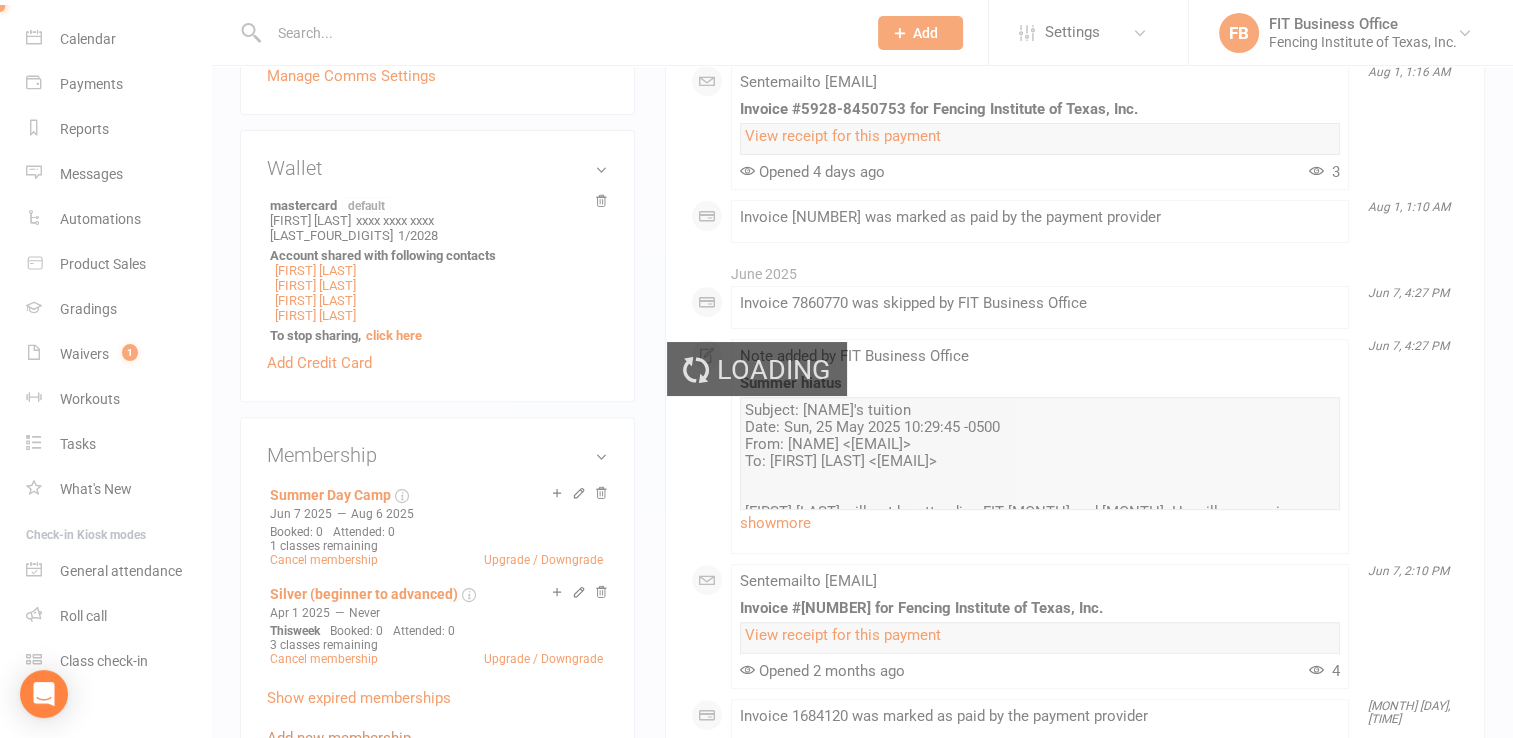 scroll, scrollTop: 0, scrollLeft: 0, axis: both 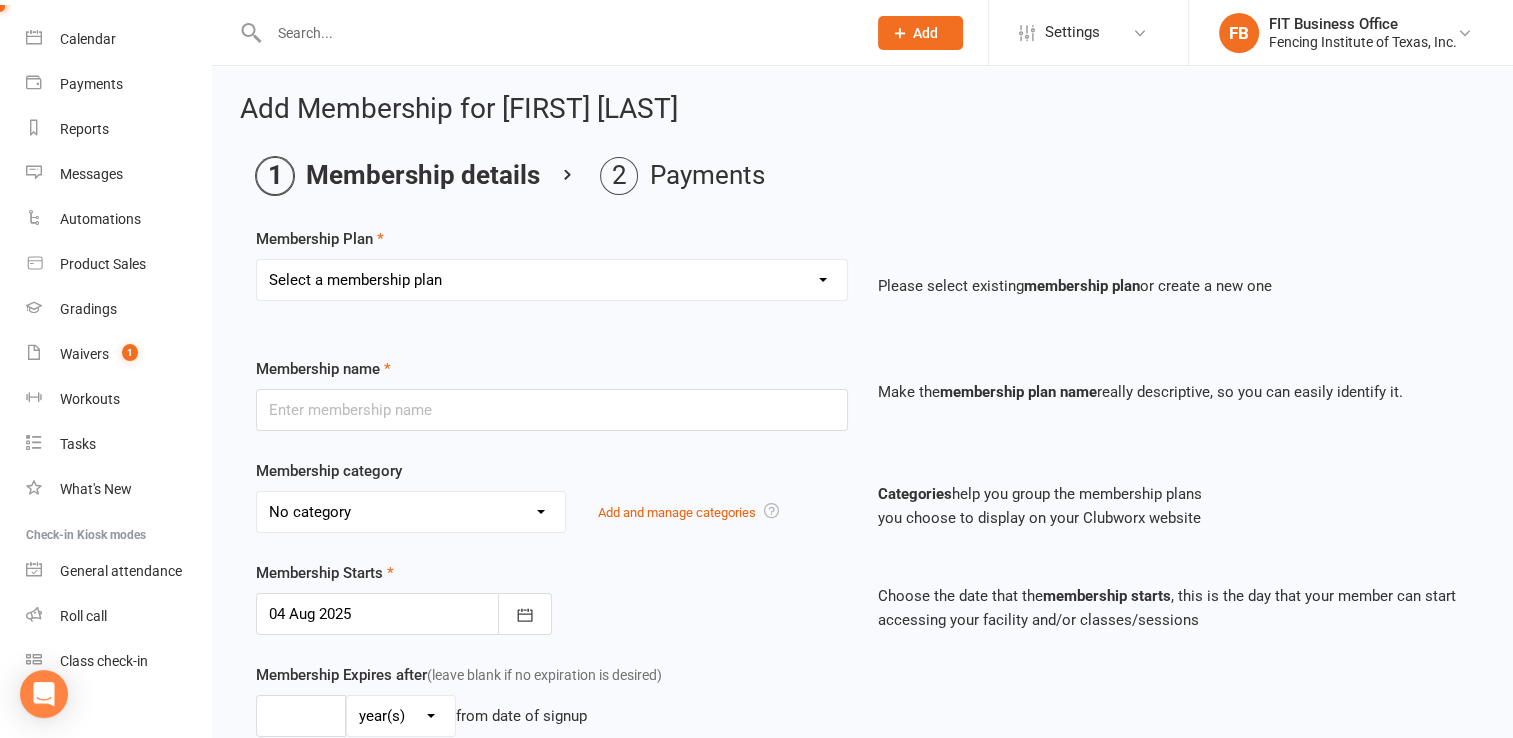 click on "Select a membership plan Create new Membership Plan Competitive Private Lesson (non-refundable) Youth/Recreational Private Lesson Book of 5 ($15 discount, non-refundable) Competitive Private Lesson Book of 5 ($15 discount, non-refundable) Youth/Recreational Private lesson book of 10 (non-refundable) Competitive Private lesson book of 10 (non-refundable) Home School Program Session I Wednesday 2:30-3:30pm Home School Program Session II Thursday 1:30-2:30 Musketeer (ages 6 - 9) Bronze (beginner ages 10+) Silver (beginner to advanced) Gold (competitive team) Veteran Team (ages 40 +) Adult Fitness (ages 16+) Paralympian Wheelchair Administrative Fee Strength & Conditioning (Coach [COACH]) Open Fencing (no class, fencing only) Victorian Introductory Lesson (Non-Students Only, non-refundable) Visitor Group Class & Open Fencing Only (without lesson) *may re-purchase and attend maximum 2X each month* Visitor Private Lesson Only (without Group Class or Open Fencing) Seminar (Mini Camp) TOURNAMENT COACHING FEE" at bounding box center (552, 280) 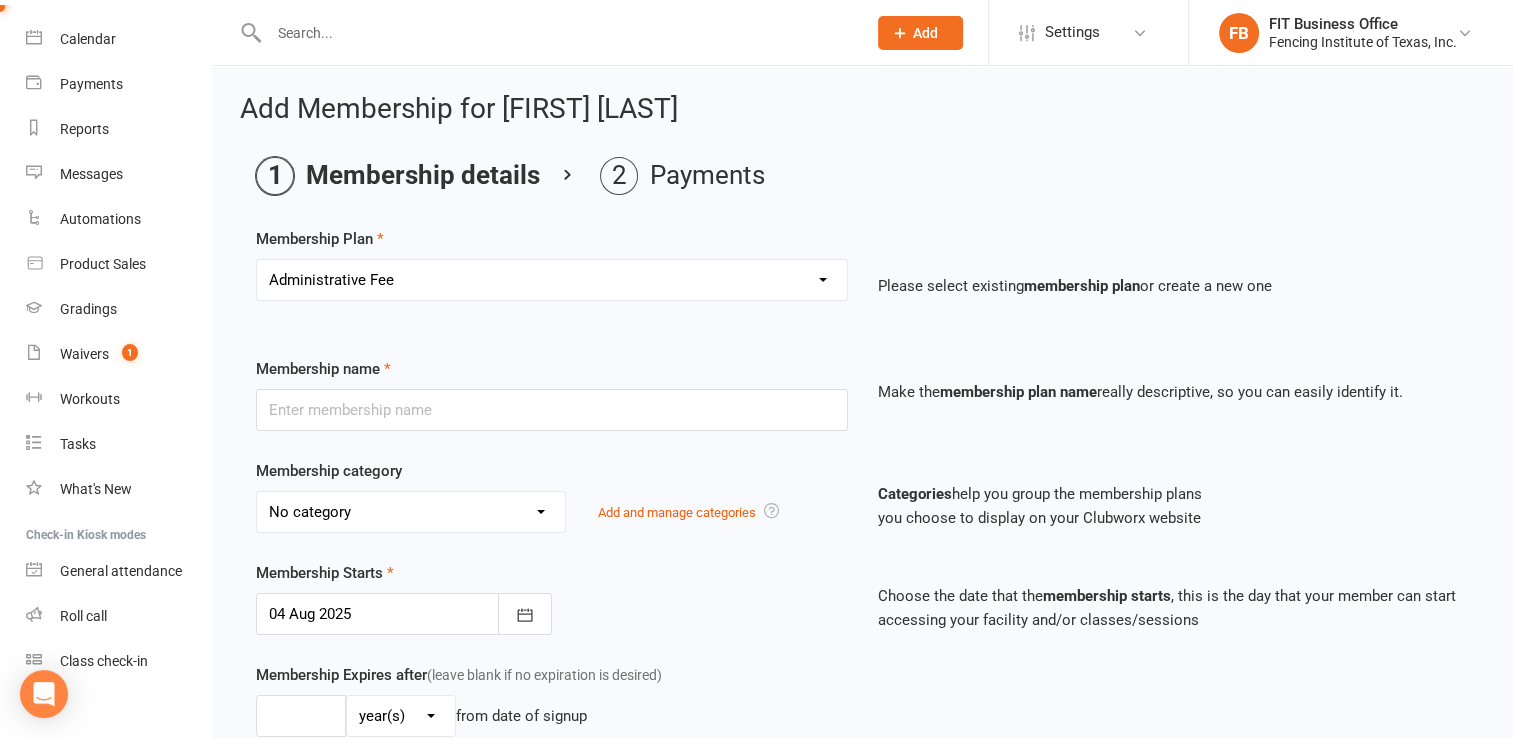click on "Select a membership plan Create new Membership Plan Competitive Private Lesson (non-refundable) Youth/Recreational Private Lesson Book of 5 ($15 discount, non-refundable) Competitive Private Lesson Book of 5 ($15 discount, non-refundable) Youth/Recreational Private lesson book of 10 (non-refundable) Competitive Private lesson book of 10 (non-refundable) Home School Program Session I Wednesday 2:30-3:30pm Home School Program Session II Thursday 1:30-2:30 Musketeer (ages 6 - 9) Bronze (beginner ages 10+) Silver (beginner to advanced) Gold (competitive team) Veteran Team (ages 40 +) Adult Fitness (ages 16+) Paralympian Wheelchair Administrative Fee Strength & Conditioning (Coach [COACH]) Open Fencing (no class, fencing only) Victorian Introductory Lesson (Non-Students Only, non-refundable) Visitor Group Class & Open Fencing Only (without lesson) *may re-purchase and attend maximum 2X each month* Visitor Private Lesson Only (without Group Class or Open Fencing) Seminar (Mini Camp) TOURNAMENT COACHING FEE" at bounding box center (552, 280) 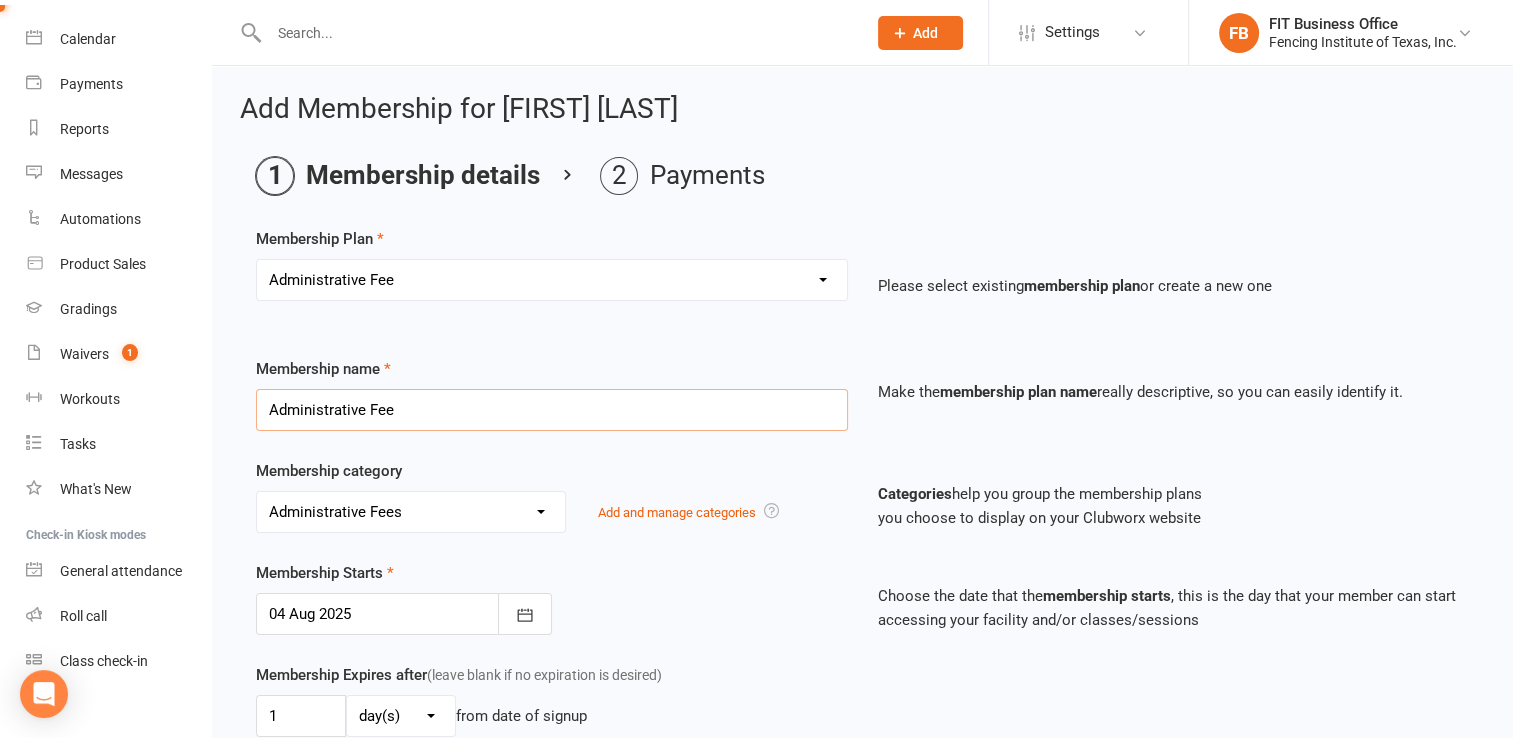click on "Administrative Fee" at bounding box center (552, 410) 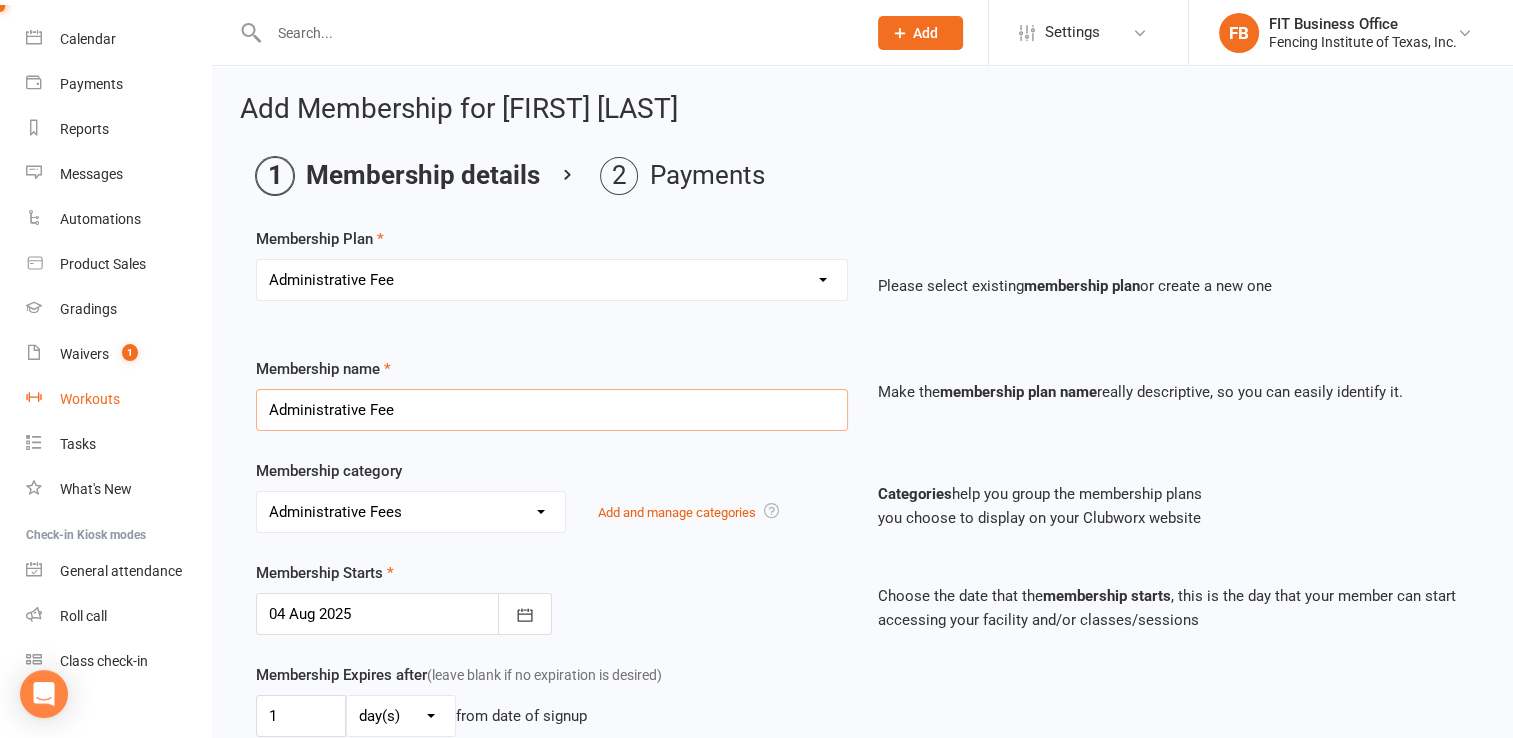 drag, startPoint x: 438, startPoint y: 412, endPoint x: 137, endPoint y: 408, distance: 301.02658 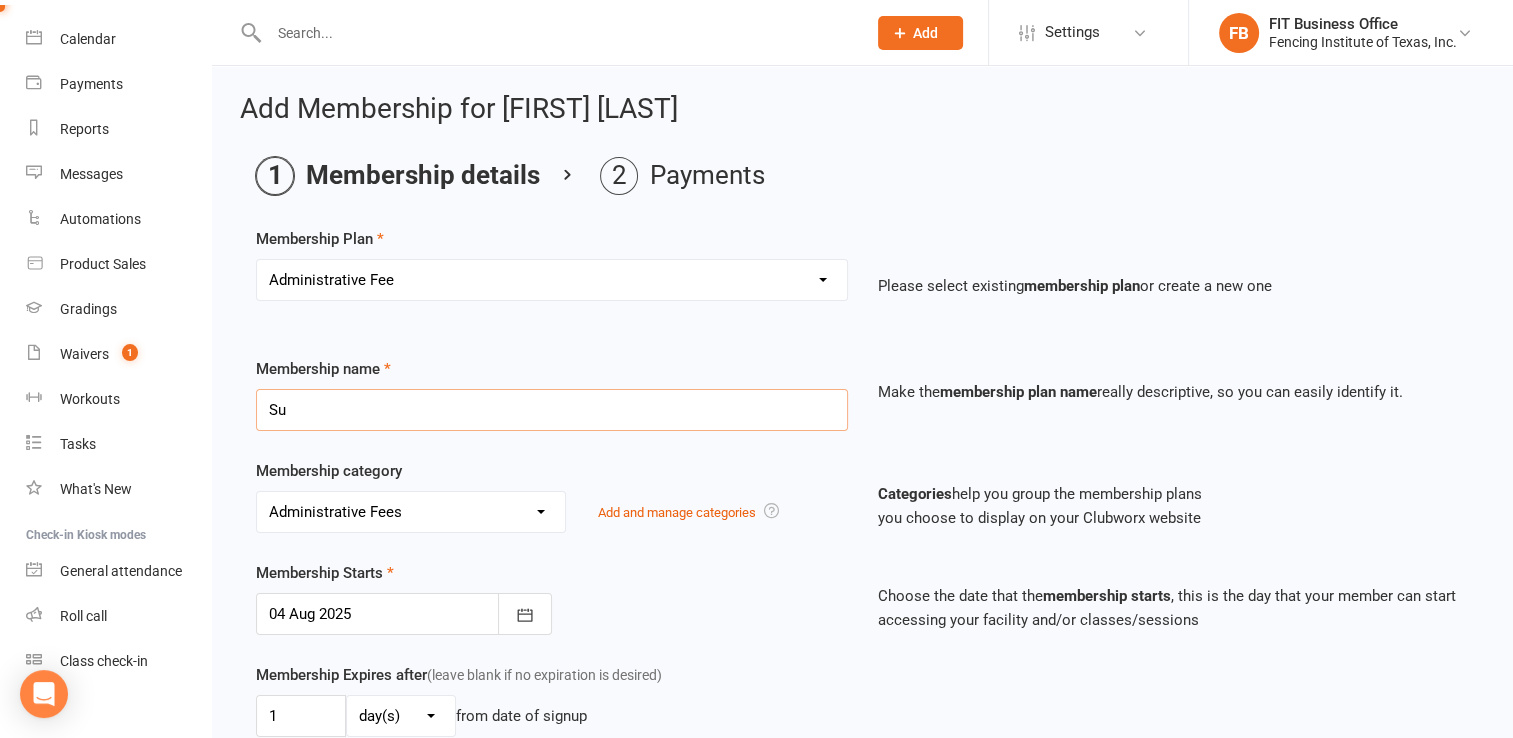 type on "Summer Day Camp -Full Day final payment" 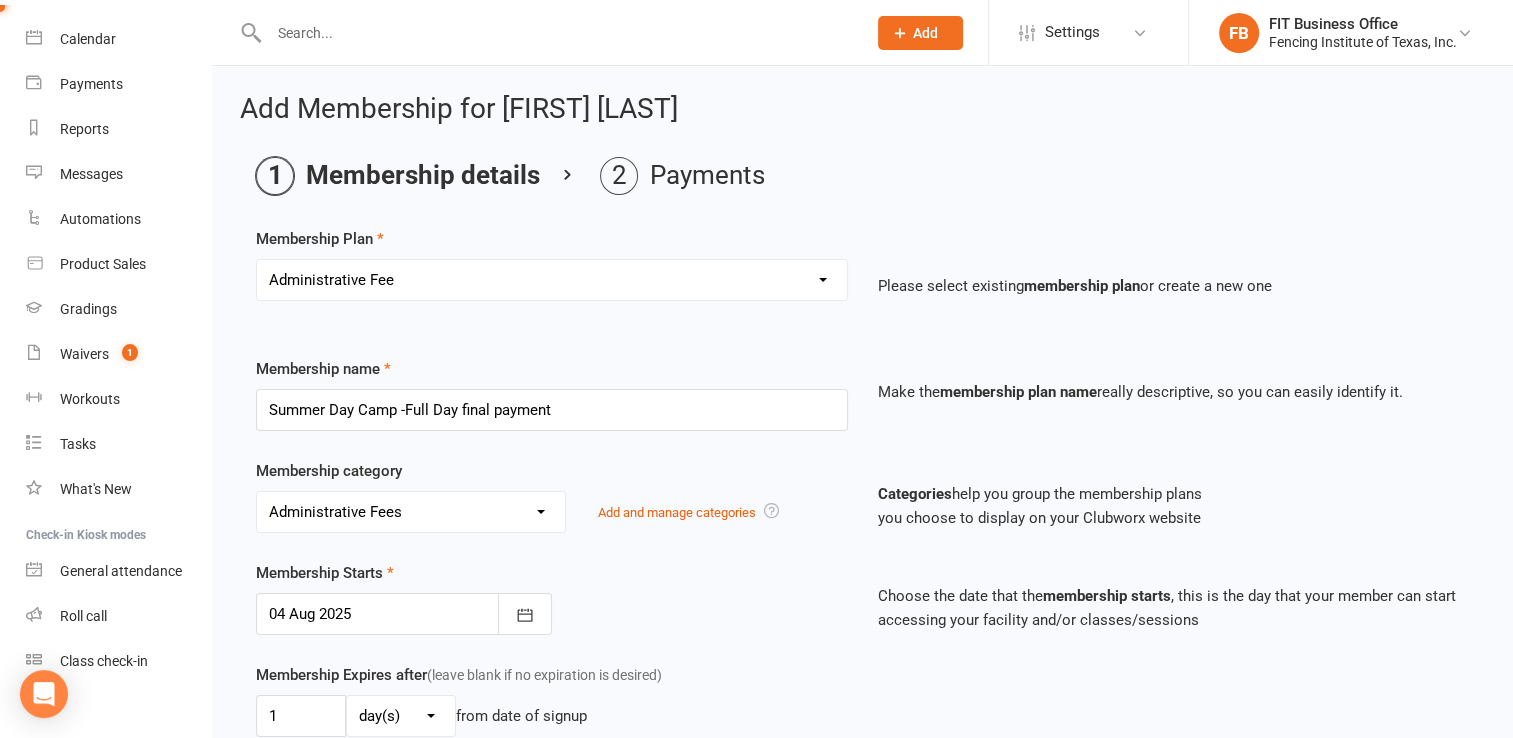 click on "Administrative Fees Camp, Summer Competitive Camp, Summer Day Donation EIN 75-2768378 Entry fee for Club tournament Introduction Lesson (30 minutes) Locker Rental Private Lesson, Competitive level Private Lesson,Youth/Recreational level Programs, Competitive Recreational Programs Scholarship Seminar (mini Camp) Strip and Coaching Tournament Fees Training Classes, Additional to Program Visiting Fencer" at bounding box center [411, 512] 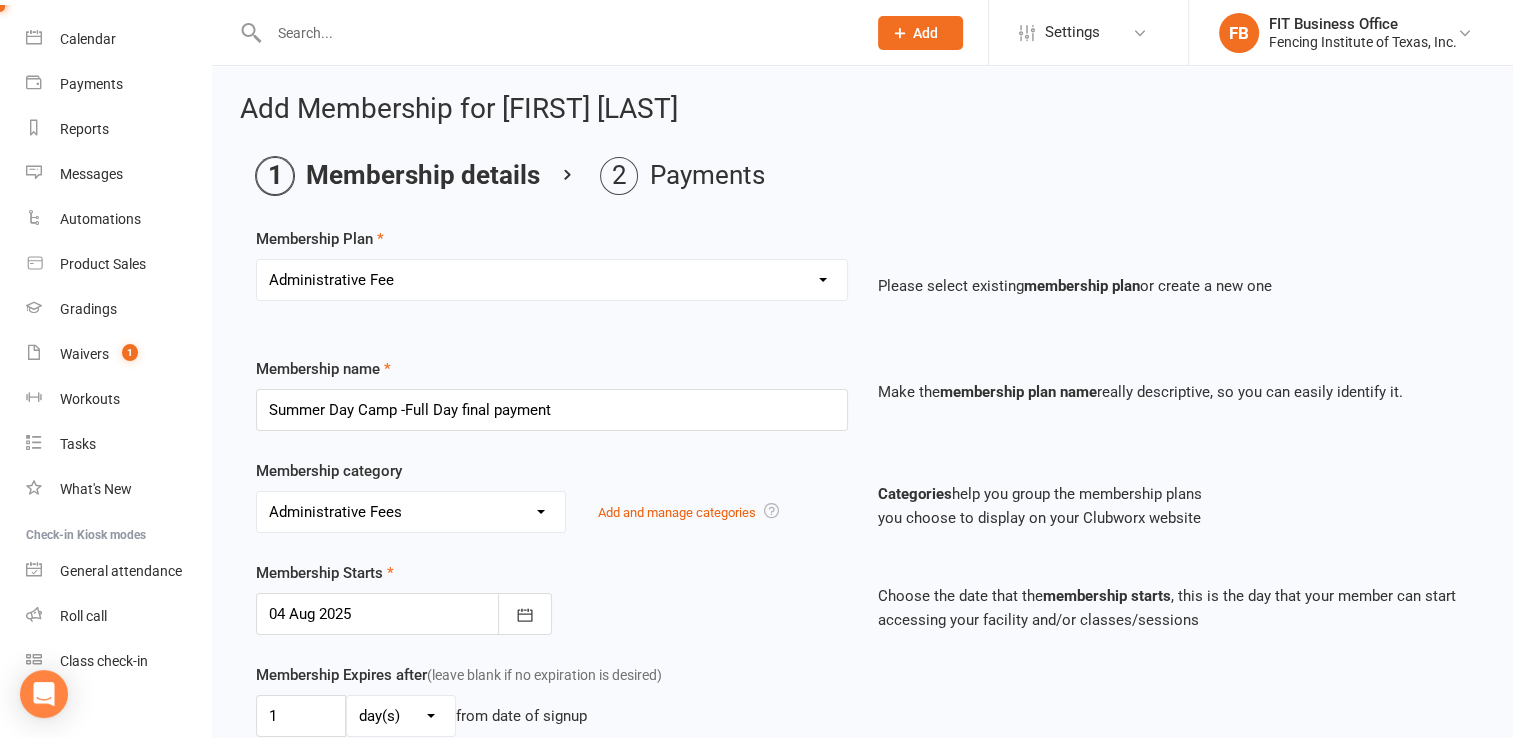 select on "2" 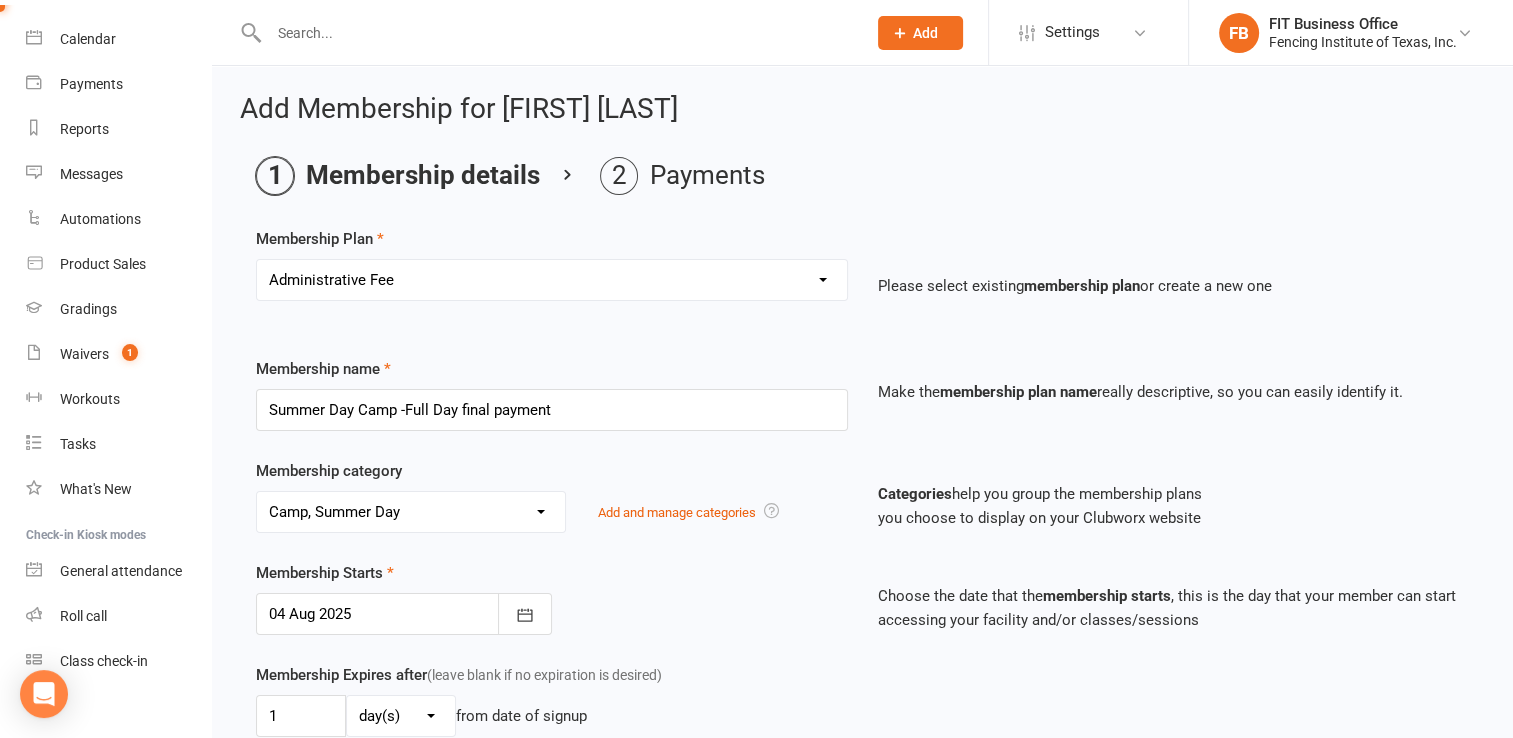 click on "Administrative Fees Camp, Summer Competitive Camp, Summer Day Donation EIN 75-2768378 Entry fee for Club tournament Introduction Lesson (30 minutes) Locker Rental Private Lesson, Competitive level Private Lesson,Youth/Recreational level Programs, Competitive Recreational Programs Scholarship Seminar (mini Camp) Strip and Coaching Tournament Fees Training Classes, Additional to Program Visiting Fencer" at bounding box center [411, 512] 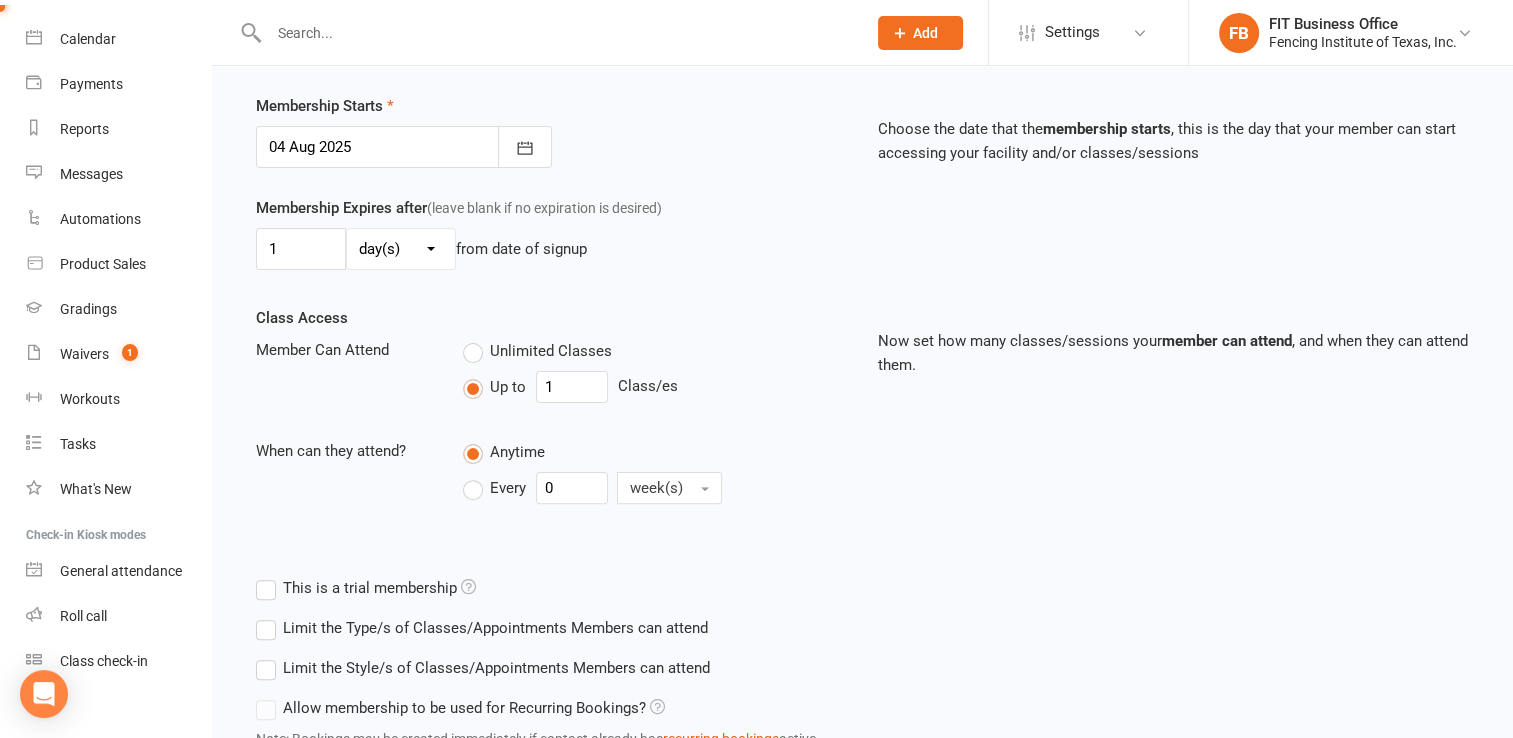 scroll, scrollTop: 622, scrollLeft: 0, axis: vertical 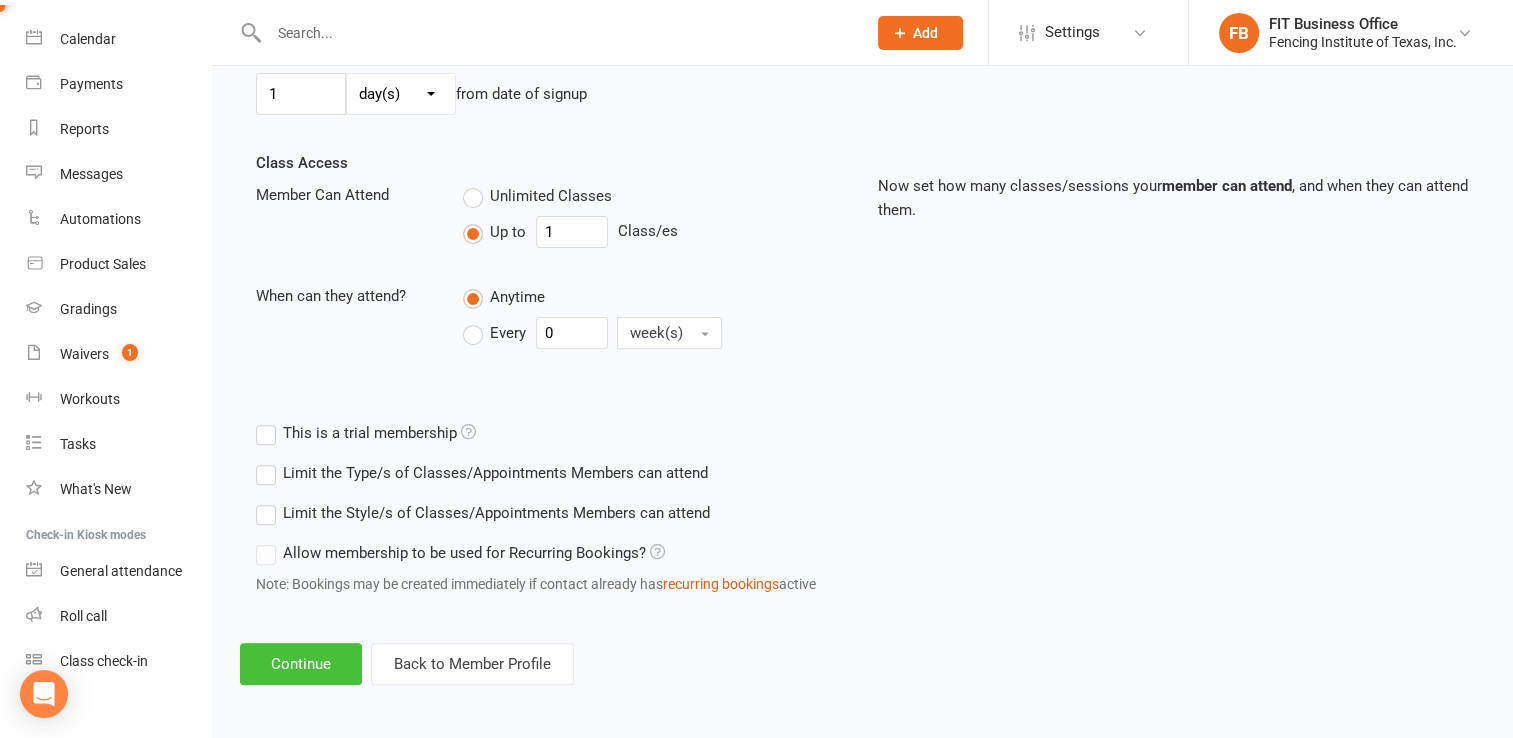 click on "Continue" at bounding box center (301, 664) 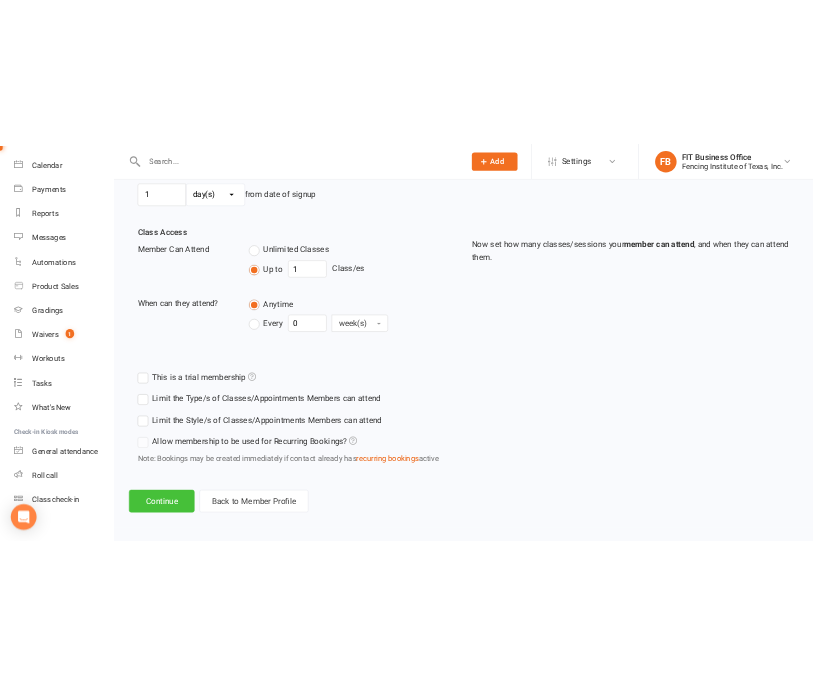 scroll, scrollTop: 0, scrollLeft: 0, axis: both 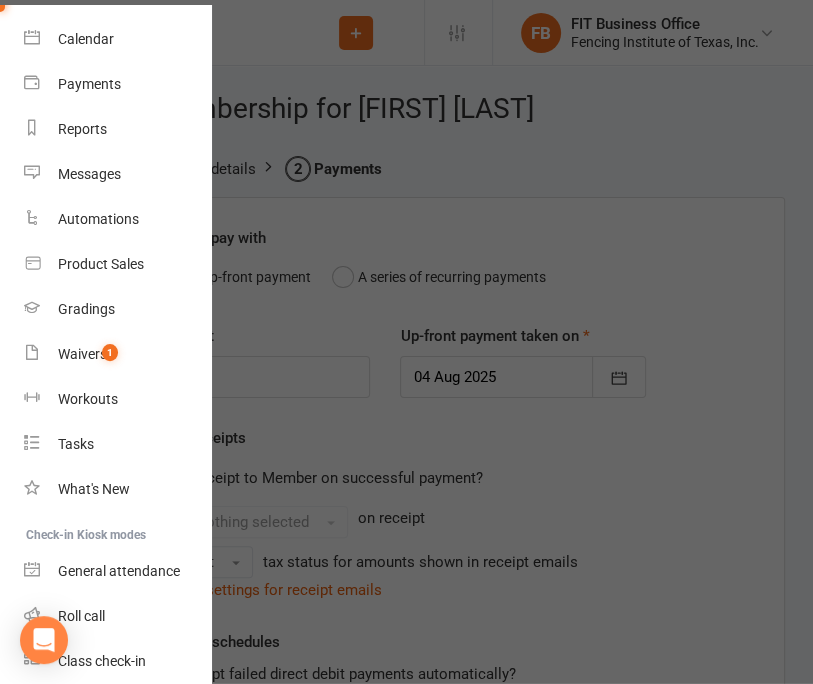 click at bounding box center (406, 342) 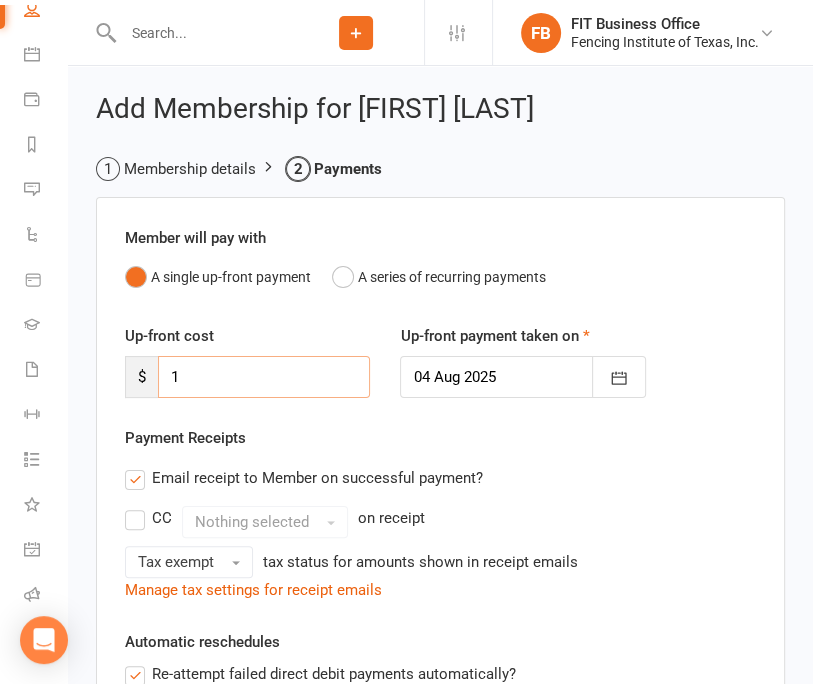 click on "1" at bounding box center (264, 377) 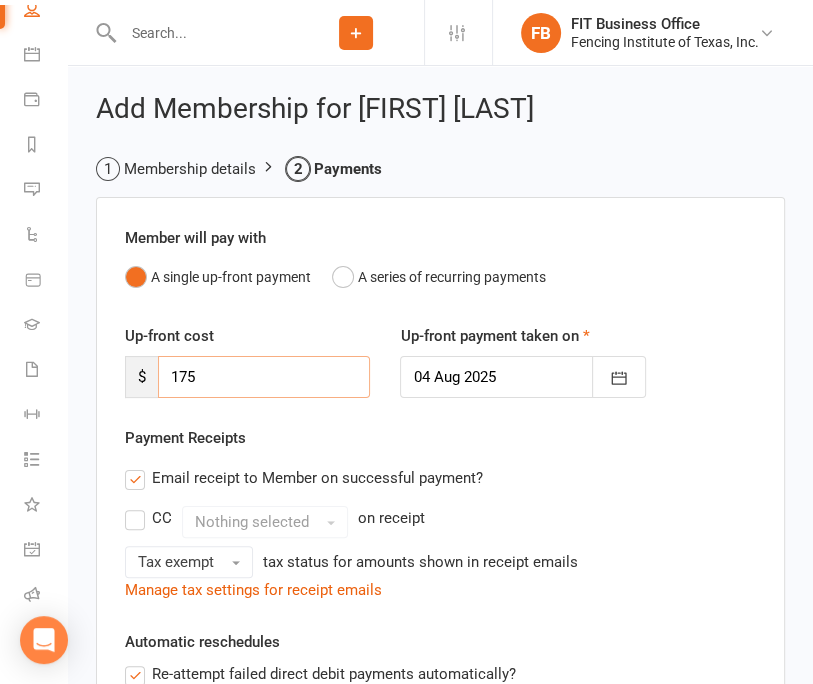type on "175" 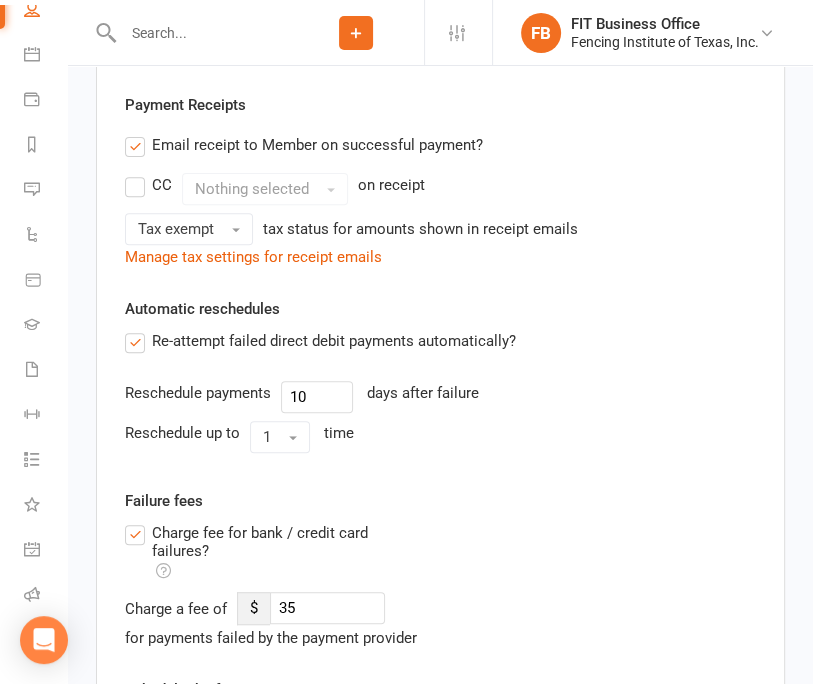 scroll, scrollTop: 356, scrollLeft: 0, axis: vertical 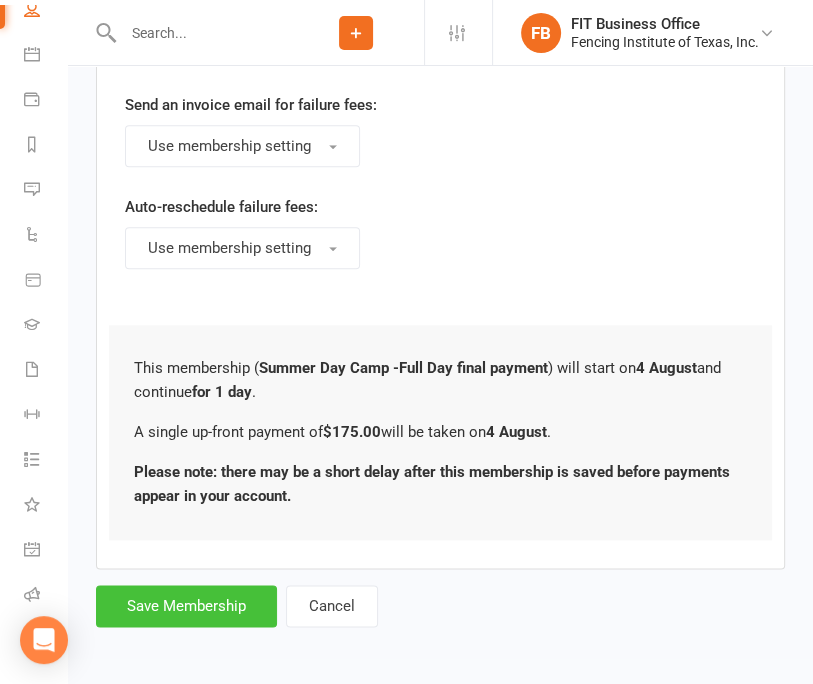 click on "Save Membership" at bounding box center [186, 606] 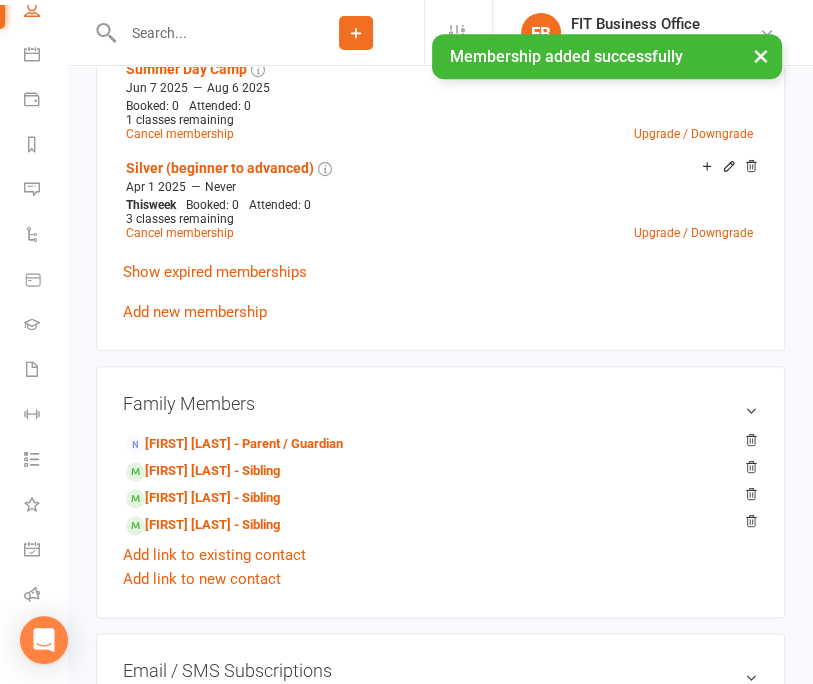 scroll, scrollTop: 0, scrollLeft: 0, axis: both 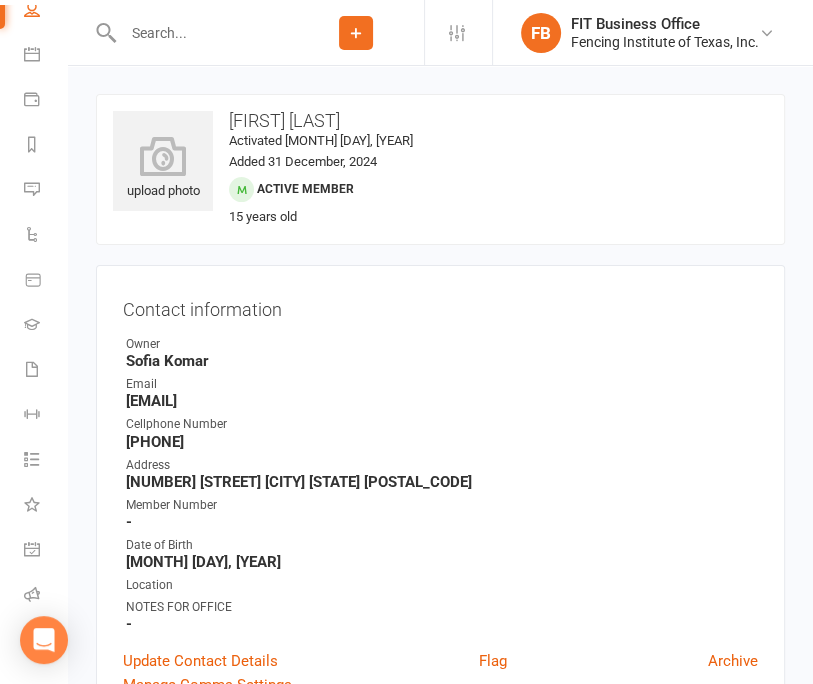 click at bounding box center [202, 33] 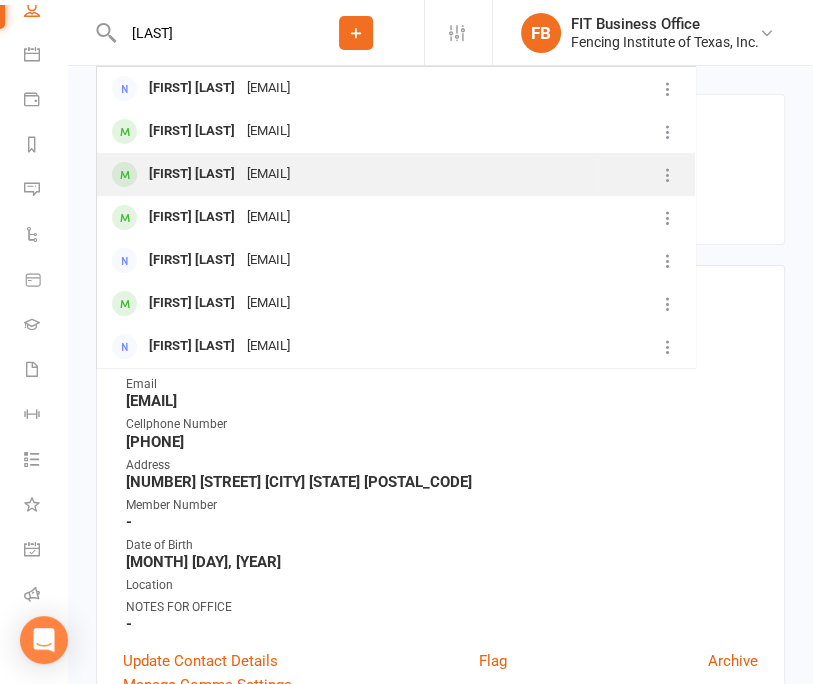 type on "[LAST]" 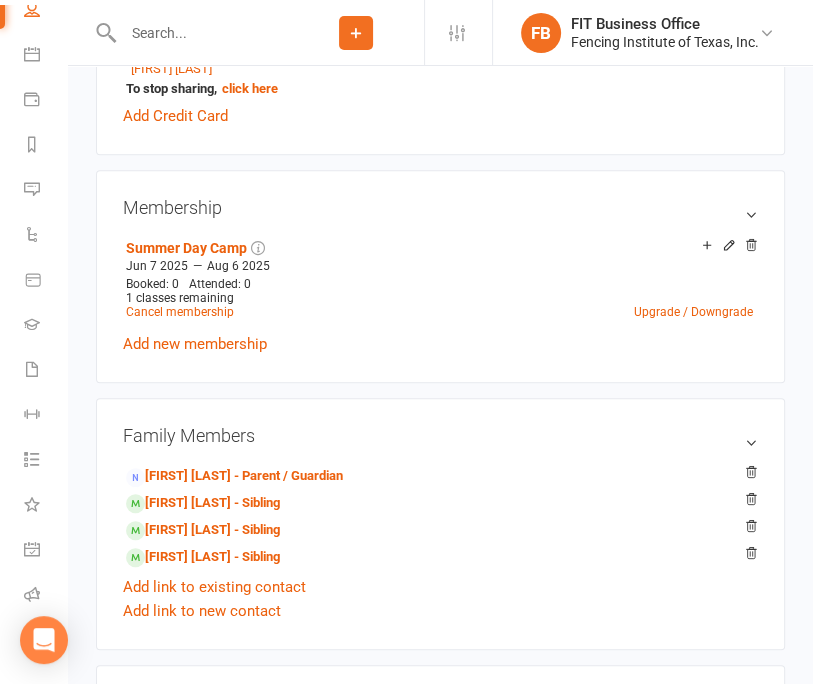 scroll, scrollTop: 833, scrollLeft: 0, axis: vertical 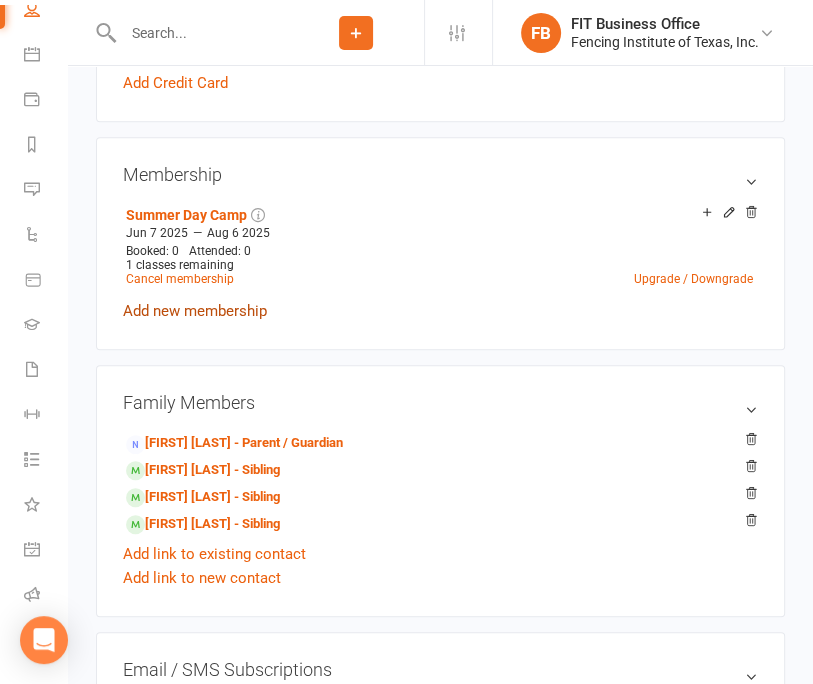 click on "Add new membership" at bounding box center [195, 311] 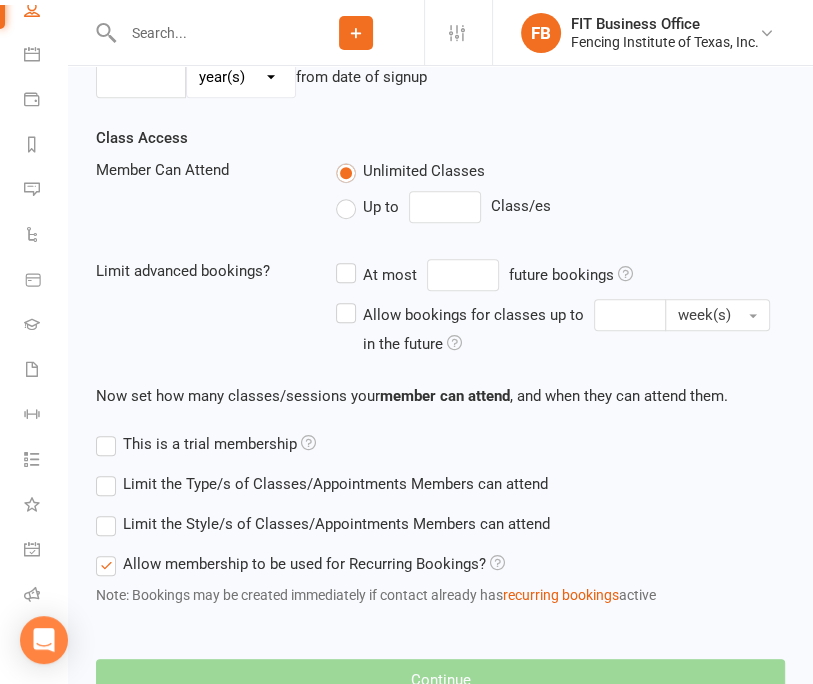 scroll, scrollTop: 0, scrollLeft: 0, axis: both 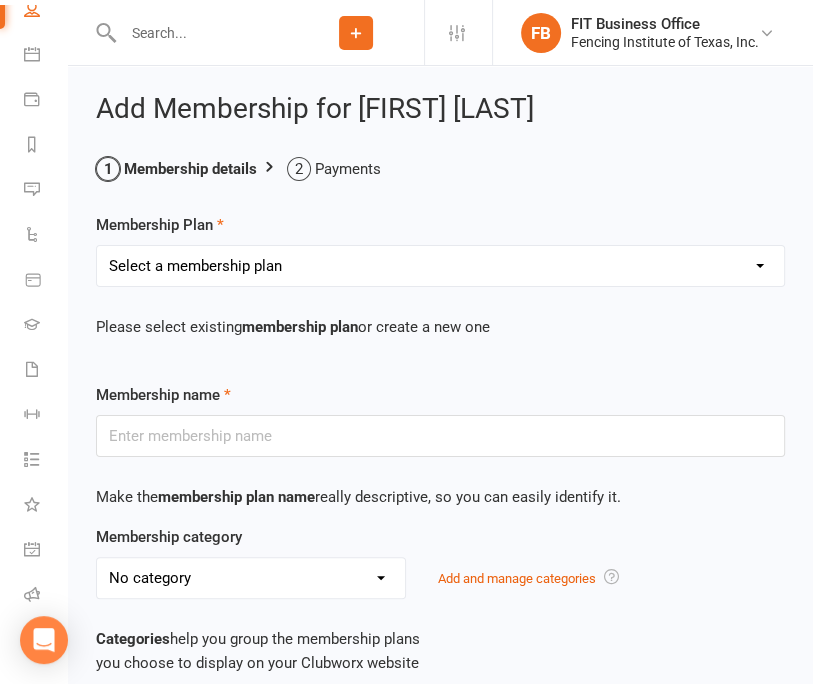 click on "Select a membership plan Create new Membership Plan Competitive Private Lesson (non-refundable) Youth/Recreational Private Lesson Book of 5 ($15 discount, non-refundable) Competitive Private Lesson Book of 5 ($15 discount, non-refundable) Youth/Recreational Private lesson book of 10 (non-refundable) Competitive Private lesson book of 10 (non-refundable) Home School Program Session I Wednesday 2:30-3:30pm Home School Program Session II Thursday 1:30-2:30 Musketeer (ages 6 - 9) Bronze (beginner ages 10+) Silver (beginner to advanced) Gold (competitive team) Veteran Team (ages 40 +) Adult Fitness (ages 16+) Paralympian Wheelchair Administrative Fee Strength & Conditioning (Coach [COACH]) Open Fencing (no class, fencing only) Victorian Introductory Lesson (Non-Students Only, non-refundable) Visitor Group Class & Open Fencing Only (without lesson) *may re-purchase and attend maximum 2X each month* Visitor Private Lesson Only (without Group Class or Open Fencing) Seminar (Mini Camp) TOURNAMENT COACHING FEE" at bounding box center (440, 266) 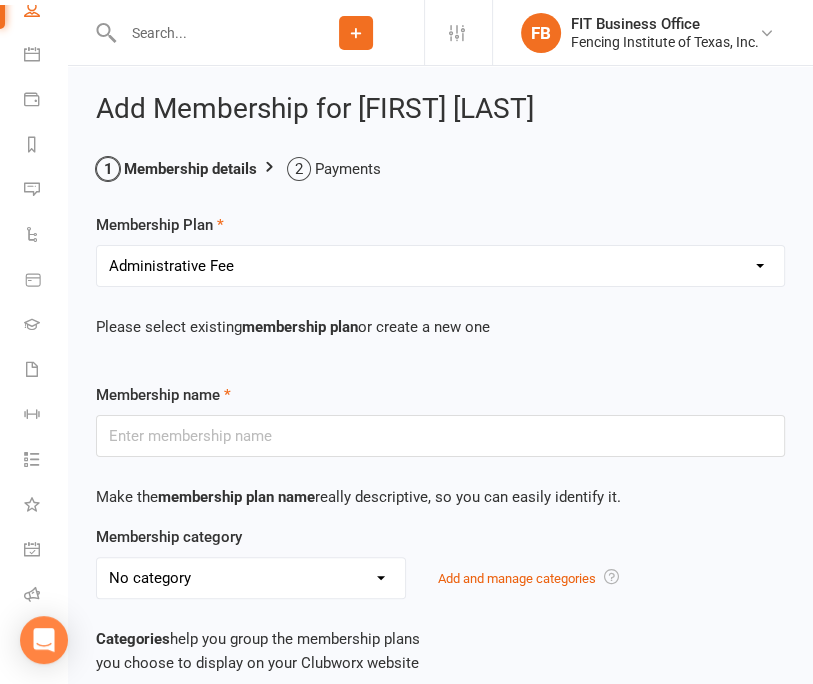 click on "Select a membership plan Create new Membership Plan Competitive Private Lesson (non-refundable) Youth/Recreational Private Lesson Book of 5 ($15 discount, non-refundable) Competitive Private Lesson Book of 5 ($15 discount, non-refundable) Youth/Recreational Private lesson book of 10 (non-refundable) Competitive Private lesson book of 10 (non-refundable) Home School Program Session I Wednesday 2:30-3:30pm Home School Program Session II Thursday 1:30-2:30 Musketeer (ages 6 - 9) Bronze (beginner ages 10+) Silver (beginner to advanced) Gold (competitive team) Veteran Team (ages 40 +) Adult Fitness (ages 16+) Paralympian Wheelchair Administrative Fee Strength & Conditioning (Coach [COACH]) Open Fencing (no class, fencing only) Victorian Introductory Lesson (Non-Students Only, non-refundable) Visitor Group Class & Open Fencing Only (without lesson) *may re-purchase and attend maximum 2X each month* Visitor Private Lesson Only (without Group Class or Open Fencing) Seminar (Mini Camp) TOURNAMENT COACHING FEE" at bounding box center (440, 266) 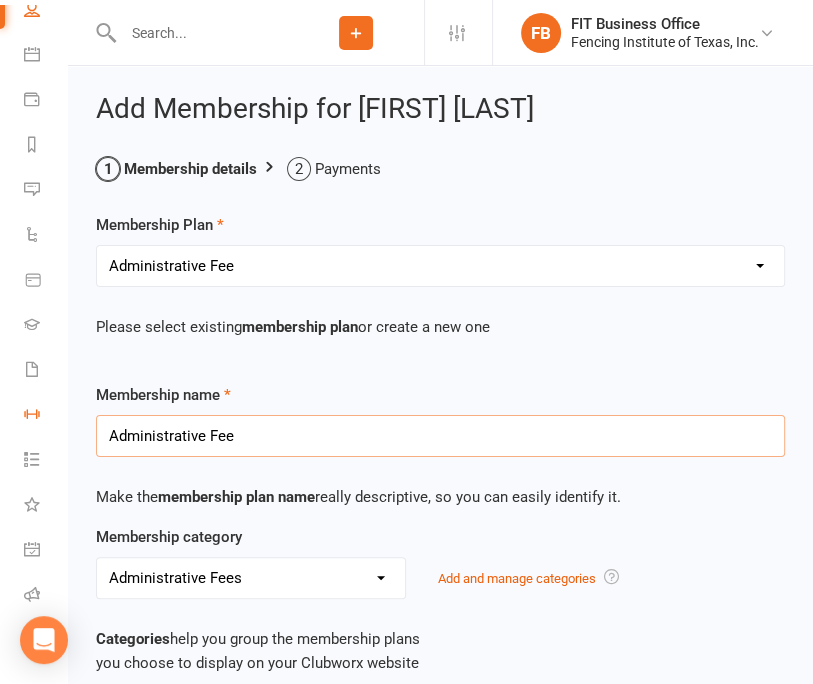 drag, startPoint x: 270, startPoint y: 429, endPoint x: 48, endPoint y: 427, distance: 222.009 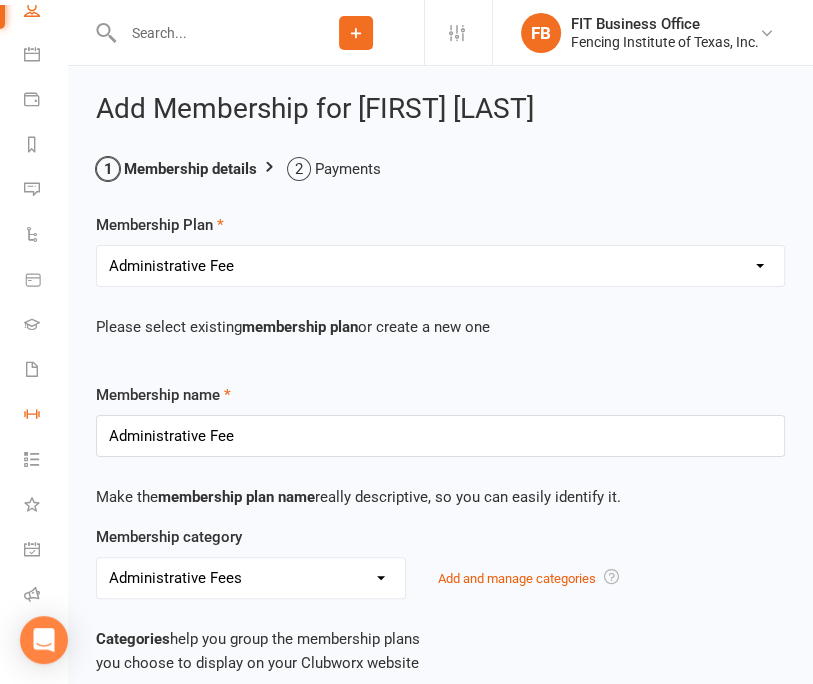 click on "Workouts" at bounding box center [46, 416] 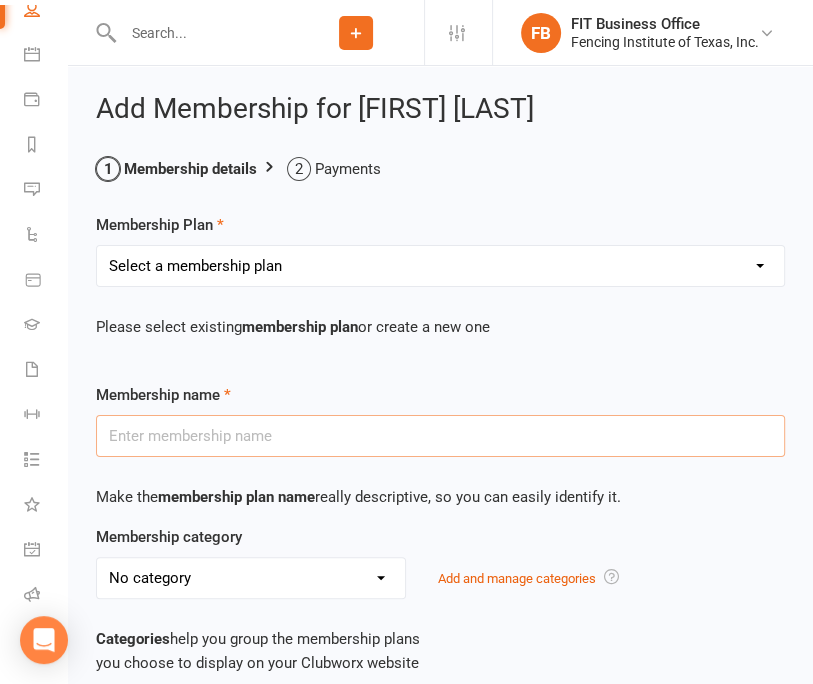 click at bounding box center [440, 436] 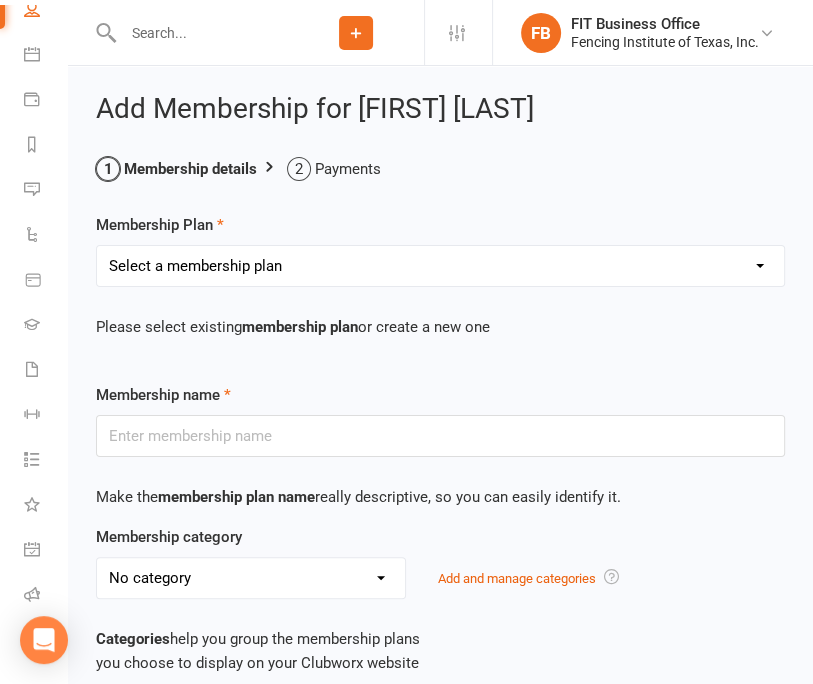 click on "Select a membership plan Create new Membership Plan Competitive Private Lesson (non-refundable) Youth/Recreational Private Lesson Book of 5 ($15 discount, non-refundable) Competitive Private Lesson Book of 5 ($15 discount, non-refundable) Youth/Recreational Private lesson book of 10 (non-refundable) Competitive Private lesson book of 10 (non-refundable) Home School Program Session I Wednesday 2:30-3:30pm Home School Program Session II Thursday 1:30-2:30 Musketeer (ages 6 - 9) Bronze (beginner ages 10+) Silver (beginner to advanced) Gold (competitive team) Veteran Team (ages 40 +) Adult Fitness (ages 16+) Paralympian Wheelchair Administrative Fee Strength & Conditioning (Coach [COACH]) Open Fencing (no class, fencing only) Victorian Introductory Lesson (Non-Students Only, non-refundable) Visitor Group Class & Open Fencing Only (without lesson) *may re-purchase and attend maximum 2X each month* Visitor Private Lesson Only (without Group Class or Open Fencing) Seminar (Mini Camp) TOURNAMENT COACHING FEE" at bounding box center (440, 266) 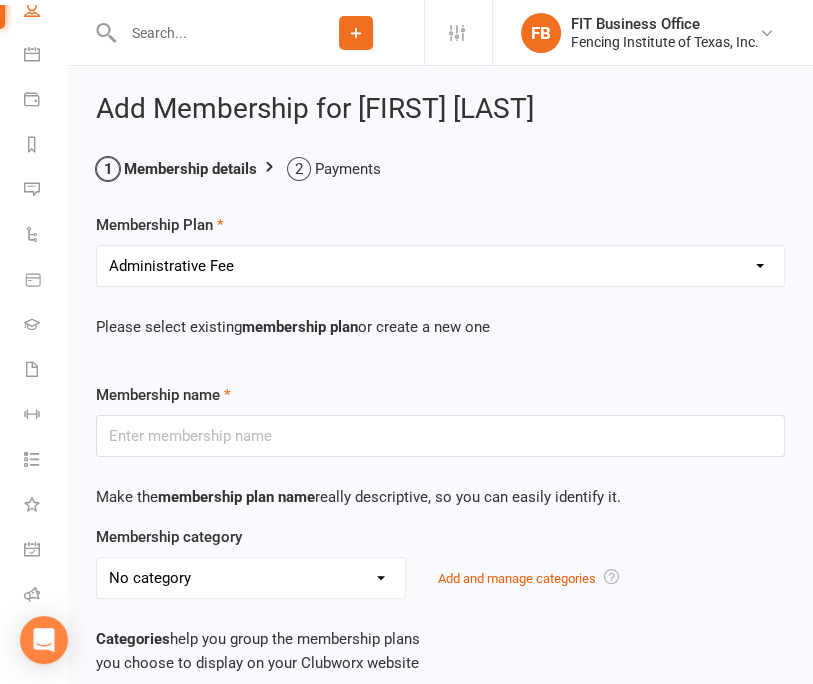 click on "Select a membership plan Create new Membership Plan Competitive Private Lesson (non-refundable) Youth/Recreational Private Lesson Book of 5 ($15 discount, non-refundable) Competitive Private Lesson Book of 5 ($15 discount, non-refundable) Youth/Recreational Private lesson book of 10 (non-refundable) Competitive Private lesson book of 10 (non-refundable) Home School Program Session I Wednesday 2:30-3:30pm Home School Program Session II Thursday 1:30-2:30 Musketeer (ages 6 - 9) Bronze (beginner ages 10+) Silver (beginner to advanced) Gold (competitive team) Veteran Team (ages 40 +) Adult Fitness (ages 16+) Paralympian Wheelchair Administrative Fee Strength & Conditioning (Coach [COACH]) Open Fencing (no class, fencing only) Victorian Introductory Lesson (Non-Students Only, non-refundable) Visitor Group Class & Open Fencing Only (without lesson) *may re-purchase and attend maximum 2X each month* Visitor Private Lesson Only (without Group Class or Open Fencing) Seminar (Mini Camp) TOURNAMENT COACHING FEE" at bounding box center [440, 266] 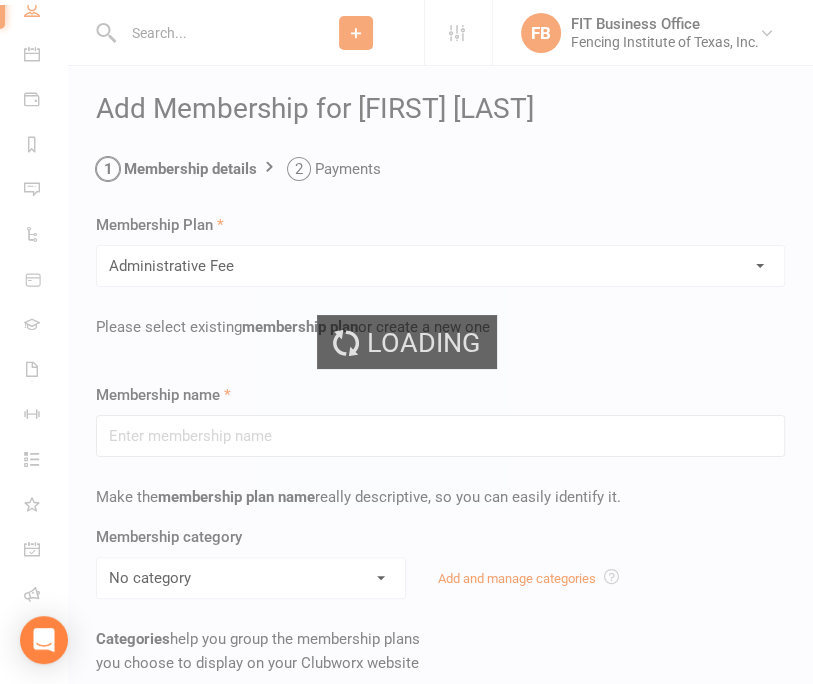 type on "Administrative Fee" 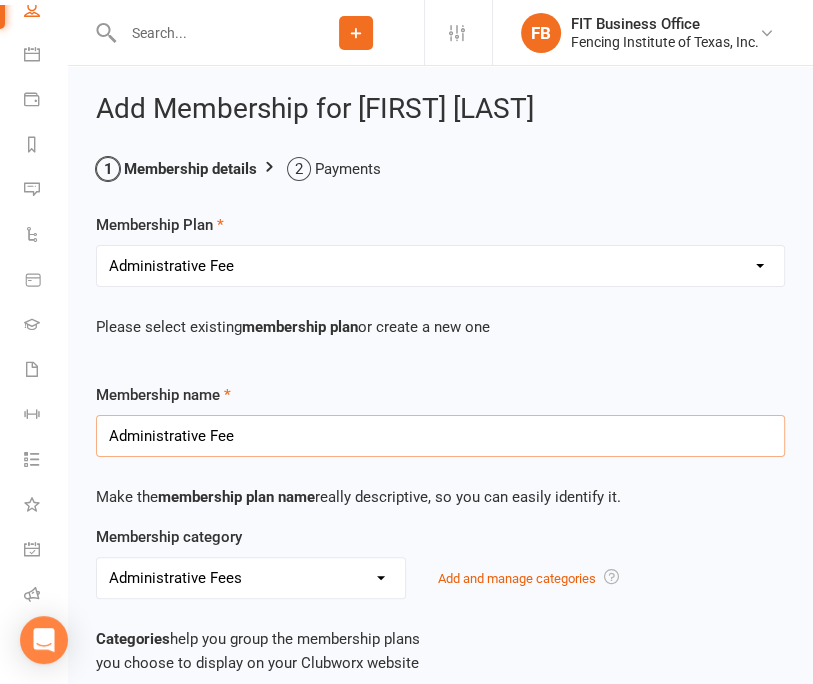 click on "Administrative Fee" at bounding box center [440, 436] 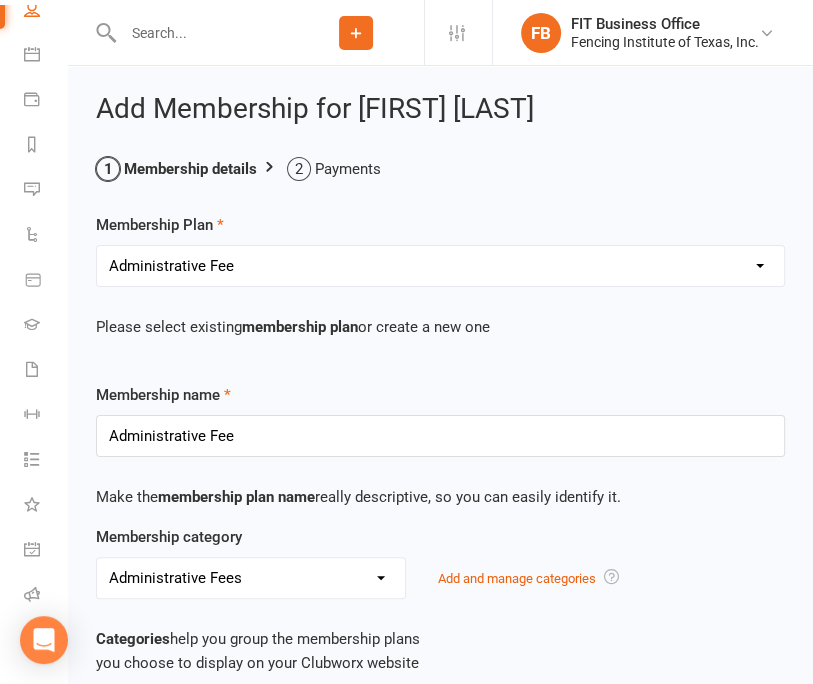 click on "Workouts" at bounding box center (33, 416) 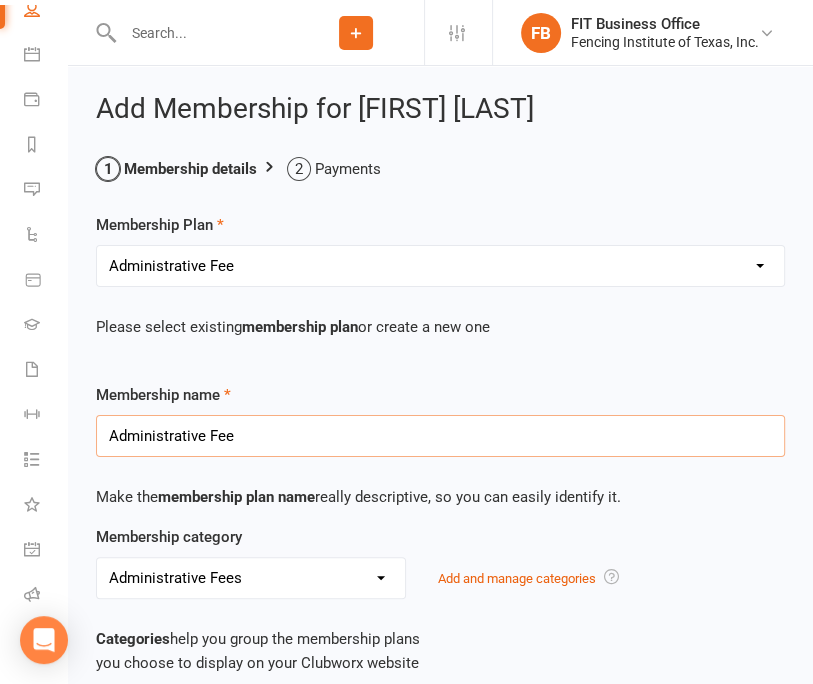 click on "Administrative Fee" at bounding box center (440, 436) 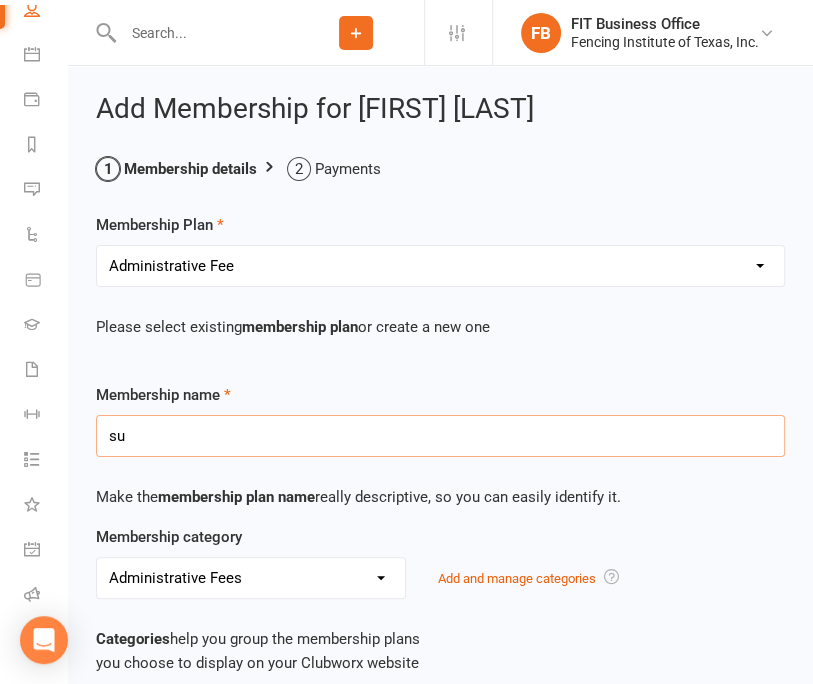 type on "s" 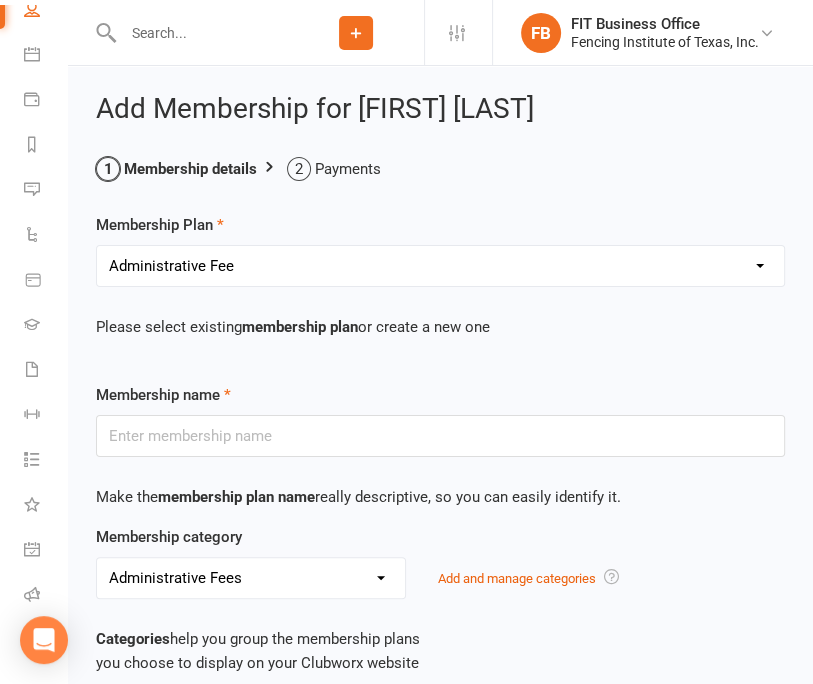 click on "What's New" at bounding box center (33, 506) 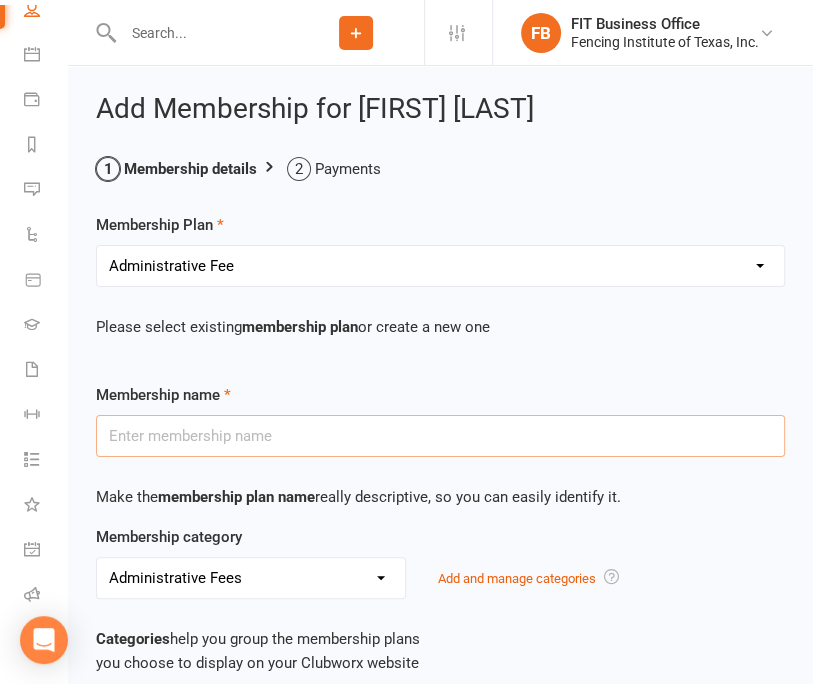 paste on "[FIRST] [LAST]" 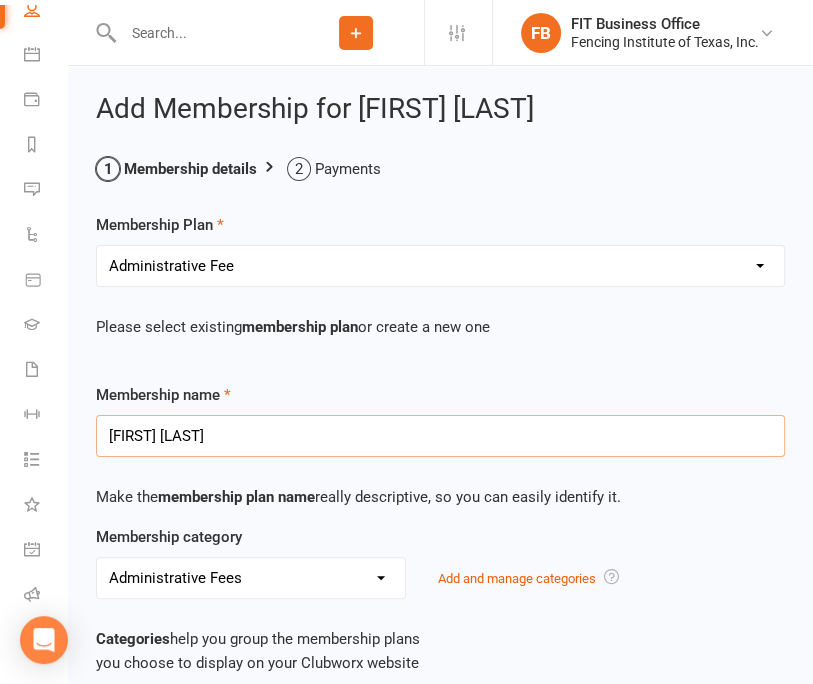 drag, startPoint x: 205, startPoint y: 434, endPoint x: 2, endPoint y: 419, distance: 203.55344 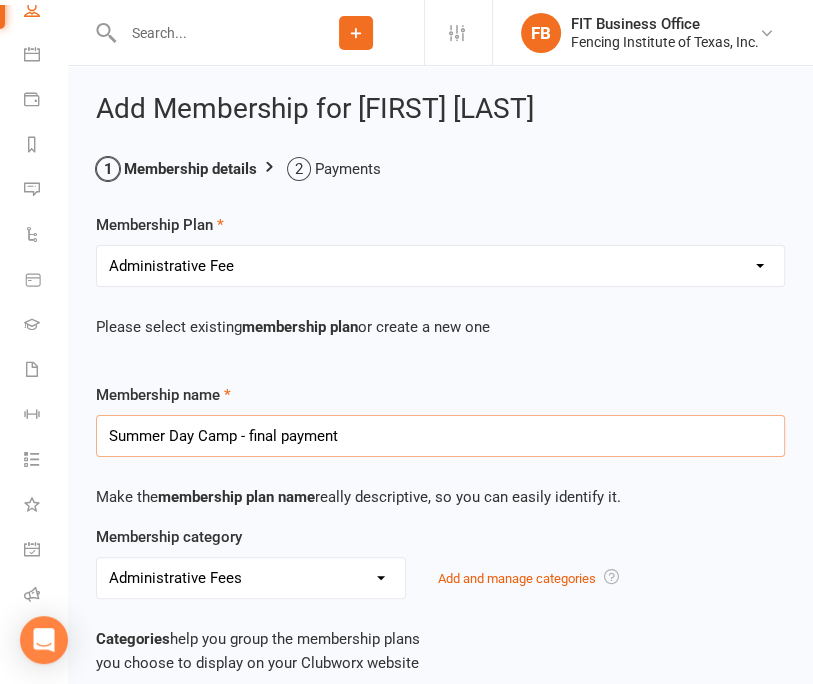 type on "Summer Day Camp - final payment" 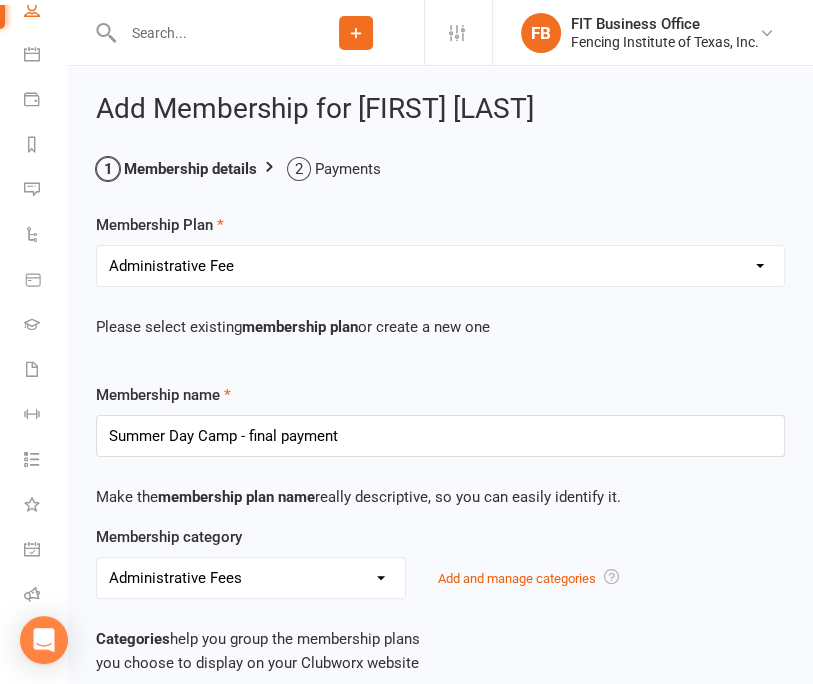 click on "Administrative Fees Camp, Summer Competitive Camp, Summer Day Donation EIN 75-2768378 Entry fee for Club tournament Introduction Lesson (30 minutes) Locker Rental Private Lesson, Competitive level Private Lesson,Youth/Recreational level Programs, Competitive Recreational Programs Scholarship Seminar (mini Camp) Strip and Coaching Tournament Fees Training Classes, Additional to Program Visiting Fencer" at bounding box center (251, 578) 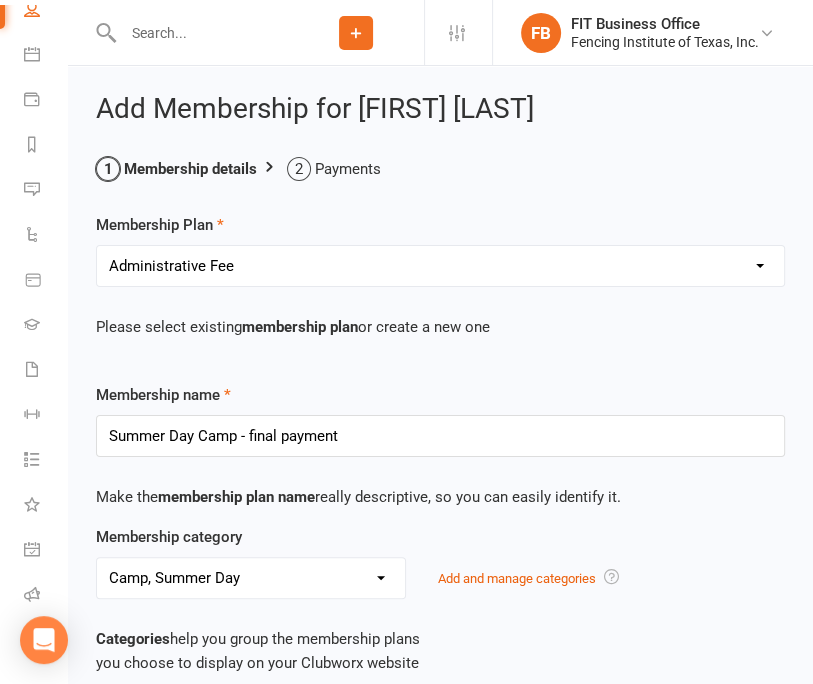 click on "Administrative Fees Camp, Summer Competitive Camp, Summer Day Donation EIN 75-2768378 Entry fee for Club tournament Introduction Lesson (30 minutes) Locker Rental Private Lesson, Competitive level Private Lesson,Youth/Recreational level Programs, Competitive Recreational Programs Scholarship Seminar (mini Camp) Strip and Coaching Tournament Fees Training Classes, Additional to Program Visiting Fencer" at bounding box center [251, 578] 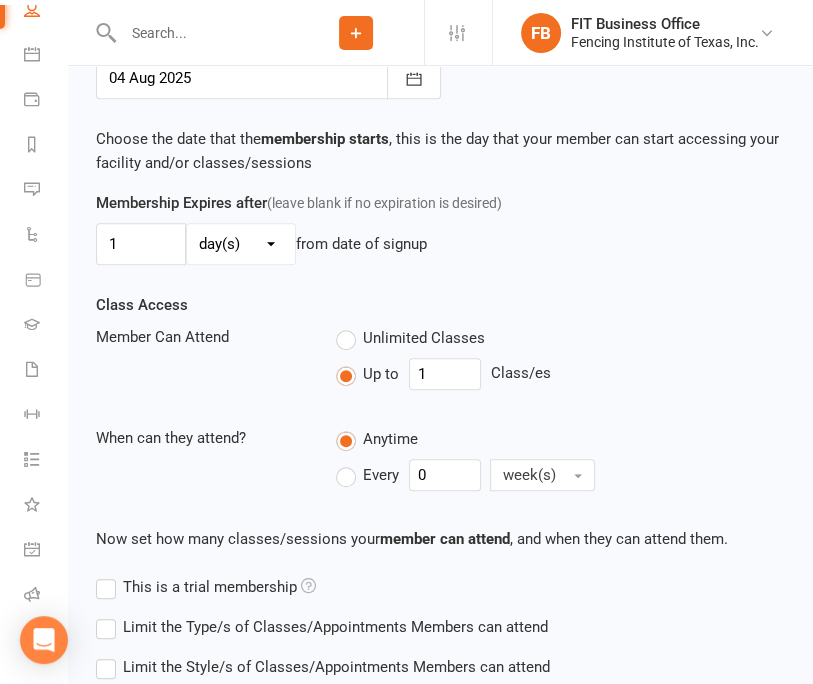 scroll, scrollTop: 766, scrollLeft: 0, axis: vertical 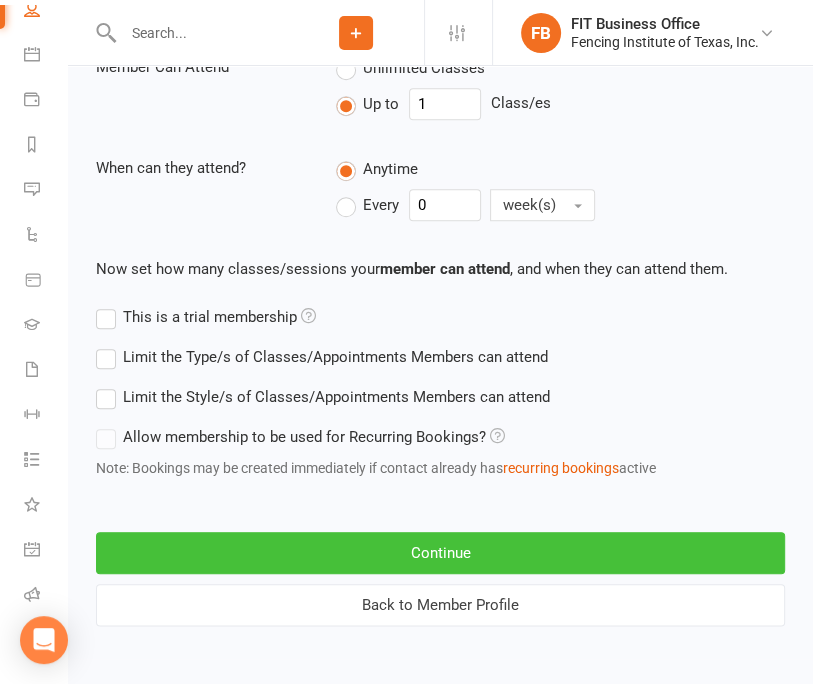 click on "Continue" at bounding box center [440, 553] 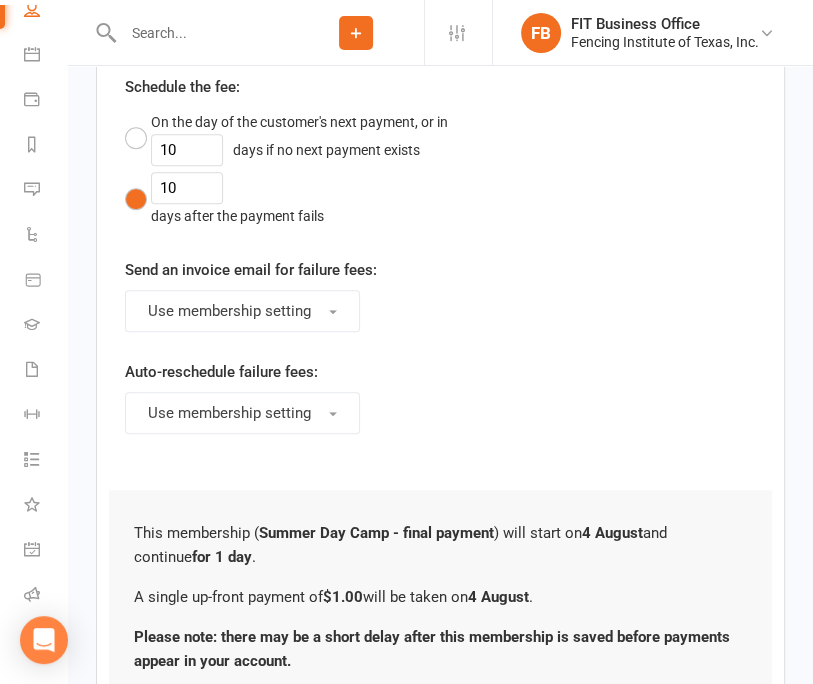 scroll, scrollTop: 0, scrollLeft: 0, axis: both 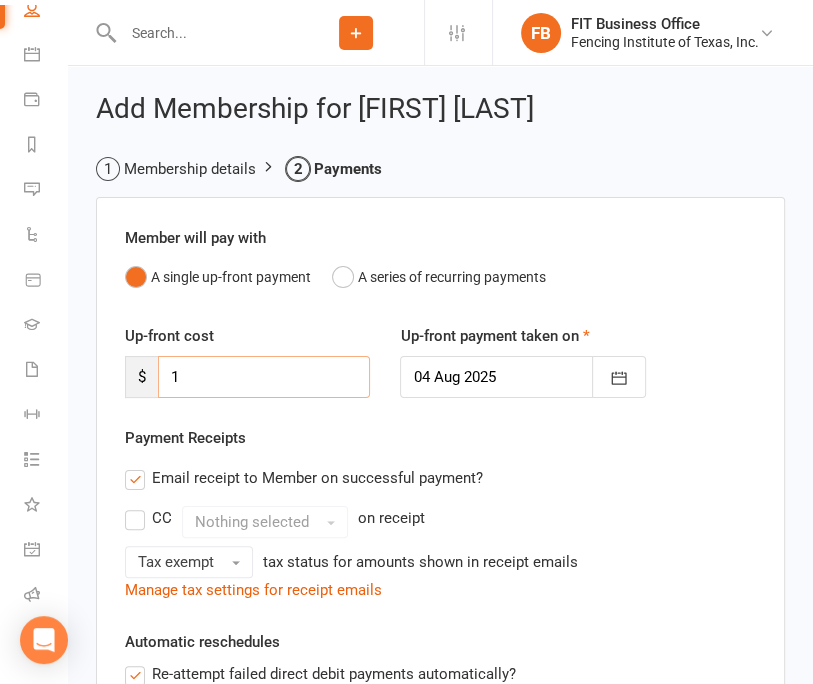 click on "1" at bounding box center [264, 377] 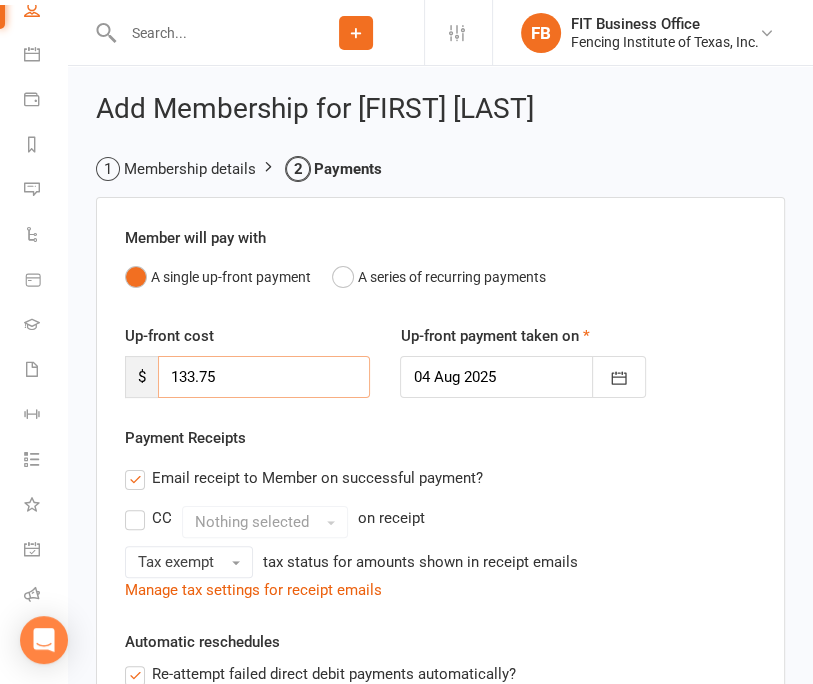 type on "133.75" 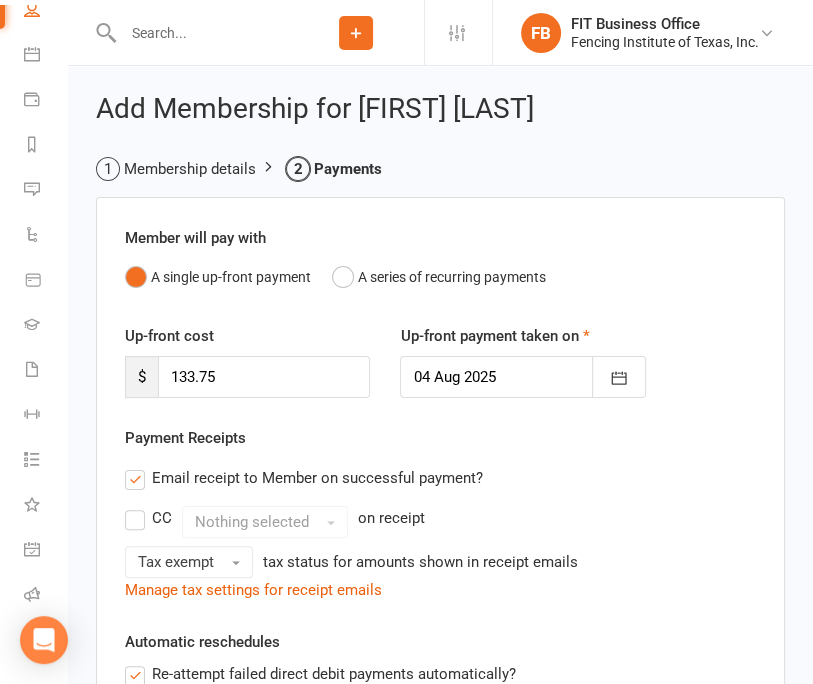 click at bounding box center [192, 32] 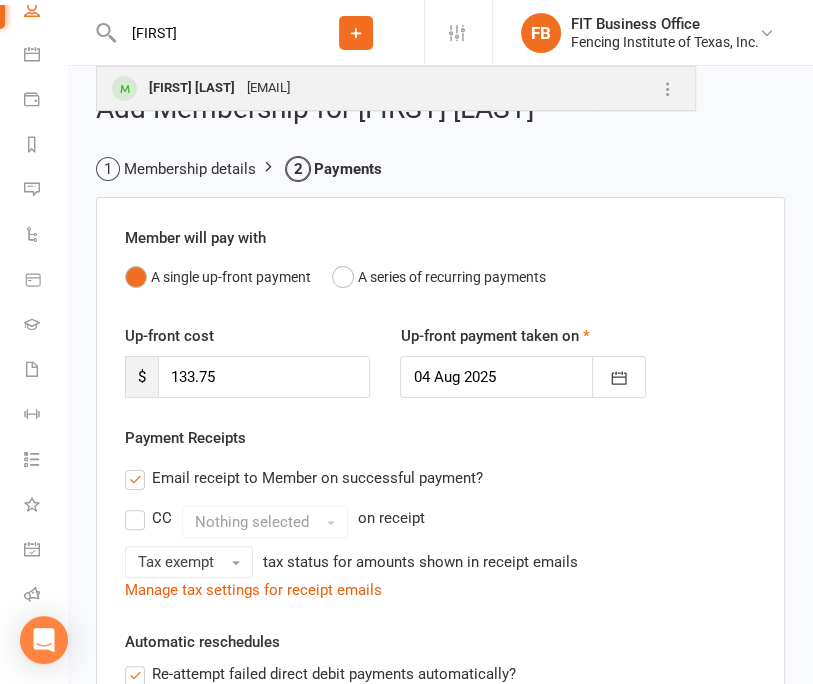 type on "[FIRST]" 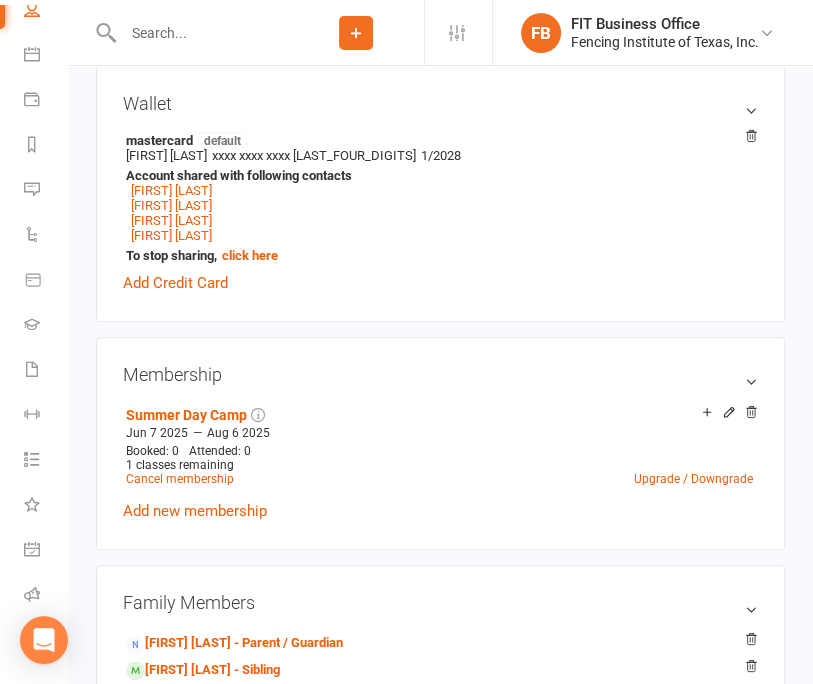 scroll, scrollTop: 700, scrollLeft: 0, axis: vertical 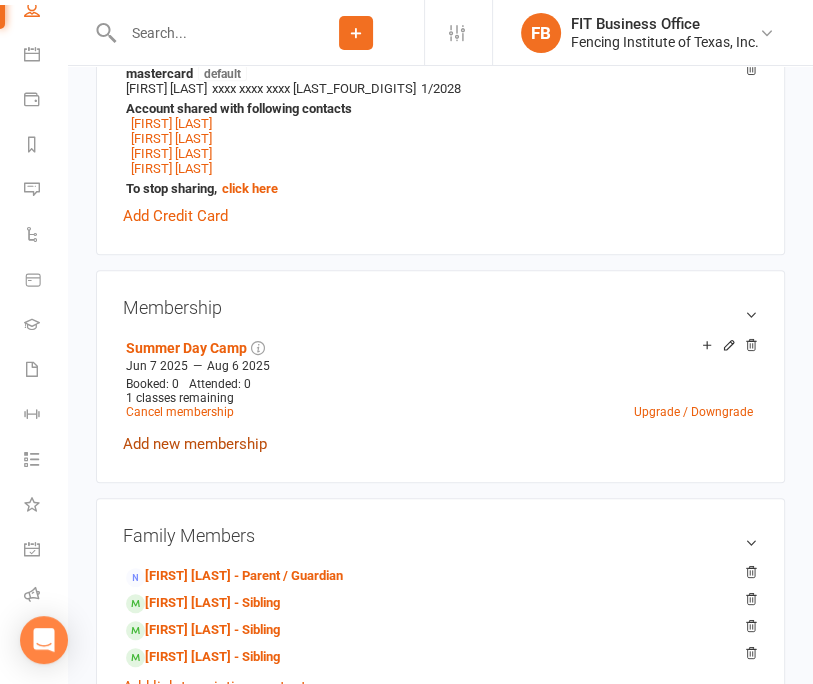 click on "Add new membership" at bounding box center (195, 444) 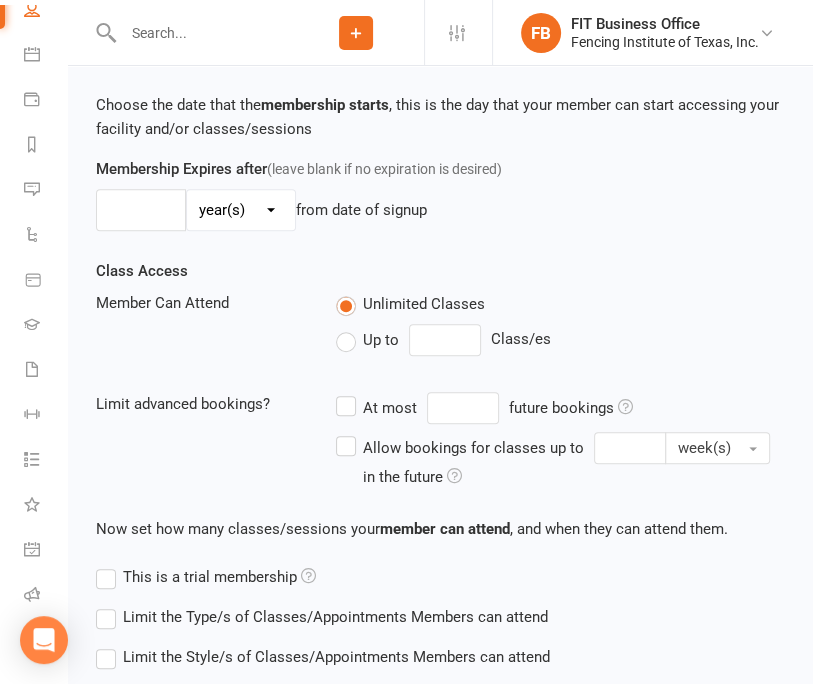 scroll, scrollTop: 0, scrollLeft: 0, axis: both 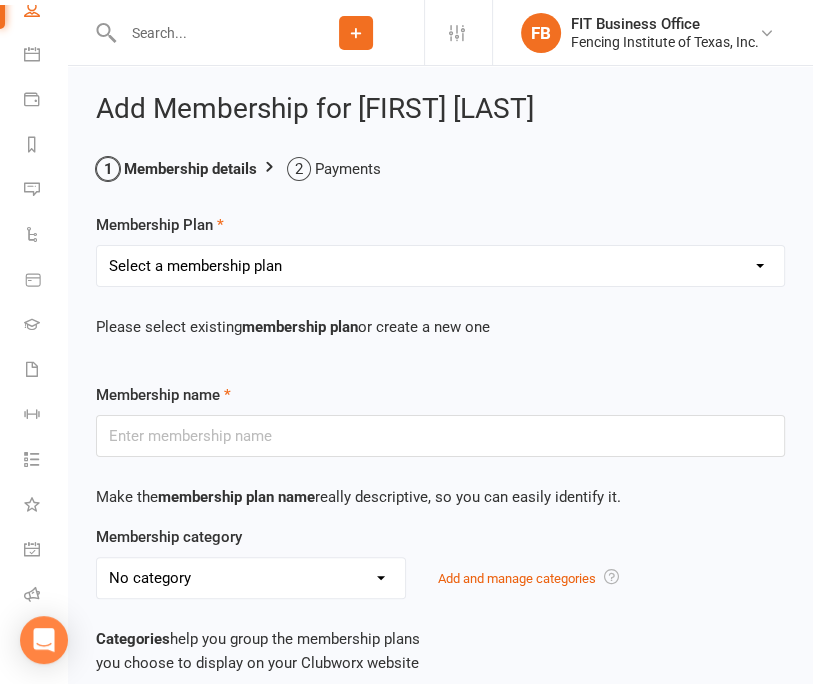 click on "Select a membership plan Create new Membership Plan Competitive Private Lesson (non-refundable) Youth/Recreational Private Lesson Book of 5 ($15 discount, non-refundable) Competitive Private Lesson Book of 5 ($15 discount, non-refundable) Youth/Recreational Private lesson book of 10 (non-refundable) Competitive Private lesson book of 10 (non-refundable) Home School Program Session I Wednesday 2:30-3:30pm Home School Program Session II Thursday 1:30-2:30 Musketeer (ages 6 - 9) Bronze (beginner ages 10+) Silver (beginner to advanced) Gold (competitive team) Veteran Team (ages 40 +) Adult Fitness (ages 16+) Paralympian Wheelchair Administrative Fee Strength & Conditioning (Coach [COACH]) Open Fencing (no class, fencing only) Victorian Introductory Lesson (Non-Students Only, non-refundable) Visitor Group Class & Open Fencing Only (without lesson) *may re-purchase and attend maximum 2X each month* Visitor Private Lesson Only (without Group Class or Open Fencing) Seminar (Mini Camp) TOURNAMENT COACHING FEE" at bounding box center (440, 266) 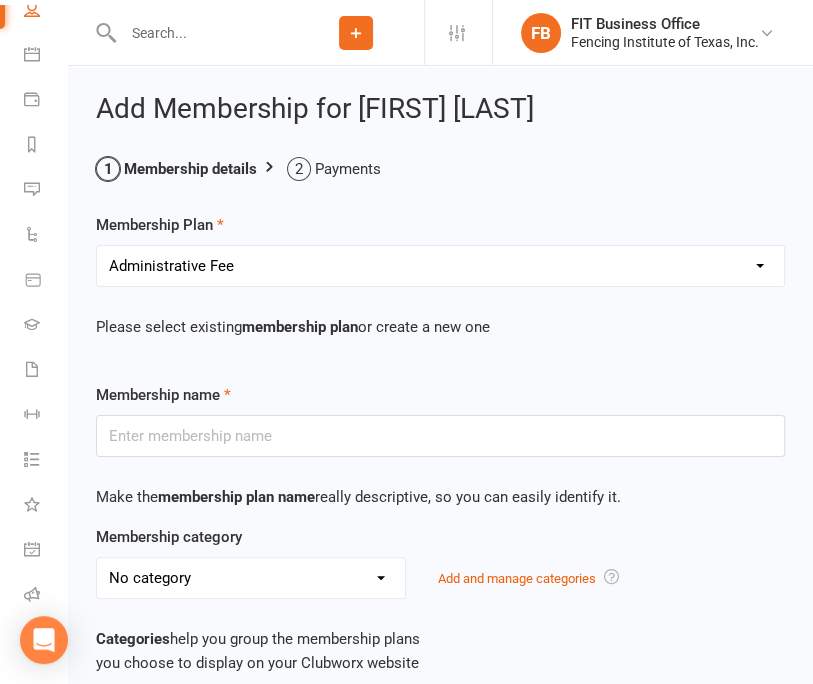 click on "Select a membership plan Create new Membership Plan Competitive Private Lesson (non-refundable) Youth/Recreational Private Lesson Book of 5 ($15 discount, non-refundable) Competitive Private Lesson Book of 5 ($15 discount, non-refundable) Youth/Recreational Private lesson book of 10 (non-refundable) Competitive Private lesson book of 10 (non-refundable) Home School Program Session I Wednesday 2:30-3:30pm Home School Program Session II Thursday 1:30-2:30 Musketeer (ages 6 - 9) Bronze (beginner ages 10+) Silver (beginner to advanced) Gold (competitive team) Veteran Team (ages 40 +) Adult Fitness (ages 16+) Paralympian Wheelchair Administrative Fee Strength & Conditioning (Coach [COACH]) Open Fencing (no class, fencing only) Victorian Introductory Lesson (Non-Students Only, non-refundable) Visitor Group Class & Open Fencing Only (without lesson) *may re-purchase and attend maximum 2X each month* Visitor Private Lesson Only (without Group Class or Open Fencing) Seminar (Mini Camp) TOURNAMENT COACHING FEE" at bounding box center (440, 266) 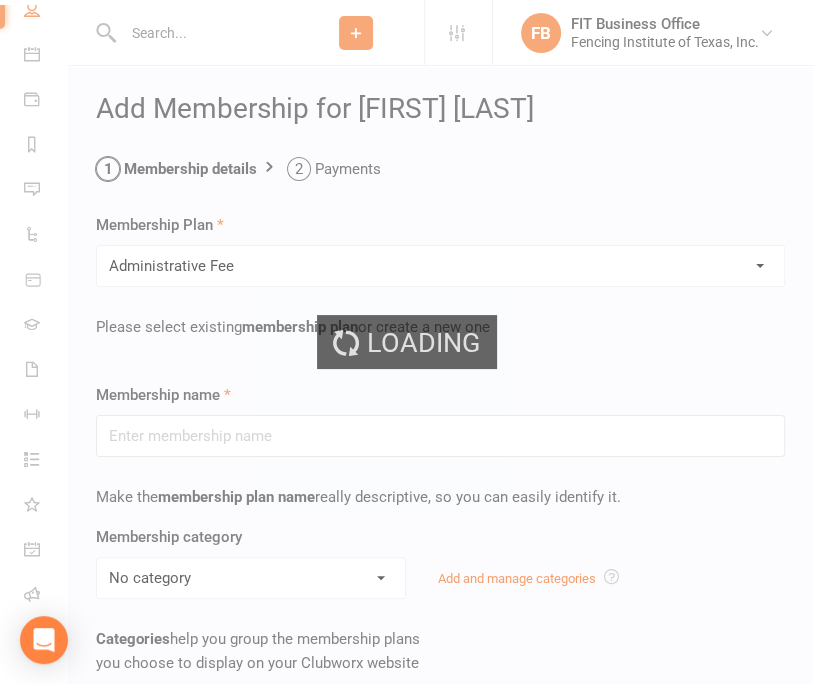 type on "Administrative Fee" 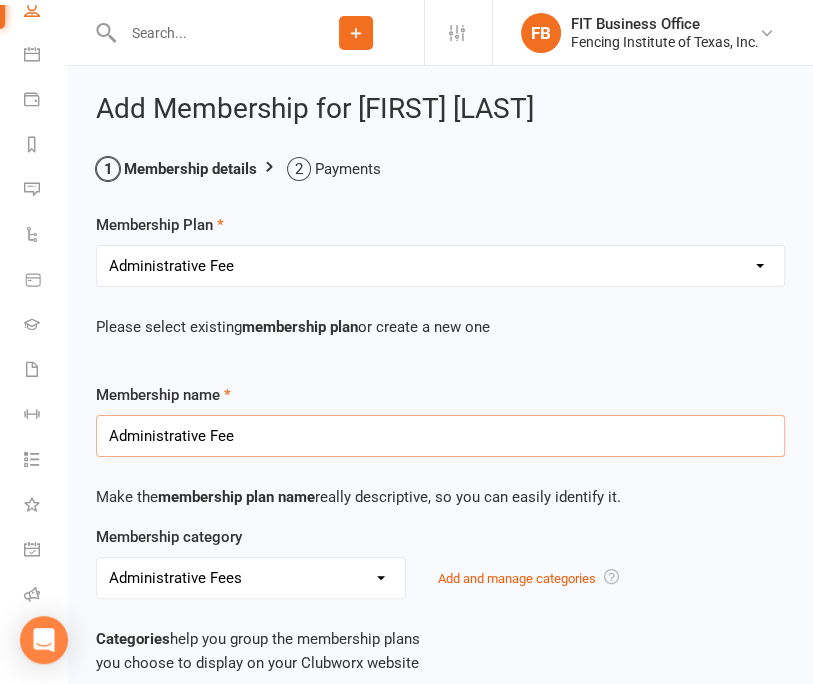 drag, startPoint x: 282, startPoint y: 440, endPoint x: 2, endPoint y: 439, distance: 280.0018 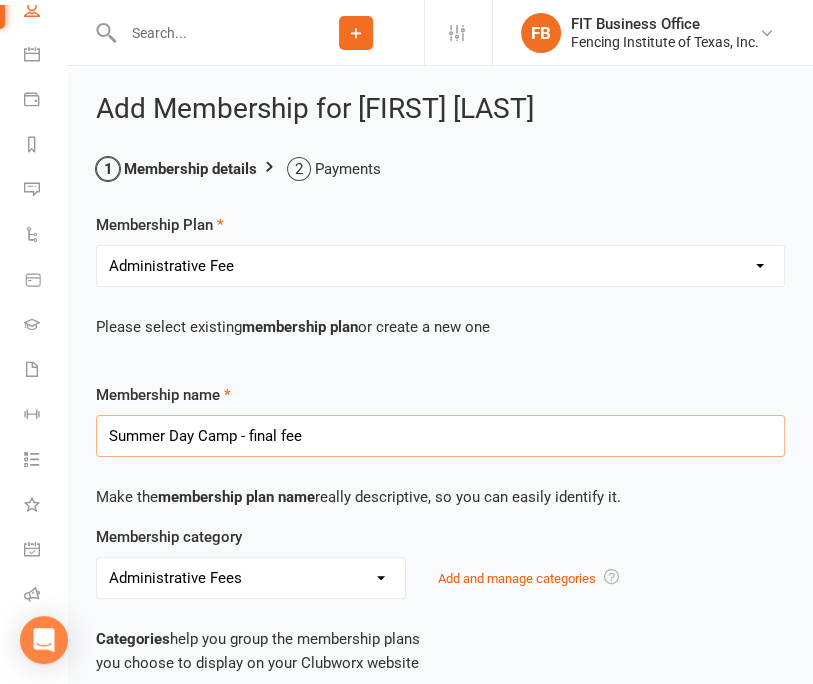 type on "Summer Day Camp - final fee" 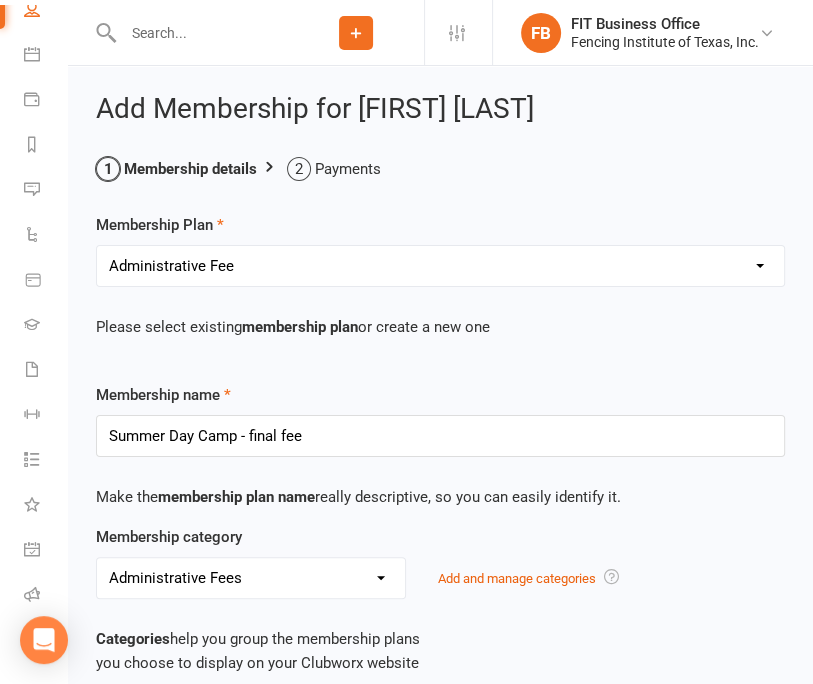 click on "Administrative Fees Camp, Summer Competitive Camp, Summer Day Donation EIN 75-2768378 Entry fee for Club tournament Introduction Lesson (30 minutes) Locker Rental Private Lesson, Competitive level Private Lesson,Youth/Recreational level Programs, Competitive Recreational Programs Scholarship Seminar (mini Camp) Strip and Coaching Tournament Fees Training Classes, Additional to Program Visiting Fencer" at bounding box center (251, 578) 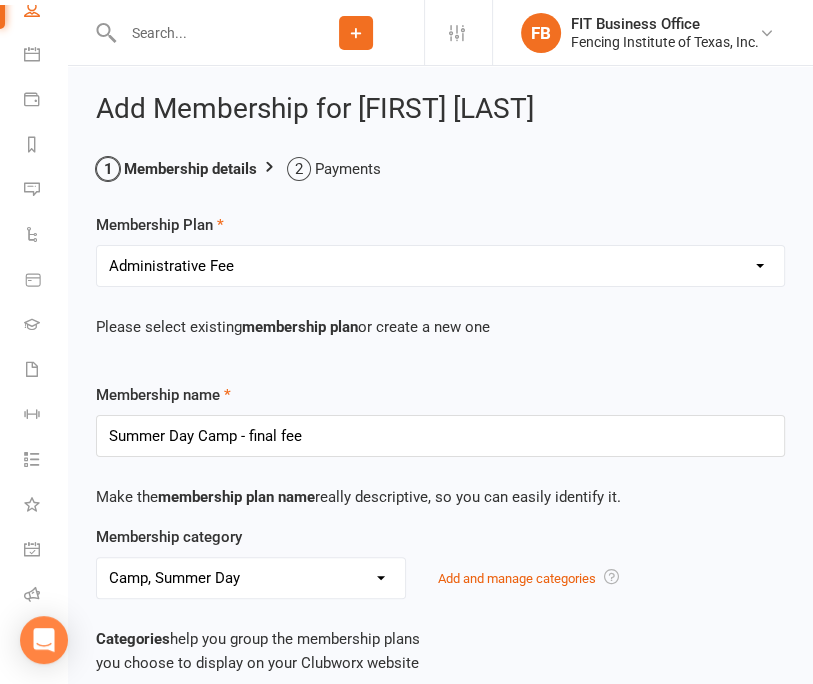 click on "Administrative Fees Camp, Summer Competitive Camp, Summer Day Donation EIN 75-2768378 Entry fee for Club tournament Introduction Lesson (30 minutes) Locker Rental Private Lesson, Competitive level Private Lesson,Youth/Recreational level Programs, Competitive Recreational Programs Scholarship Seminar (mini Camp) Strip and Coaching Tournament Fees Training Classes, Additional to Program Visiting Fencer" at bounding box center [251, 578] 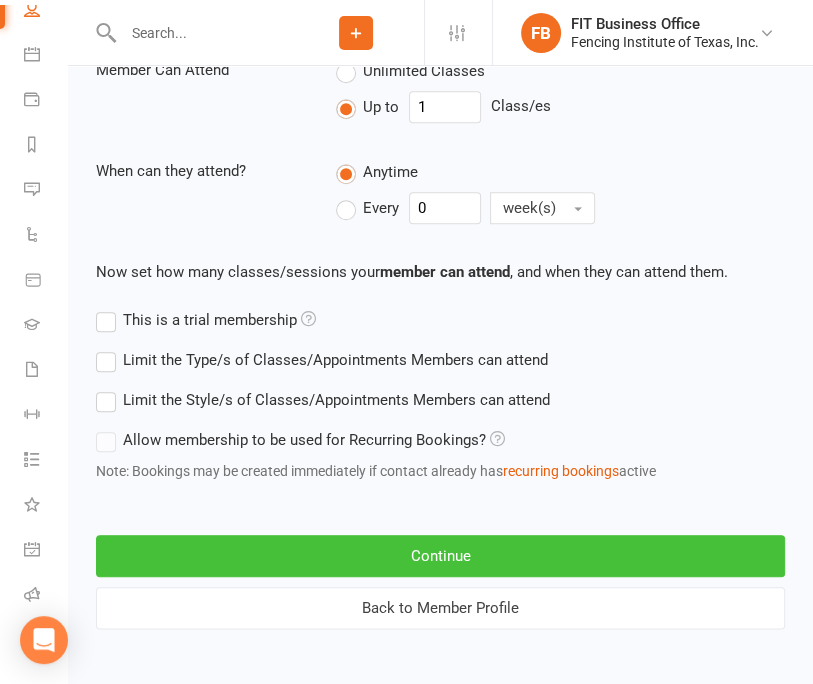 scroll, scrollTop: 936, scrollLeft: 0, axis: vertical 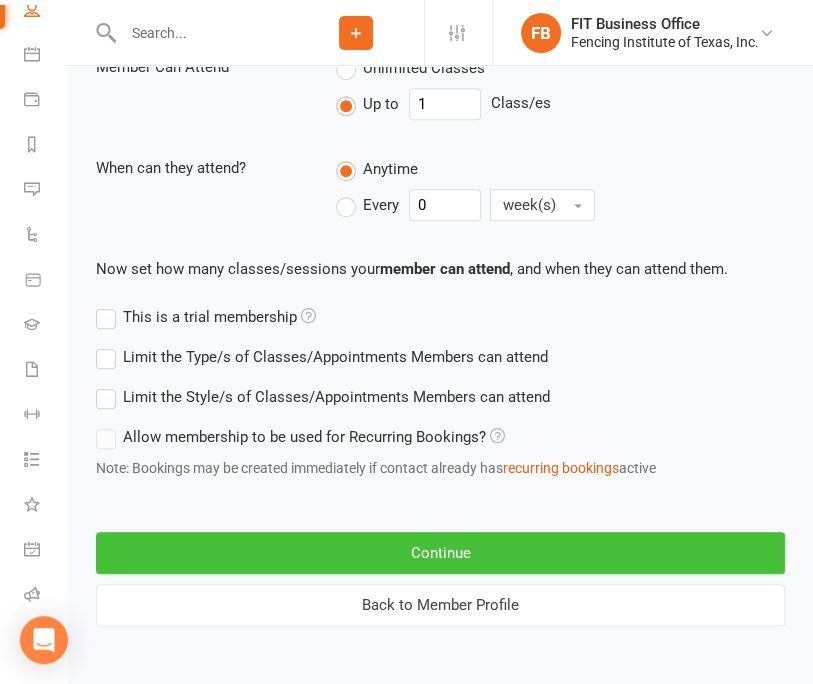 click on "Continue" at bounding box center [440, 553] 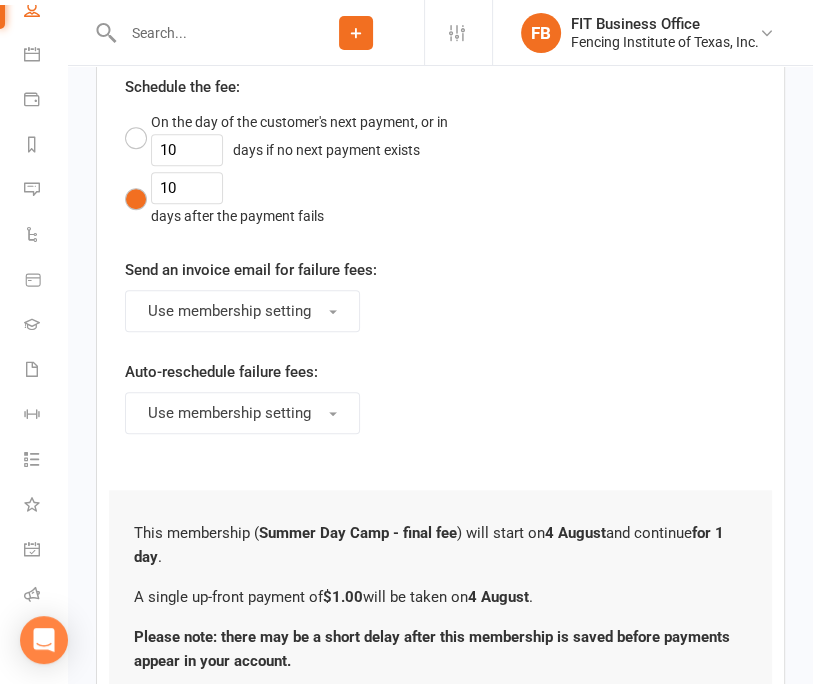 scroll, scrollTop: 0, scrollLeft: 0, axis: both 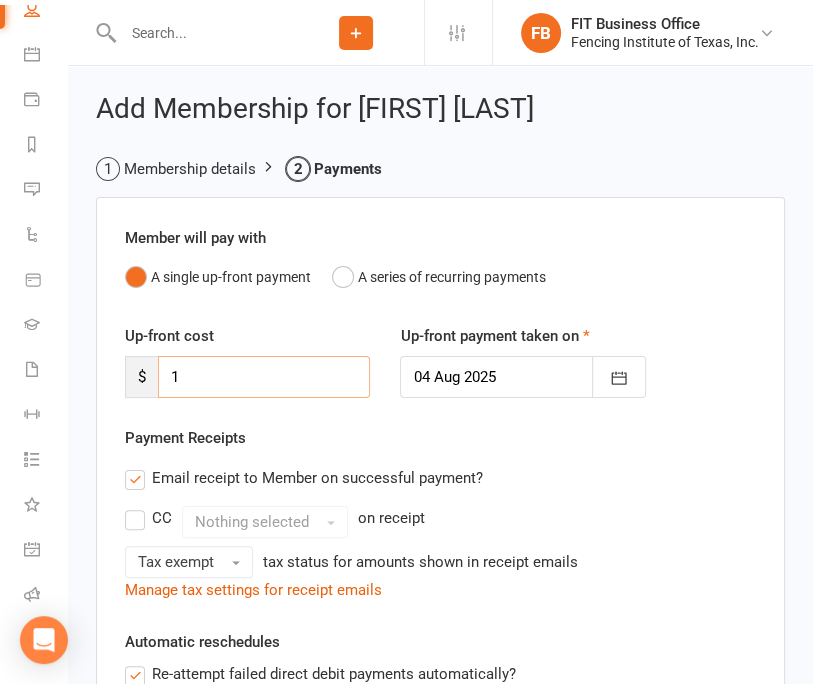 click on "1" at bounding box center [264, 377] 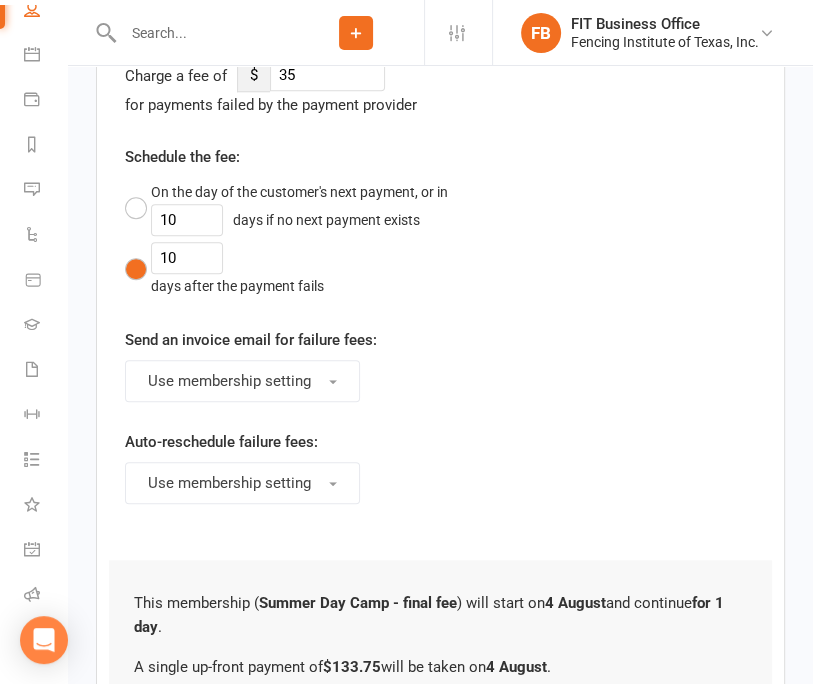 scroll, scrollTop: 1101, scrollLeft: 0, axis: vertical 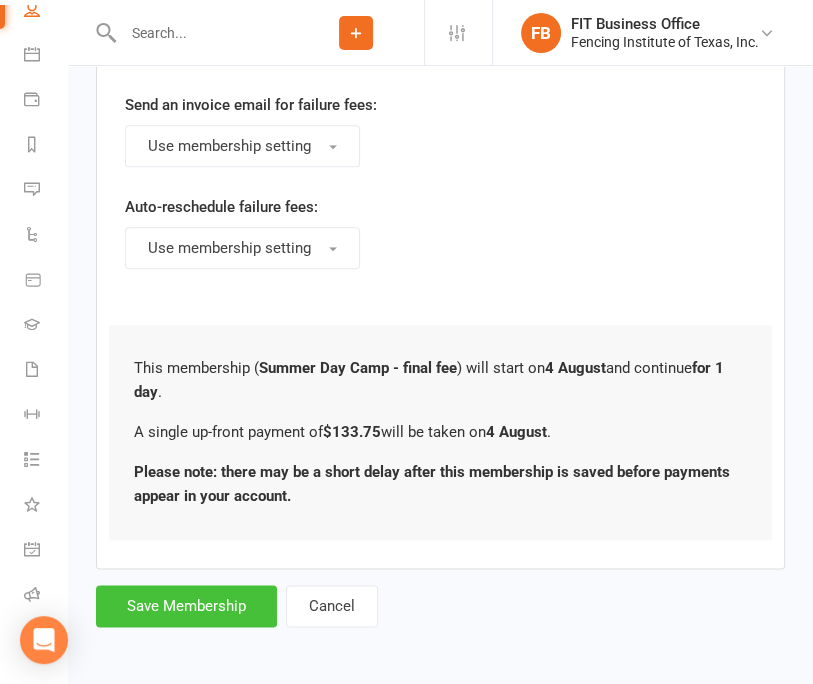 type on "133.75" 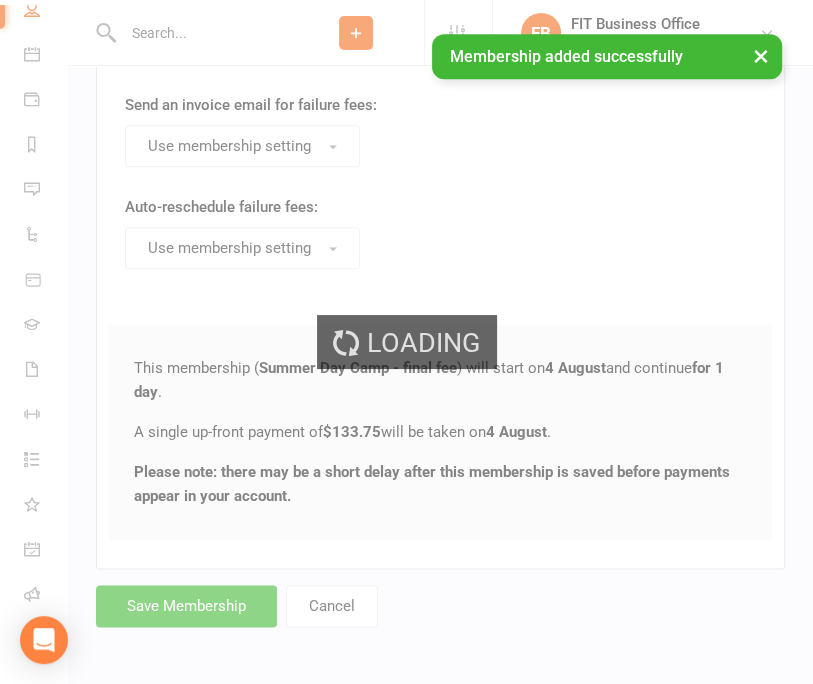 scroll, scrollTop: 0, scrollLeft: 0, axis: both 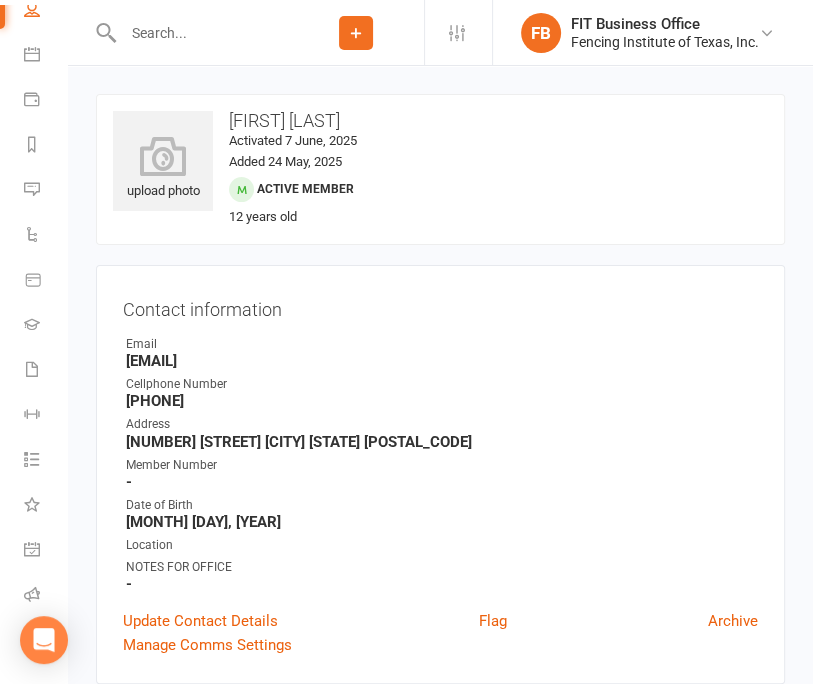 click at bounding box center (202, 33) 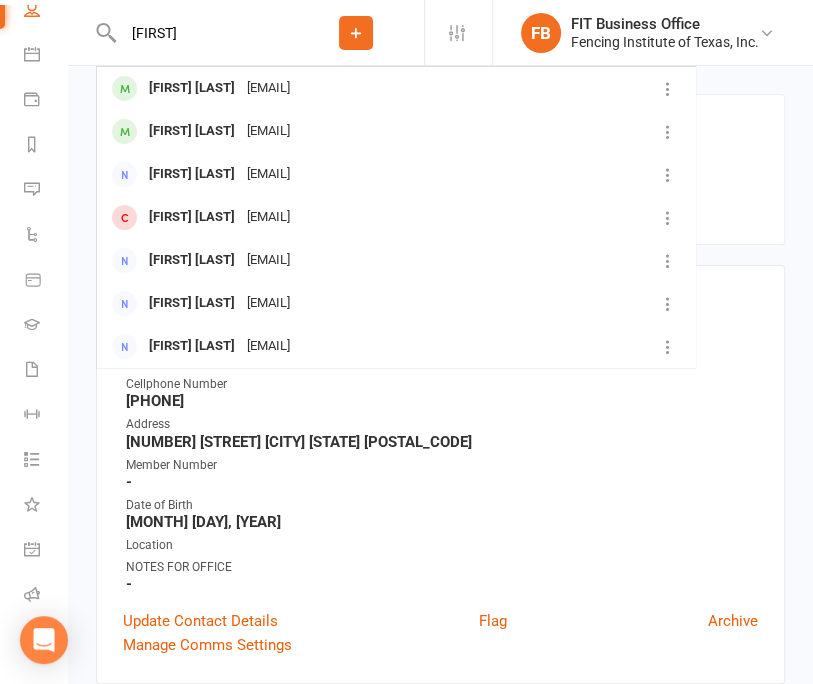 type on "[FIRST]" 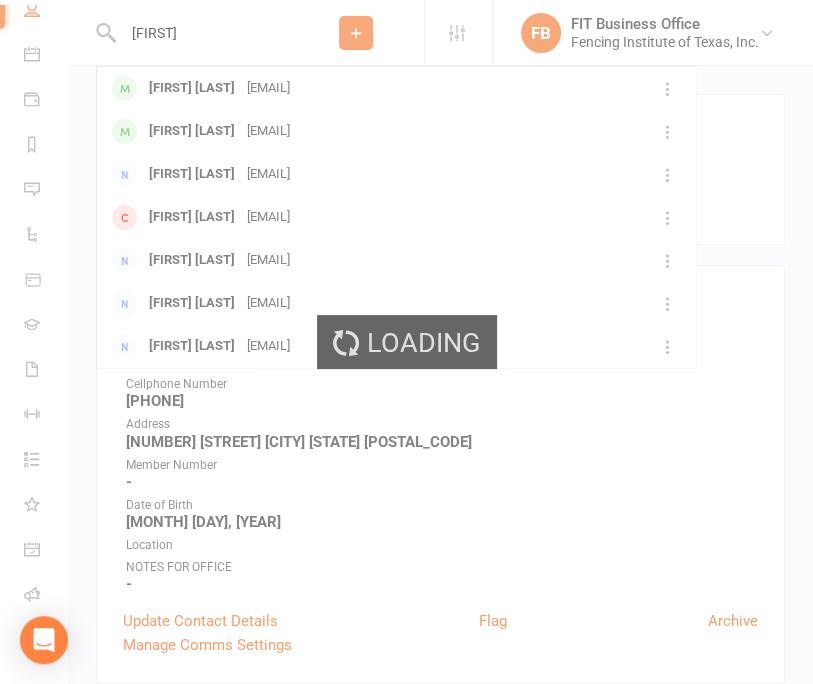 type 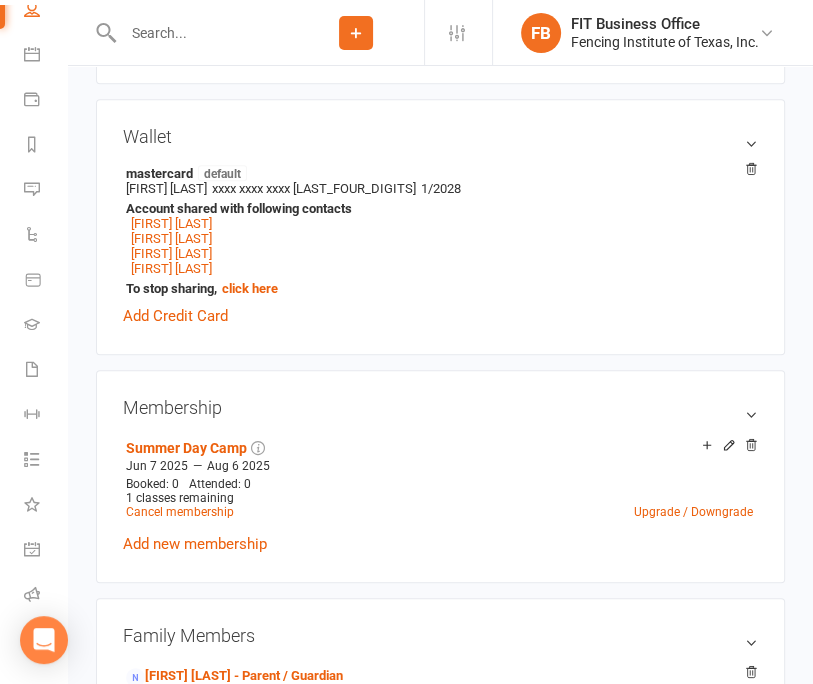 scroll, scrollTop: 666, scrollLeft: 0, axis: vertical 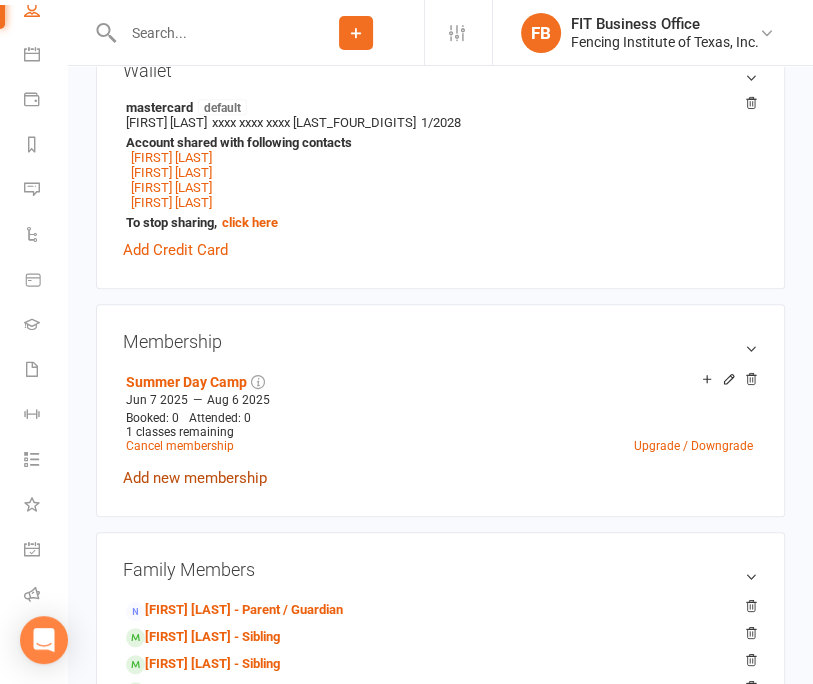 click on "Add new membership" at bounding box center [195, 478] 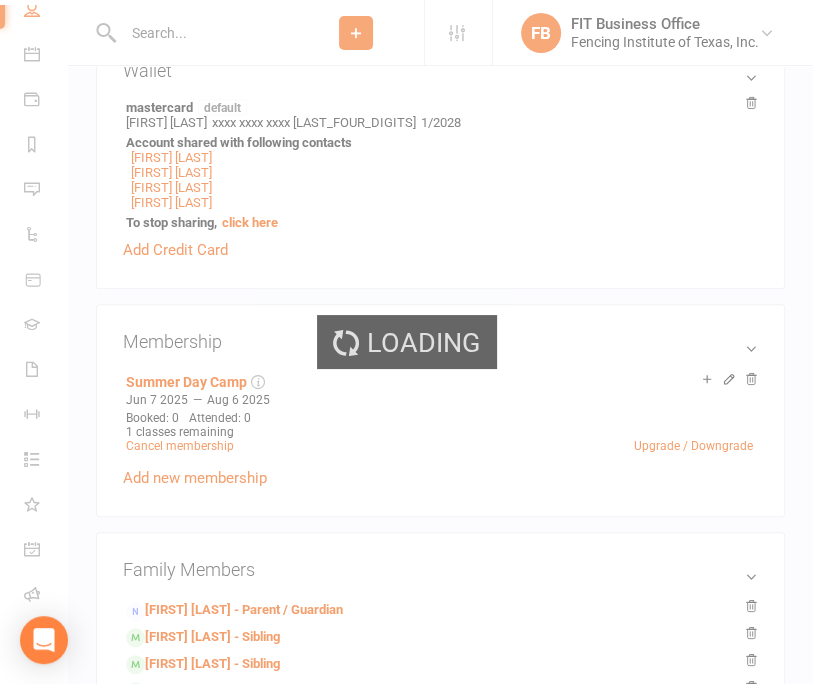 scroll, scrollTop: 0, scrollLeft: 0, axis: both 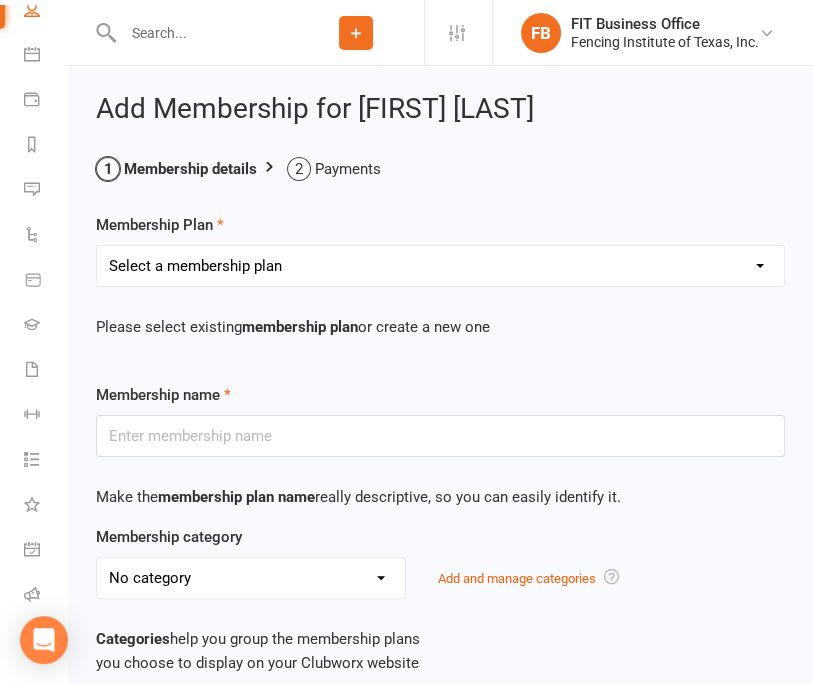 click on "Select a membership plan Create new Membership Plan Competitive Private Lesson (non-refundable) Youth/Recreational Private Lesson Book of 5 ($15 discount, non-refundable) Competitive Private Lesson Book of 5 ($15 discount, non-refundable) Youth/Recreational Private lesson book of 10 (non-refundable) Competitive Private lesson book of 10 (non-refundable) Home School Program Session I Wednesday 2:30-3:30pm Home School Program Session II Thursday 1:30-2:30 Musketeer (ages 6 - 9) Bronze (beginner ages 10+) Silver (beginner to advanced) Gold (competitive team) Veteran Team (ages 40 +) Adult Fitness (ages 16+) Paralympian Wheelchair Administrative Fee Strength & Conditioning (Coach [COACH]) Open Fencing (no class, fencing only) Victorian Introductory Lesson (Non-Students Only, non-refundable) Visitor Group Class & Open Fencing Only (without lesson) *may re-purchase and attend maximum 2X each month* Visitor Private Lesson Only (without Group Class or Open Fencing) Seminar (Mini Camp) TOURNAMENT COACHING FEE" at bounding box center [440, 266] 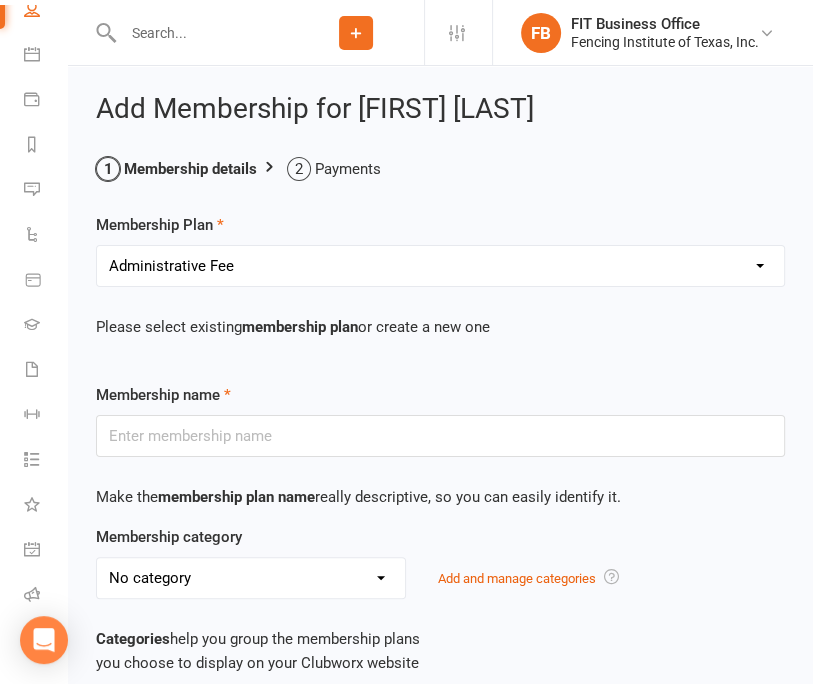 click on "Select a membership plan Create new Membership Plan Competitive Private Lesson (non-refundable) Youth/Recreational Private Lesson Book of 5 ($15 discount, non-refundable) Competitive Private Lesson Book of 5 ($15 discount, non-refundable) Youth/Recreational Private lesson book of 10 (non-refundable) Competitive Private lesson book of 10 (non-refundable) Home School Program Session I Wednesday 2:30-3:30pm Home School Program Session II Thursday 1:30-2:30 Musketeer (ages 6 - 9) Bronze (beginner ages 10+) Silver (beginner to advanced) Gold (competitive team) Veteran Team (ages 40 +) Adult Fitness (ages 16+) Paralympian Wheelchair Administrative Fee Strength & Conditioning (Coach [COACH]) Open Fencing (no class, fencing only) Victorian Introductory Lesson (Non-Students Only, non-refundable) Visitor Group Class & Open Fencing Only (without lesson) *may re-purchase and attend maximum 2X each month* Visitor Private Lesson Only (without Group Class or Open Fencing) Seminar (Mini Camp) TOURNAMENT COACHING FEE" at bounding box center (440, 266) 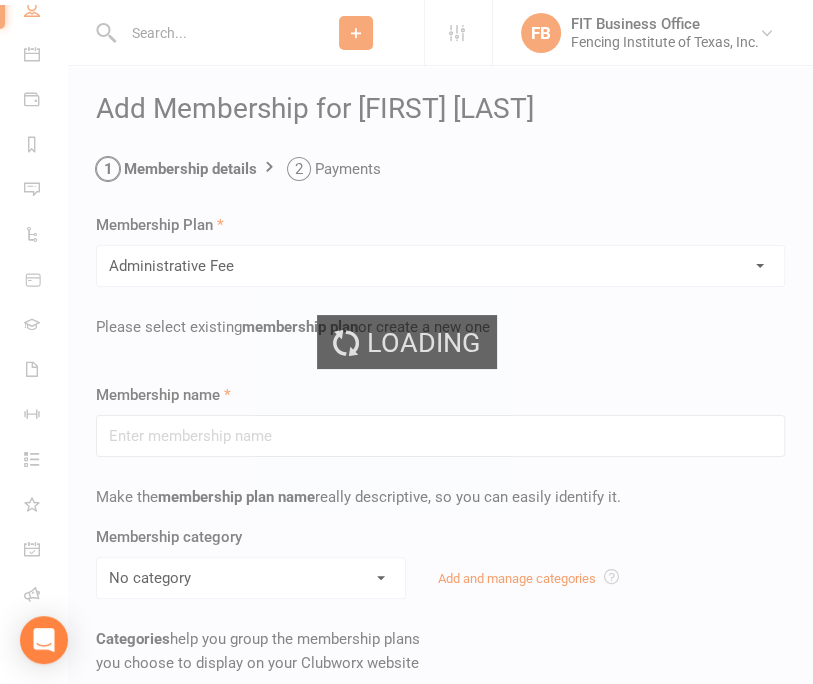 type on "Administrative Fee" 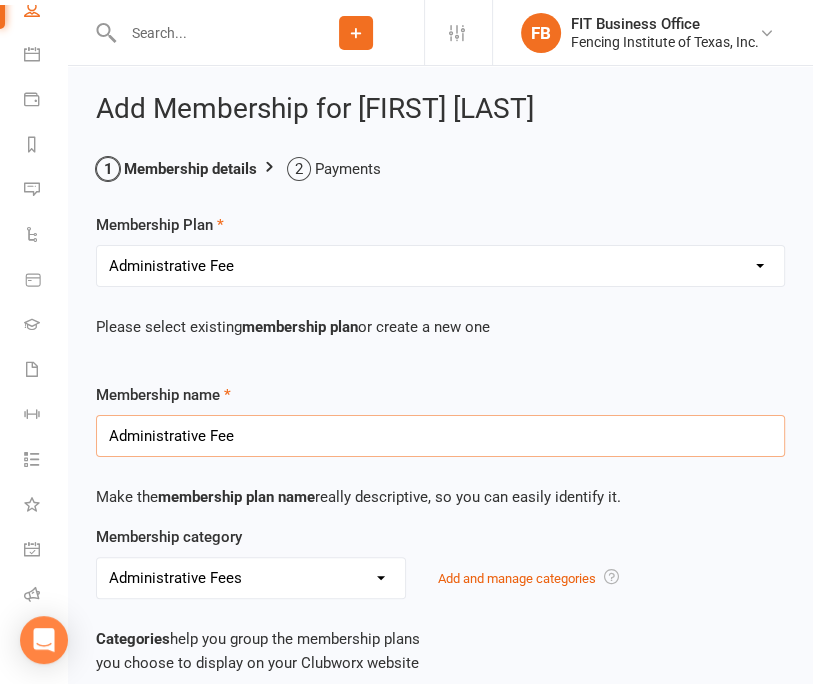 drag, startPoint x: 296, startPoint y: 434, endPoint x: 15, endPoint y: 417, distance: 281.51376 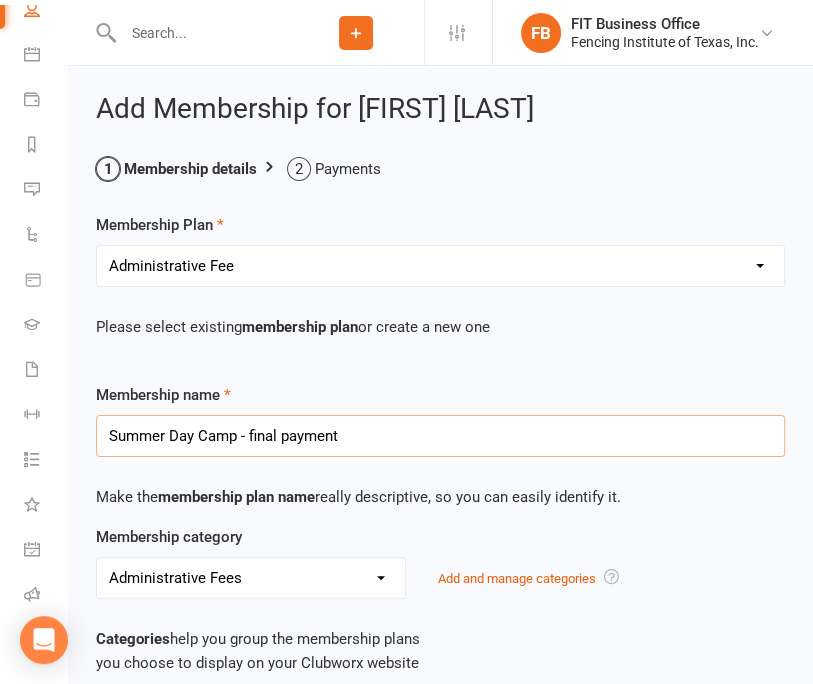 type on "Summer Day Camp - final payment" 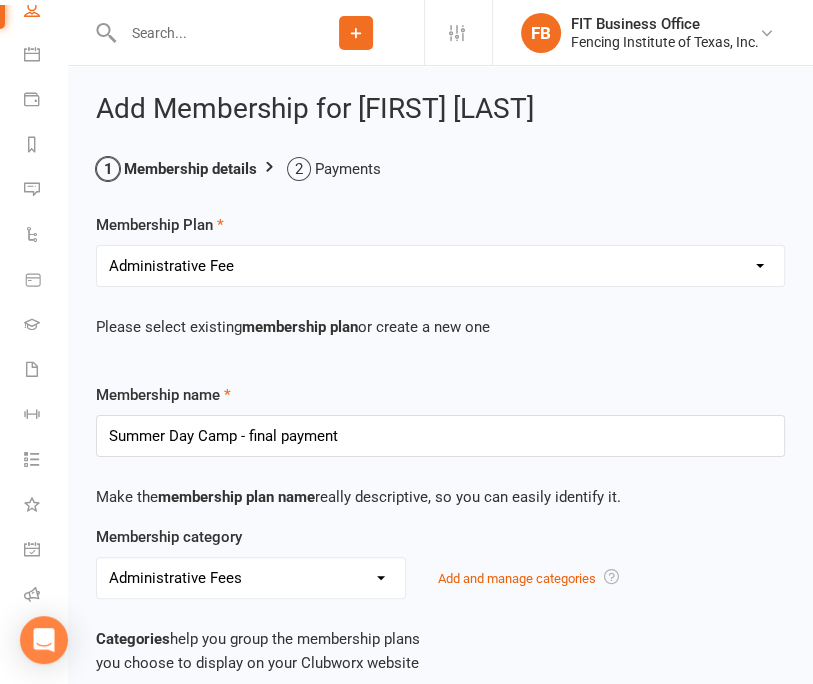 click on "Administrative Fees Camp, Summer Competitive Camp, Summer Day Donation EIN 75-2768378 Entry fee for Club tournament Introduction Lesson (30 minutes) Locker Rental Private Lesson, Competitive level Private Lesson,Youth/Recreational level Programs, Competitive Recreational Programs Scholarship Seminar (mini Camp) Strip and Coaching Tournament Fees Training Classes, Additional to Program Visiting Fencer" at bounding box center (251, 578) 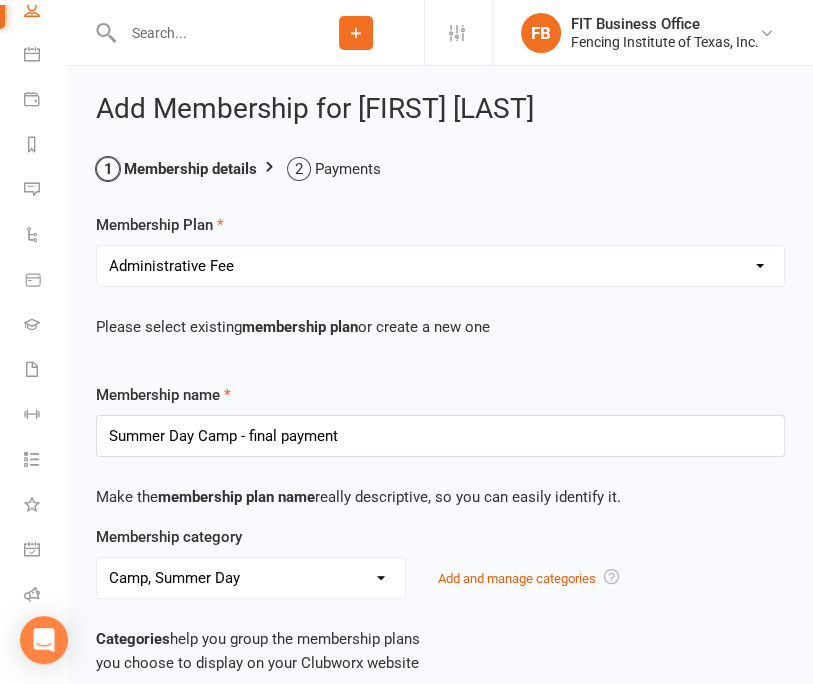 click on "Administrative Fees Camp, Summer Competitive Camp, Summer Day Donation EIN 75-2768378 Entry fee for Club tournament Introduction Lesson (30 minutes) Locker Rental Private Lesson, Competitive level Private Lesson,Youth/Recreational level Programs, Competitive Recreational Programs Scholarship Seminar (mini Camp) Strip and Coaching Tournament Fees Training Classes, Additional to Program Visiting Fencer" at bounding box center (251, 578) 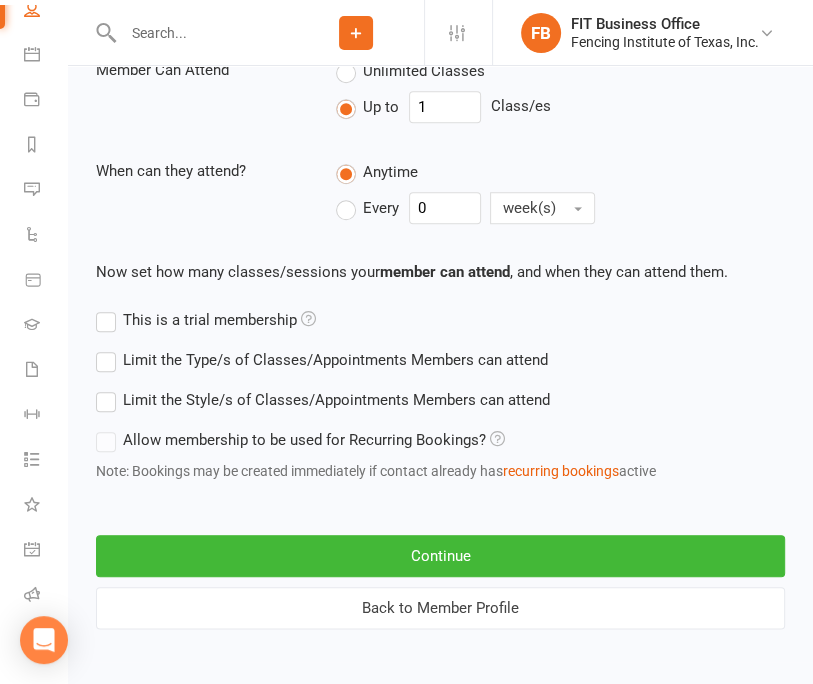 scroll, scrollTop: 936, scrollLeft: 0, axis: vertical 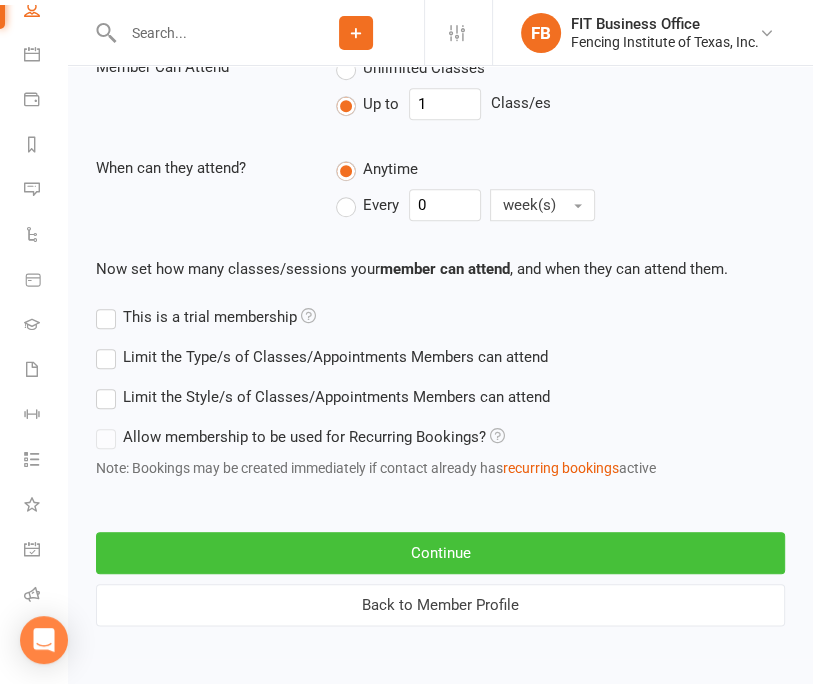 click on "Continue" at bounding box center (440, 553) 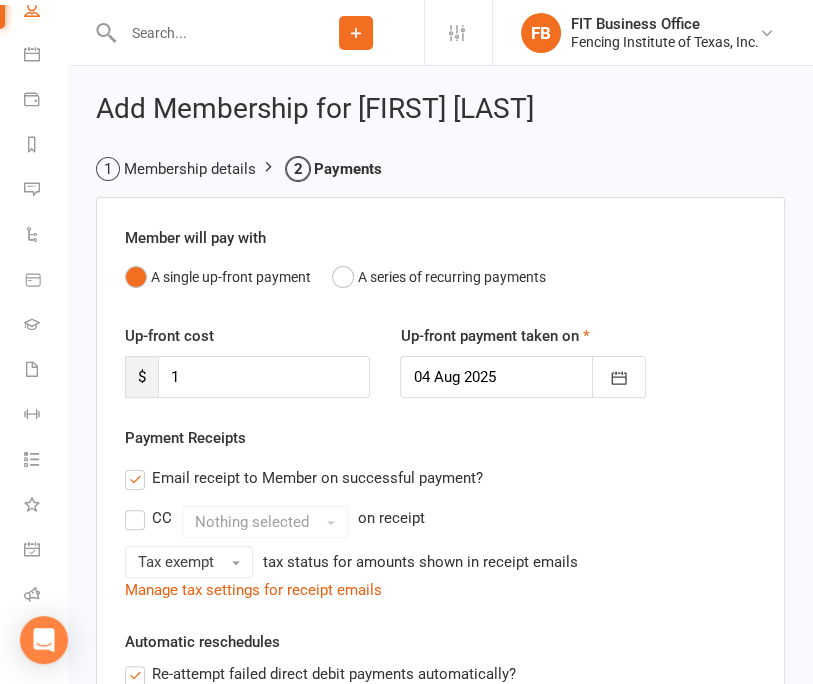 scroll, scrollTop: 33, scrollLeft: 0, axis: vertical 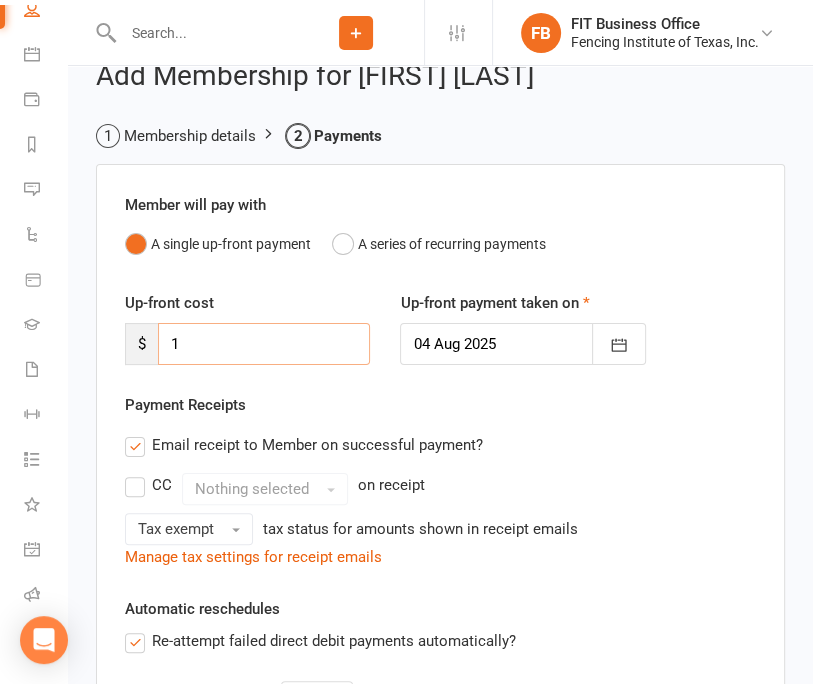 click on "1" at bounding box center (264, 344) 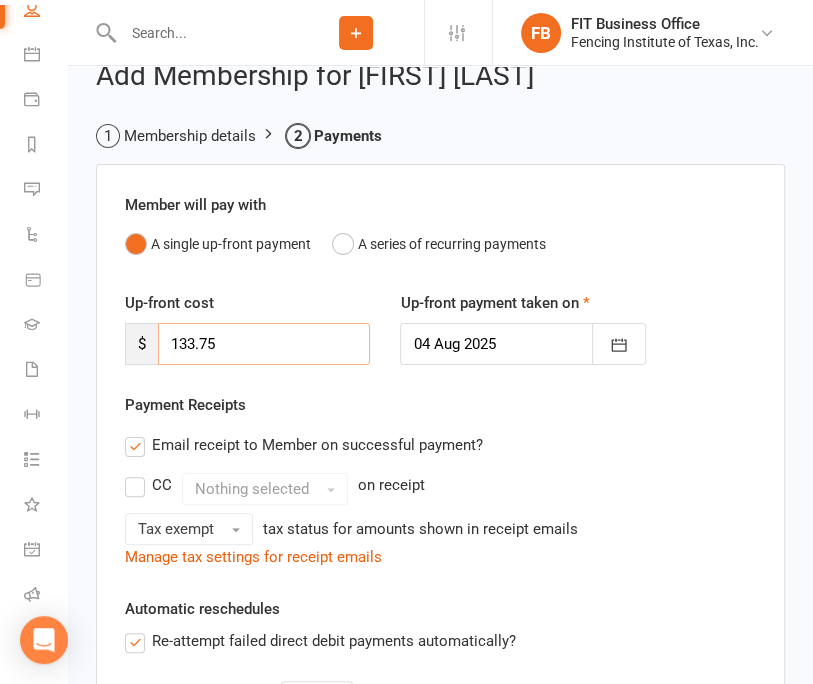 type on "133.75" 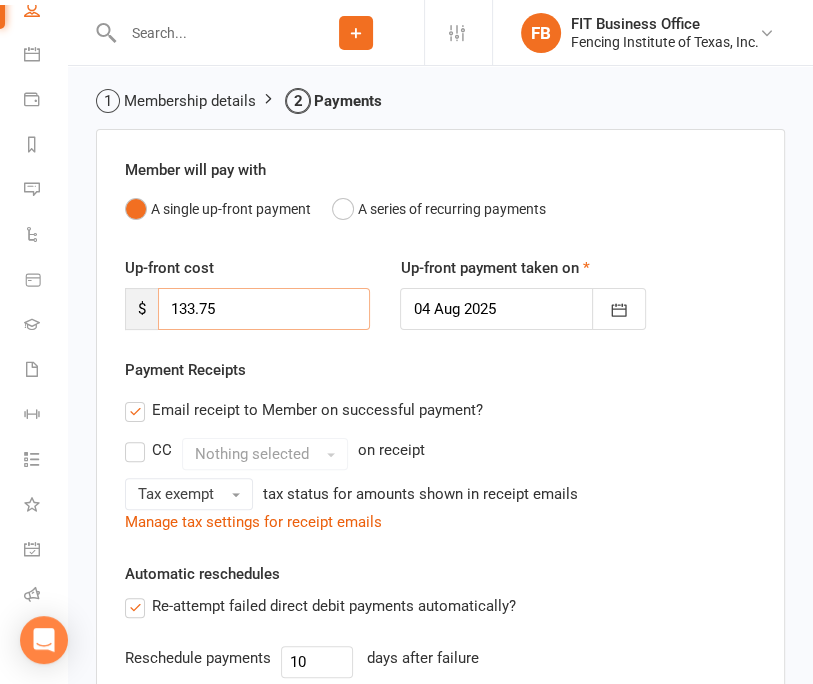 scroll, scrollTop: 334, scrollLeft: 0, axis: vertical 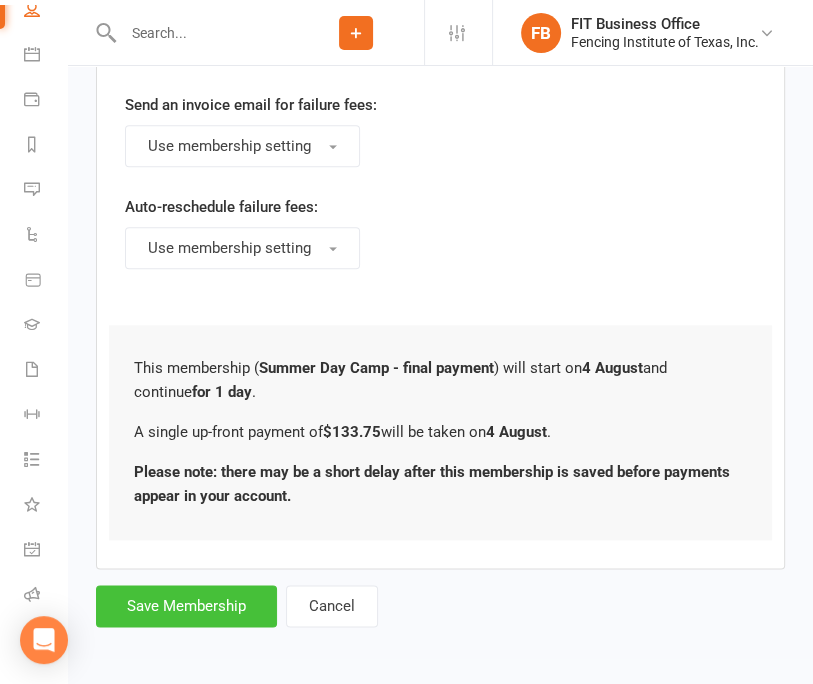 click on "Save Membership" at bounding box center (186, 606) 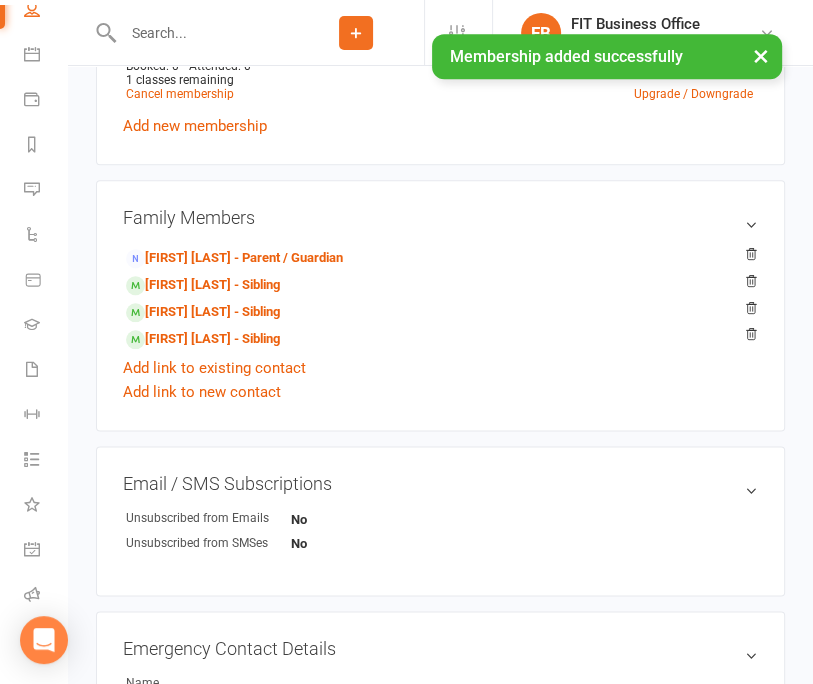 scroll, scrollTop: 0, scrollLeft: 0, axis: both 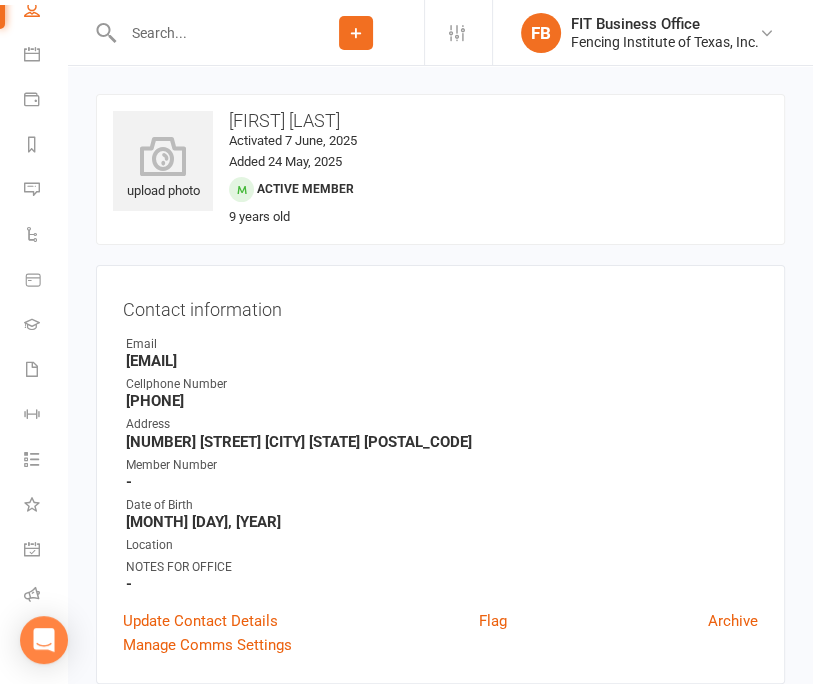click at bounding box center (202, 33) 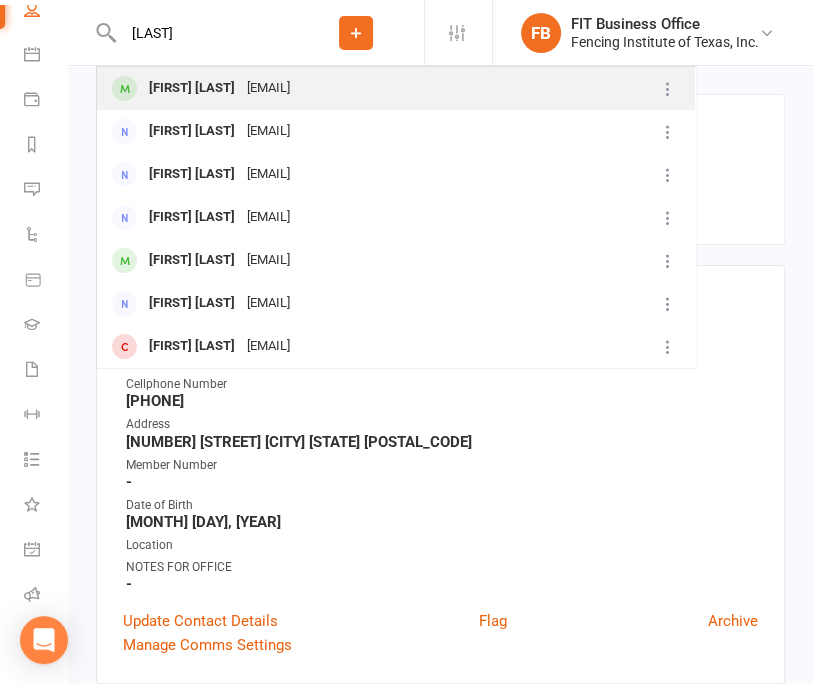type on "[LAST]" 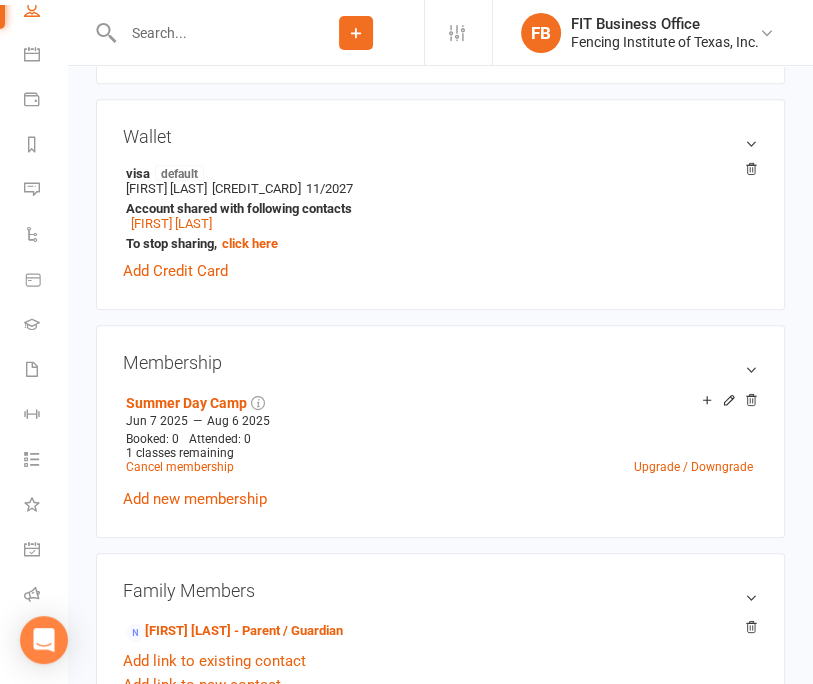 scroll, scrollTop: 766, scrollLeft: 0, axis: vertical 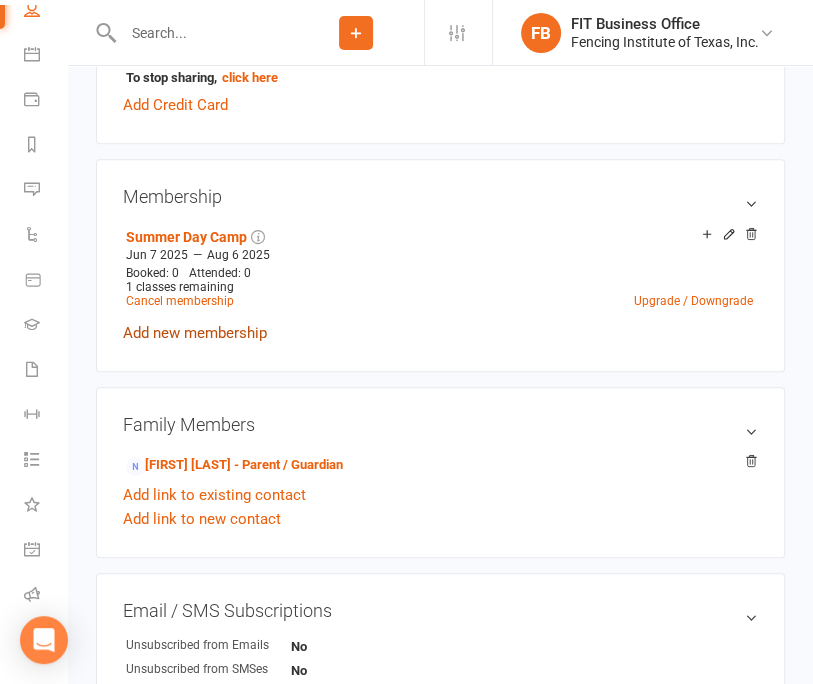 click on "Add new membership" at bounding box center (195, 333) 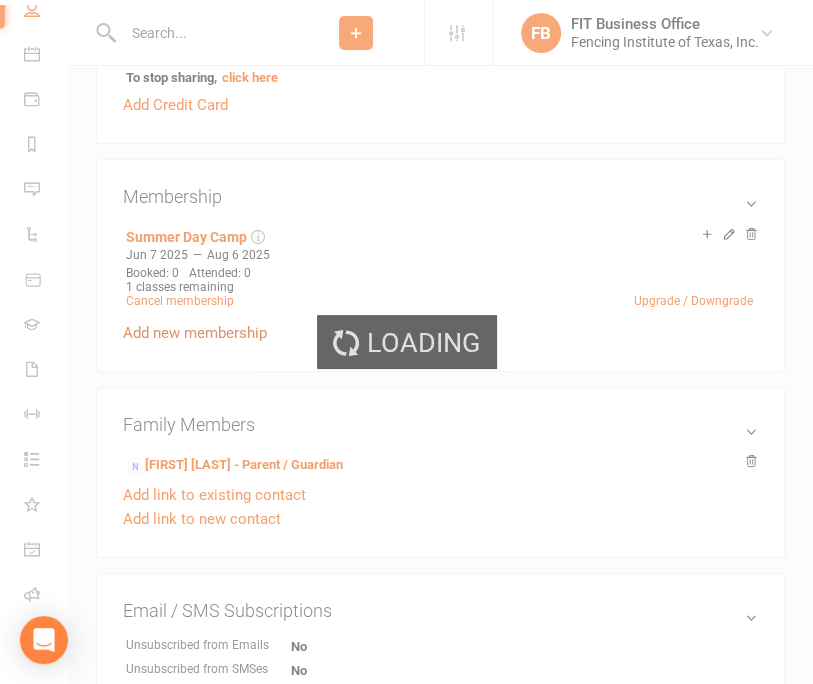 scroll, scrollTop: 0, scrollLeft: 0, axis: both 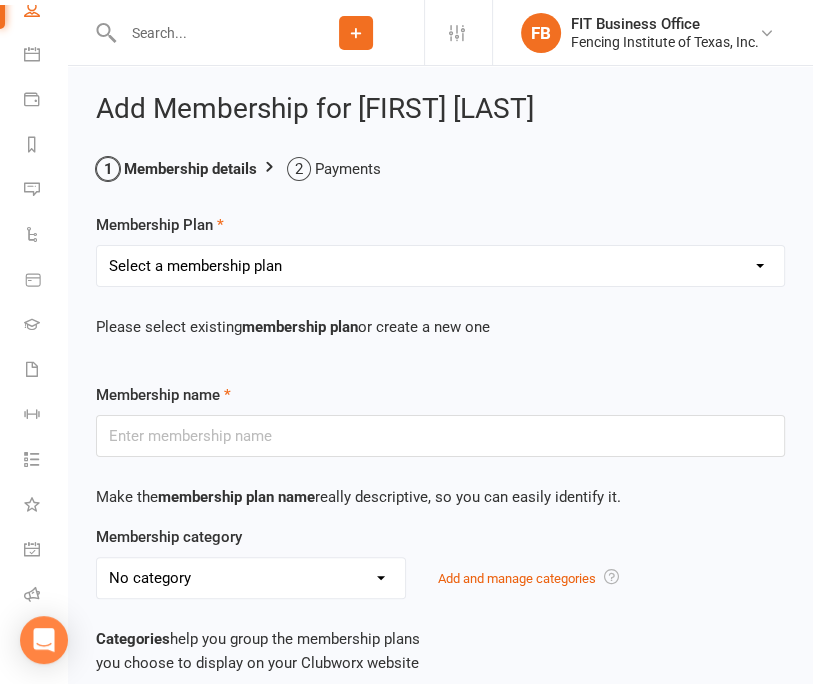 click on "Select a membership plan Create new Membership Plan Competitive Private Lesson (non-refundable) Youth/Recreational Private Lesson Book of 5 ($15 discount, non-refundable) Competitive Private Lesson Book of 5 ($15 discount, non-refundable) Youth/Recreational Private lesson book of 10 (non-refundable) Competitive Private lesson book of 10 (non-refundable) Home School Program Session I Wednesday 2:30-3:30pm Home School Program Session II Thursday 1:30-2:30 Musketeer (ages 6 - 9) Bronze (beginner ages 10+) Silver (beginner to advanced) Gold (competitive team) Veteran Team (ages 40 +) Adult Fitness (ages 16+) Paralympian Wheelchair Administrative Fee Strength & Conditioning (Coach [COACH]) Open Fencing (no class, fencing only) Victorian Introductory Lesson (Non-Students Only, non-refundable) Visitor Group Class & Open Fencing Only (without lesson) *may re-purchase and attend maximum 2X each month* Visitor Private Lesson Only (without Group Class or Open Fencing) Seminar (Mini Camp) TOURNAMENT COACHING FEE" at bounding box center (440, 266) 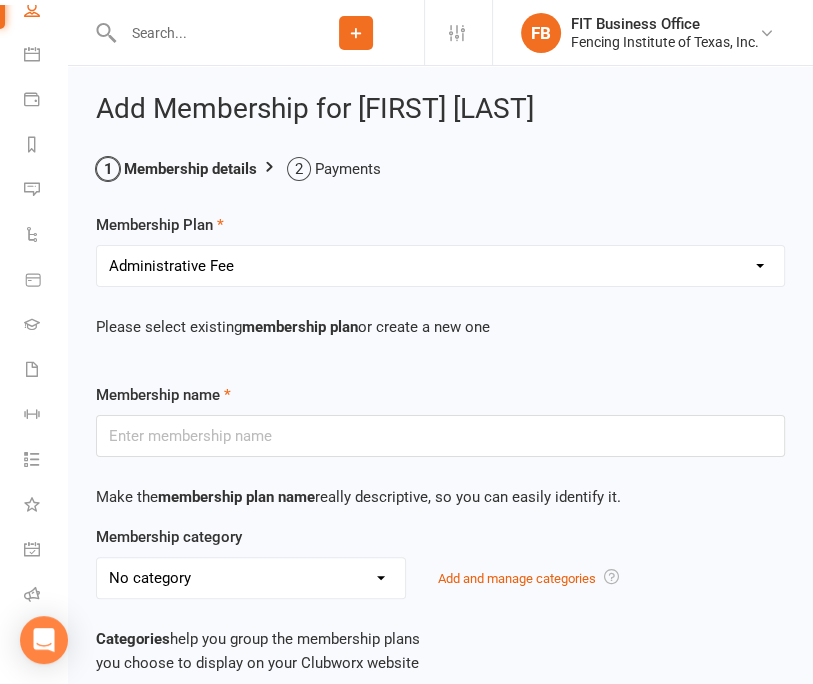 click on "Select a membership plan Create new Membership Plan Competitive Private Lesson (non-refundable) Youth/Recreational Private Lesson Book of 5 ($15 discount, non-refundable) Competitive Private Lesson Book of 5 ($15 discount, non-refundable) Youth/Recreational Private lesson book of 10 (non-refundable) Competitive Private lesson book of 10 (non-refundable) Home School Program Session I Wednesday 2:30-3:30pm Home School Program Session II Thursday 1:30-2:30 Musketeer (ages 6 - 9) Bronze (beginner ages 10+) Silver (beginner to advanced) Gold (competitive team) Veteran Team (ages 40 +) Adult Fitness (ages 16+) Paralympian Wheelchair Administrative Fee Strength & Conditioning (Coach [COACH]) Open Fencing (no class, fencing only) Victorian Introductory Lesson (Non-Students Only, non-refundable) Visitor Group Class & Open Fencing Only (without lesson) *may re-purchase and attend maximum 2X each month* Visitor Private Lesson Only (without Group Class or Open Fencing) Seminar (Mini Camp) TOURNAMENT COACHING FEE" at bounding box center (440, 266) 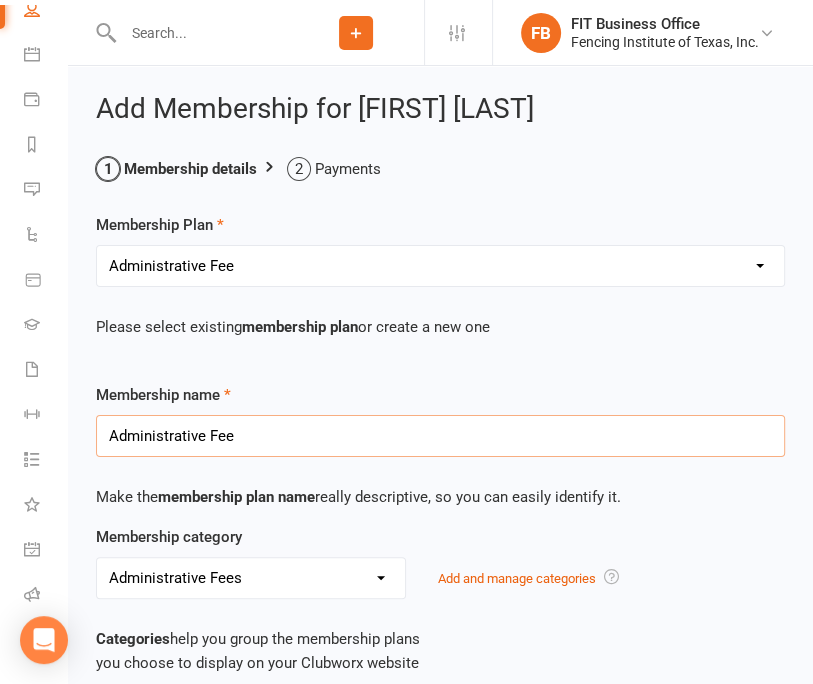 click on "Administrative Fee" at bounding box center (440, 436) 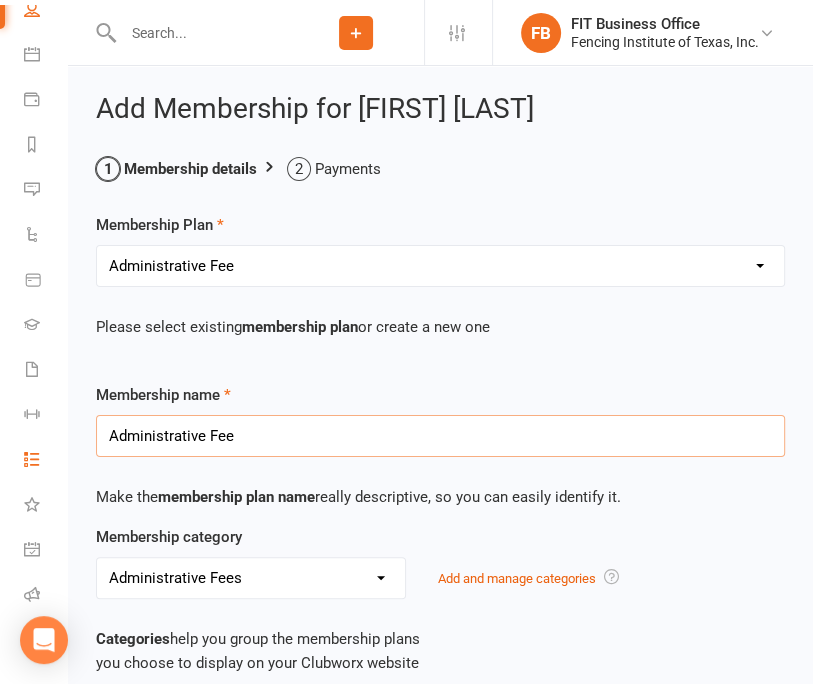 drag, startPoint x: 266, startPoint y: 443, endPoint x: 43, endPoint y: 451, distance: 223.14345 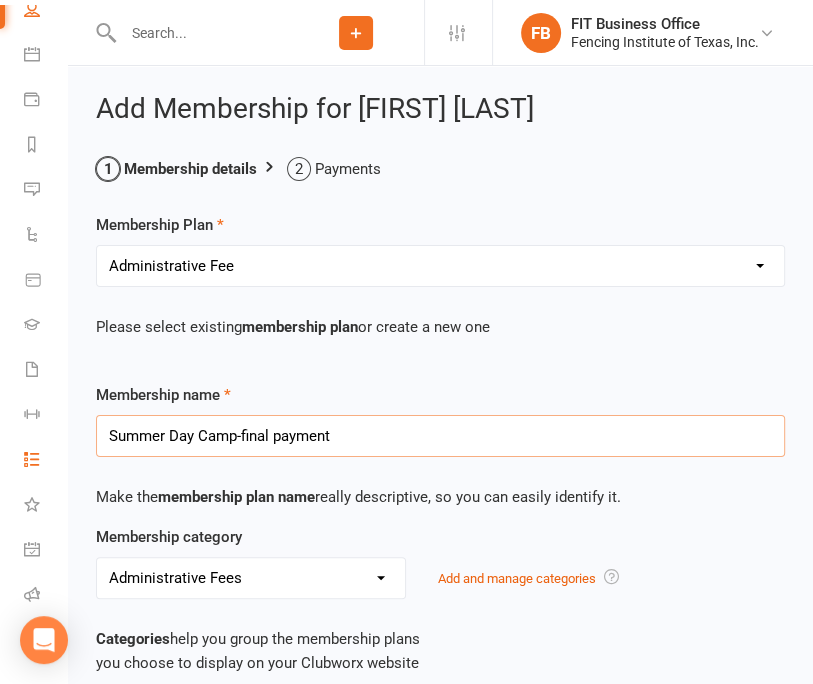 scroll, scrollTop: 192, scrollLeft: 0, axis: vertical 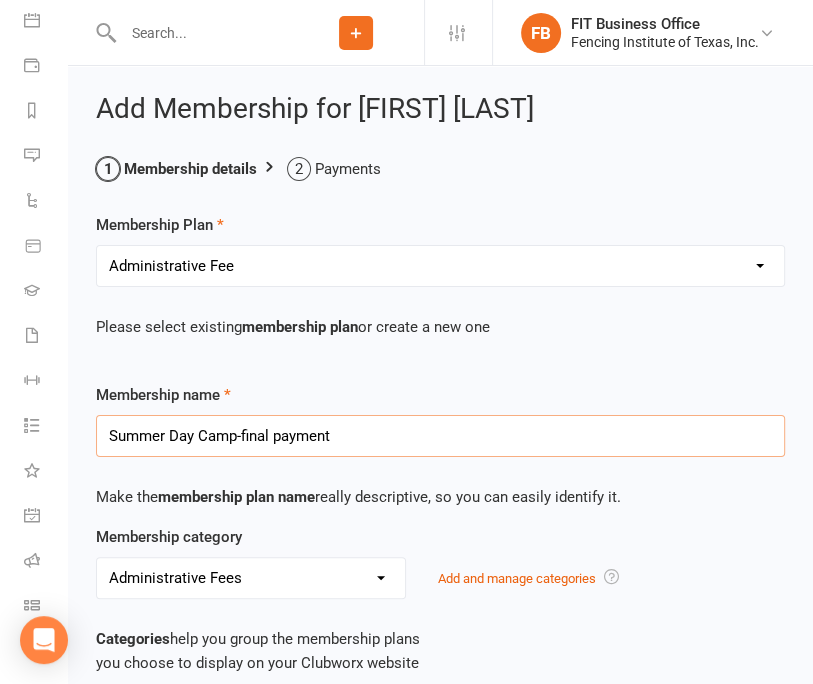 type on "Summer Day Camp-final payment" 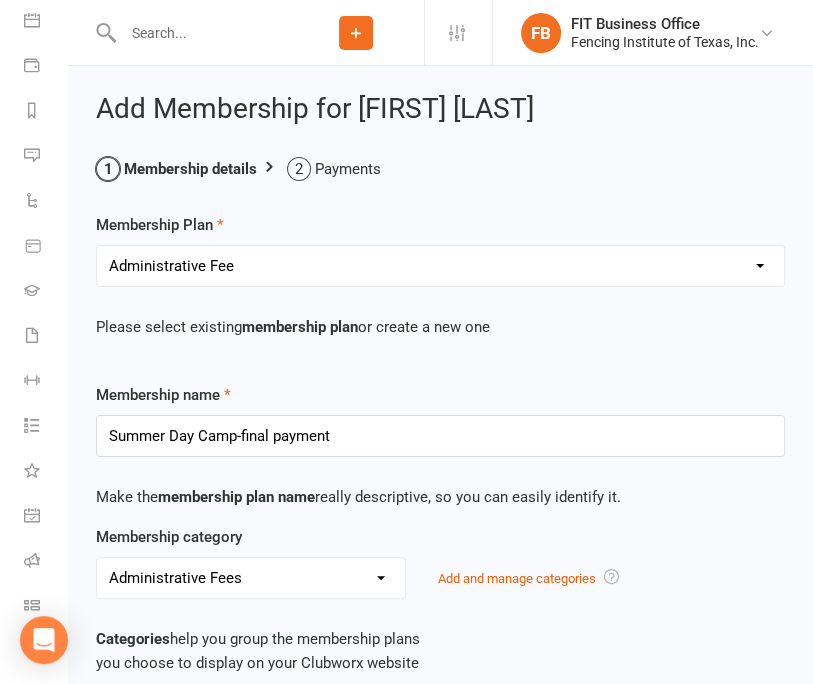 click on "Administrative Fees Camp, Summer Competitive Camp, Summer Day Donation EIN 75-2768378 Entry fee for Club tournament Introduction Lesson (30 minutes) Locker Rental Private Lesson, Competitive level Private Lesson,Youth/Recreational level Programs, Competitive Recreational Programs Scholarship Seminar (mini Camp) Strip and Coaching Tournament Fees Training Classes, Additional to Program Visiting Fencer" at bounding box center [251, 578] 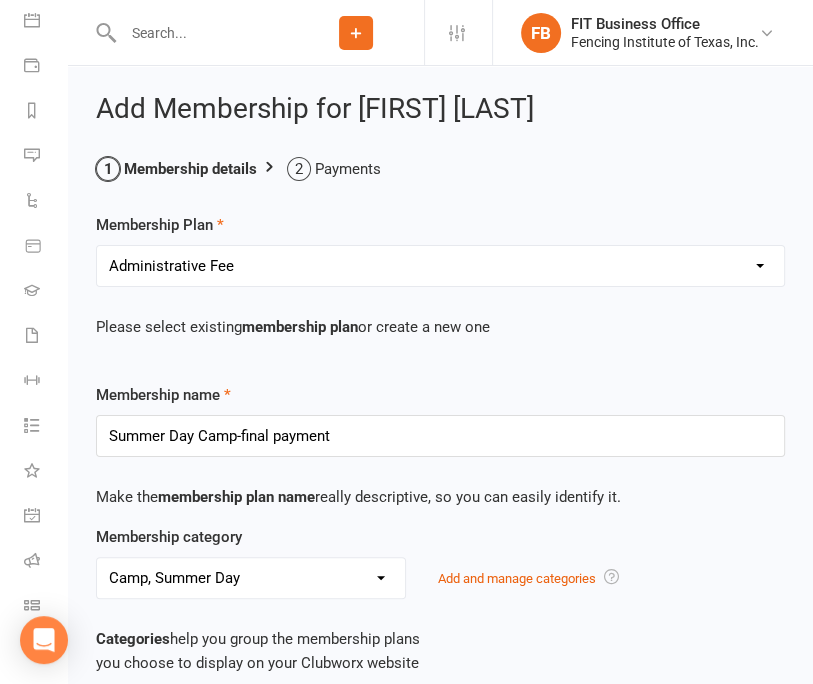 click on "Administrative Fees Camp, Summer Competitive Camp, Summer Day Donation EIN 75-2768378 Entry fee for Club tournament Introduction Lesson (30 minutes) Locker Rental Private Lesson, Competitive level Private Lesson,Youth/Recreational level Programs, Competitive Recreational Programs Scholarship Seminar (mini Camp) Strip and Coaching Tournament Fees Training Classes, Additional to Program Visiting Fencer" at bounding box center [251, 578] 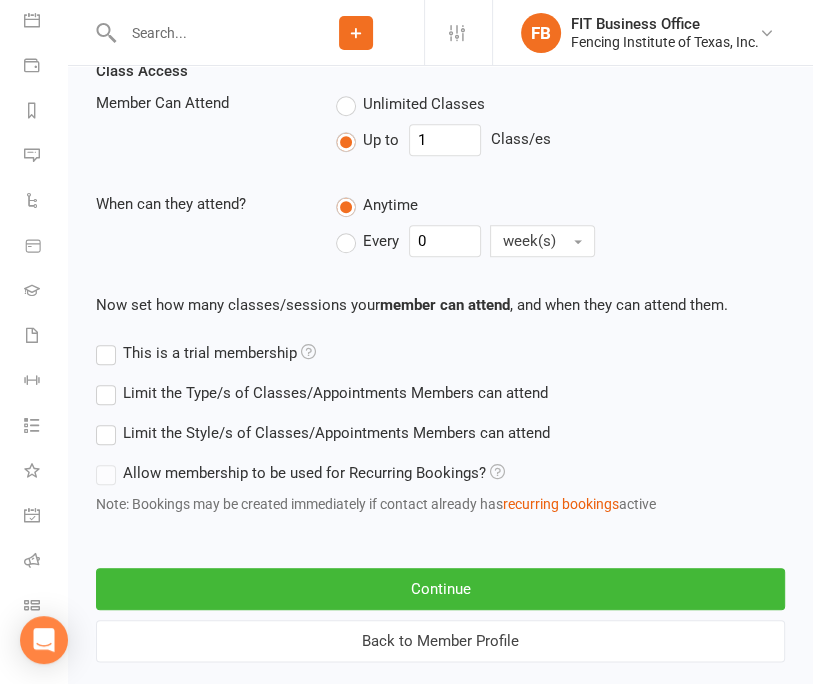 scroll, scrollTop: 936, scrollLeft: 0, axis: vertical 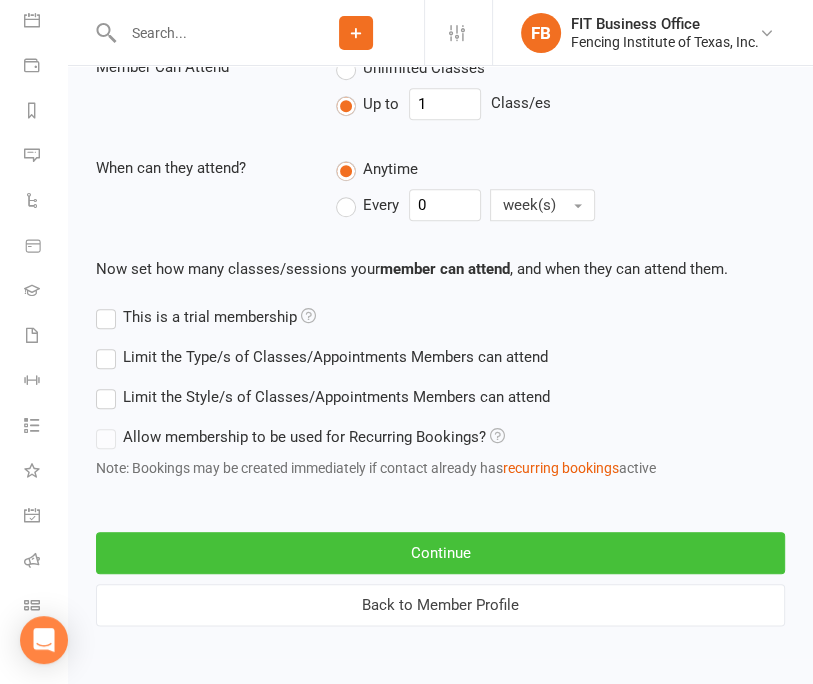 click on "Continue" at bounding box center [440, 553] 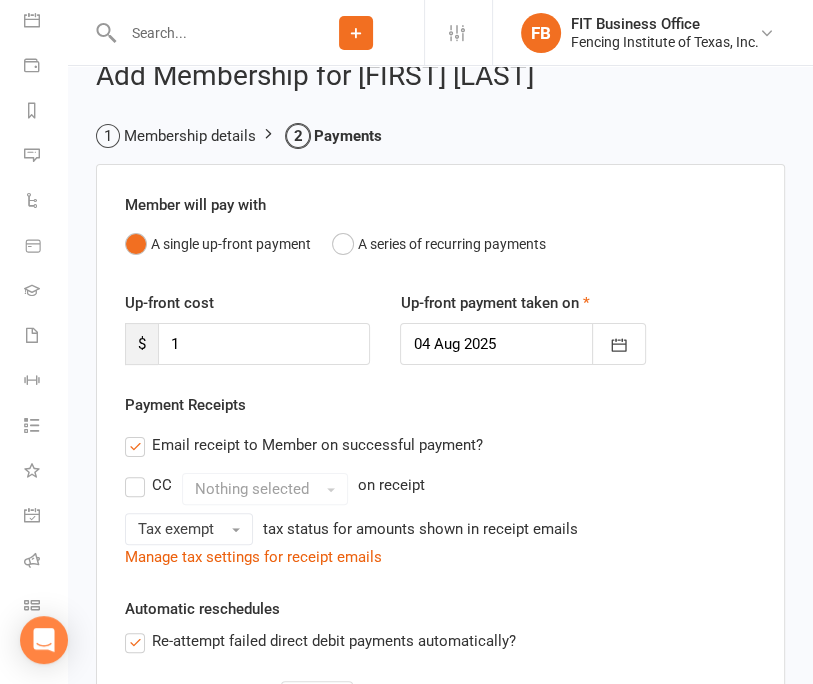 scroll, scrollTop: 66, scrollLeft: 0, axis: vertical 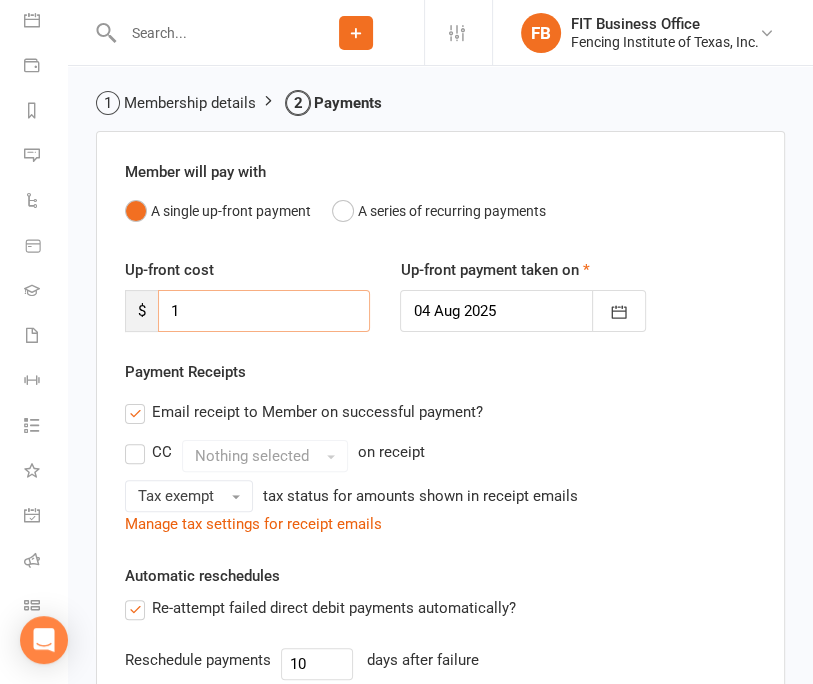 click on "1" at bounding box center (264, 311) 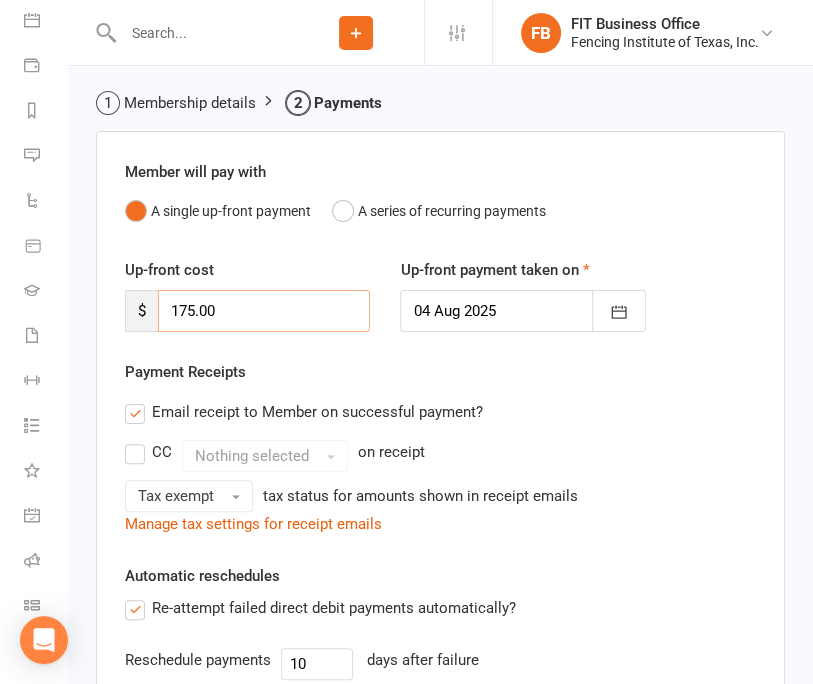 type on "175.00" 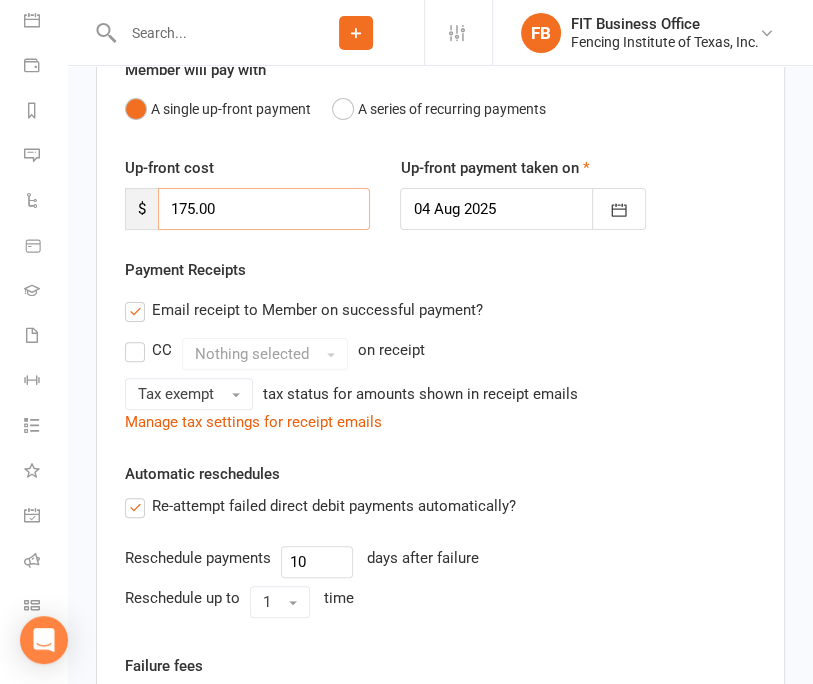 scroll, scrollTop: 101, scrollLeft: 0, axis: vertical 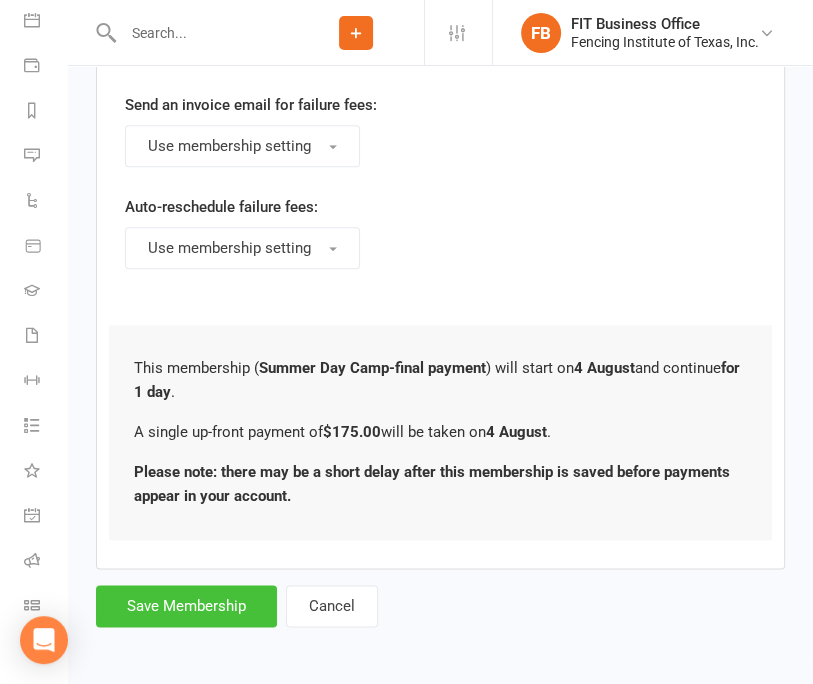 click on "Save Membership" at bounding box center [186, 606] 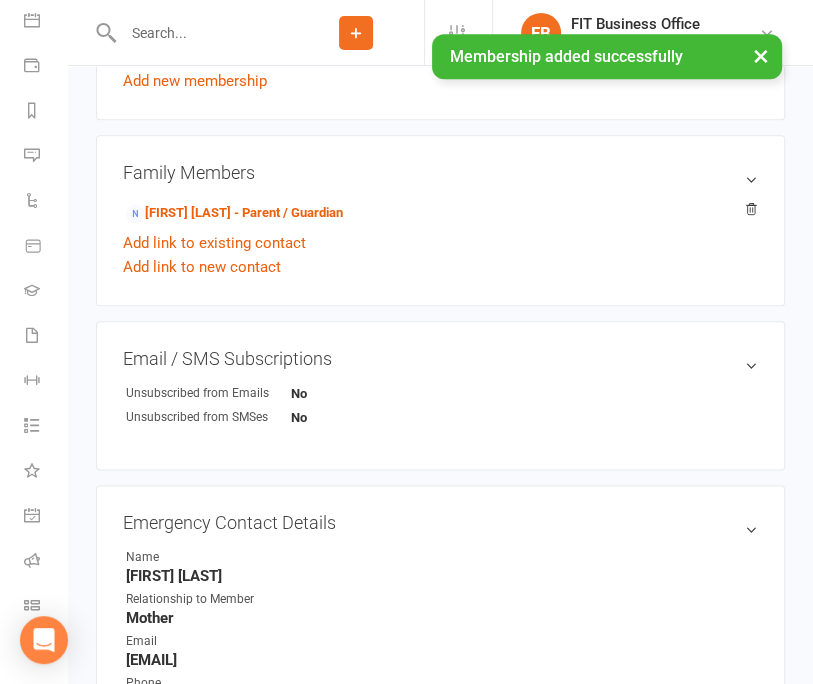scroll, scrollTop: 0, scrollLeft: 0, axis: both 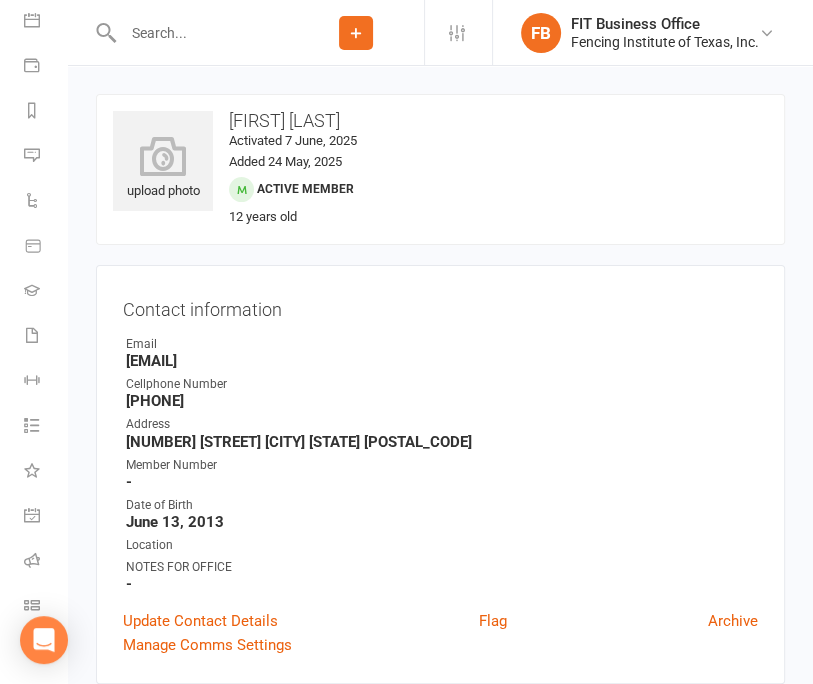 click at bounding box center [202, 33] 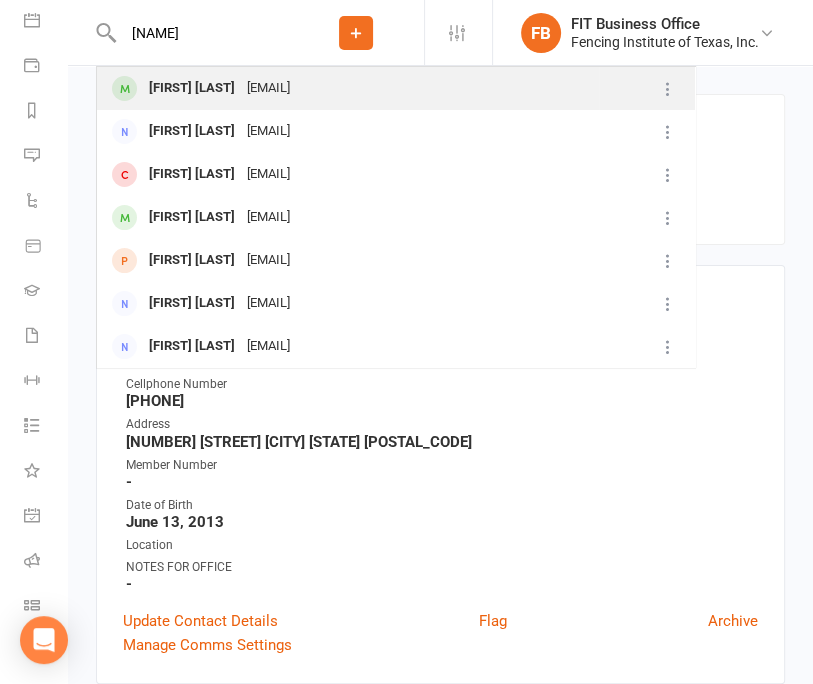 type on "[NAME]" 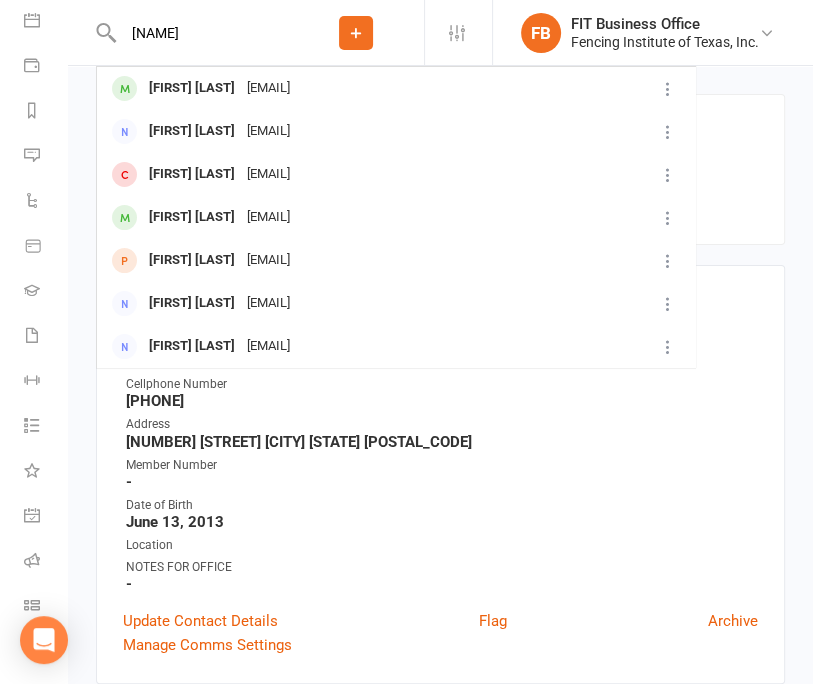 click on "[FIRST] [LAST]" at bounding box center [192, 88] 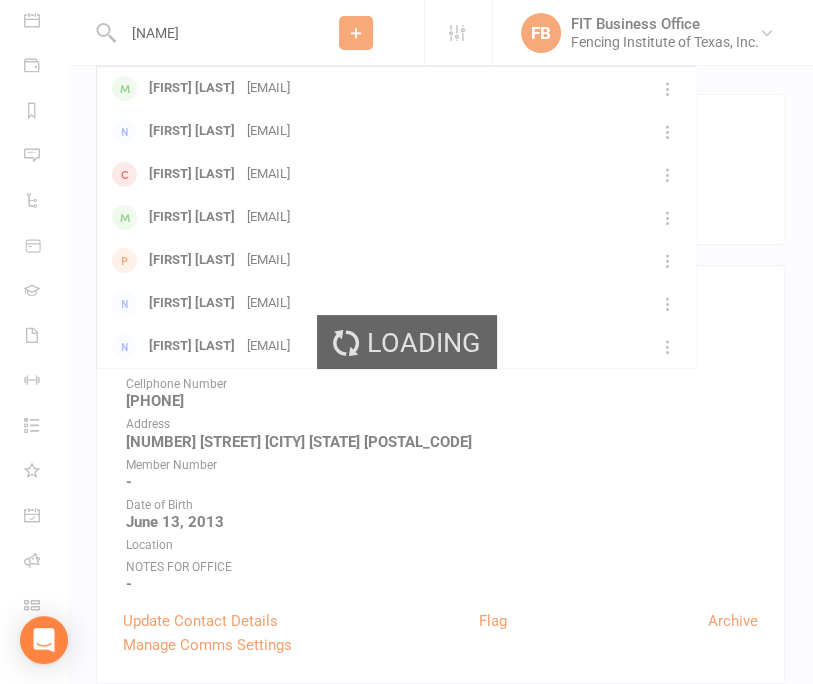 type 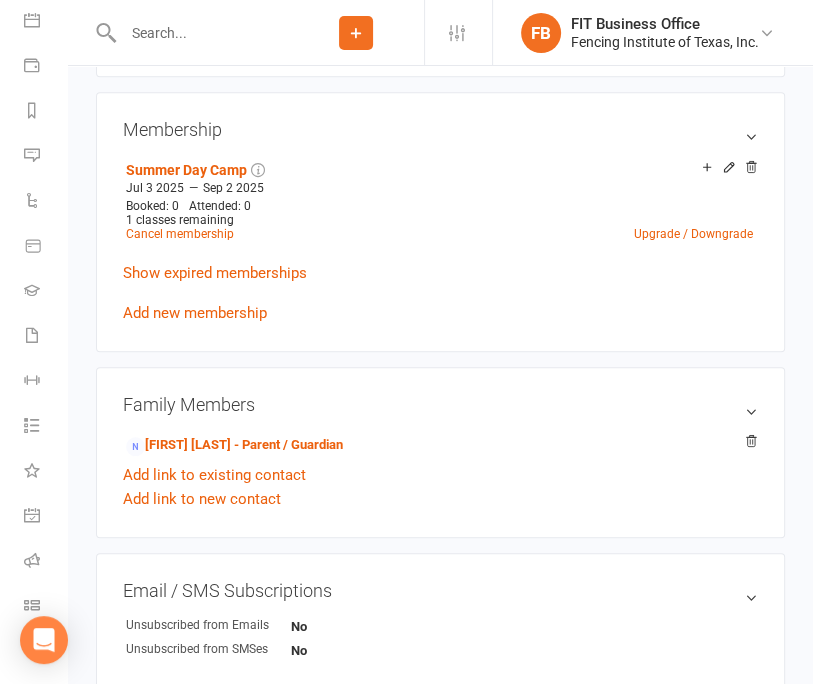 scroll, scrollTop: 866, scrollLeft: 0, axis: vertical 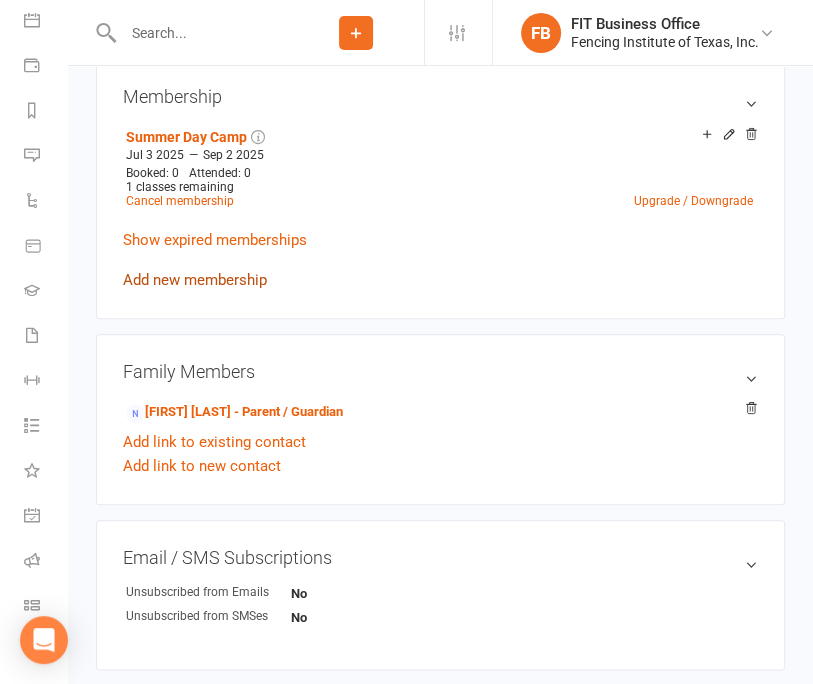 click on "Add new membership" at bounding box center (195, 280) 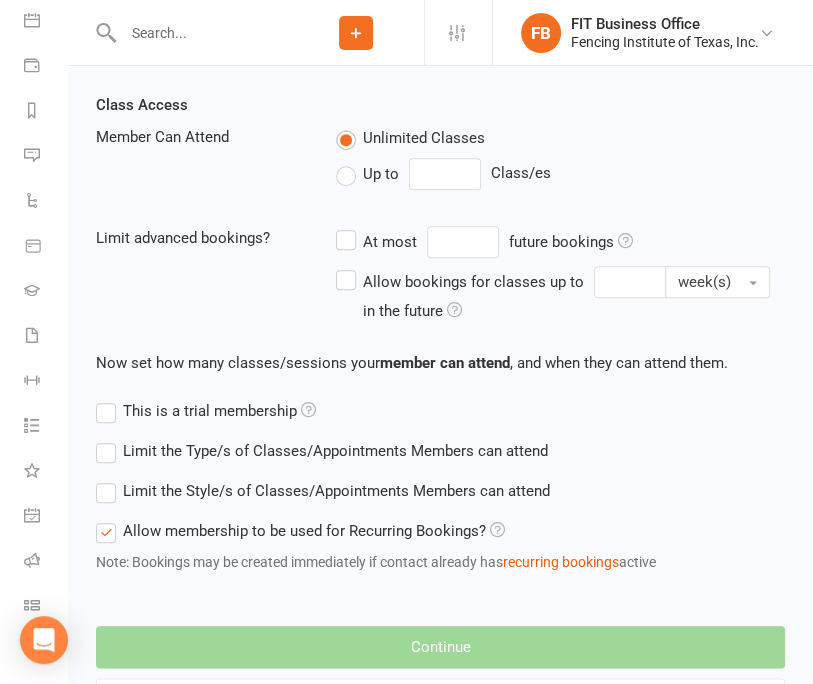 scroll, scrollTop: 0, scrollLeft: 0, axis: both 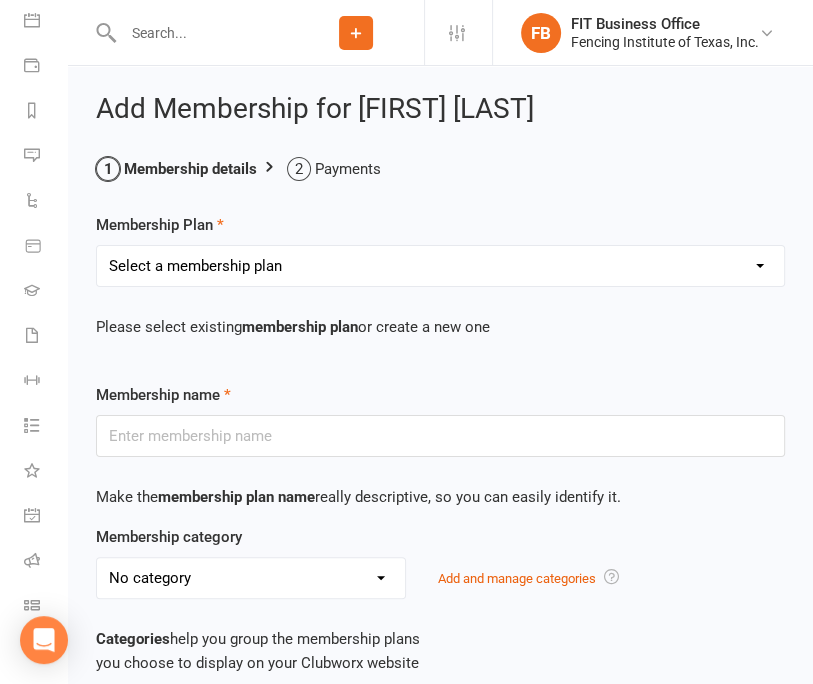click on "Select a membership plan Create new Membership Plan Competitive Private Lesson (non-refundable) Youth/Recreational Private Lesson Book of 5 ($15 discount, non-refundable) Competitive Private Lesson Book of 5 ($15 discount, non-refundable) Youth/Recreational Private lesson book of 10 (non-refundable) Competitive Private lesson book of 10 (non-refundable) Home School Program Session I Wednesday 2:30-3:30pm Home School Program Session II Thursday 1:30-2:30 Musketeer (ages 6 - 9) Bronze (beginner ages 10+) Silver (beginner to advanced) Gold (competitive team) Veteran Team (ages 40 +) Adult Fitness (ages 16+) Paralympian Wheelchair Administrative Fee Strength & Conditioning (Coach [COACH]) Open Fencing (no class, fencing only) Victorian Introductory Lesson (Non-Students Only, non-refundable) Visitor Group Class & Open Fencing Only (without lesson) *may re-purchase and attend maximum 2X each month* Visitor Private Lesson Only (without Group Class or Open Fencing) Seminar (Mini Camp) TOURNAMENT COACHING FEE" at bounding box center [440, 266] 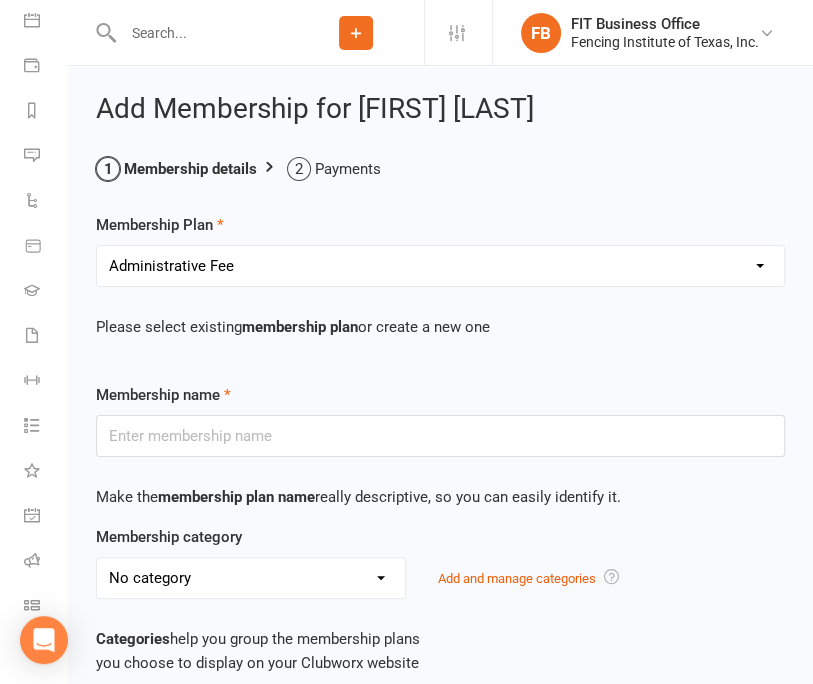 click on "Select a membership plan Create new Membership Plan Competitive Private Lesson (non-refundable) Youth/Recreational Private Lesson Book of 5 ($15 discount, non-refundable) Competitive Private Lesson Book of 5 ($15 discount, non-refundable) Youth/Recreational Private lesson book of 10 (non-refundable) Competitive Private lesson book of 10 (non-refundable) Home School Program Session I Wednesday 2:30-3:30pm Home School Program Session II Thursday 1:30-2:30 Musketeer (ages 6 - 9) Bronze (beginner ages 10+) Silver (beginner to advanced) Gold (competitive team) Veteran Team (ages 40 +) Adult Fitness (ages 16+) Paralympian Wheelchair Administrative Fee Strength & Conditioning (Coach [COACH]) Open Fencing (no class, fencing only) Victorian Introductory Lesson (Non-Students Only, non-refundable) Visitor Group Class & Open Fencing Only (without lesson) *may re-purchase and attend maximum 2X each month* Visitor Private Lesson Only (without Group Class or Open Fencing) Seminar (Mini Camp) TOURNAMENT COACHING FEE" at bounding box center [440, 266] 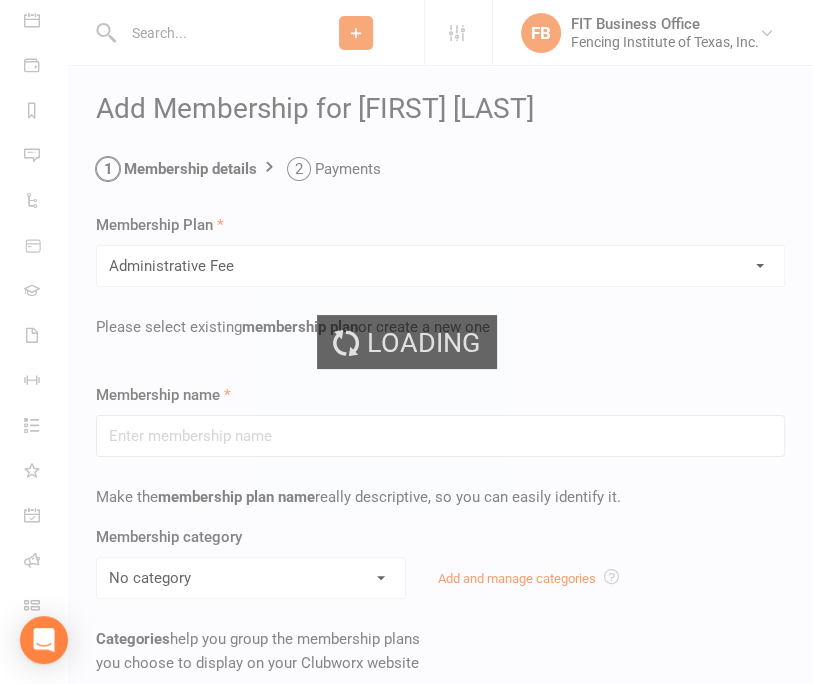 type on "Administrative Fee" 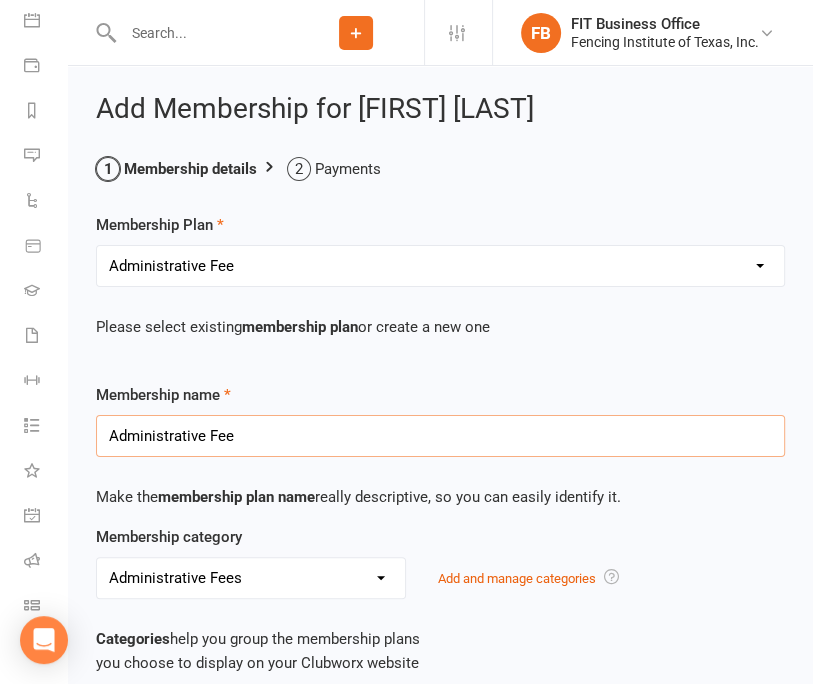 drag, startPoint x: 269, startPoint y: 436, endPoint x: 2, endPoint y: 425, distance: 267.2265 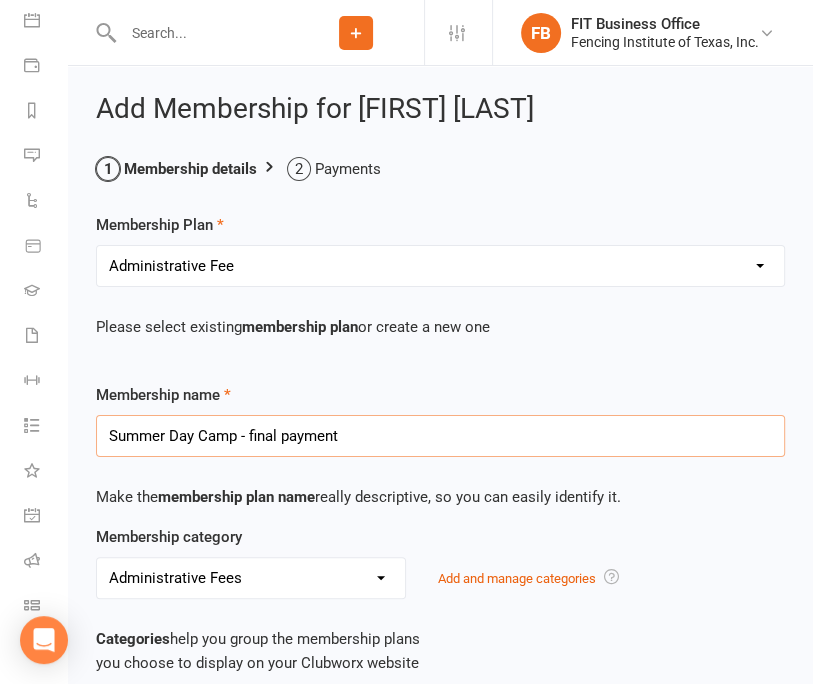 drag, startPoint x: 348, startPoint y: 443, endPoint x: 84, endPoint y: 440, distance: 264.01706 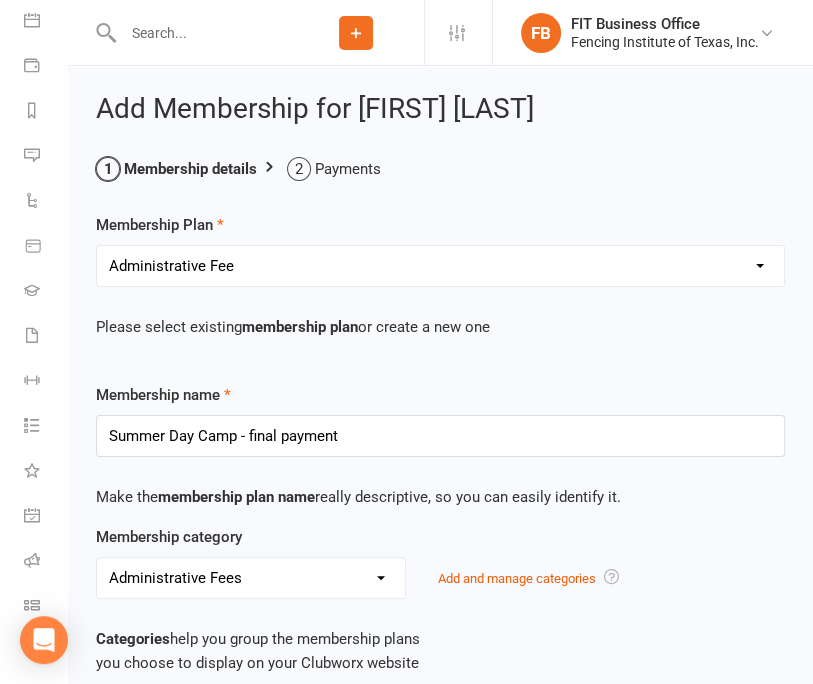 click on "Administrative Fees Camp, Summer Competitive Camp, Summer Day Donation EIN 75-2768378 Entry fee for Club tournament Introduction Lesson (30 minutes) Locker Rental Private Lesson, Competitive level Private Lesson,Youth/Recreational level Programs, Competitive Recreational Programs Scholarship Seminar (mini Camp) Strip and Coaching Tournament Fees Training Classes, Additional to Program Visiting Fencer" at bounding box center (251, 578) 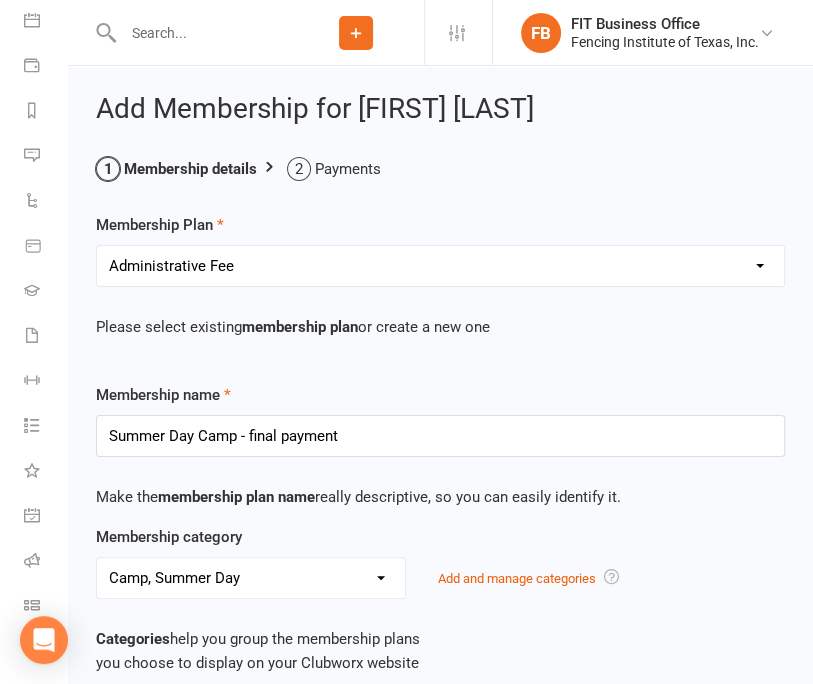click on "Administrative Fees Camp, Summer Competitive Camp, Summer Day Donation EIN 75-2768378 Entry fee for Club tournament Introduction Lesson (30 minutes) Locker Rental Private Lesson, Competitive level Private Lesson,Youth/Recreational level Programs, Competitive Recreational Programs Scholarship Seminar (mini Camp) Strip and Coaching Tournament Fees Training Classes, Additional to Program Visiting Fencer" at bounding box center [251, 578] 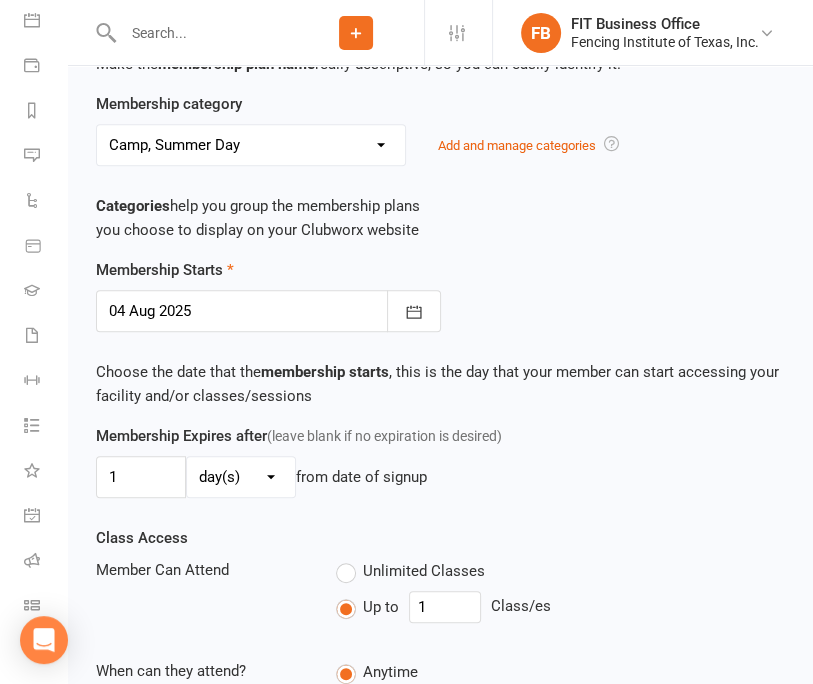 scroll, scrollTop: 500, scrollLeft: 0, axis: vertical 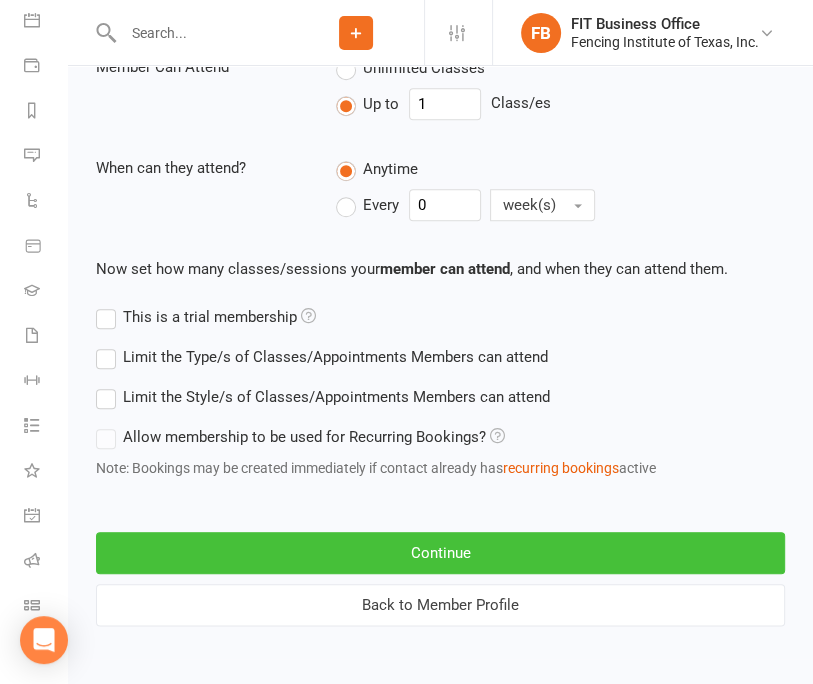 click on "Continue" at bounding box center [440, 553] 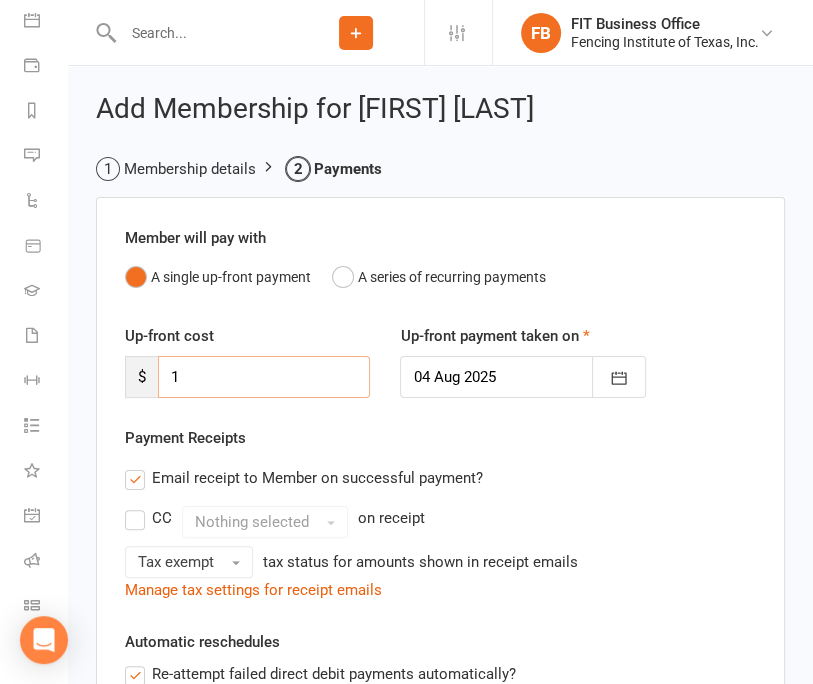 click on "1" at bounding box center (264, 377) 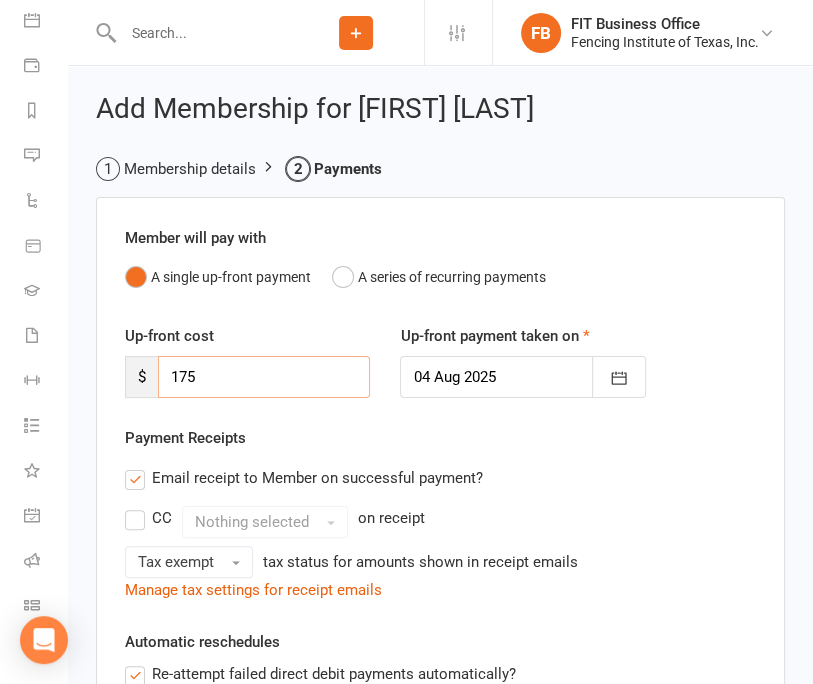 scroll, scrollTop: 33, scrollLeft: 0, axis: vertical 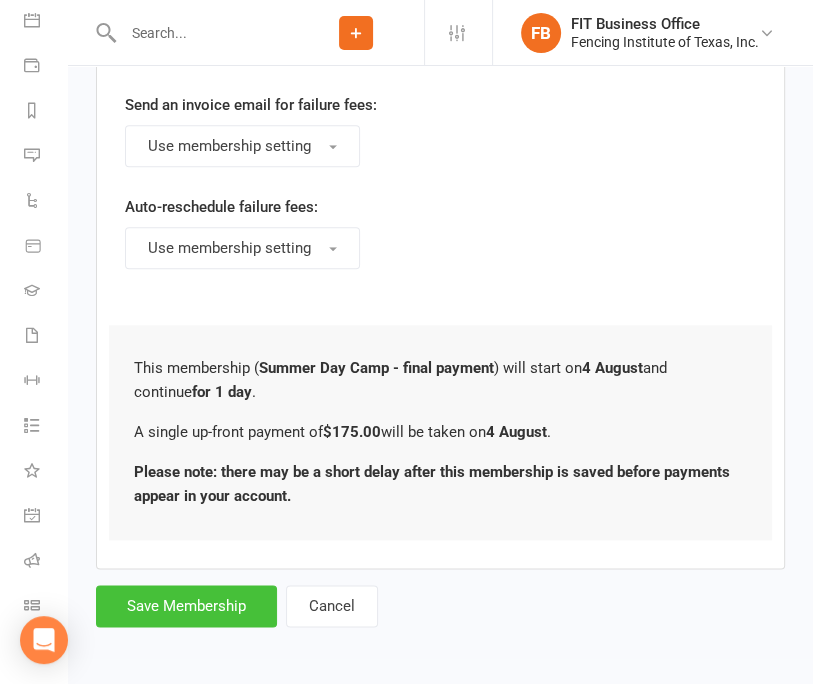 type on "175" 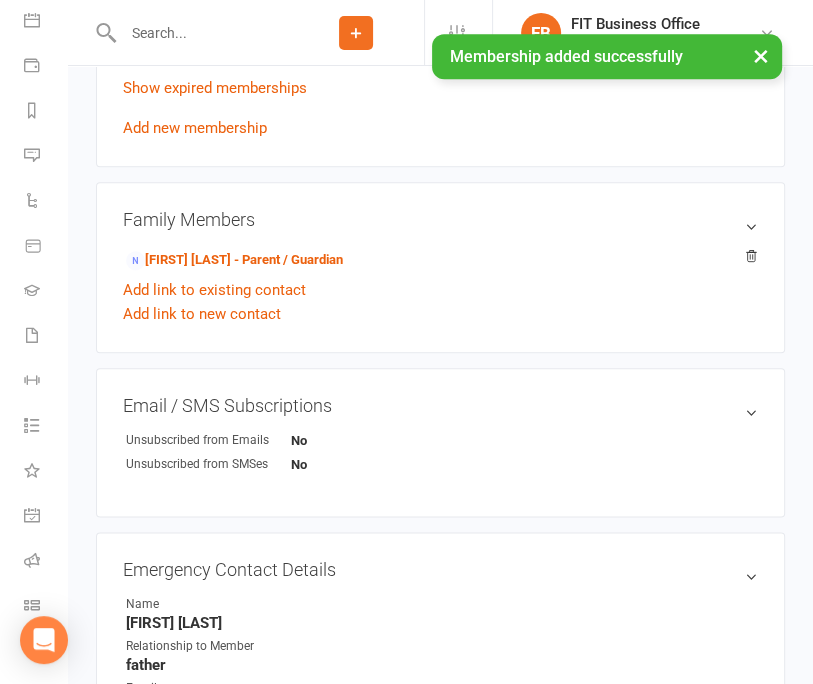 scroll, scrollTop: 0, scrollLeft: 0, axis: both 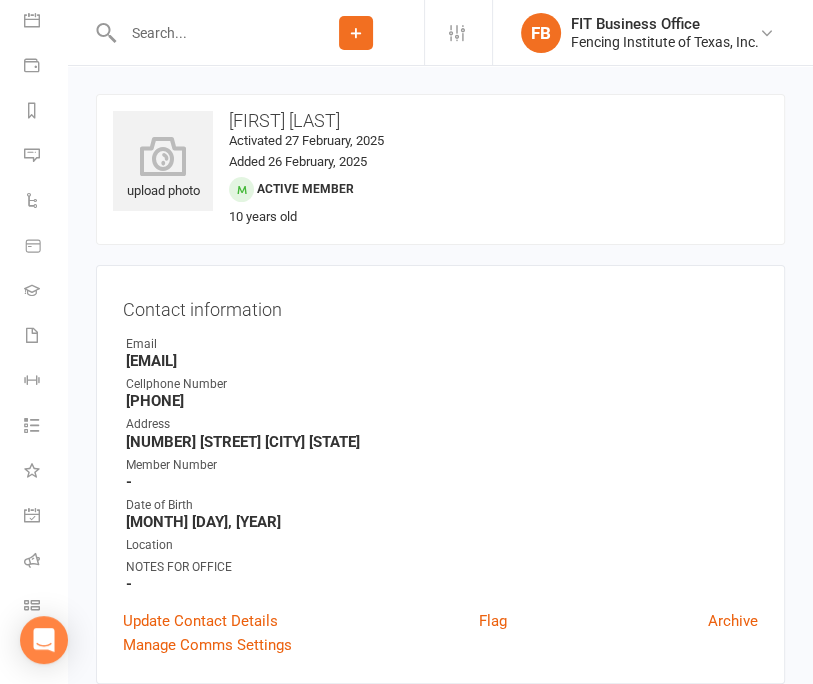 click at bounding box center (202, 33) 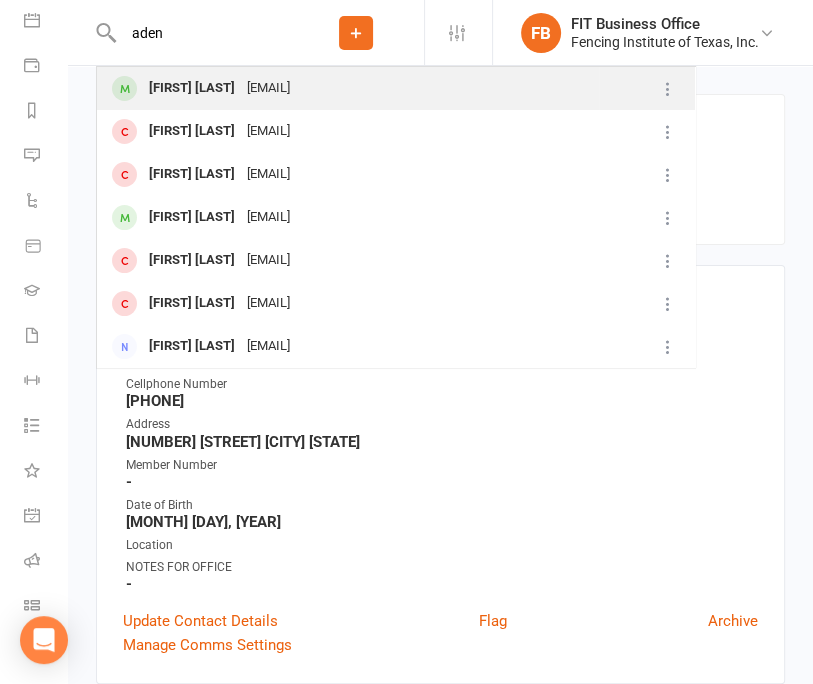 type on "aden" 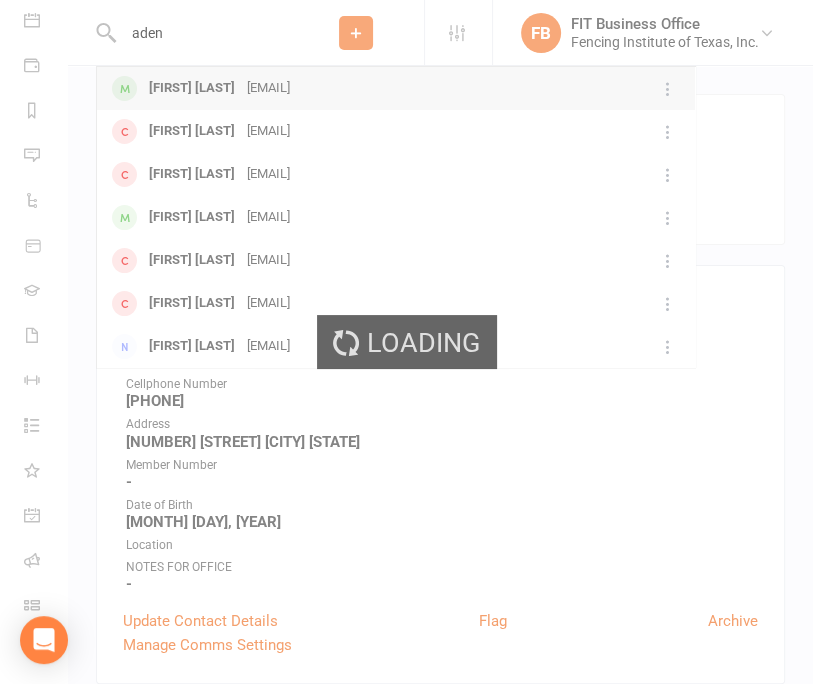 type 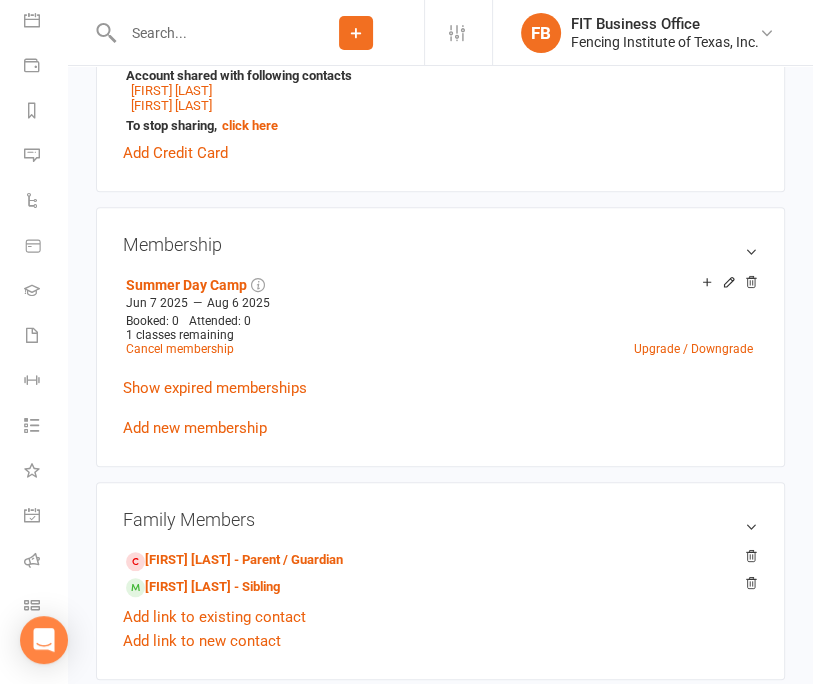 scroll, scrollTop: 766, scrollLeft: 0, axis: vertical 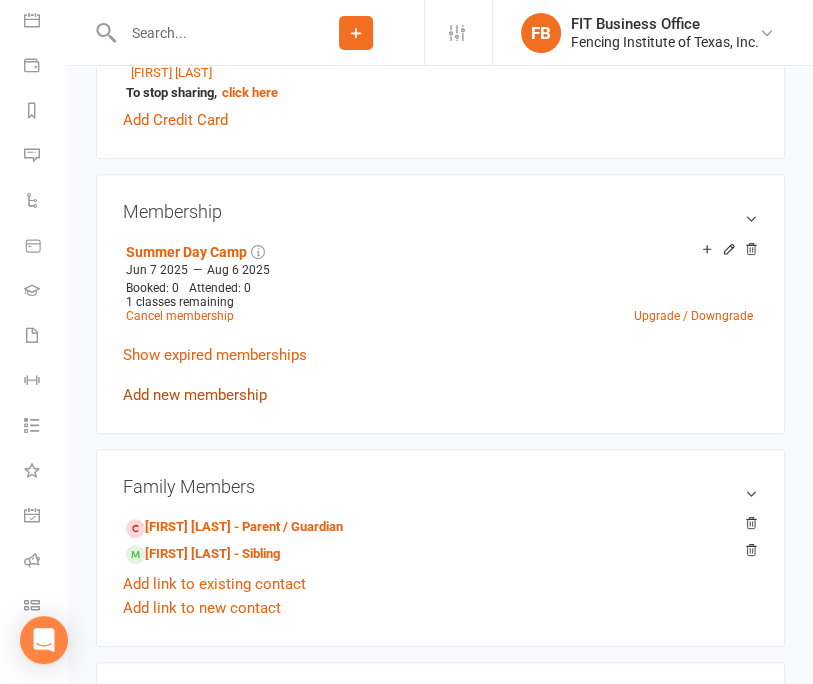 click on "Add new membership" at bounding box center (195, 395) 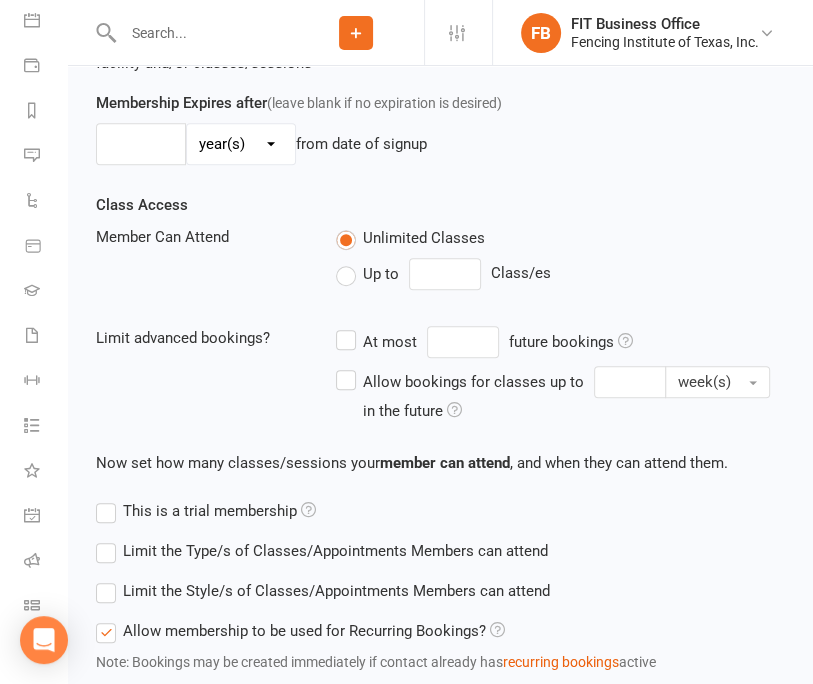 scroll, scrollTop: 0, scrollLeft: 0, axis: both 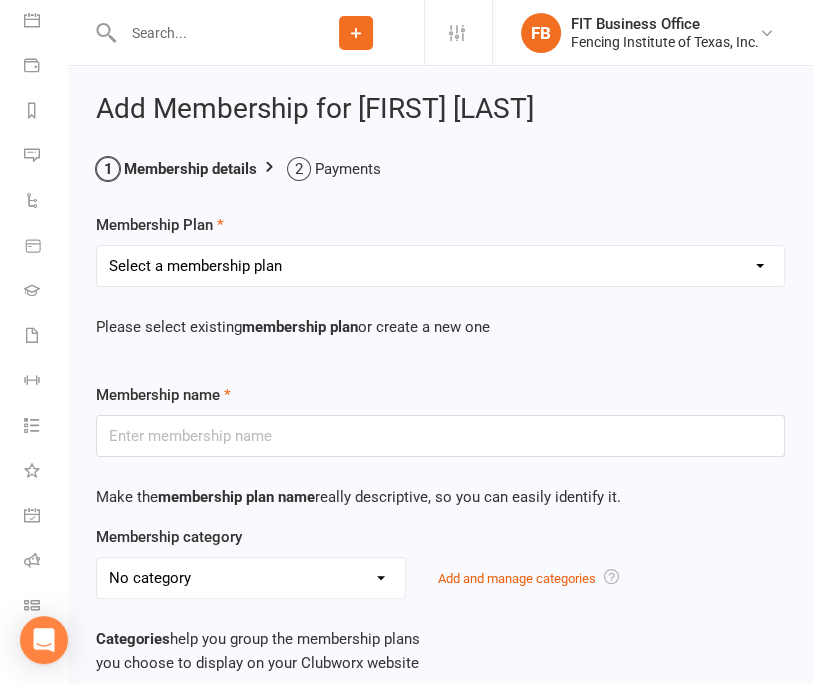 click on "Select a membership plan Create new Membership Plan Competitive Private Lesson (non-refundable) Youth/Recreational Private Lesson Book of 5 ($15 discount, non-refundable) Competitive Private Lesson Book of 5 ($15 discount, non-refundable) Youth/Recreational Private lesson book of 10 (non-refundable) Competitive Private lesson book of 10 (non-refundable) Home School Program Session I Wednesday 2:30-3:30pm Home School Program Session II Thursday 1:30-2:30 Musketeer (ages 6 - 9) Bronze (beginner ages 10+) Silver (beginner to advanced) Gold (competitive team) Veteran Team (ages 40 +) Adult Fitness (ages 16+) Paralympian Wheelchair Administrative Fee Strength & Conditioning (Coach [COACH]) Open Fencing (no class, fencing only) Victorian Introductory Lesson (Non-Students Only, non-refundable) Visitor Group Class & Open Fencing Only (without lesson) *may re-purchase and attend maximum 2X each month* Visitor Private Lesson Only (without Group Class or Open Fencing) Seminar (Mini Camp) TOURNAMENT COACHING FEE" at bounding box center [440, 266] 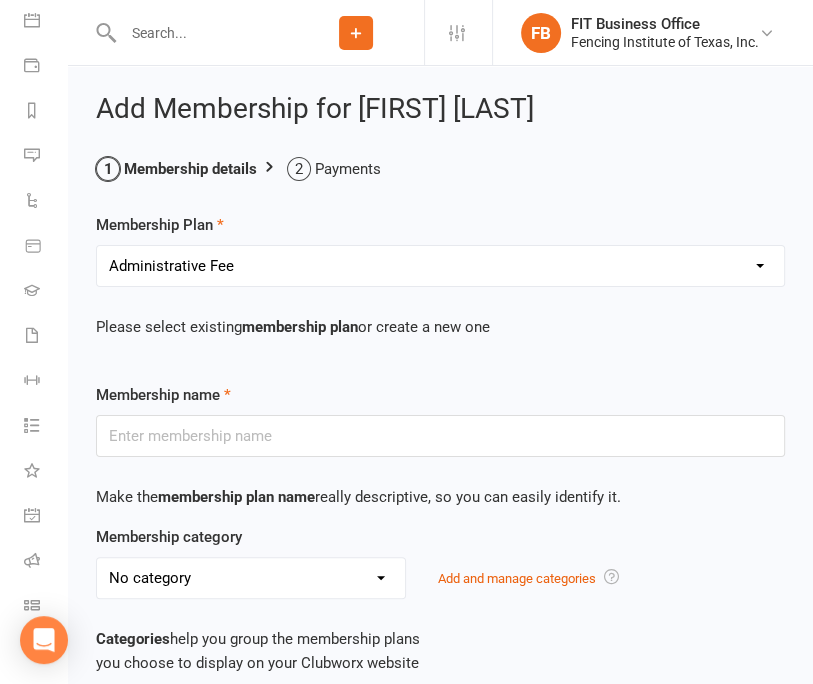 click on "Select a membership plan Create new Membership Plan Competitive Private Lesson (non-refundable) Youth/Recreational Private Lesson Book of 5 ($15 discount, non-refundable) Competitive Private Lesson Book of 5 ($15 discount, non-refundable) Youth/Recreational Private lesson book of 10 (non-refundable) Competitive Private lesson book of 10 (non-refundable) Home School Program Session I Wednesday 2:30-3:30pm Home School Program Session II Thursday 1:30-2:30 Musketeer (ages 6 - 9) Bronze (beginner ages 10+) Silver (beginner to advanced) Gold (competitive team) Veteran Team (ages 40 +) Adult Fitness (ages 16+) Paralympian Wheelchair Administrative Fee Strength & Conditioning (Coach [COACH]) Open Fencing (no class, fencing only) Victorian Introductory Lesson (Non-Students Only, non-refundable) Visitor Group Class & Open Fencing Only (without lesson) *may re-purchase and attend maximum 2X each month* Visitor Private Lesson Only (without Group Class or Open Fencing) Seminar (Mini Camp) TOURNAMENT COACHING FEE" at bounding box center (440, 266) 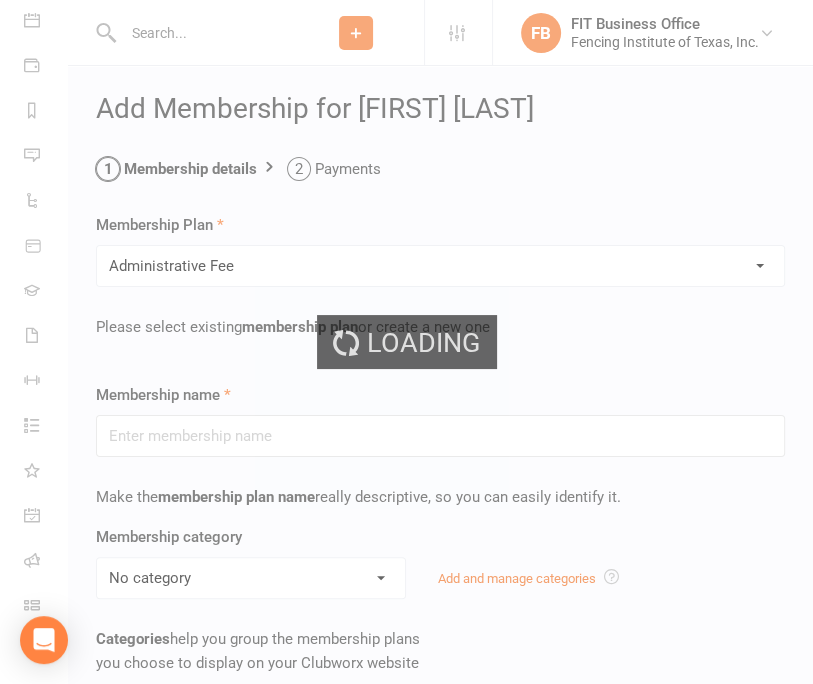 type on "Administrative Fee" 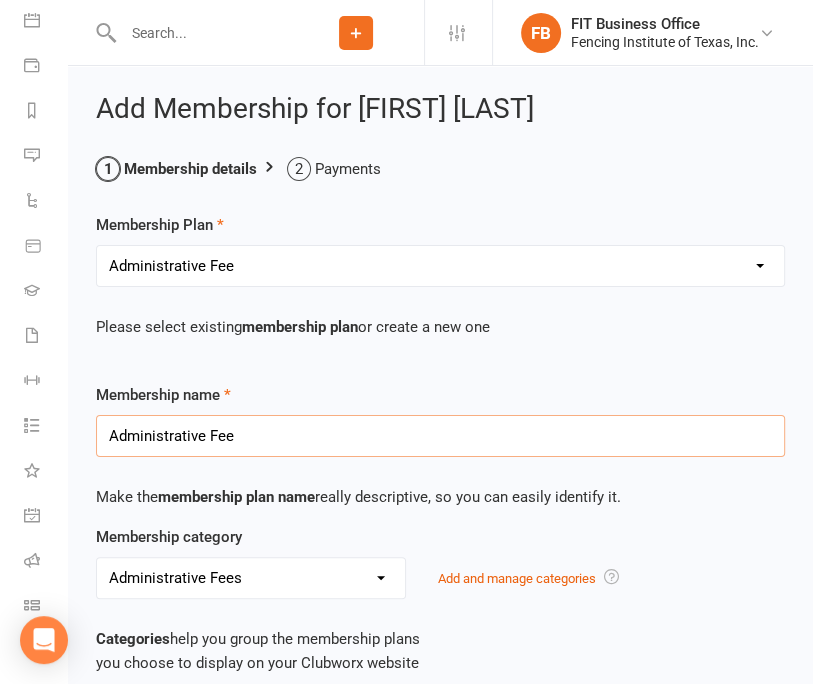 drag, startPoint x: 265, startPoint y: 429, endPoint x: 73, endPoint y: 412, distance: 192.75113 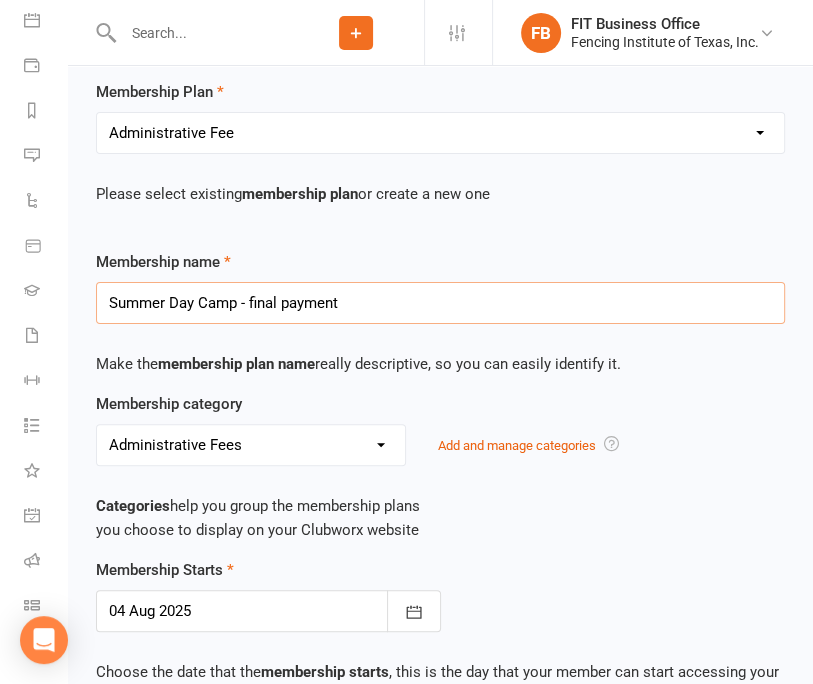 scroll, scrollTop: 200, scrollLeft: 0, axis: vertical 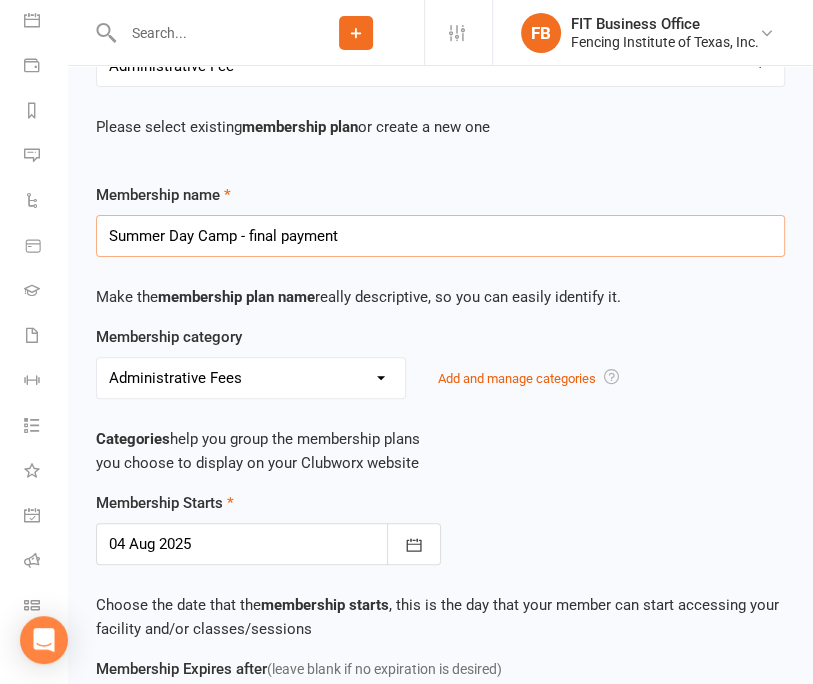 type on "Summer Day Camp - final payment" 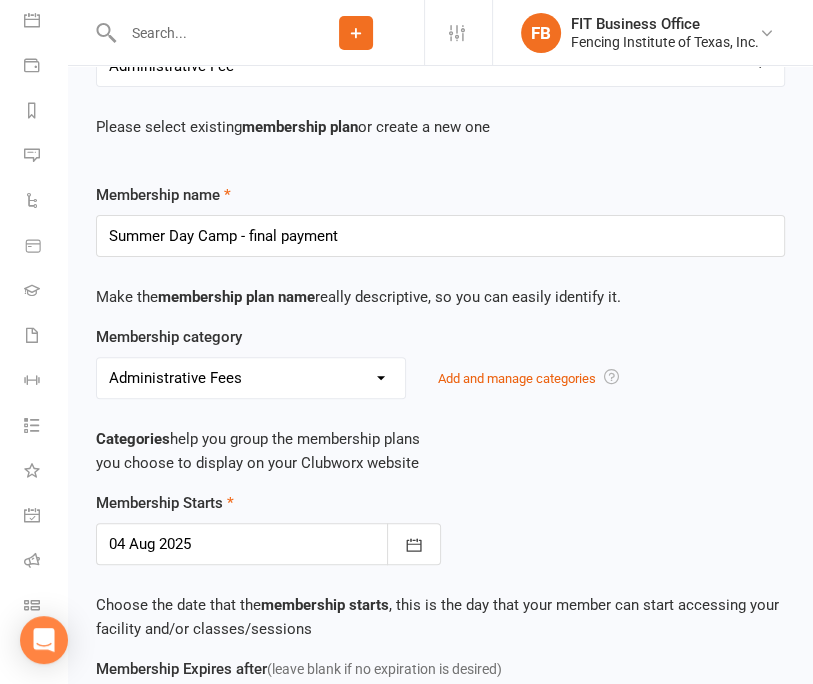 click on "Administrative Fees Camp, Summer Competitive Camp, Summer Day Donation EIN 75-2768378 Entry fee for Club tournament Introduction Lesson (30 minutes) Locker Rental Private Lesson, Competitive level Private Lesson,Youth/Recreational level Programs, Competitive Recreational Programs Scholarship Seminar (mini Camp) Strip and Coaching Tournament Fees Training Classes, Additional to Program Visiting Fencer" at bounding box center [251, 378] 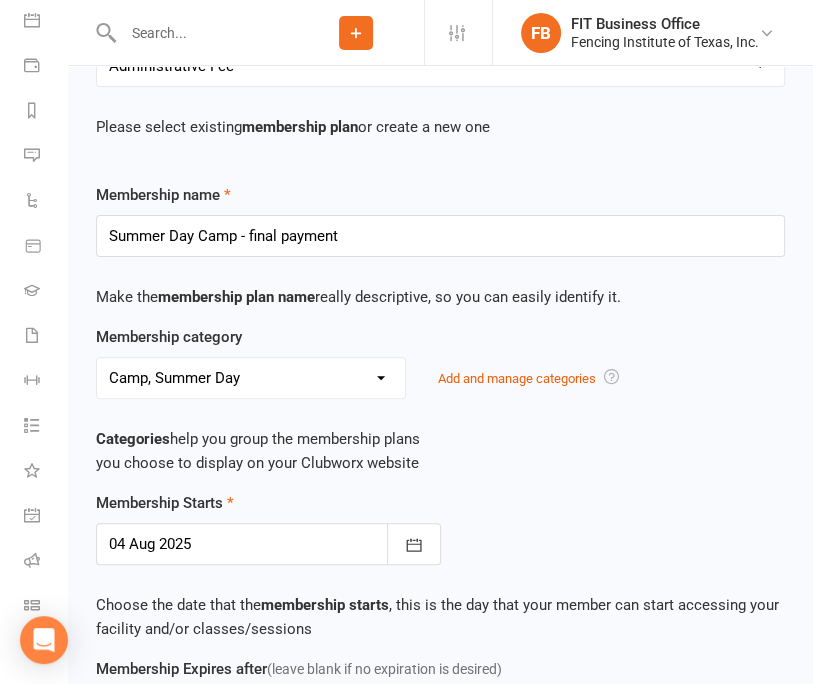 click on "Administrative Fees Camp, Summer Competitive Camp, Summer Day Donation EIN 75-2768378 Entry fee for Club tournament Introduction Lesson (30 minutes) Locker Rental Private Lesson, Competitive level Private Lesson,Youth/Recreational level Programs, Competitive Recreational Programs Scholarship Seminar (mini Camp) Strip and Coaching Tournament Fees Training Classes, Additional to Program Visiting Fencer" at bounding box center [251, 378] 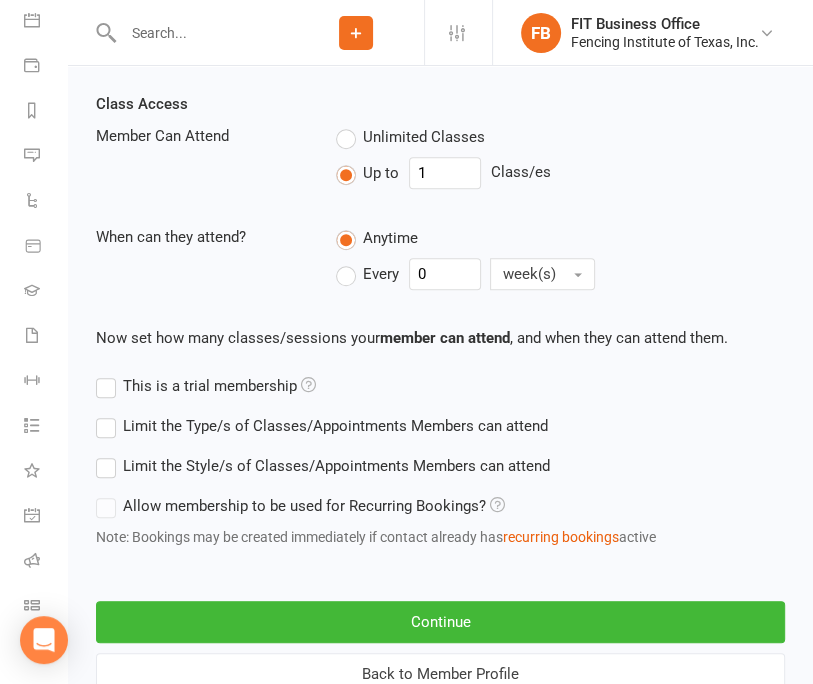 scroll, scrollTop: 900, scrollLeft: 0, axis: vertical 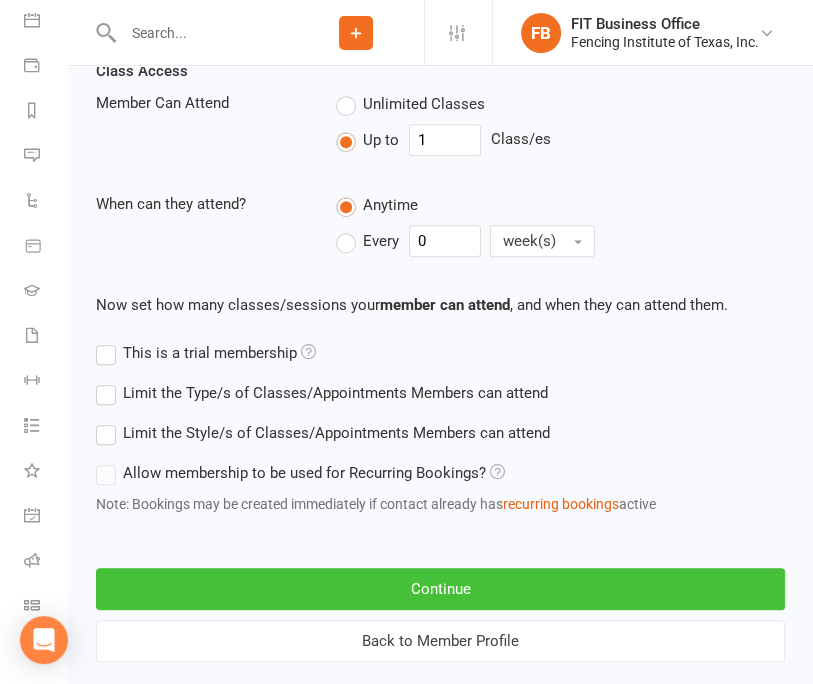 click on "Continue" at bounding box center (440, 589) 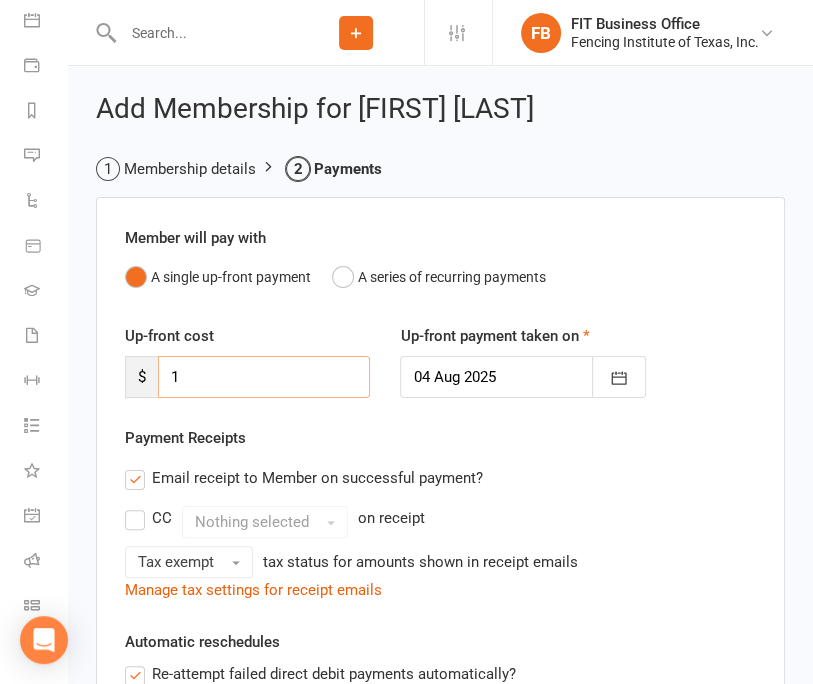 drag, startPoint x: 204, startPoint y: 375, endPoint x: 116, endPoint y: 364, distance: 88.68484 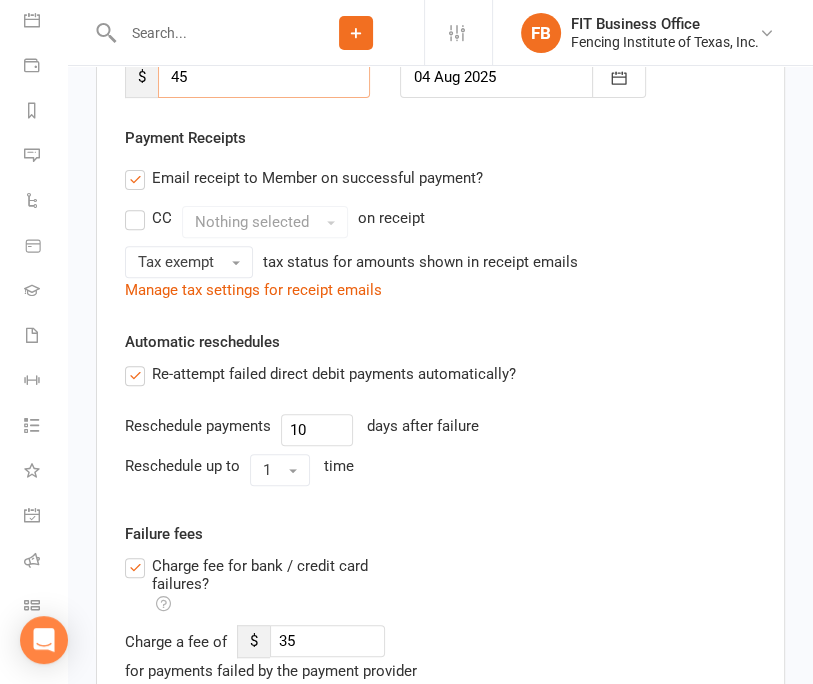 scroll, scrollTop: 433, scrollLeft: 0, axis: vertical 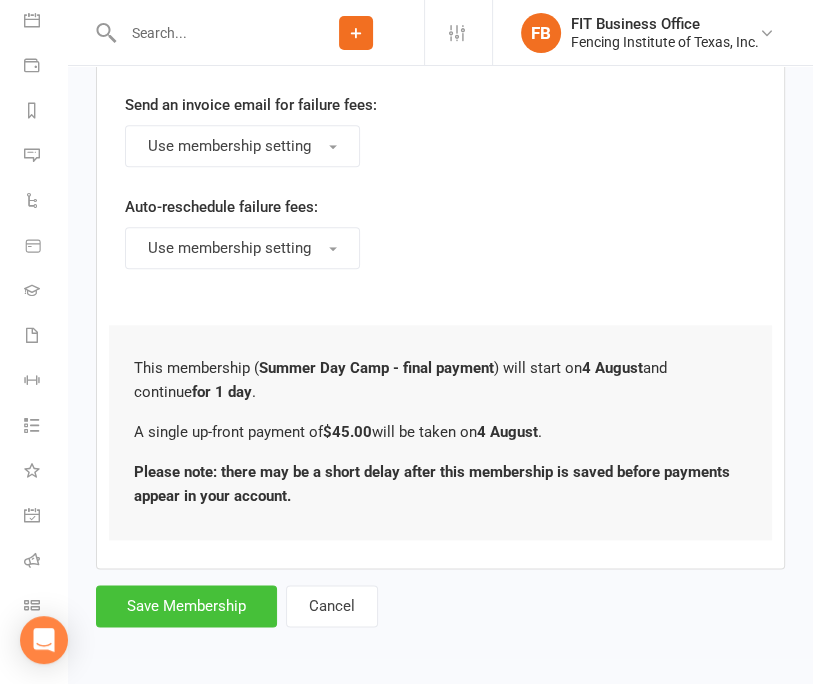 type on "45" 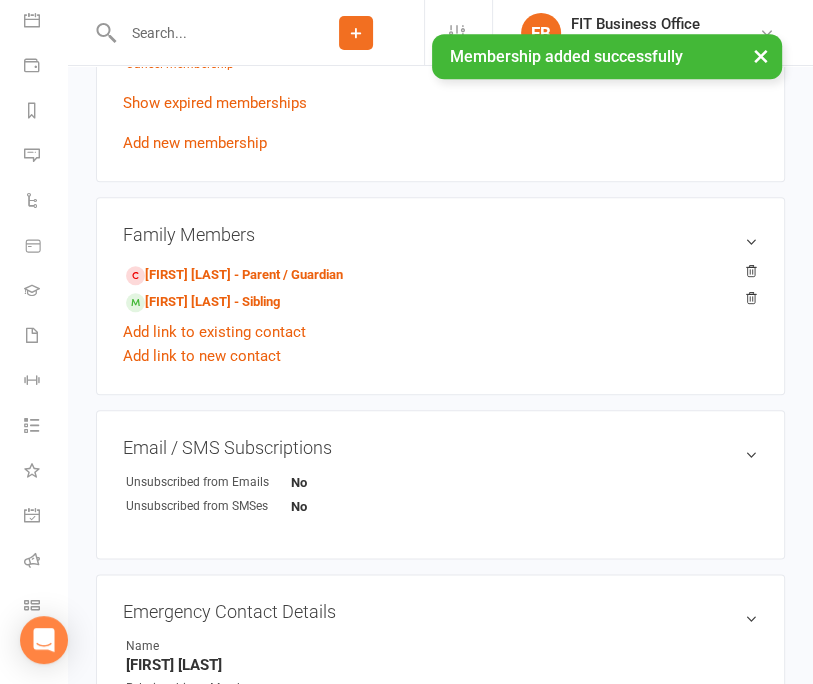 scroll, scrollTop: 0, scrollLeft: 0, axis: both 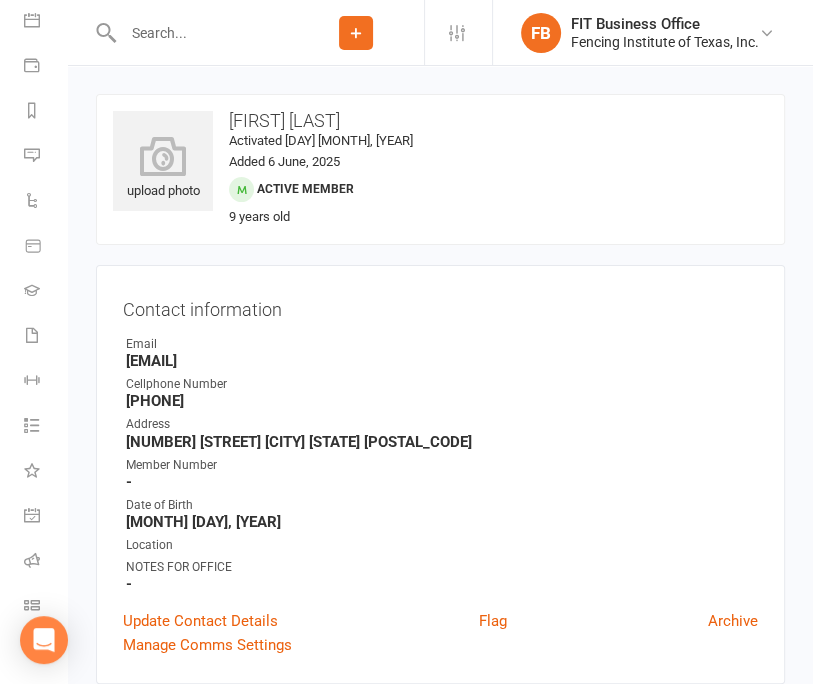 click at bounding box center (202, 33) 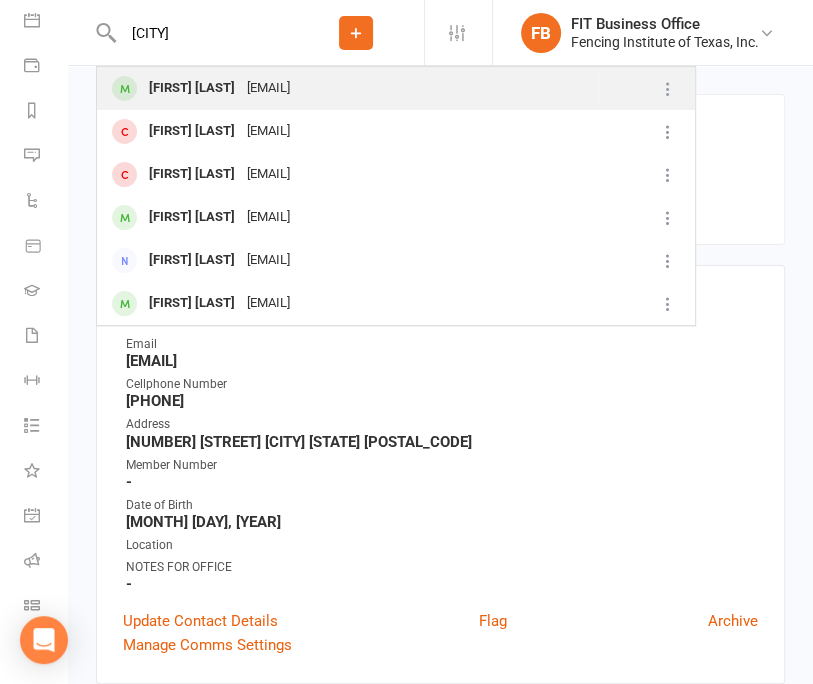 type on "[CITY]" 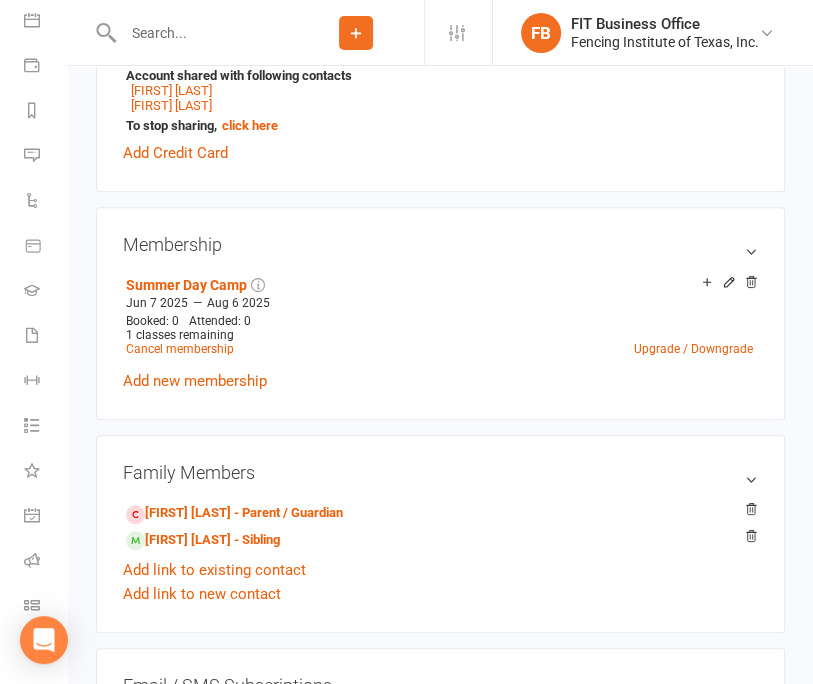 scroll, scrollTop: 766, scrollLeft: 0, axis: vertical 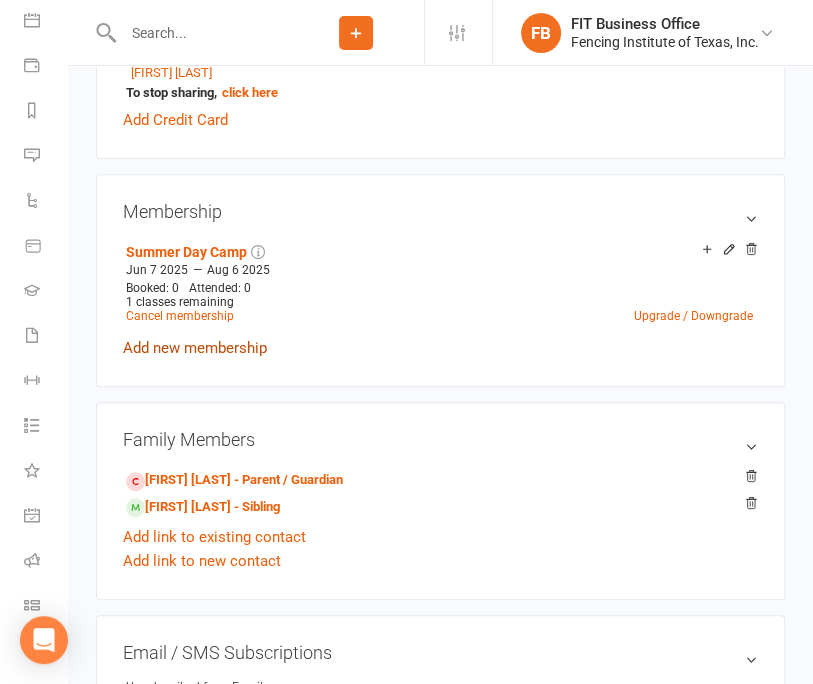 click on "Add new membership" at bounding box center (195, 348) 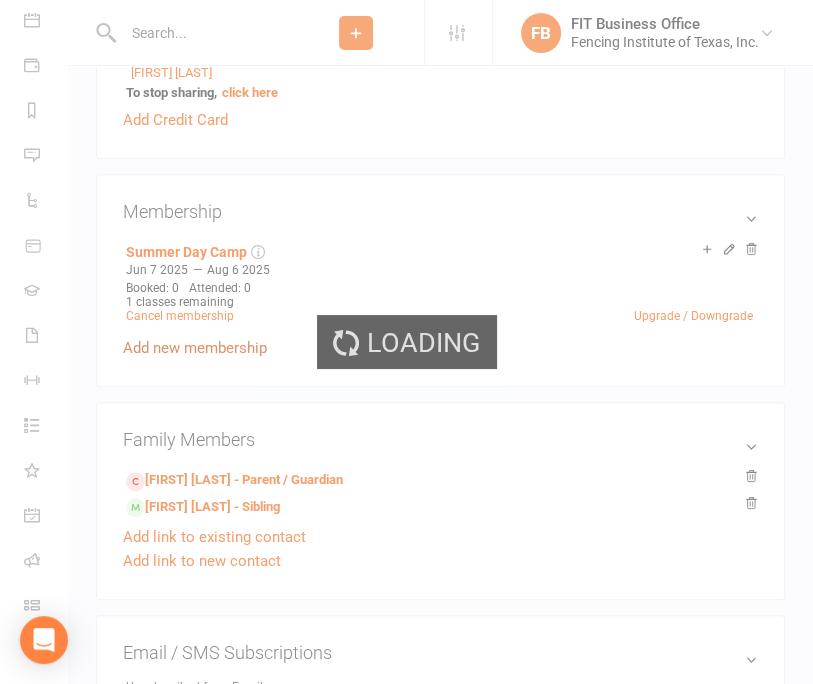 scroll, scrollTop: 0, scrollLeft: 0, axis: both 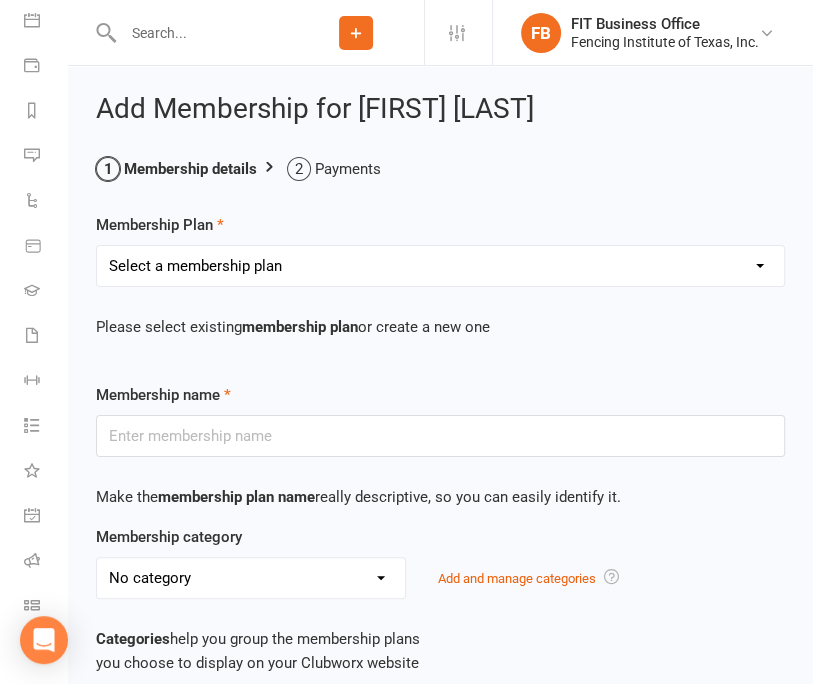 click on "Select a membership plan Create new Membership Plan Competitive Private Lesson (non-refundable) Youth/Recreational Private Lesson Book of 5 ($15 discount, non-refundable) Competitive Private Lesson Book of 5 ($15 discount, non-refundable) Youth/Recreational Private lesson book of 10 (non-refundable) Competitive Private lesson book of 10 (non-refundable) Home School Program Session I Wednesday 2:30-3:30pm Home School Program Session II Thursday 1:30-2:30 Musketeer (ages 6 - 9) Bronze (beginner ages 10+) Silver (beginner to advanced) Gold (competitive team) Veteran Team (ages 40 +) Adult Fitness (ages 16+) Paralympian Wheelchair Administrative Fee Strength & Conditioning (Coach [COACH]) Open Fencing (no class, fencing only) Victorian Introductory Lesson (Non-Students Only, non-refundable) Visitor Group Class & Open Fencing Only (without lesson) *may re-purchase and attend maximum 2X each month* Visitor Private Lesson Only (without Group Class or Open Fencing) Seminar (Mini Camp) TOURNAMENT COACHING FEE" at bounding box center (440, 266) 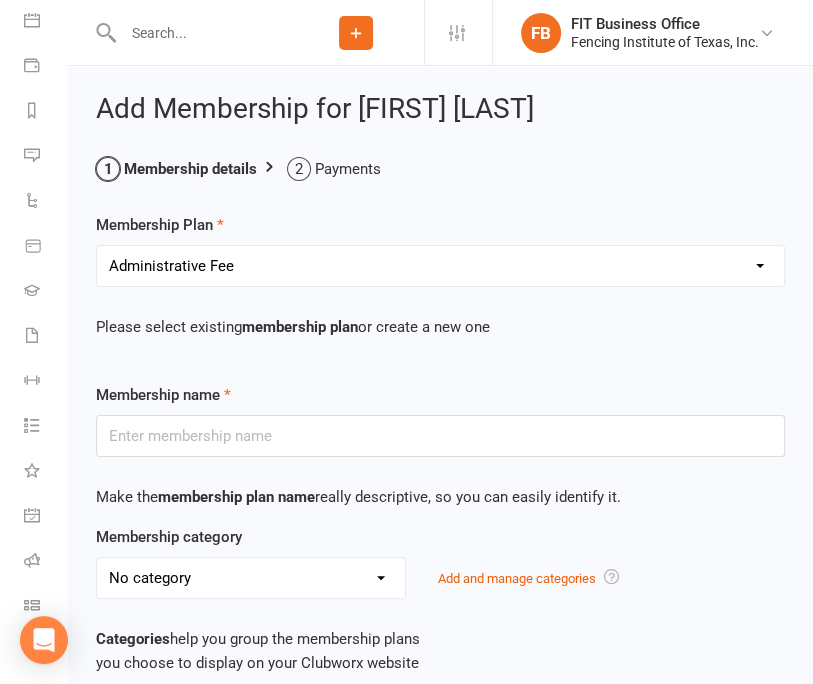 click on "Select a membership plan Create new Membership Plan Competitive Private Lesson (non-refundable) Youth/Recreational Private Lesson Book of 5 ($15 discount, non-refundable) Competitive Private Lesson Book of 5 ($15 discount, non-refundable) Youth/Recreational Private lesson book of 10 (non-refundable) Competitive Private lesson book of 10 (non-refundable) Home School Program Session I Wednesday 2:30-3:30pm Home School Program Session II Thursday 1:30-2:30 Musketeer (ages 6 - 9) Bronze (beginner ages 10+) Silver (beginner to advanced) Gold (competitive team) Veteran Team (ages 40 +) Adult Fitness (ages 16+) Paralympian Wheelchair Administrative Fee Strength & Conditioning (Coach [COACH]) Open Fencing (no class, fencing only) Victorian Introductory Lesson (Non-Students Only, non-refundable) Visitor Group Class & Open Fencing Only (without lesson) *may re-purchase and attend maximum 2X each month* Visitor Private Lesson Only (without Group Class or Open Fencing) Seminar (Mini Camp) TOURNAMENT COACHING FEE" at bounding box center [440, 266] 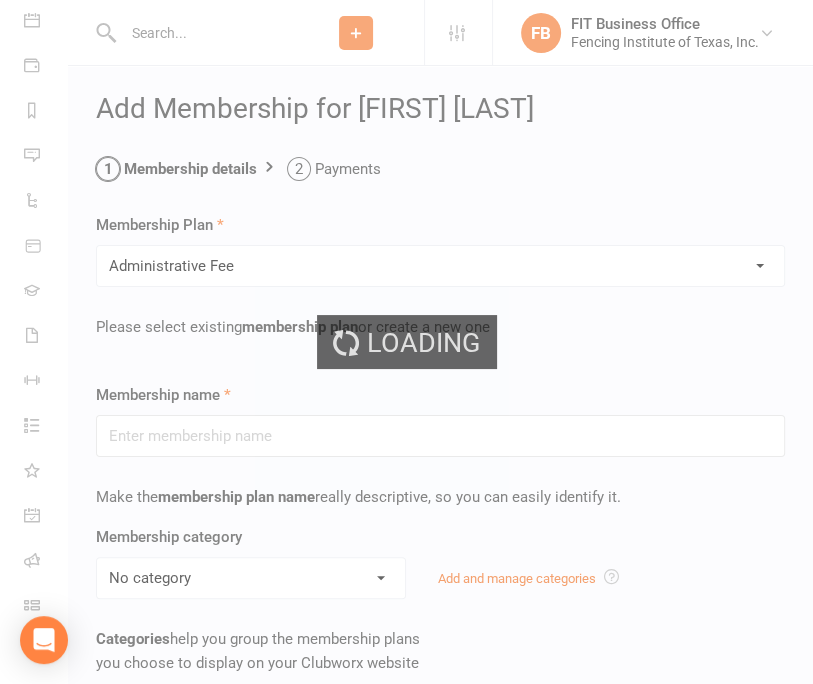 type on "Administrative Fee" 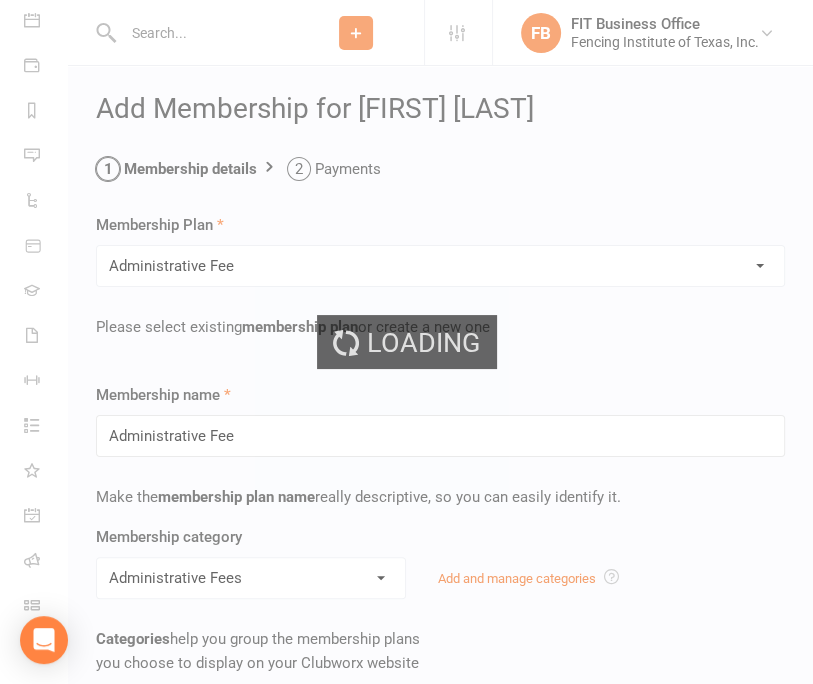 type on "1" 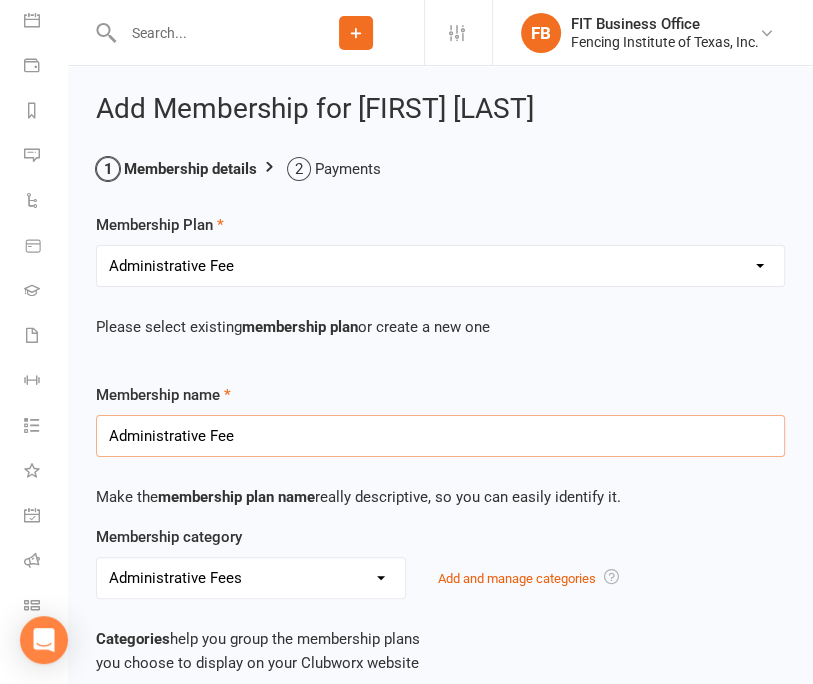 drag, startPoint x: 257, startPoint y: 429, endPoint x: 70, endPoint y: 412, distance: 187.77113 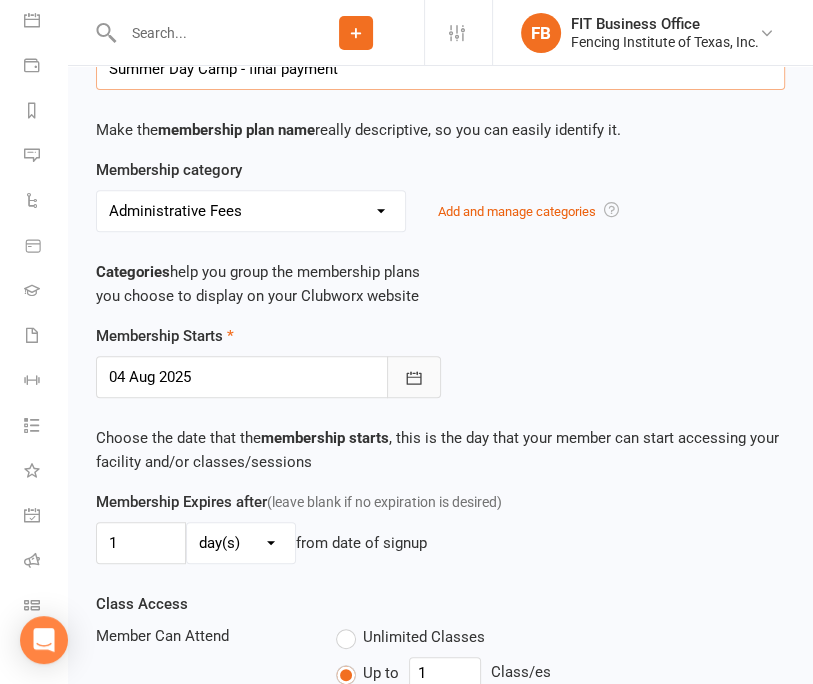 scroll, scrollTop: 333, scrollLeft: 0, axis: vertical 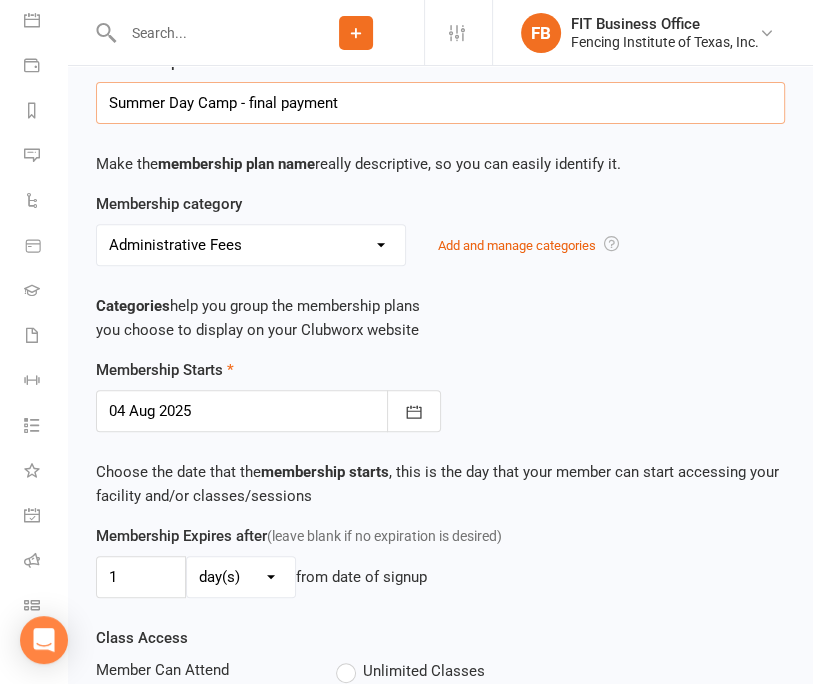 type on "Summer Day Camp - final payment" 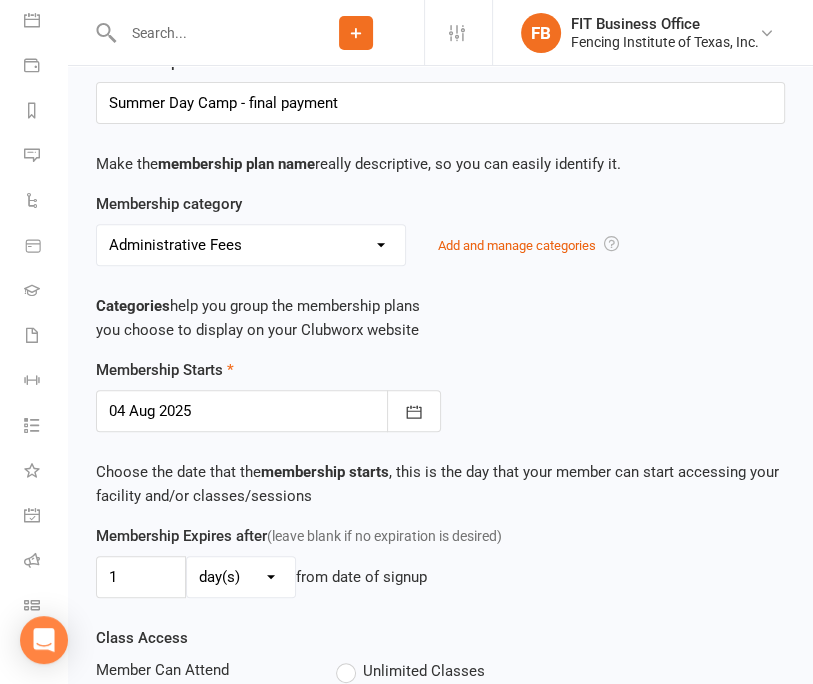 click on "Administrative Fees Camp, Summer Competitive Camp, Summer Day Donation EIN 75-2768378 Entry fee for Club tournament Introduction Lesson (30 minutes) Locker Rental Private Lesson, Competitive level Private Lesson,Youth/Recreational level Programs, Competitive Recreational Programs Scholarship Seminar (mini Camp) Strip and Coaching Tournament Fees Training Classes, Additional to Program Visiting Fencer" at bounding box center (251, 245) 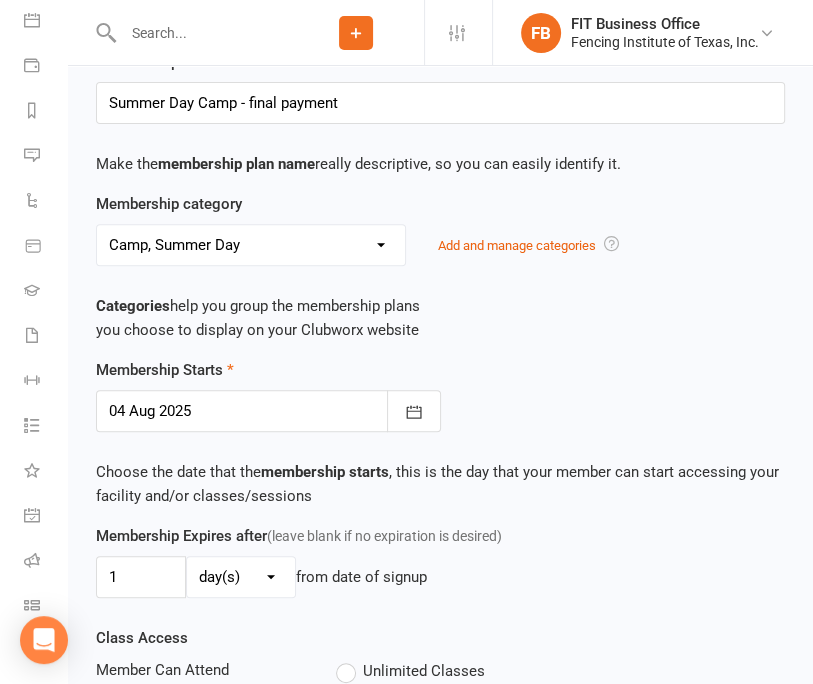 click on "Administrative Fees Camp, Summer Competitive Camp, Summer Day Donation EIN 75-2768378 Entry fee for Club tournament Introduction Lesson (30 minutes) Locker Rental Private Lesson, Competitive level Private Lesson,Youth/Recreational level Programs, Competitive Recreational Programs Scholarship Seminar (mini Camp) Strip and Coaching Tournament Fees Training Classes, Additional to Program Visiting Fencer" at bounding box center (251, 245) 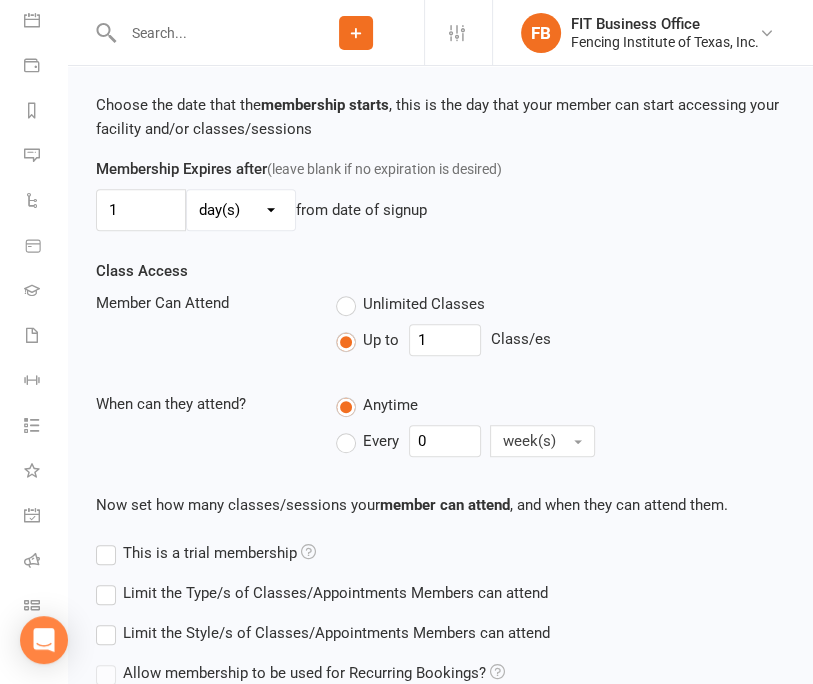 scroll, scrollTop: 936, scrollLeft: 0, axis: vertical 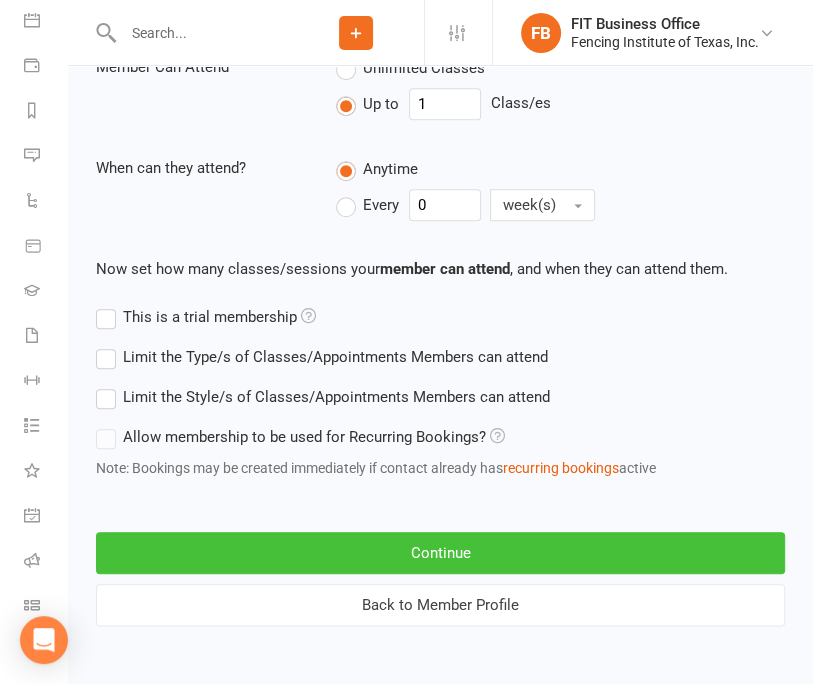 click on "Continue" at bounding box center [440, 553] 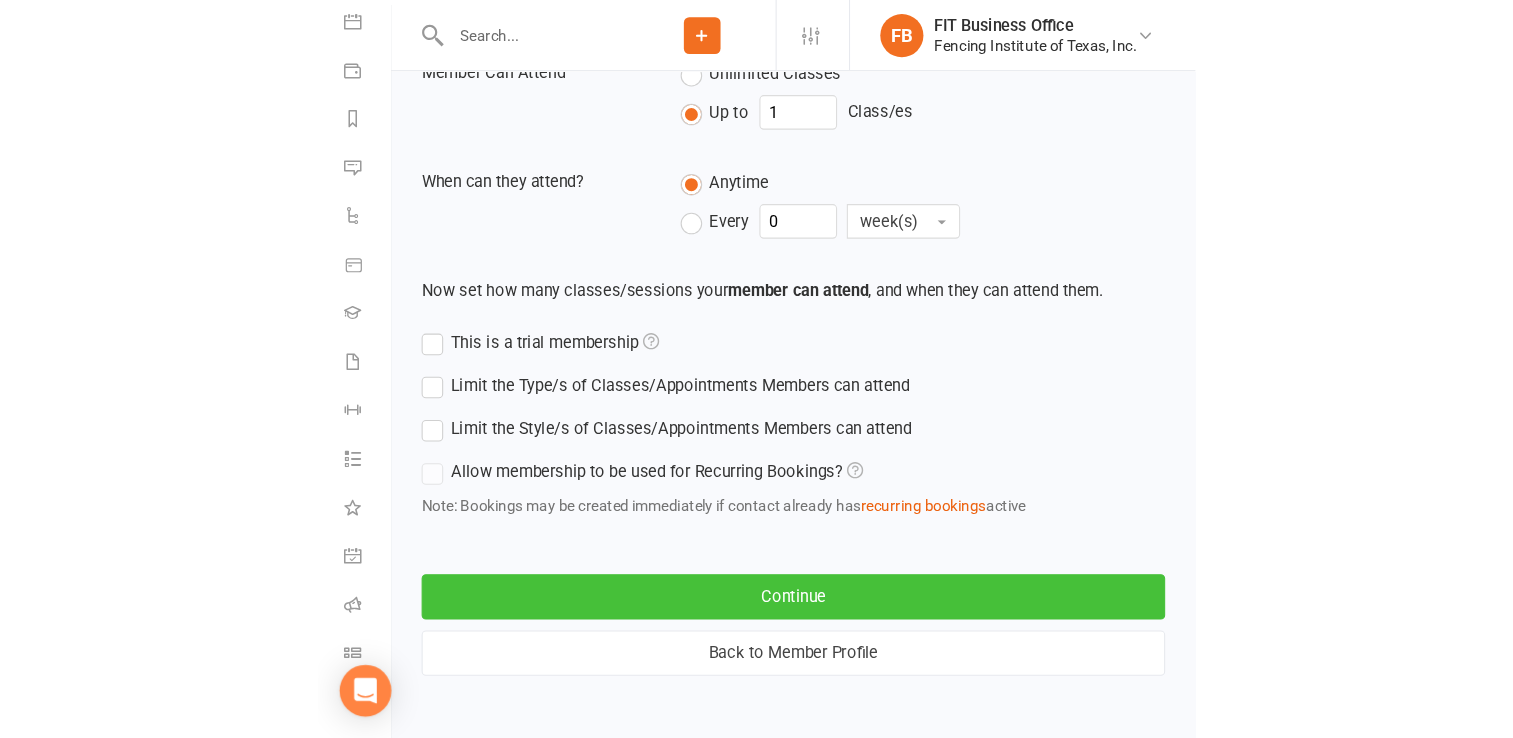 scroll, scrollTop: 0, scrollLeft: 0, axis: both 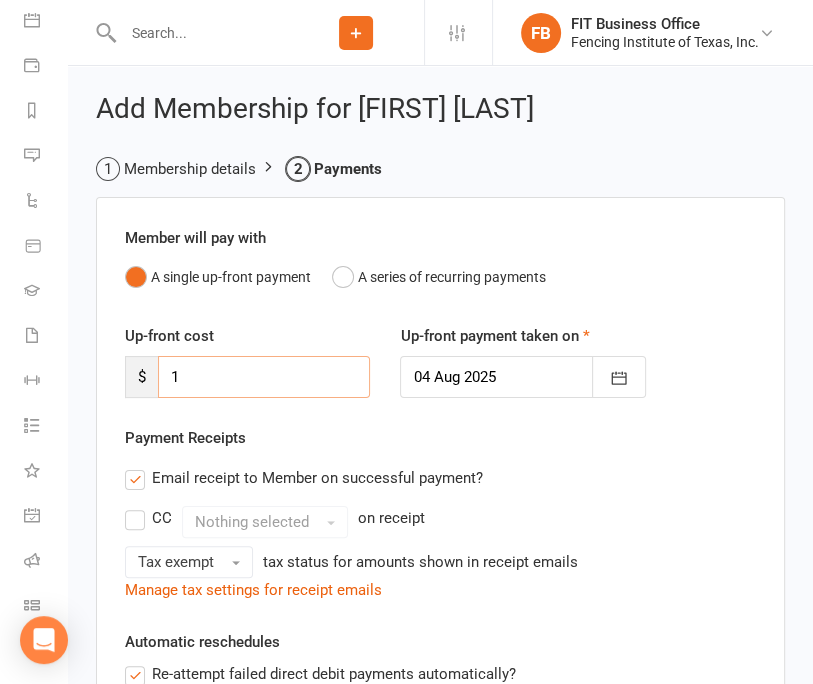 click on "1" at bounding box center [264, 377] 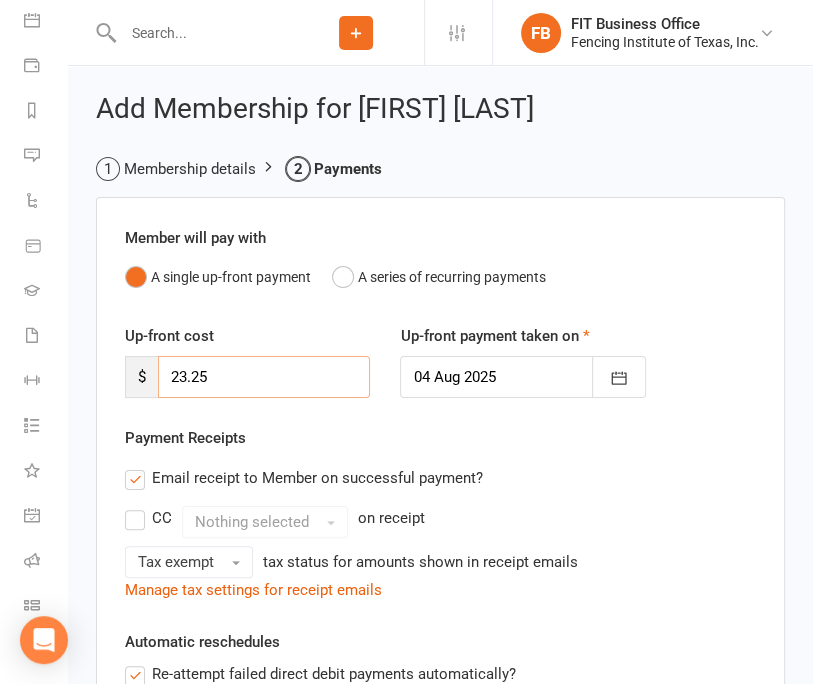 type on "23.25" 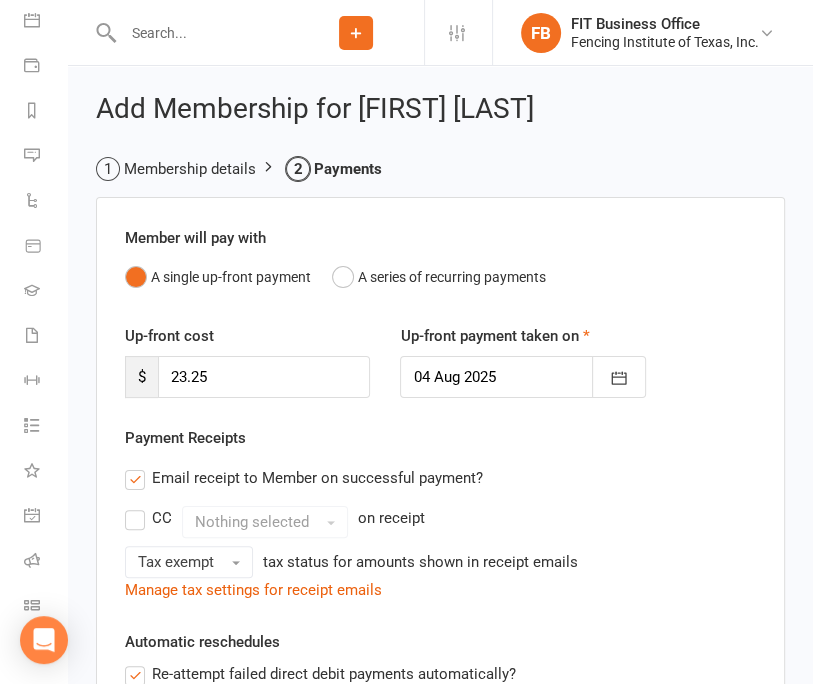 click at bounding box center (202, 33) 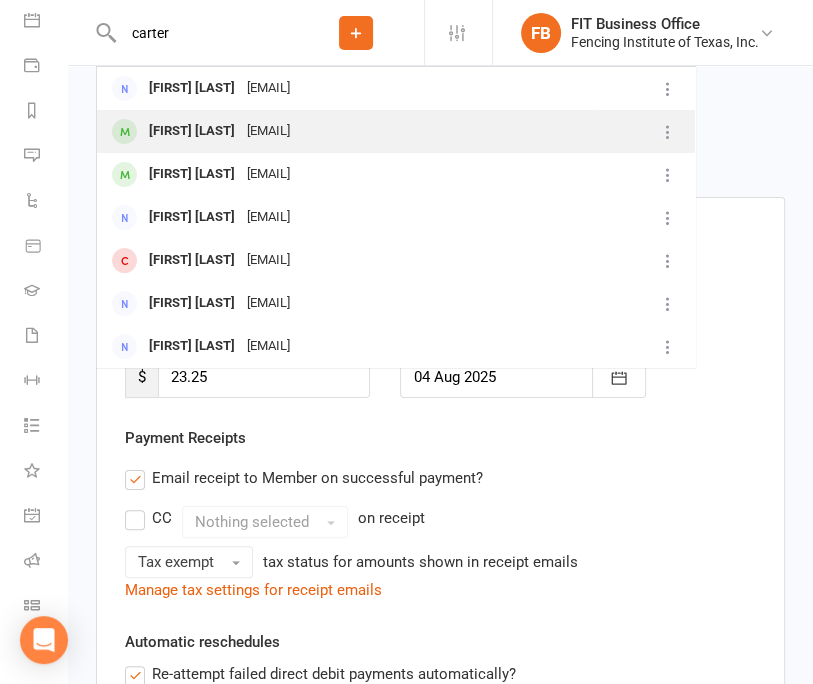 type on "carter" 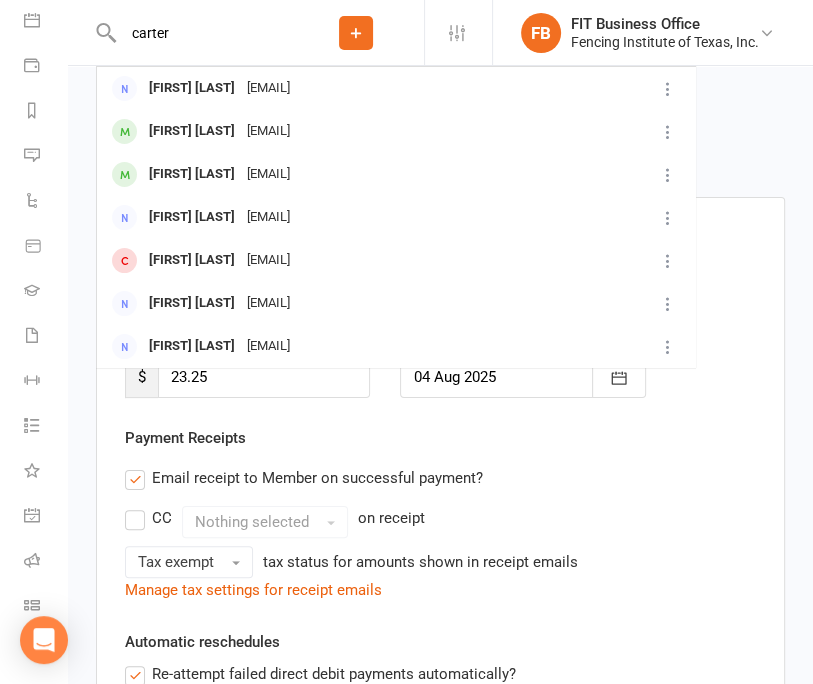 click on "[FIRST] [LAST]" at bounding box center (192, 131) 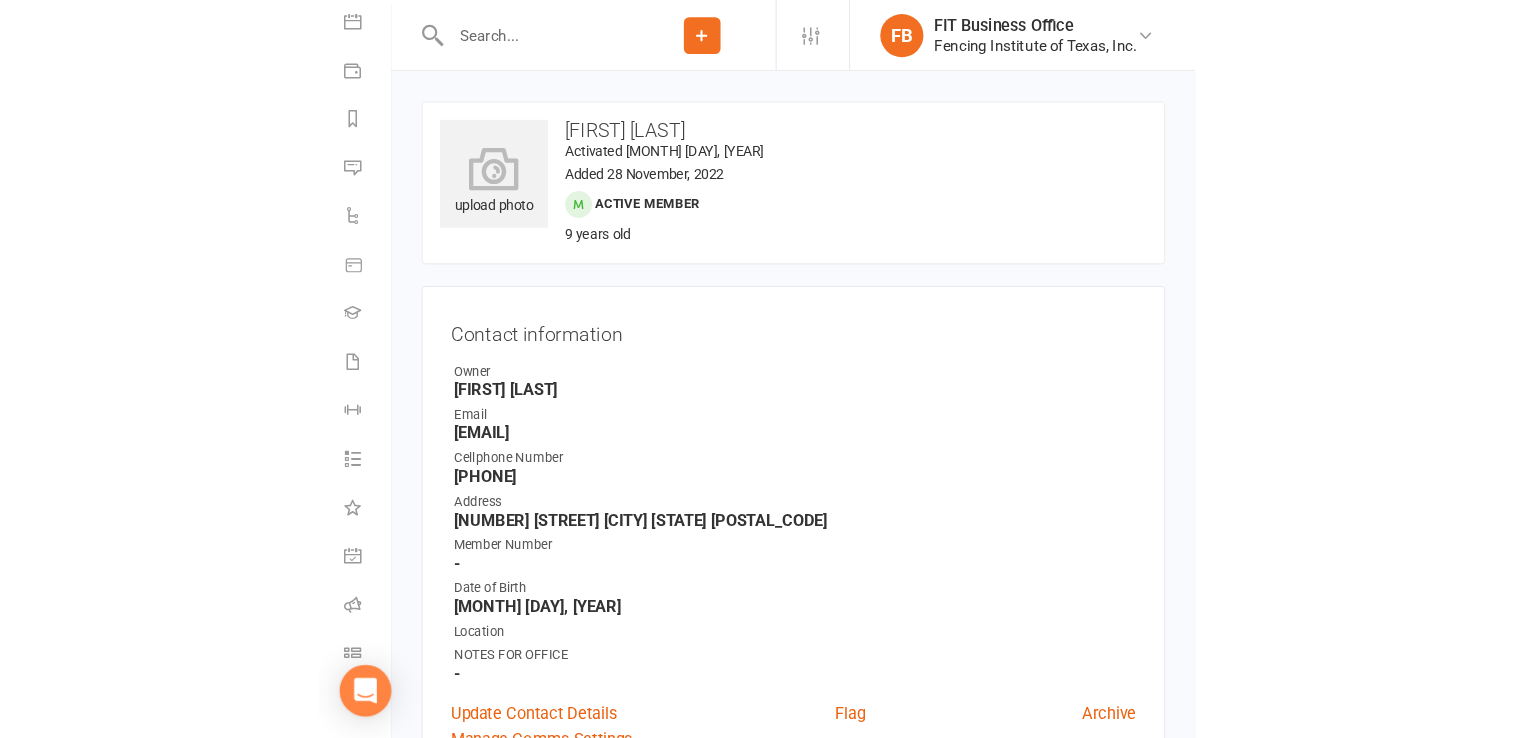 scroll, scrollTop: 158, scrollLeft: 0, axis: vertical 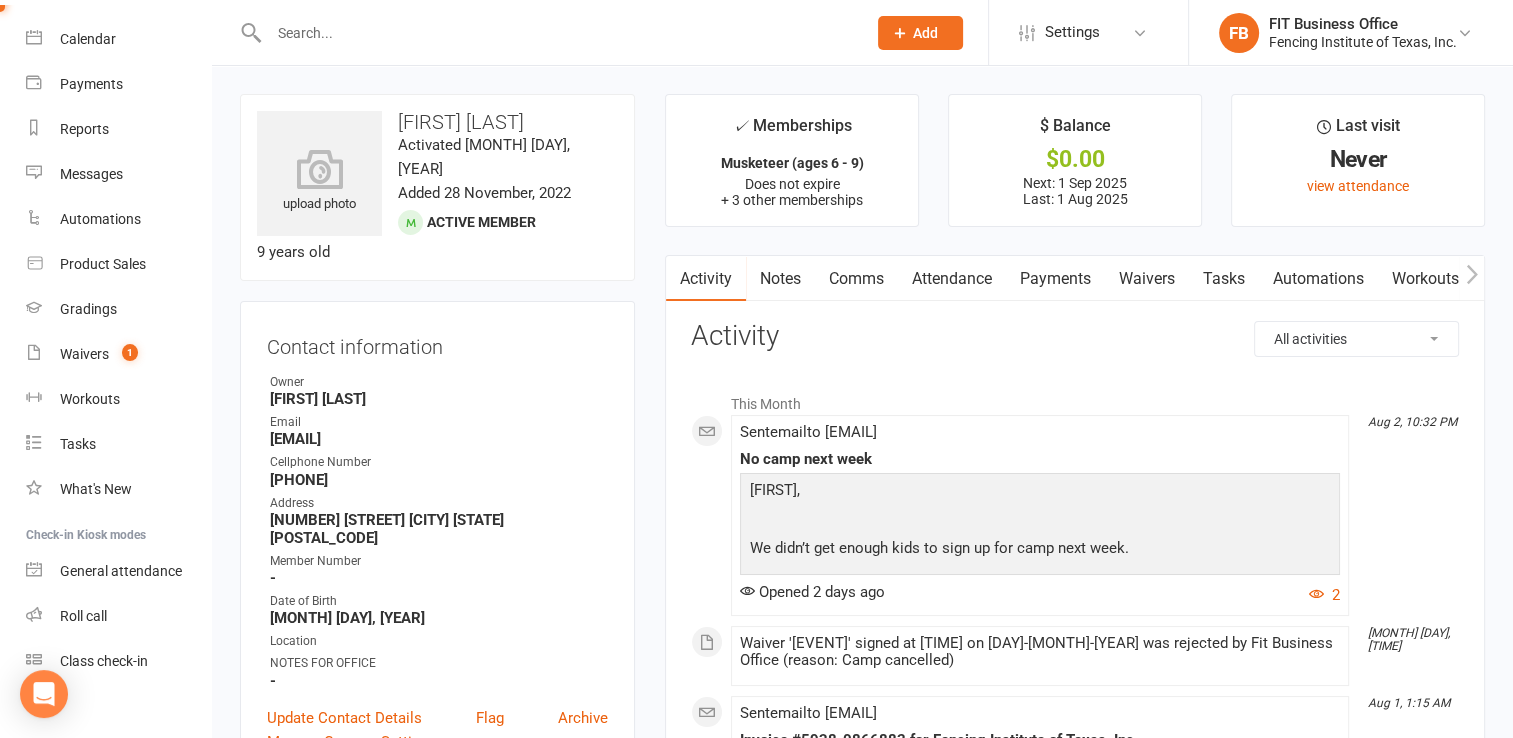 click on "Payments" at bounding box center [1055, 279] 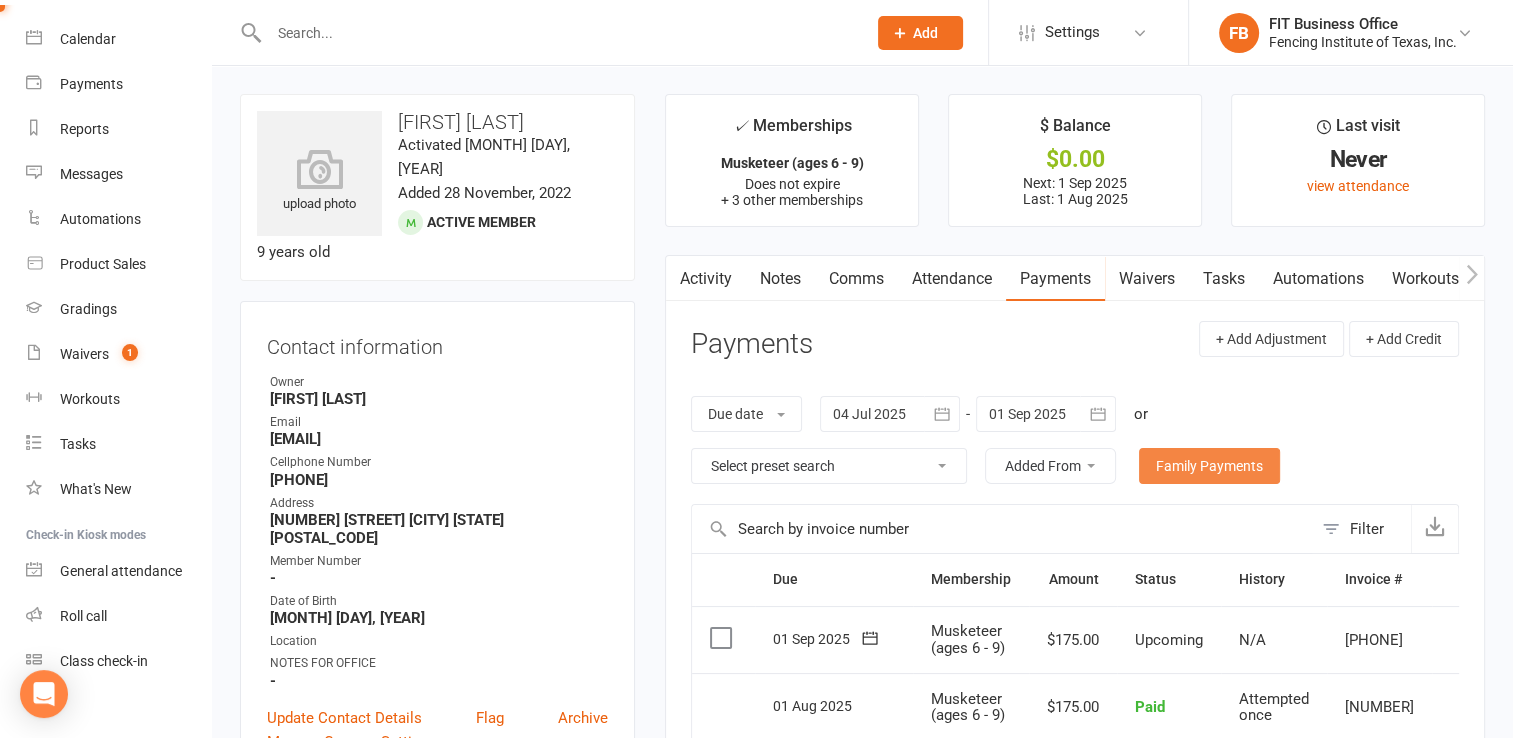 click on "Family Payments" at bounding box center [1209, 466] 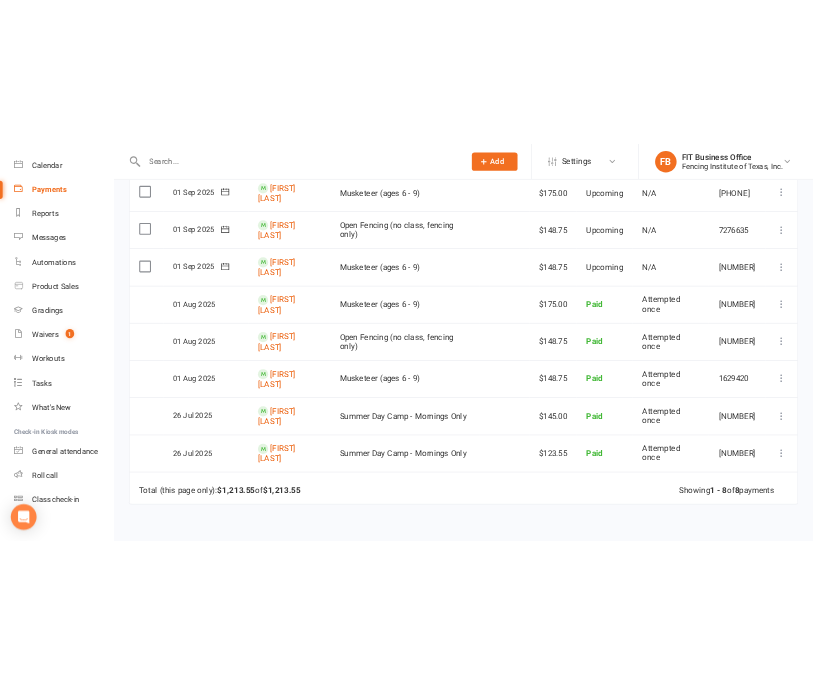 scroll, scrollTop: 300, scrollLeft: 0, axis: vertical 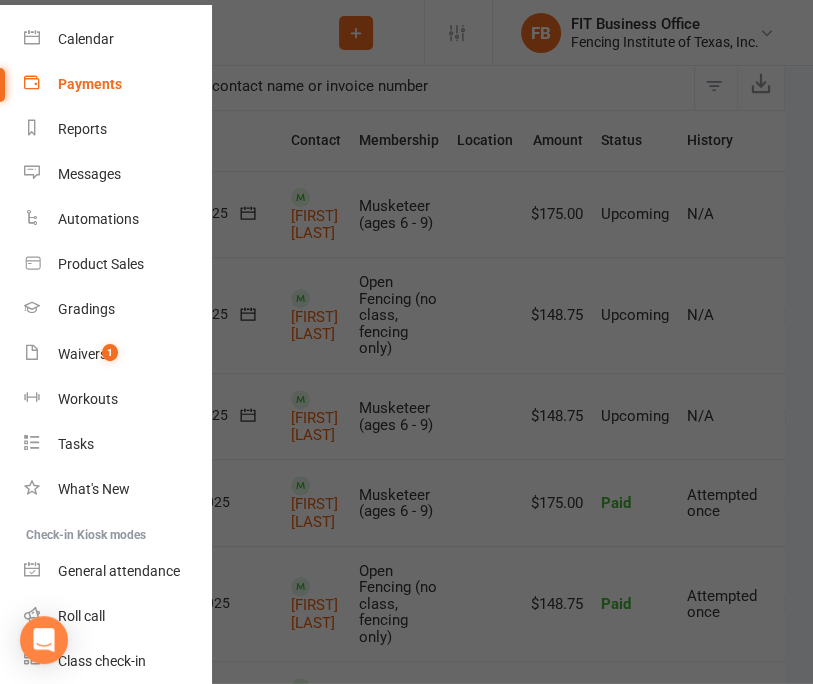 click at bounding box center [406, 342] 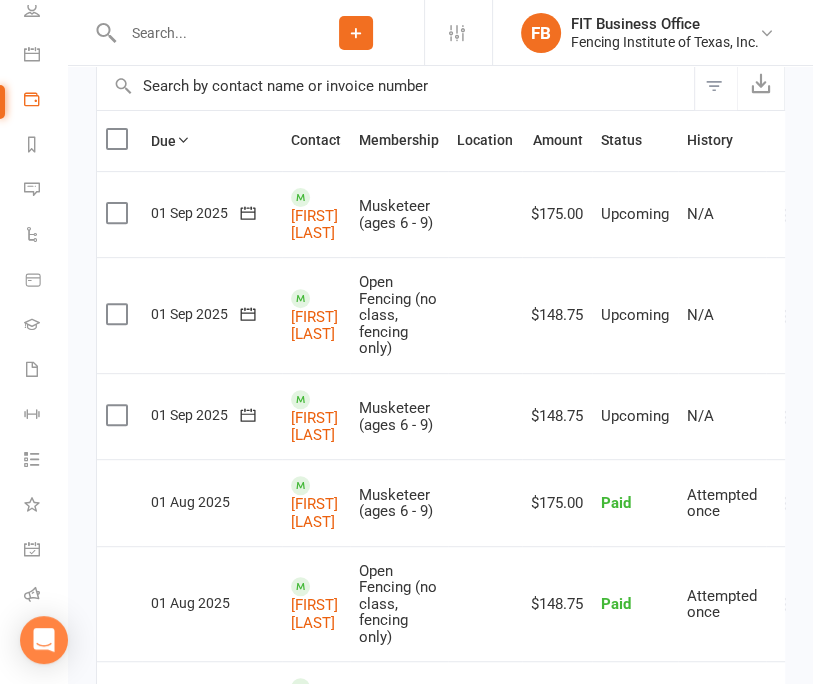 click at bounding box center [202, 33] 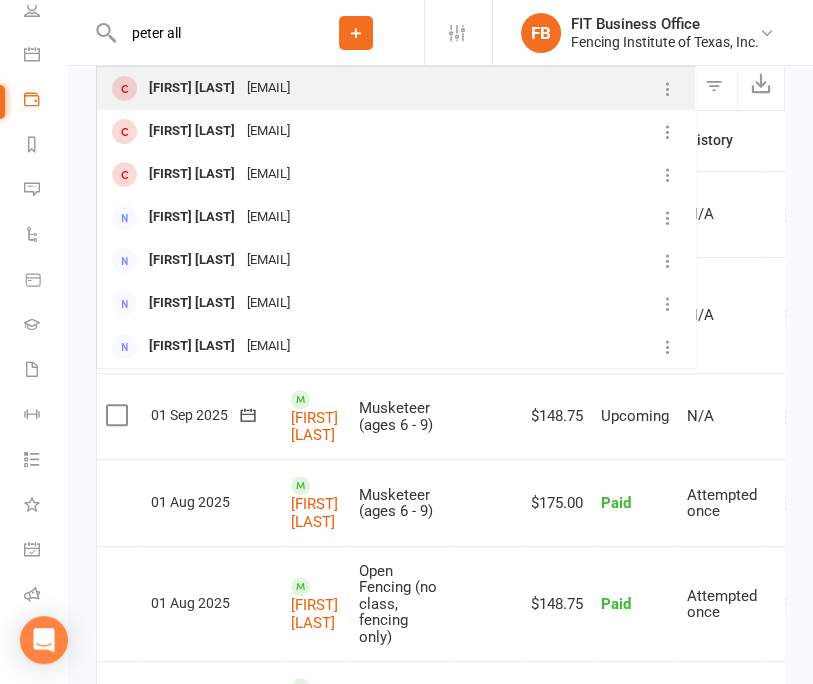 type on "peter all" 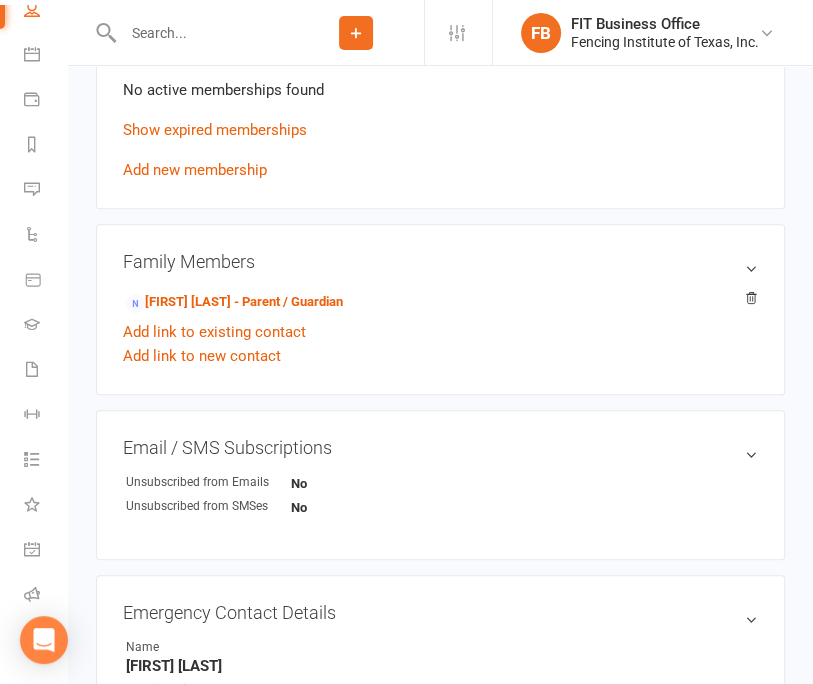 scroll, scrollTop: 933, scrollLeft: 0, axis: vertical 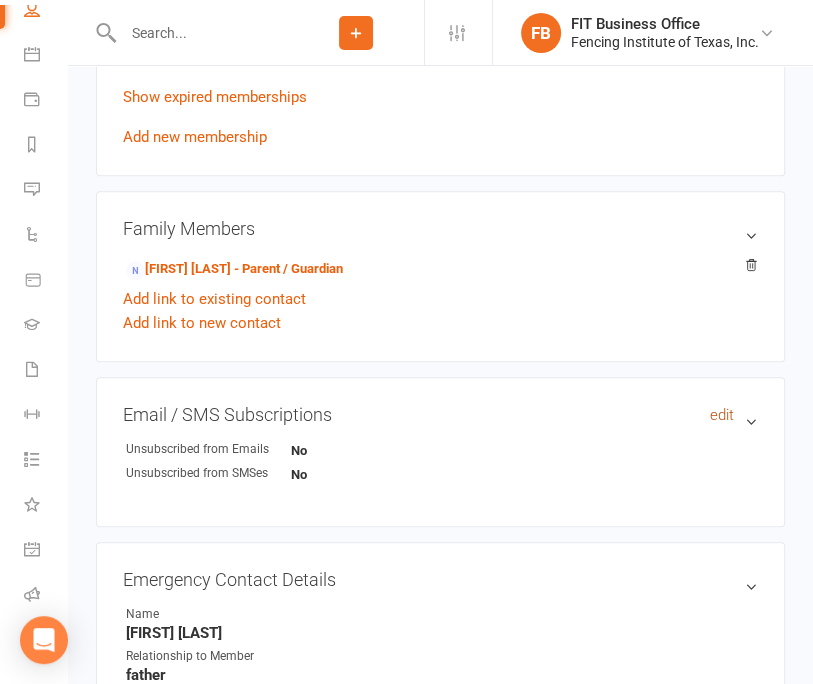 click on "edit" at bounding box center (722, 415) 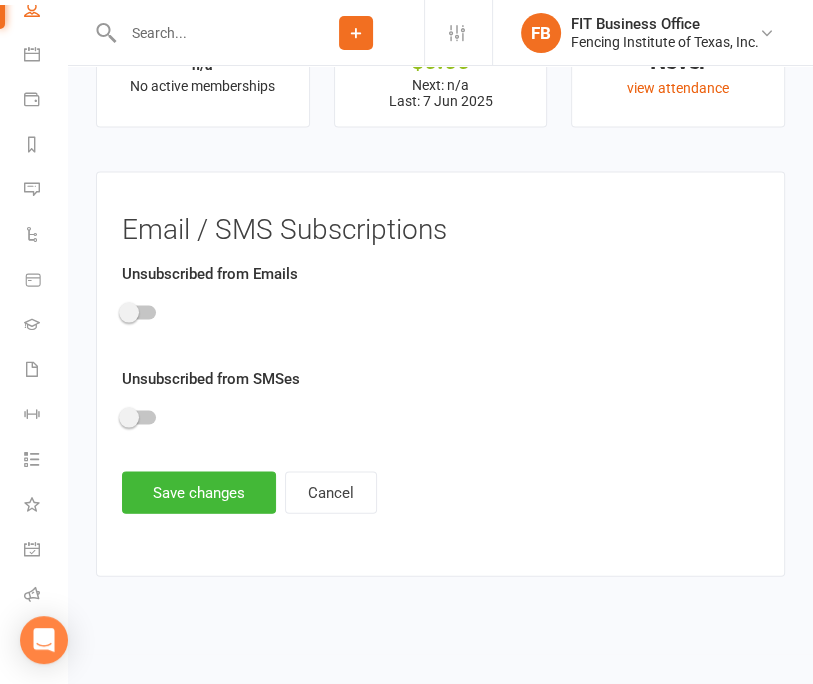 drag, startPoint x: 144, startPoint y: 313, endPoint x: 152, endPoint y: 336, distance: 24.351591 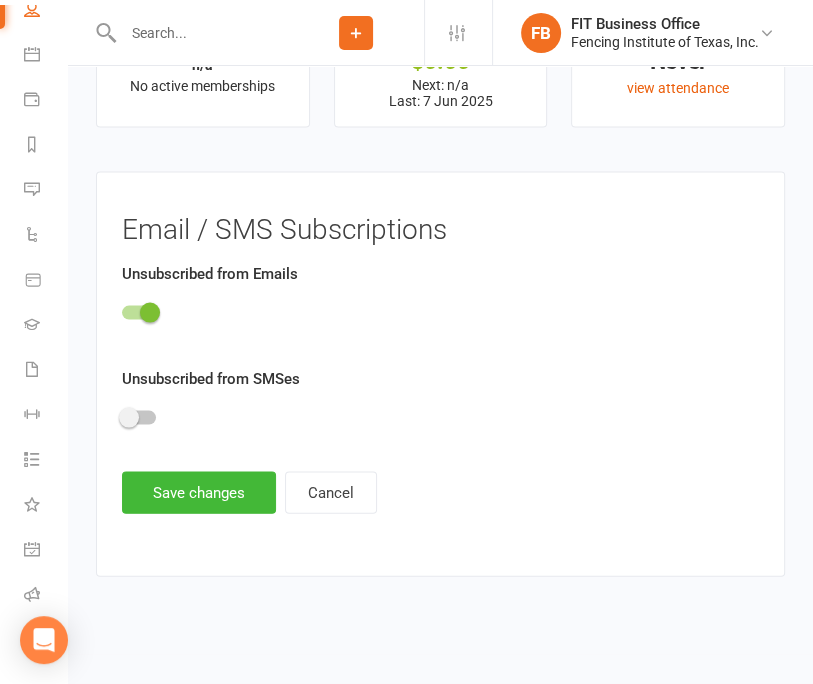 click at bounding box center [139, 418] 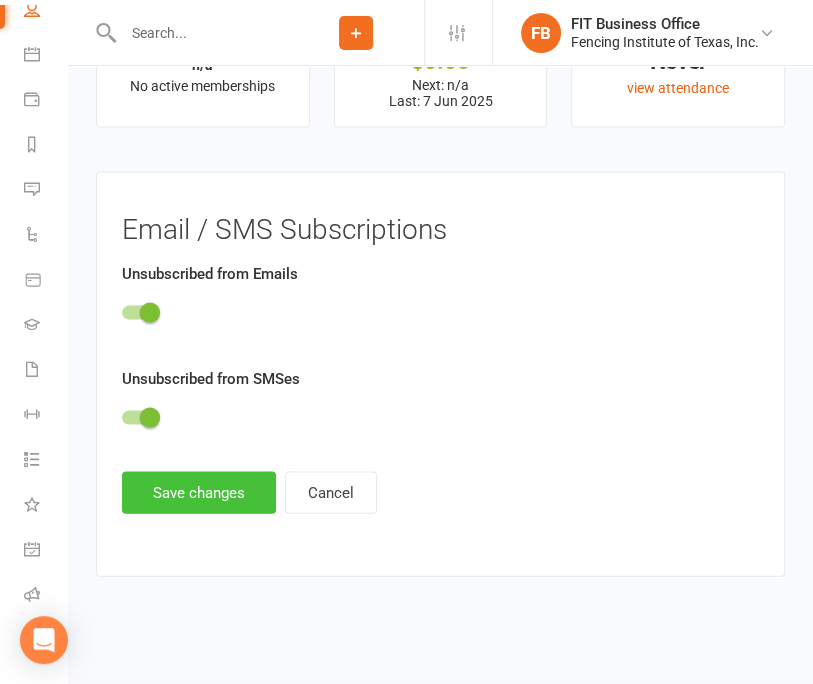 click on "Save changes" at bounding box center (199, 493) 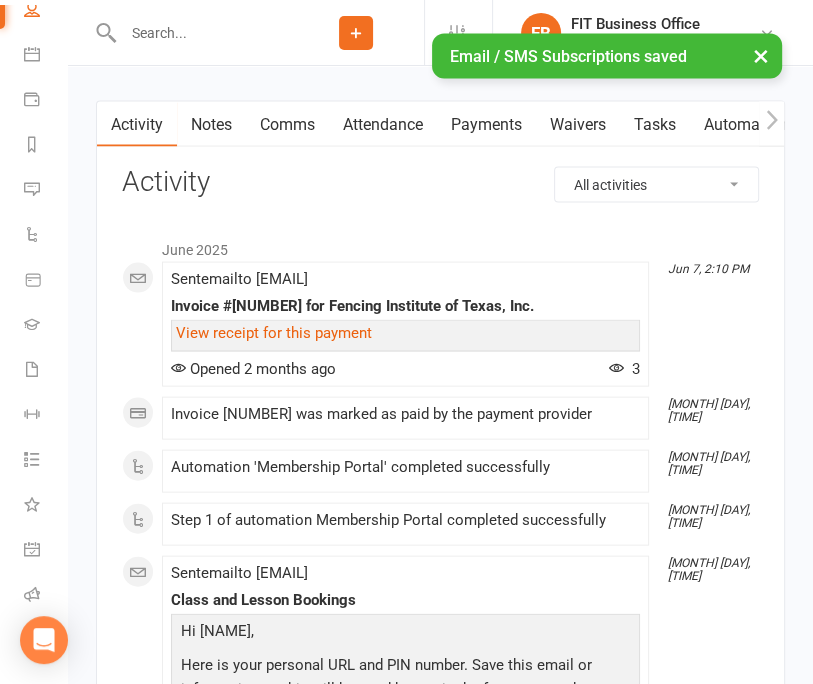 scroll, scrollTop: 1987, scrollLeft: 0, axis: vertical 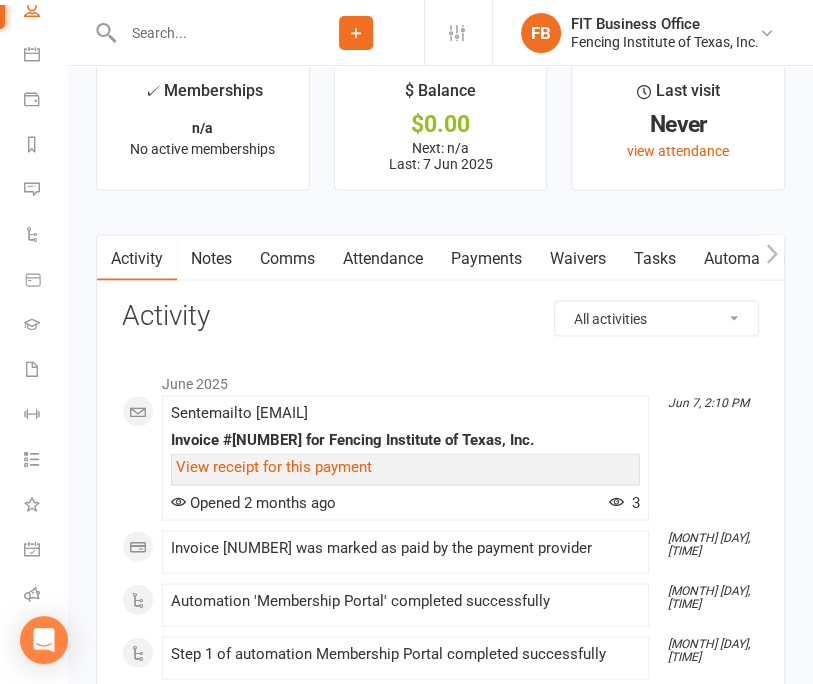 click on "Payments" at bounding box center [486, 258] 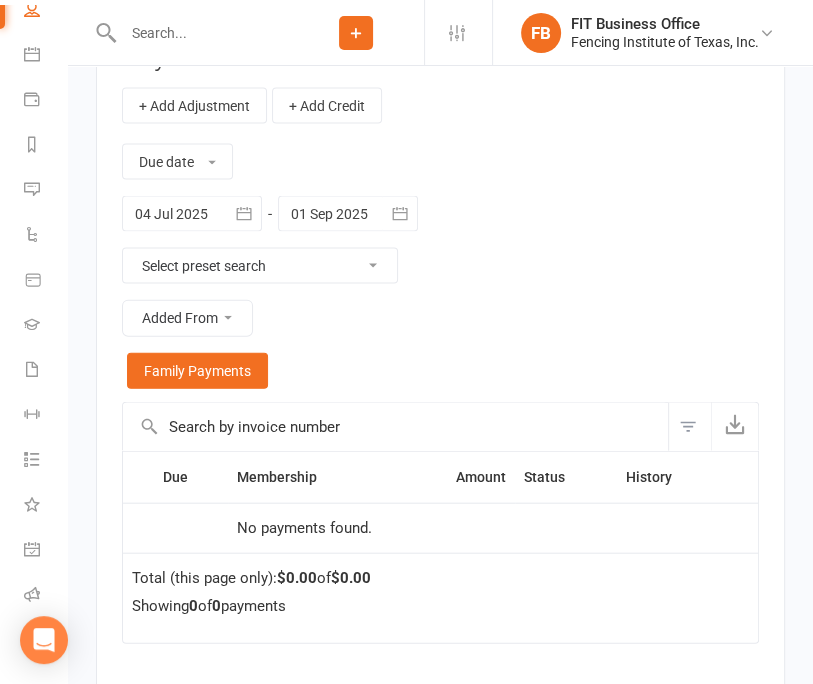 scroll, scrollTop: 2220, scrollLeft: 0, axis: vertical 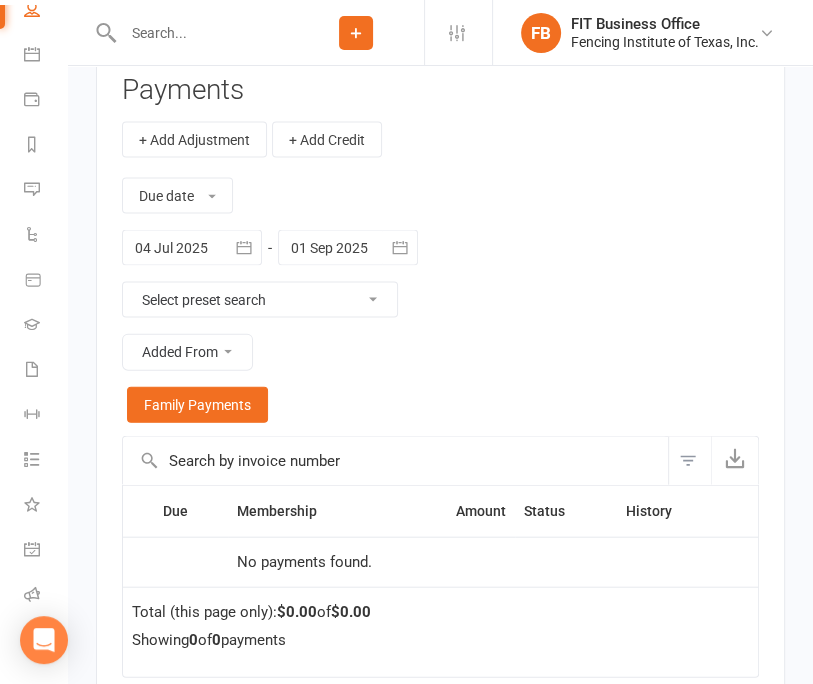 click 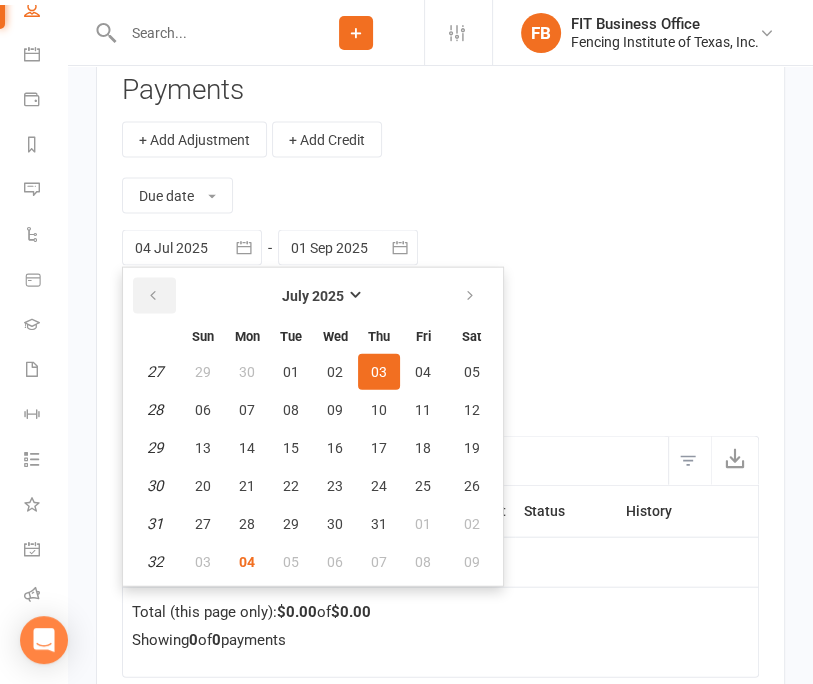 click at bounding box center (153, 296) 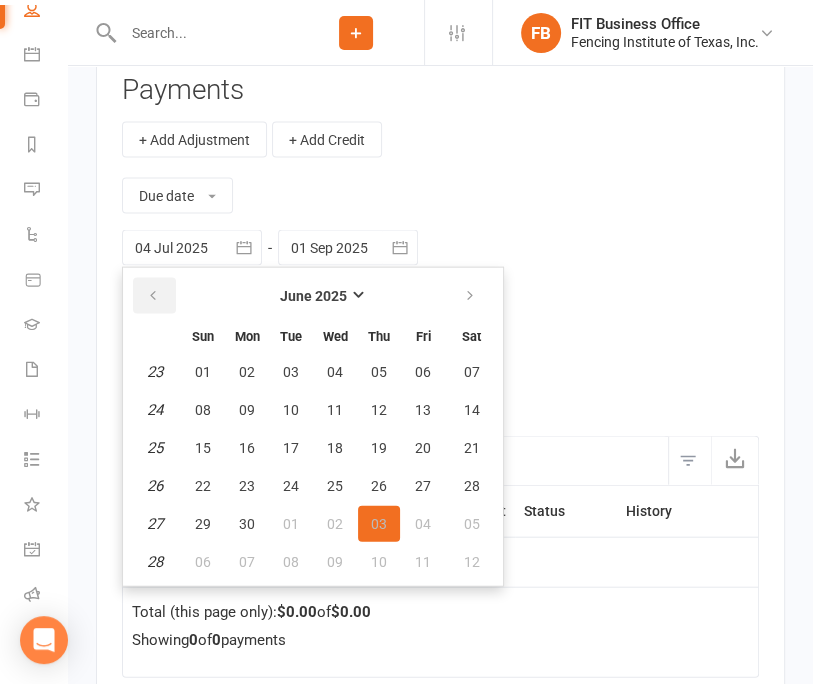 click at bounding box center (153, 296) 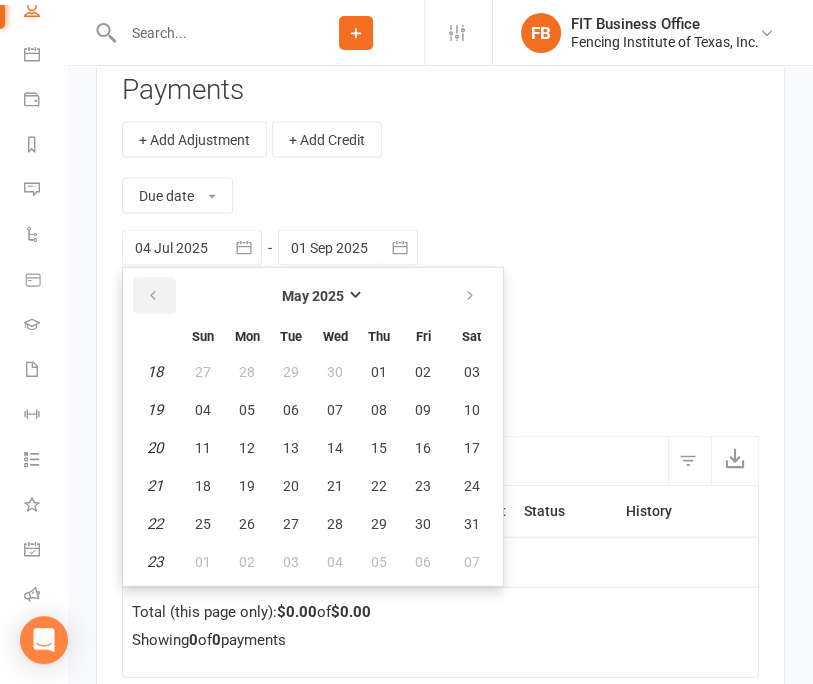 click at bounding box center (153, 296) 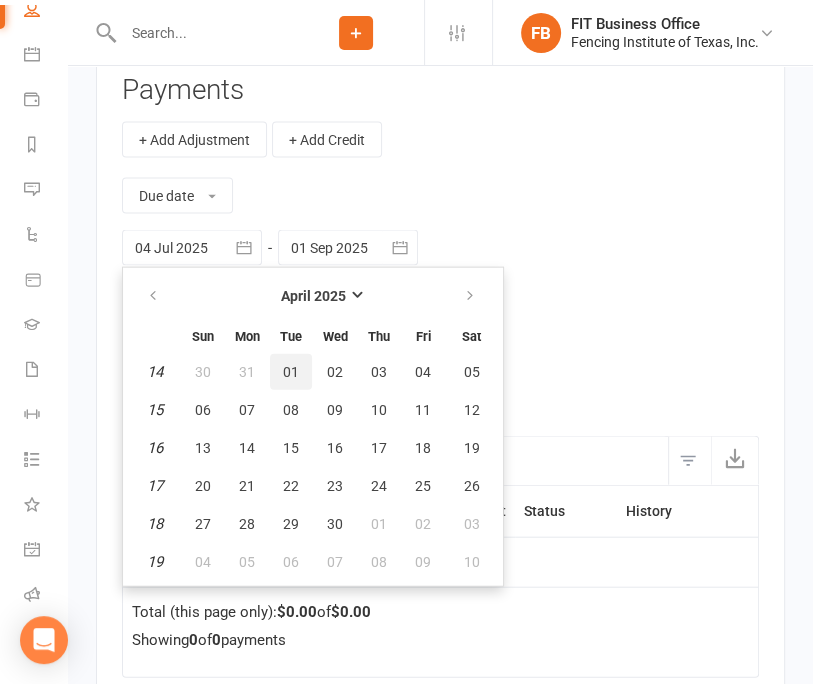 click on "01" at bounding box center (291, 372) 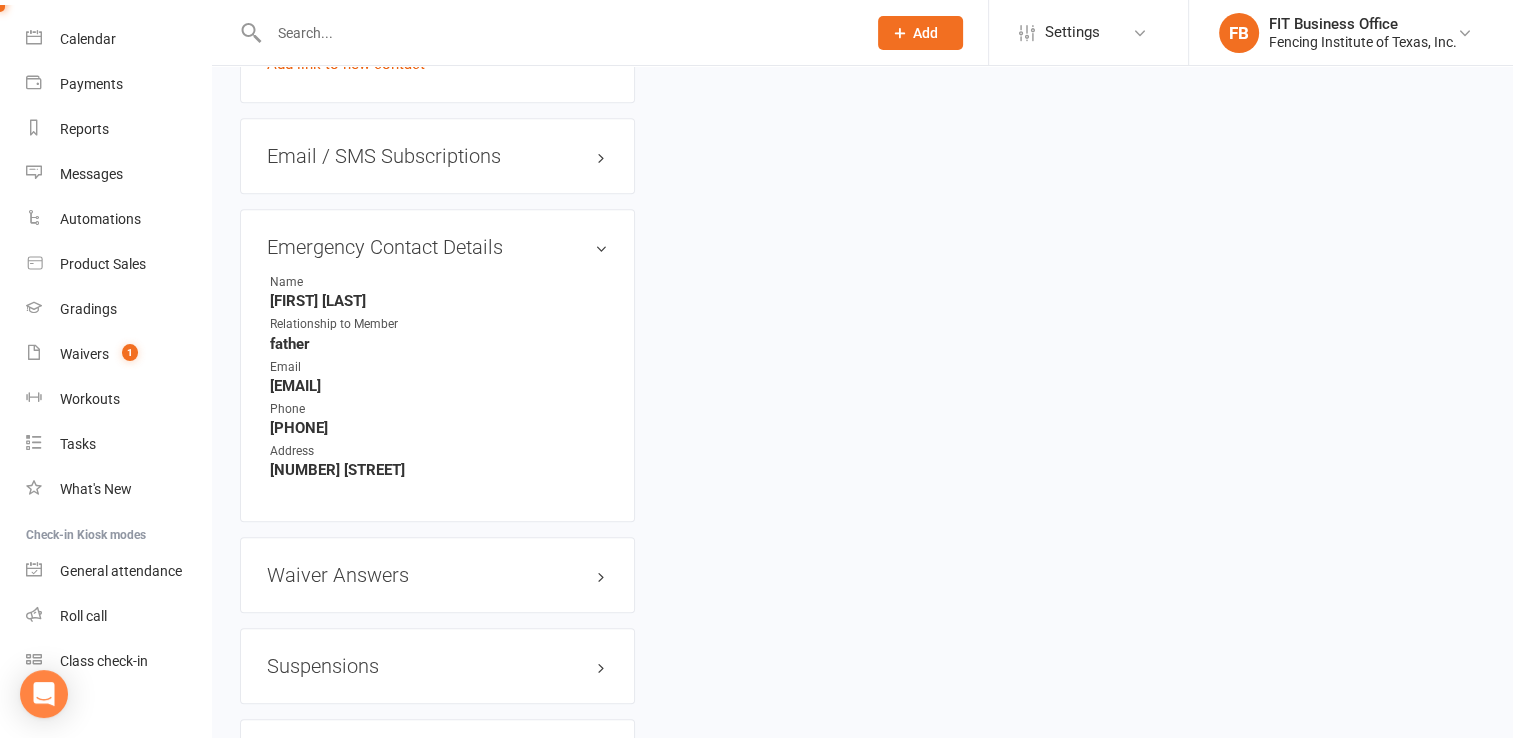 scroll, scrollTop: 1281, scrollLeft: 0, axis: vertical 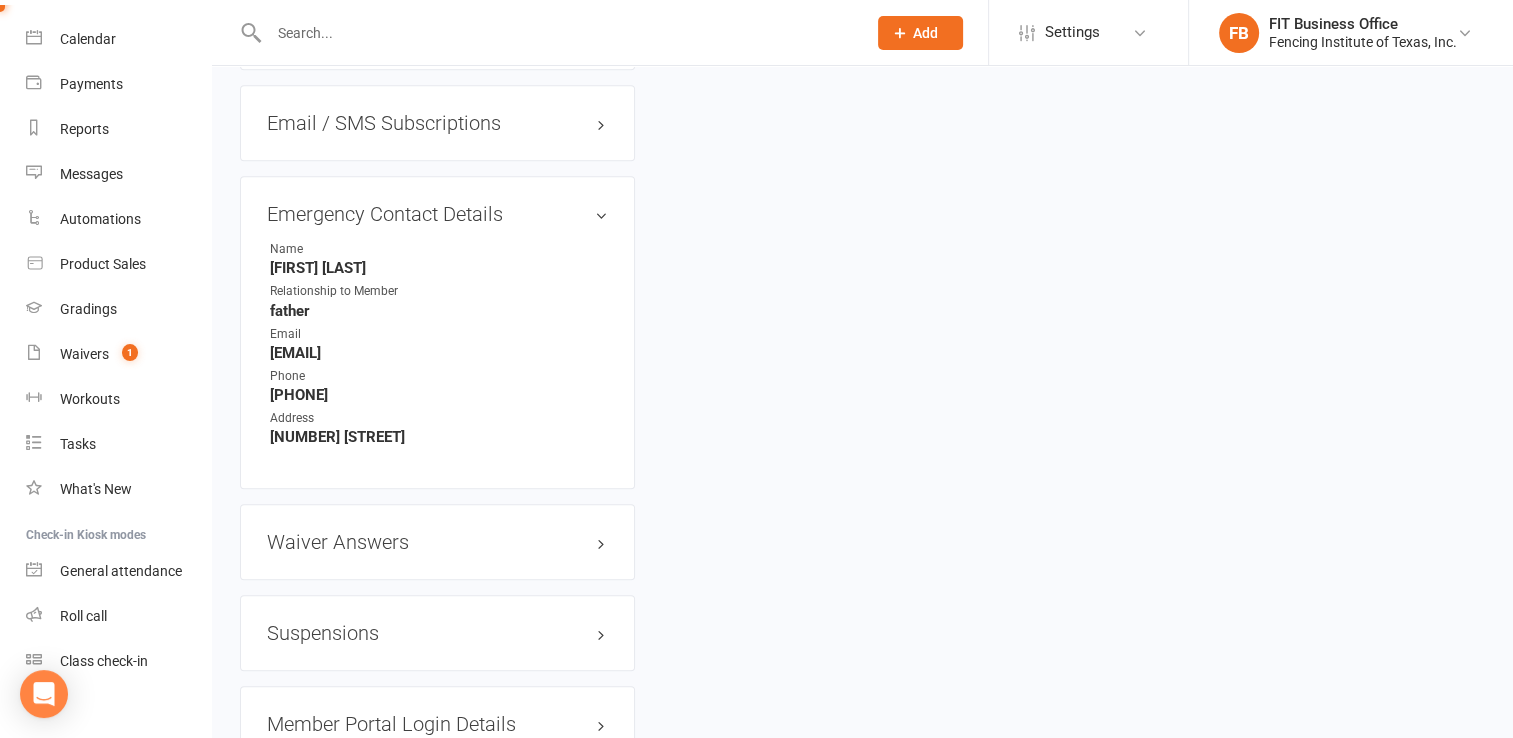 drag, startPoint x: 435, startPoint y: 321, endPoint x: 261, endPoint y: 323, distance: 174.01149 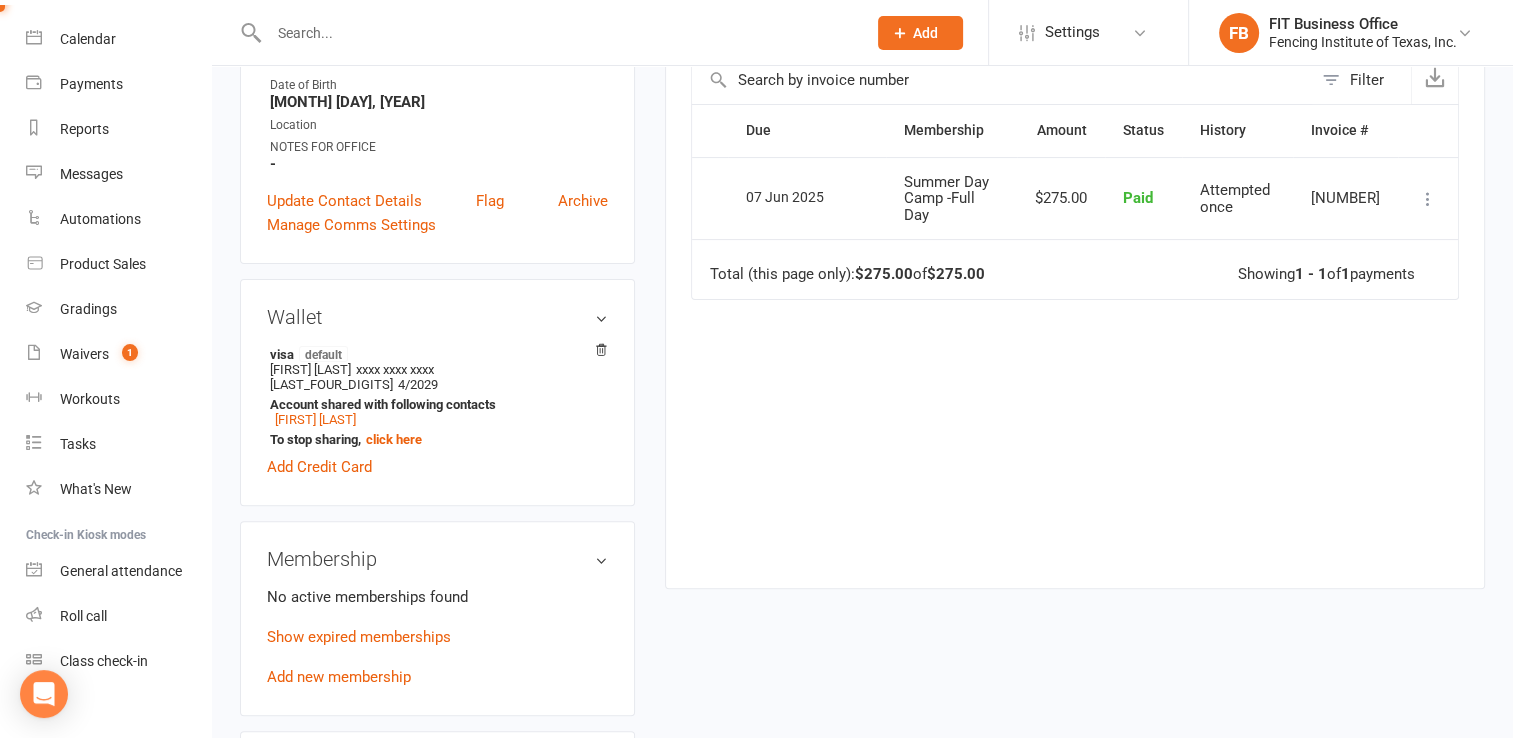 scroll, scrollTop: 215, scrollLeft: 0, axis: vertical 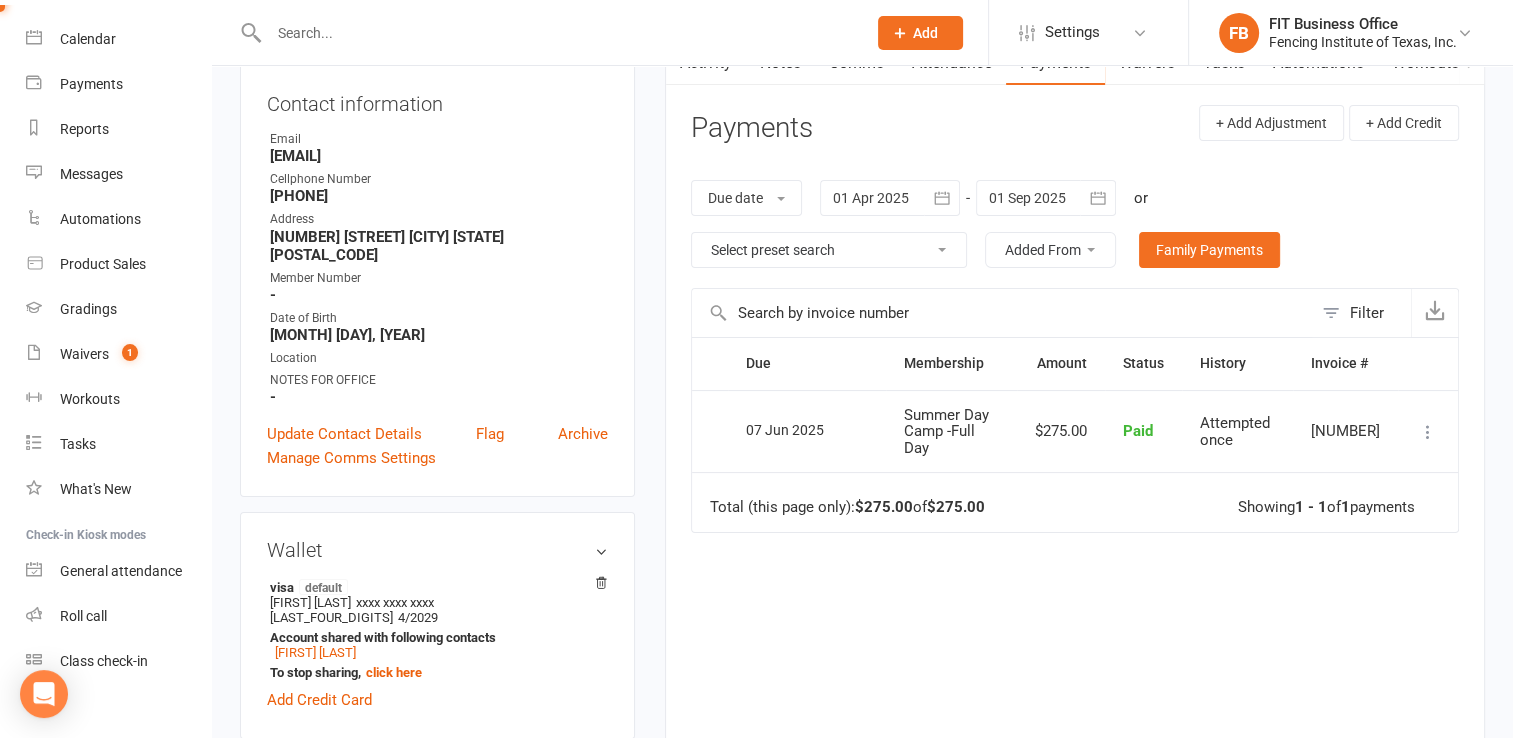 click at bounding box center (1428, 432) 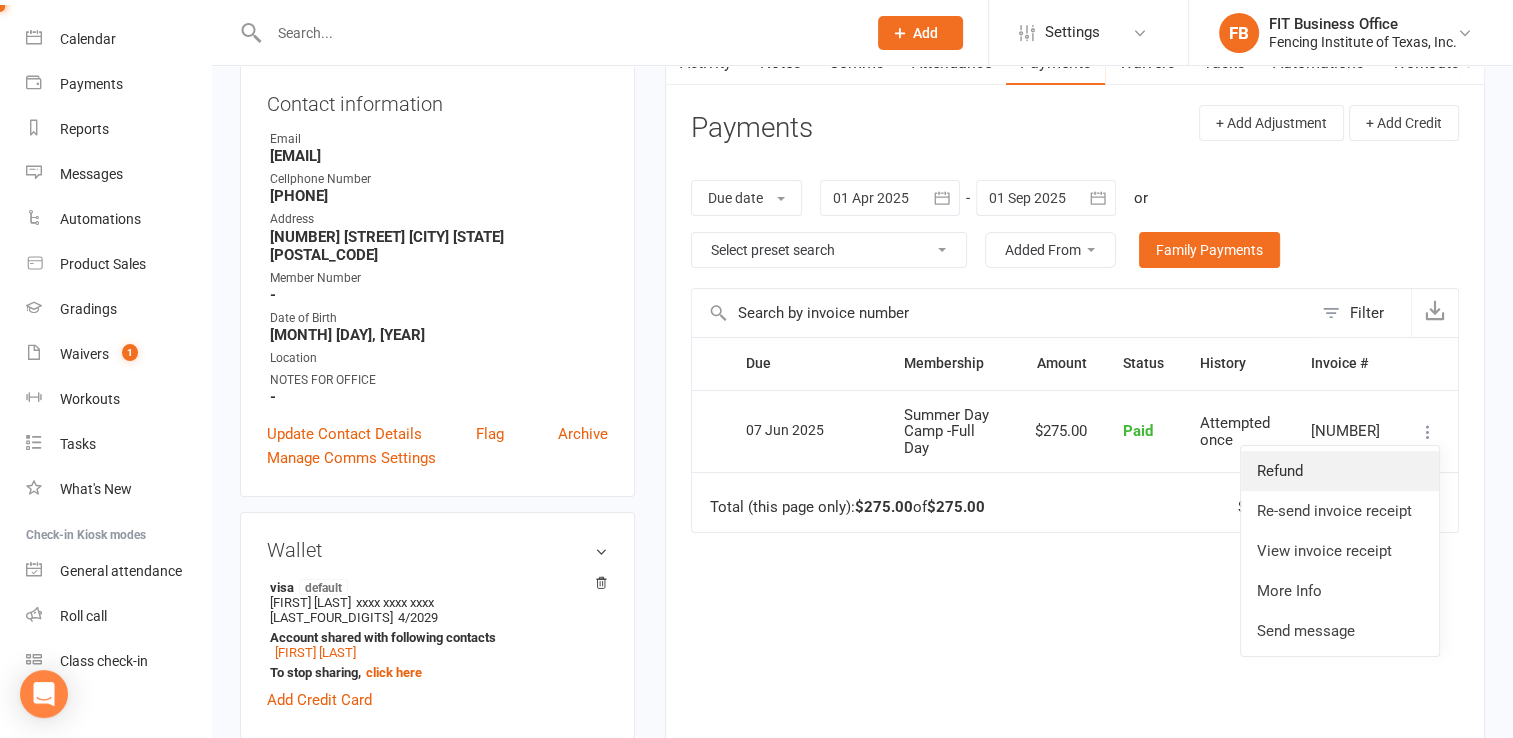click on "Refund" at bounding box center [1340, 471] 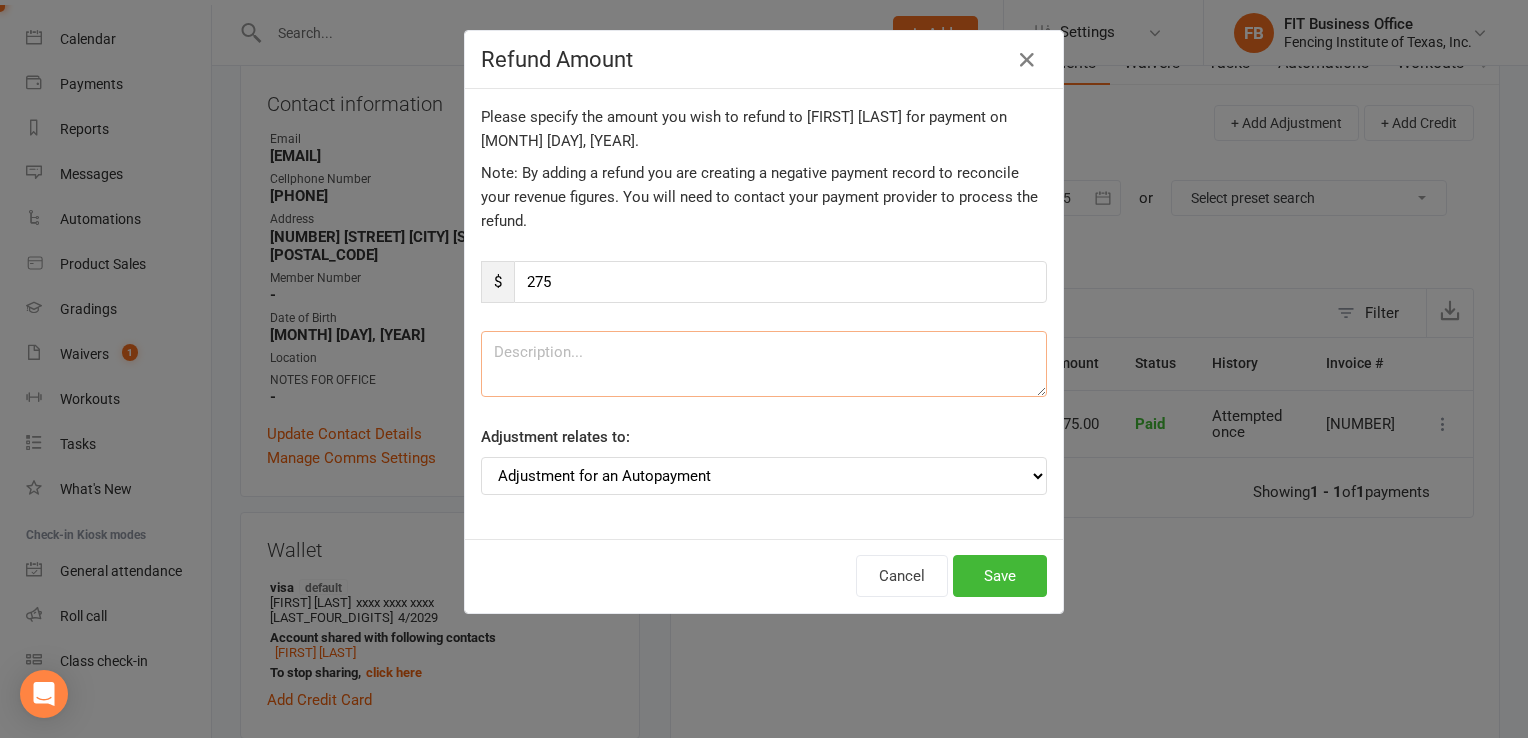 click at bounding box center [764, 364] 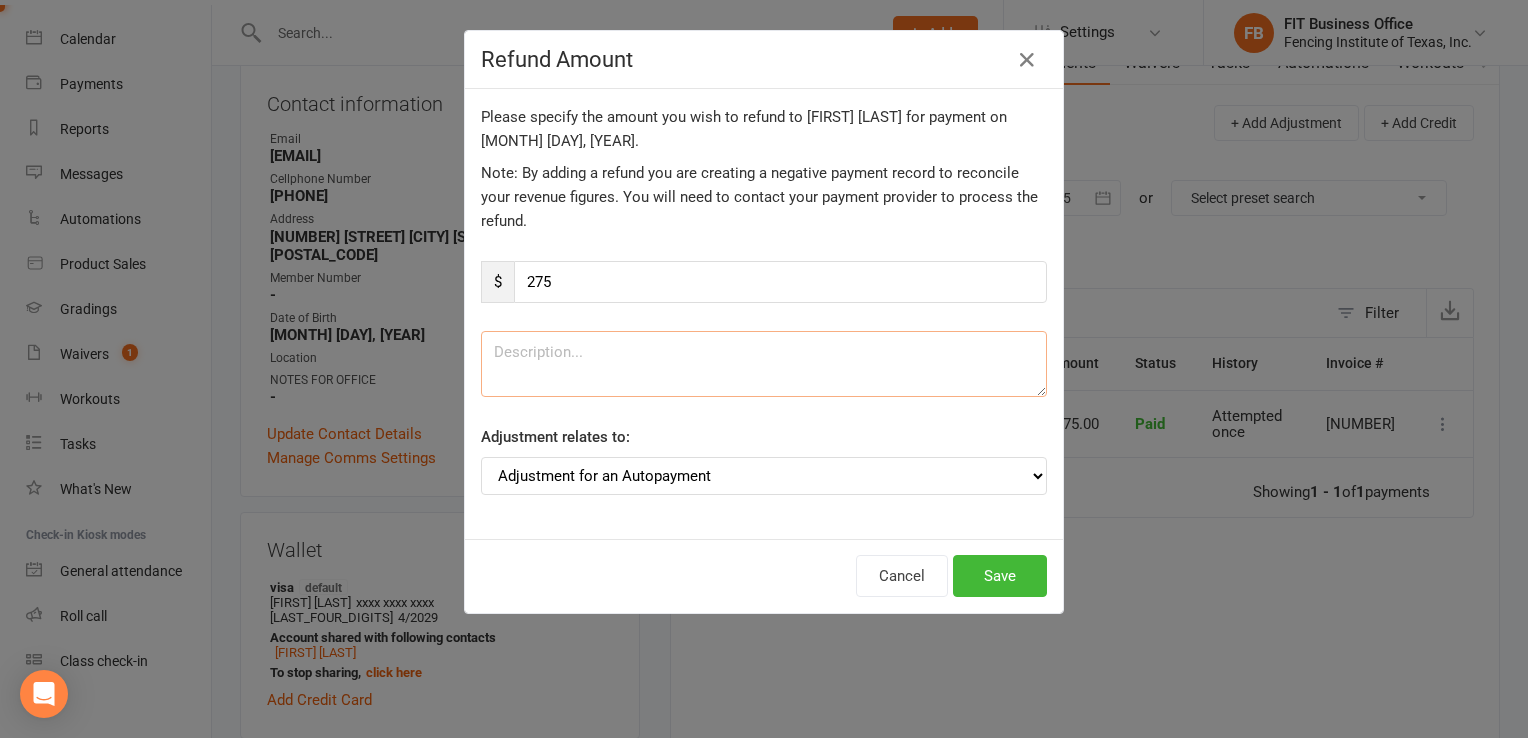 click at bounding box center (764, 364) 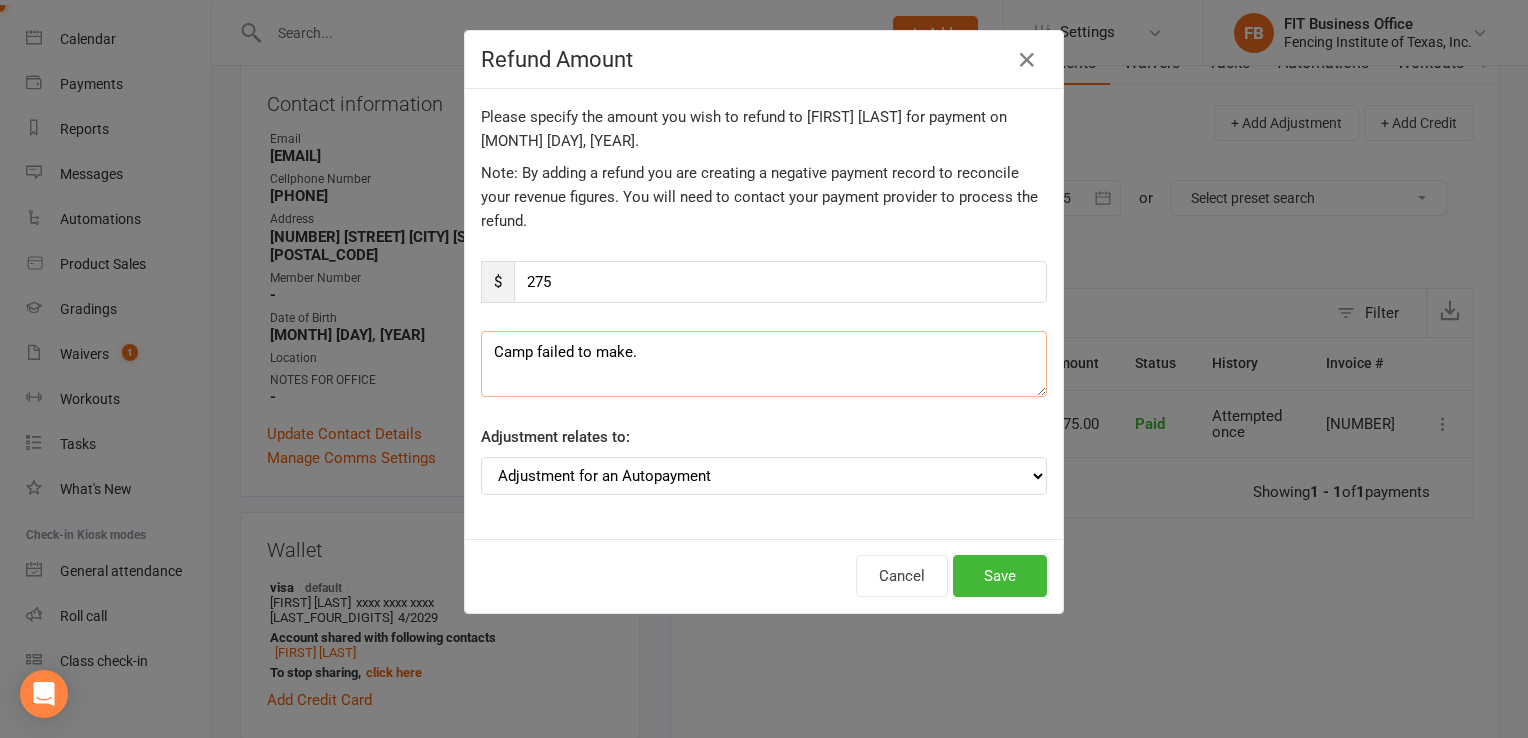 type on "Camp failed to make." 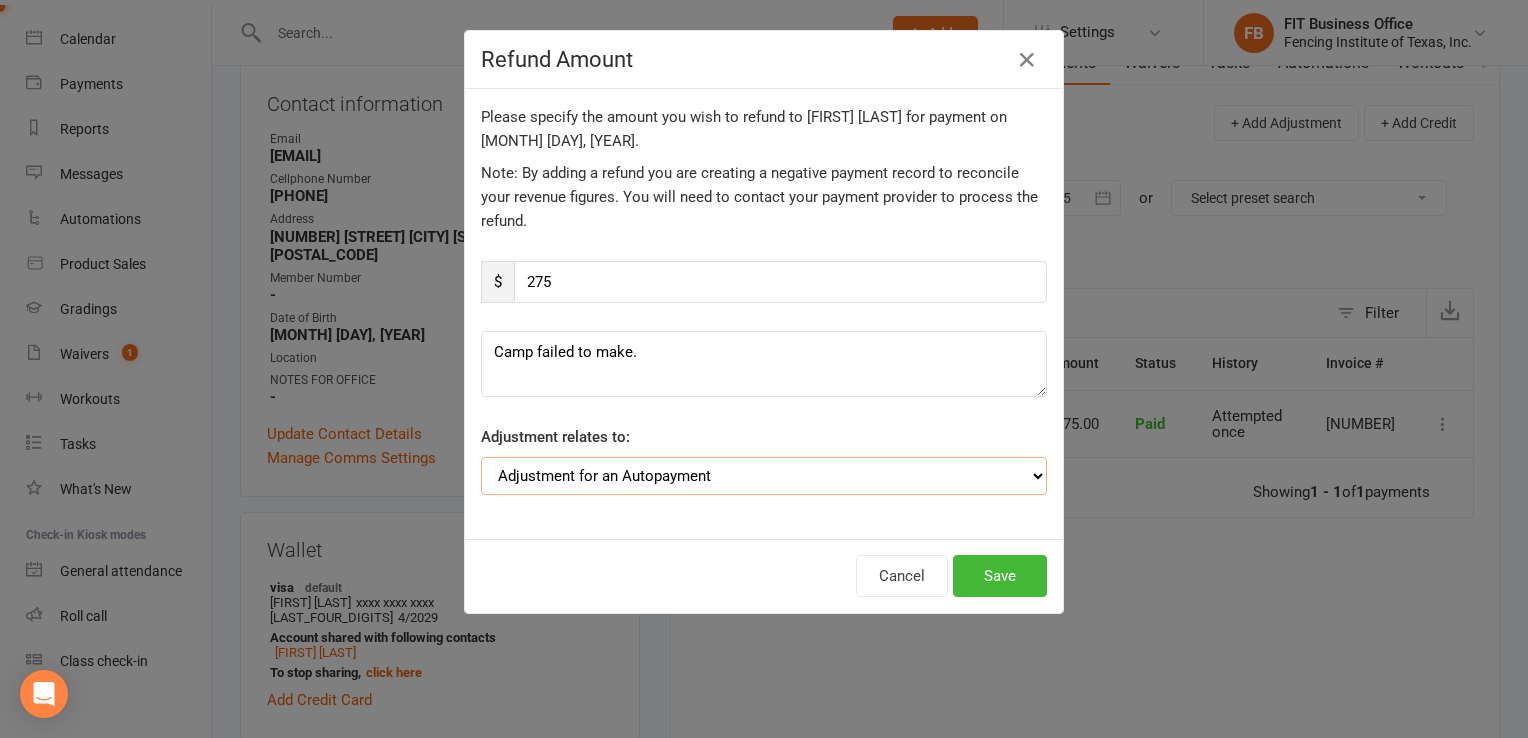 click on "Adjustment for an Autopayment Cash adjustment POS Sale adjustment Other adjustment" at bounding box center (764, 476) 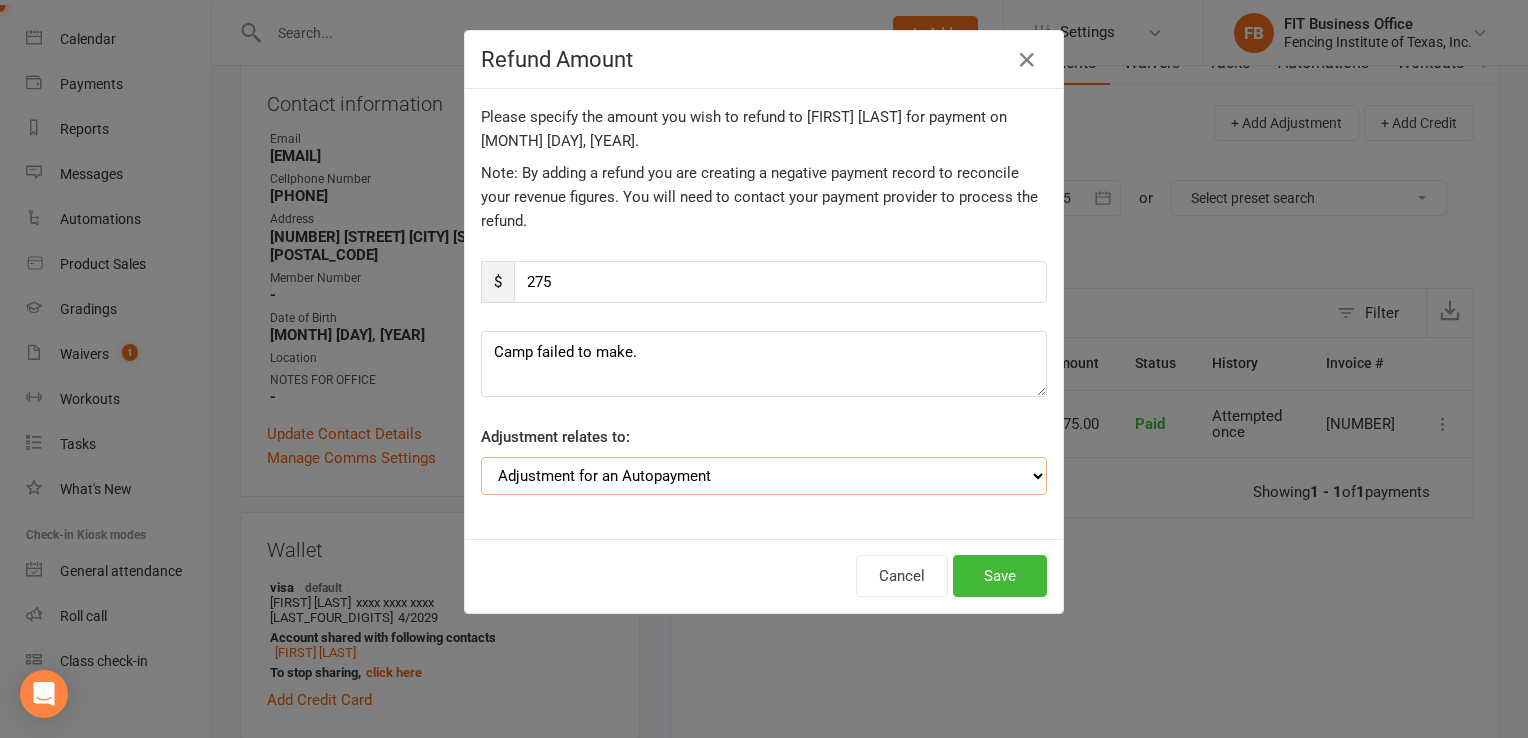 click on "Adjustment for an Autopayment Cash adjustment POS Sale adjustment Other adjustment" at bounding box center [764, 476] 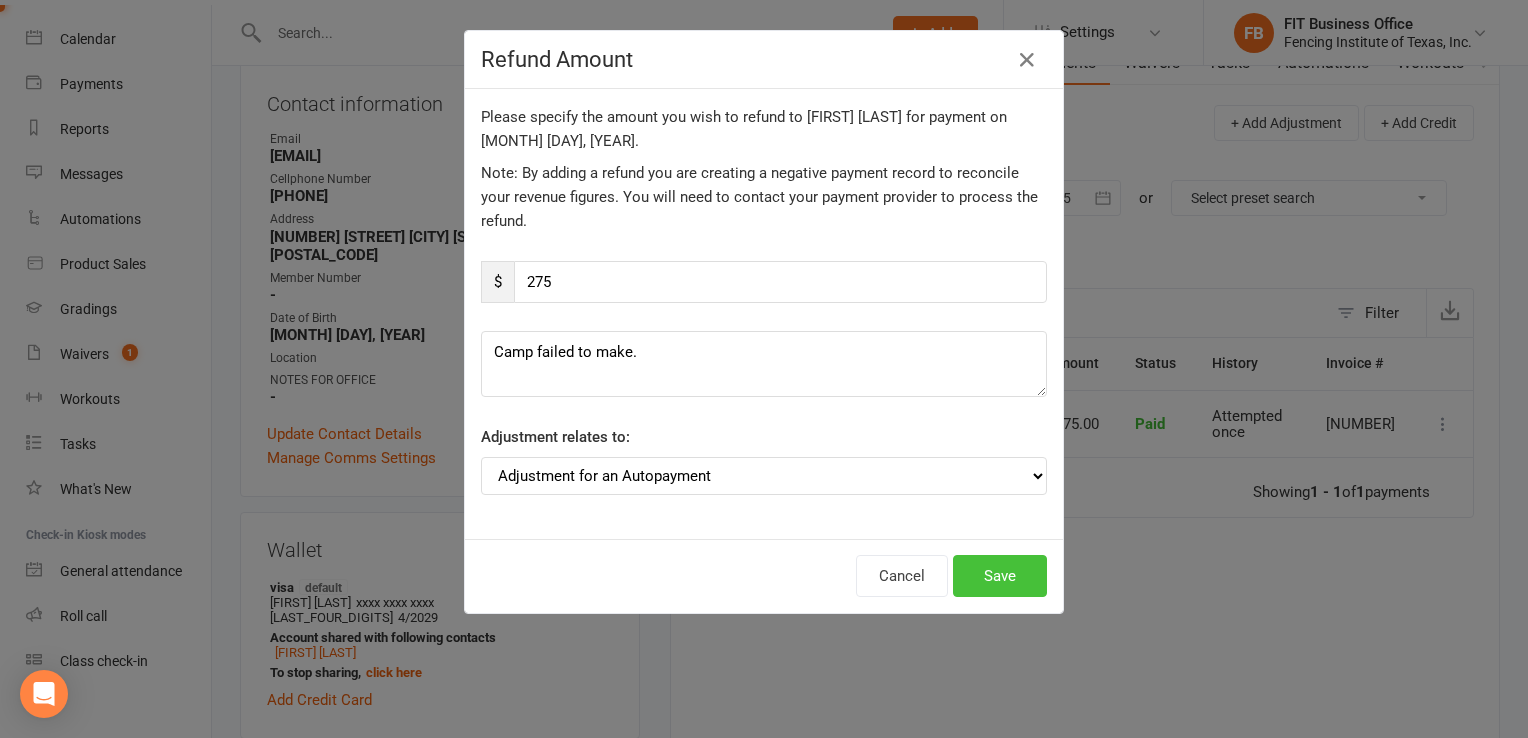 click on "Save" at bounding box center [1000, 576] 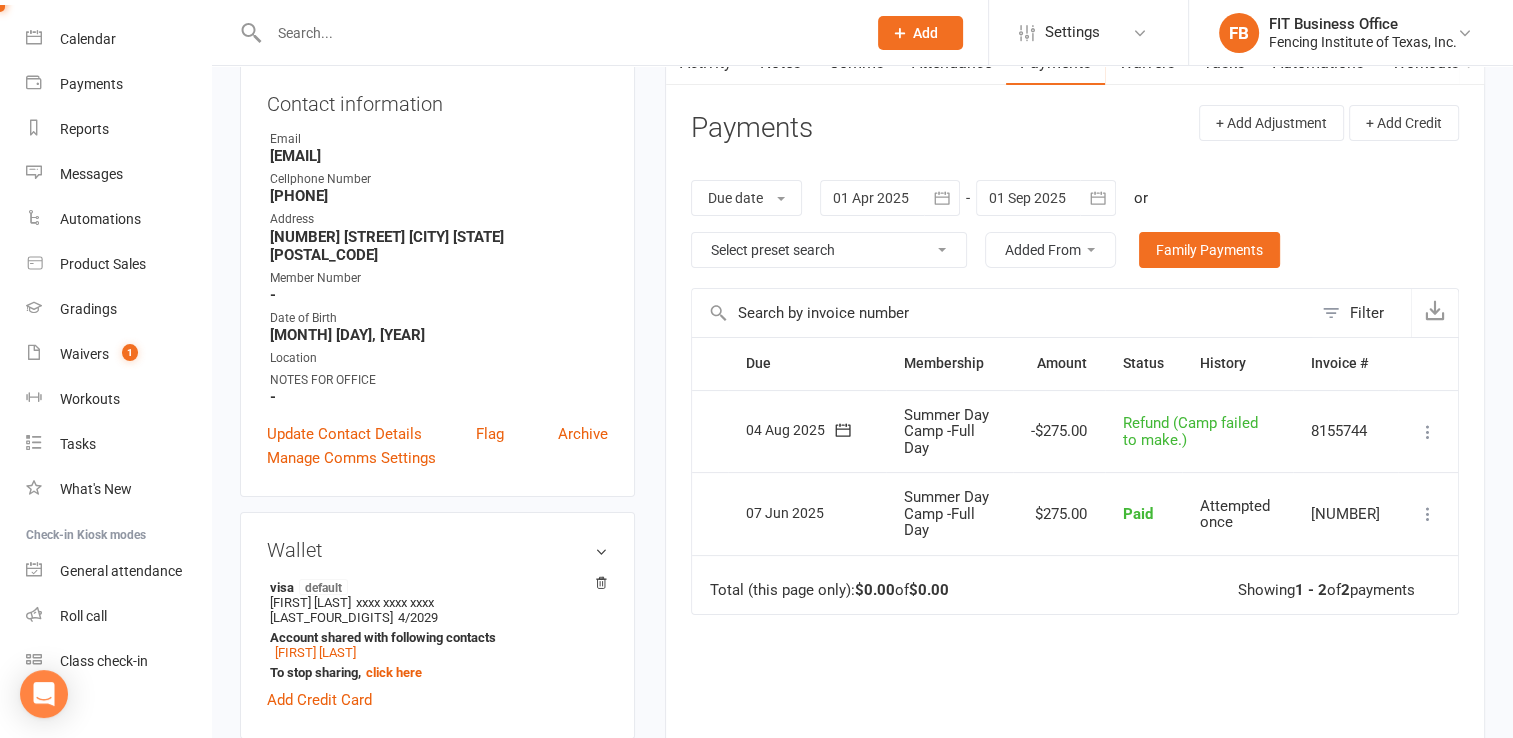 scroll, scrollTop: 248, scrollLeft: 0, axis: vertical 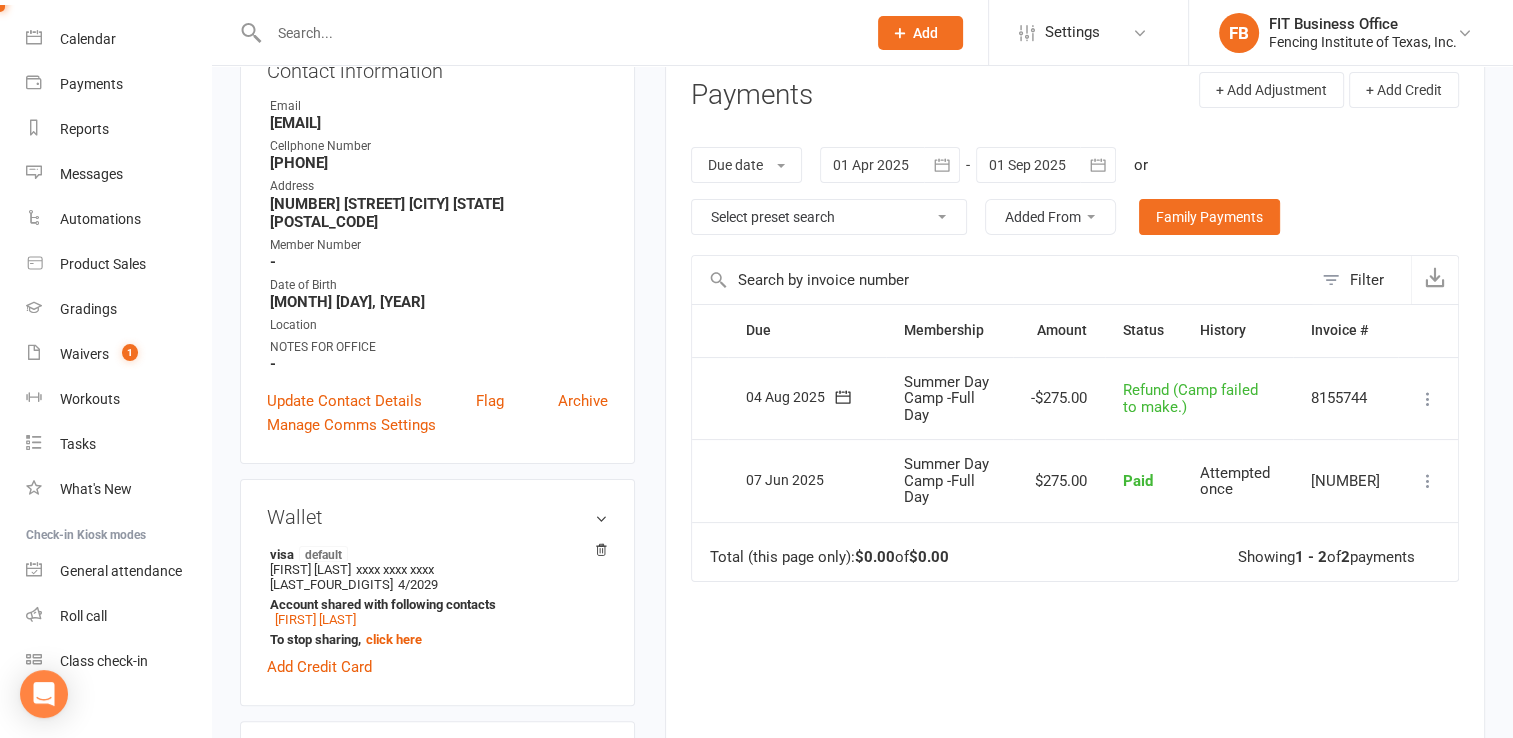 click at bounding box center (557, 33) 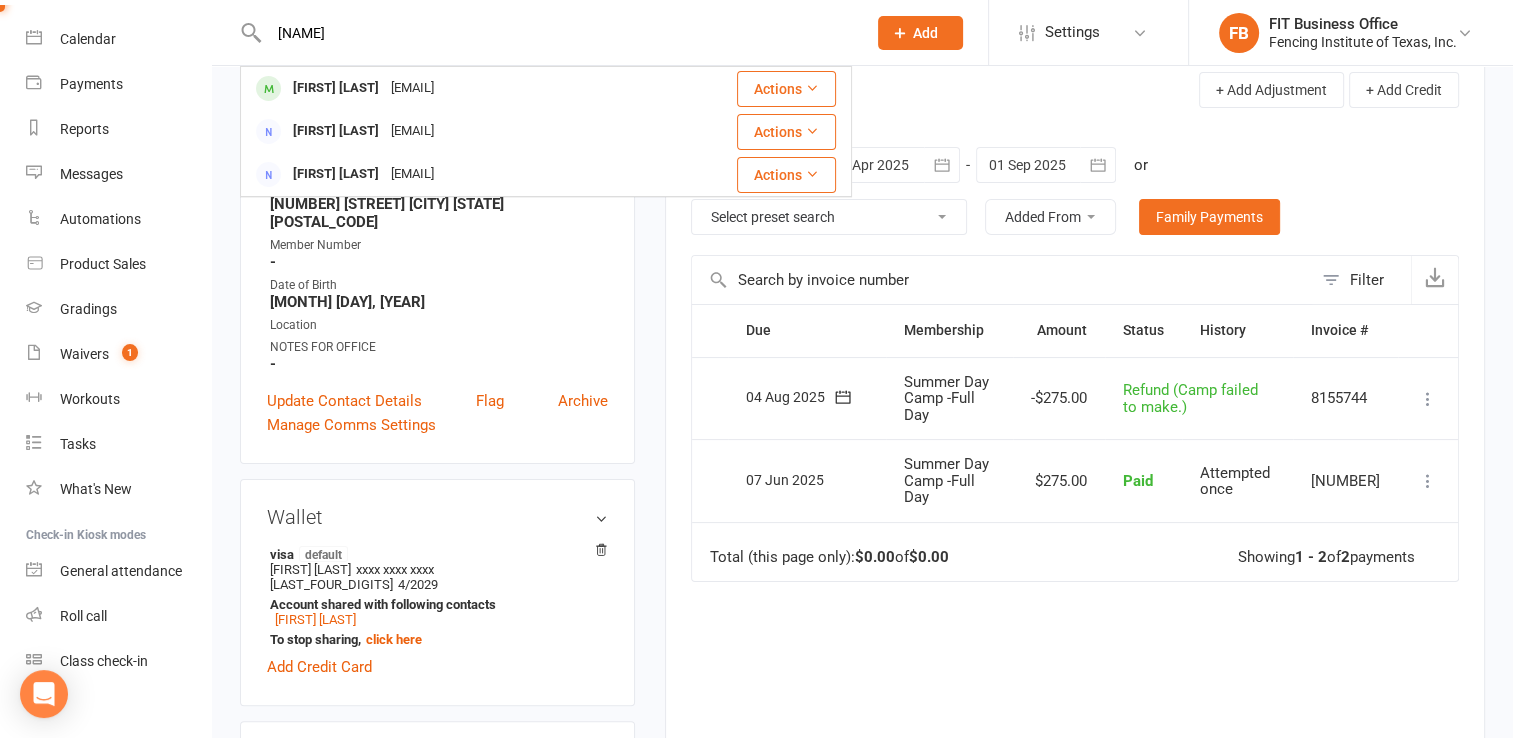 type on "[NAME]" 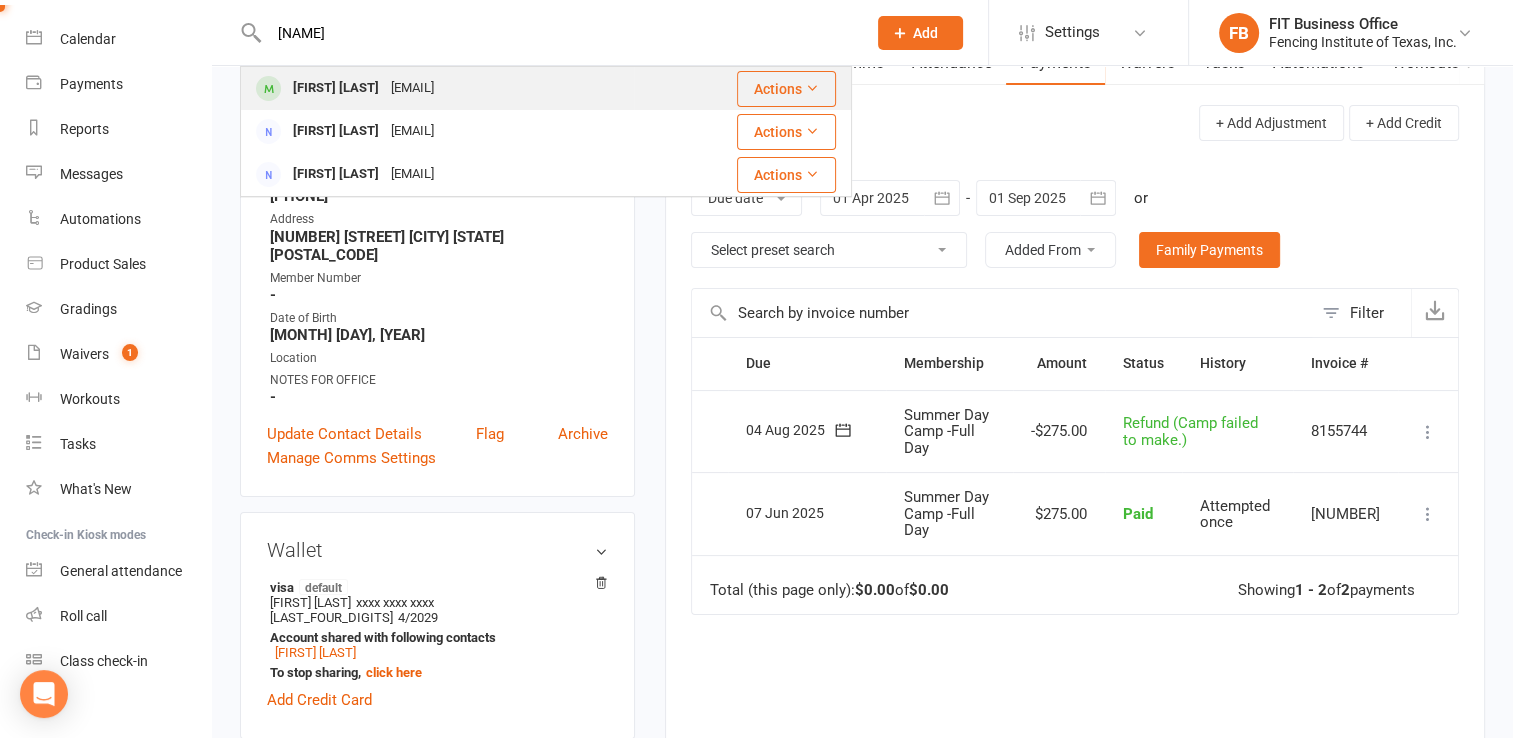 click on "[EMAIL]" at bounding box center (412, 88) 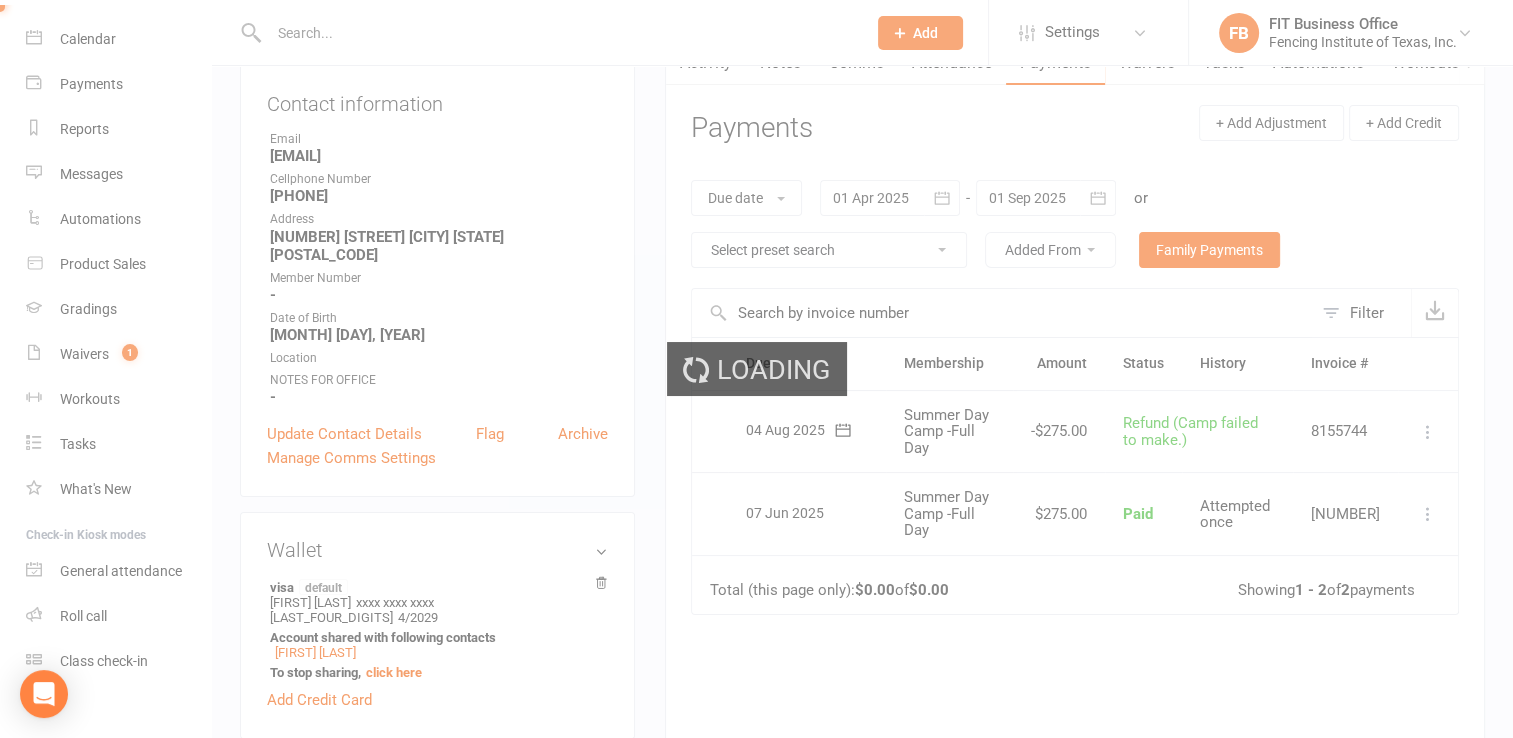 scroll, scrollTop: 0, scrollLeft: 0, axis: both 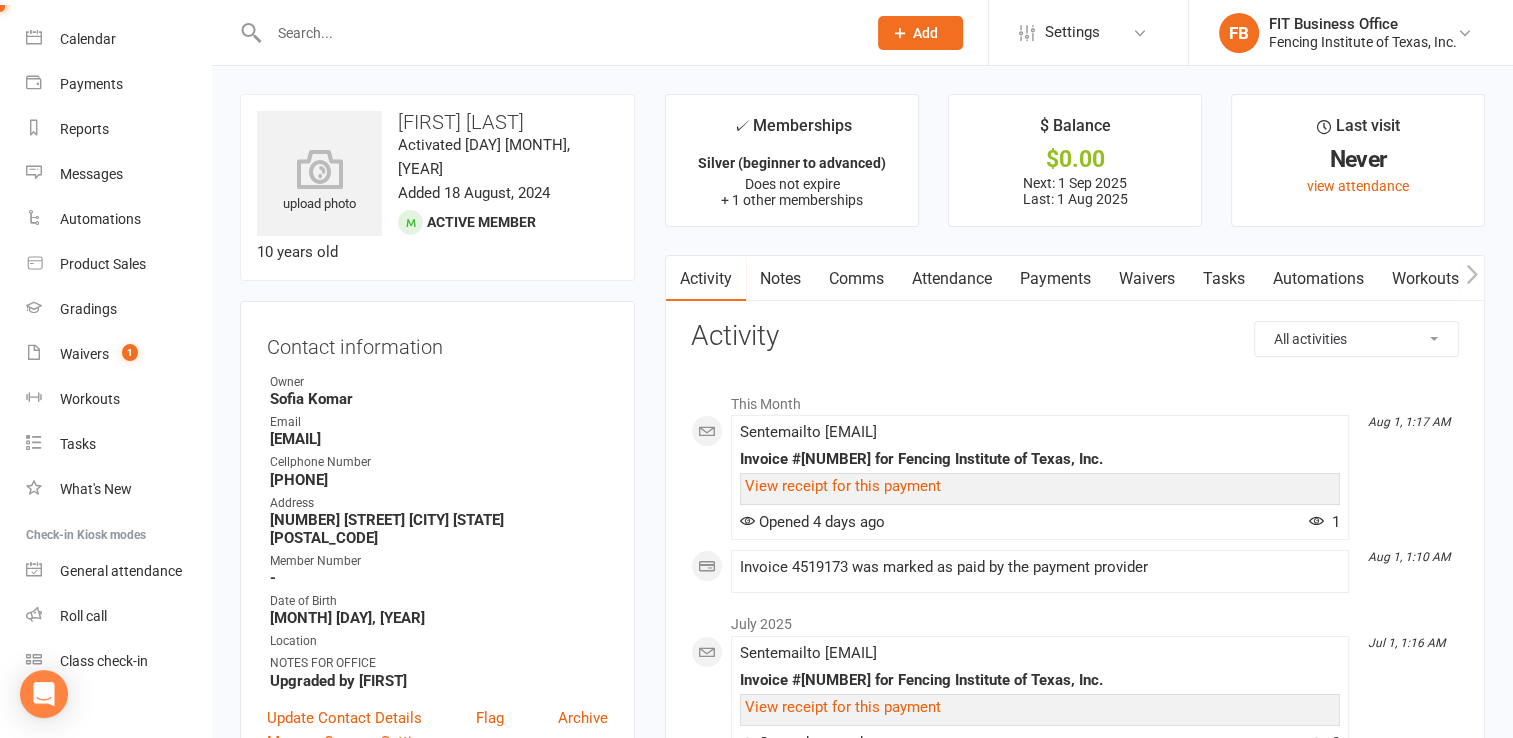 click on "Payments" at bounding box center [1055, 279] 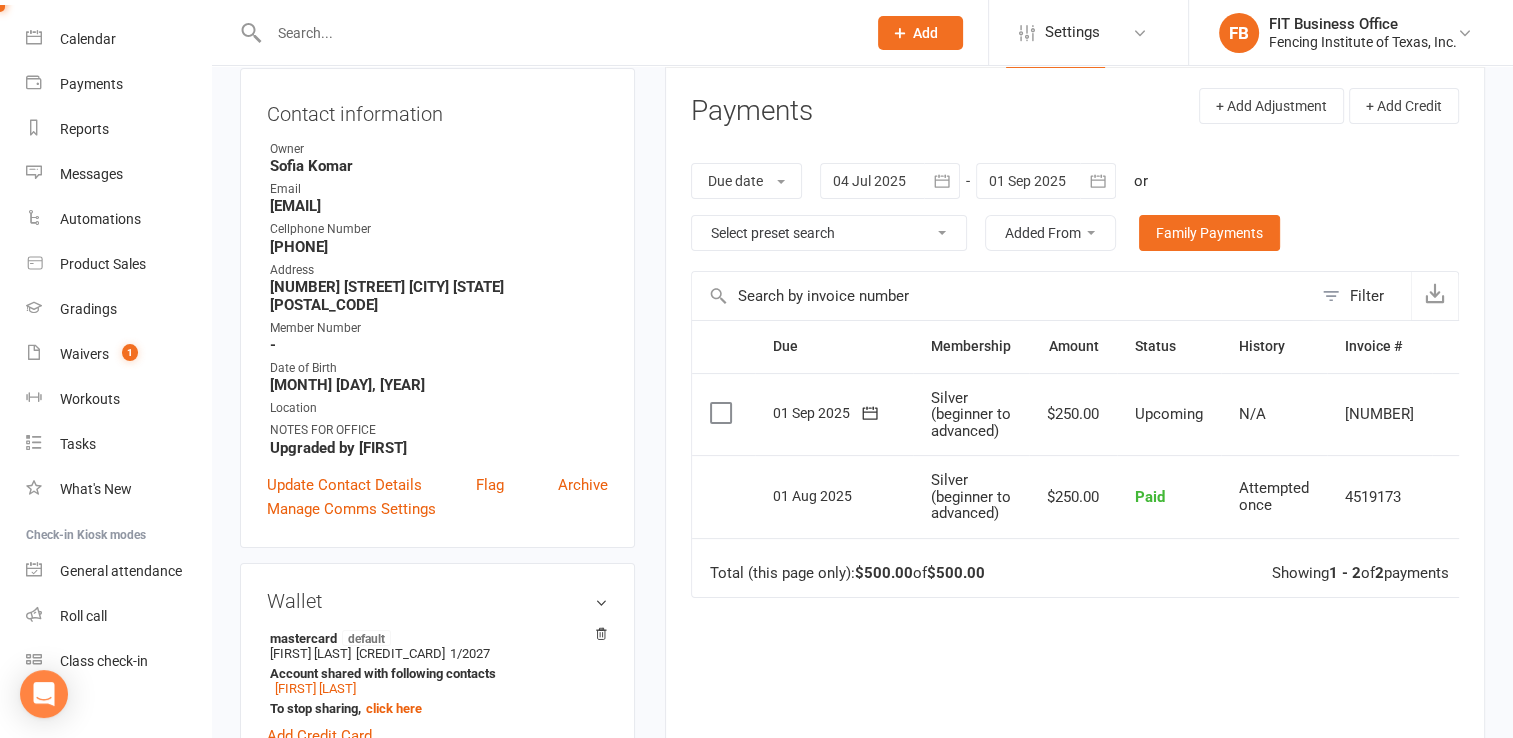 scroll, scrollTop: 266, scrollLeft: 0, axis: vertical 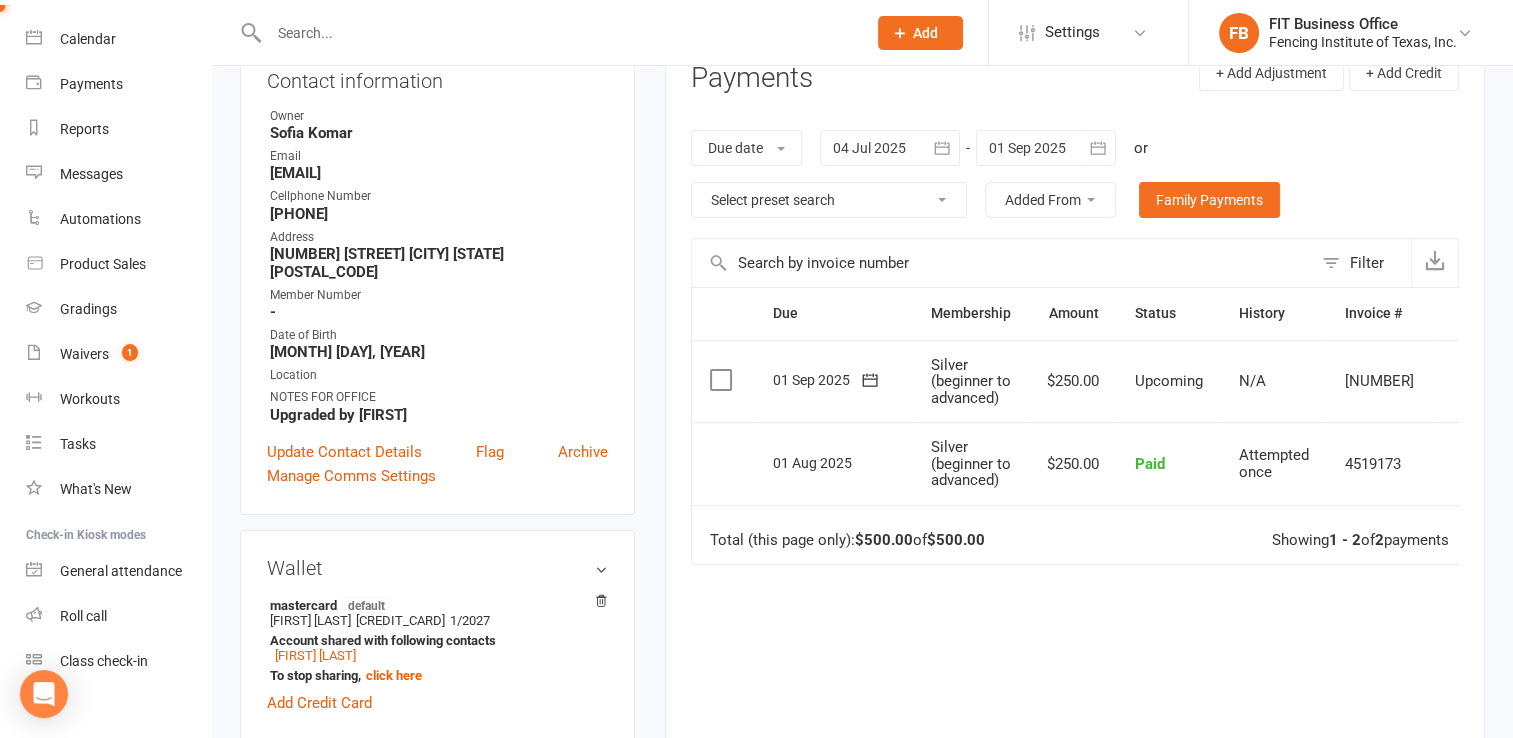 click 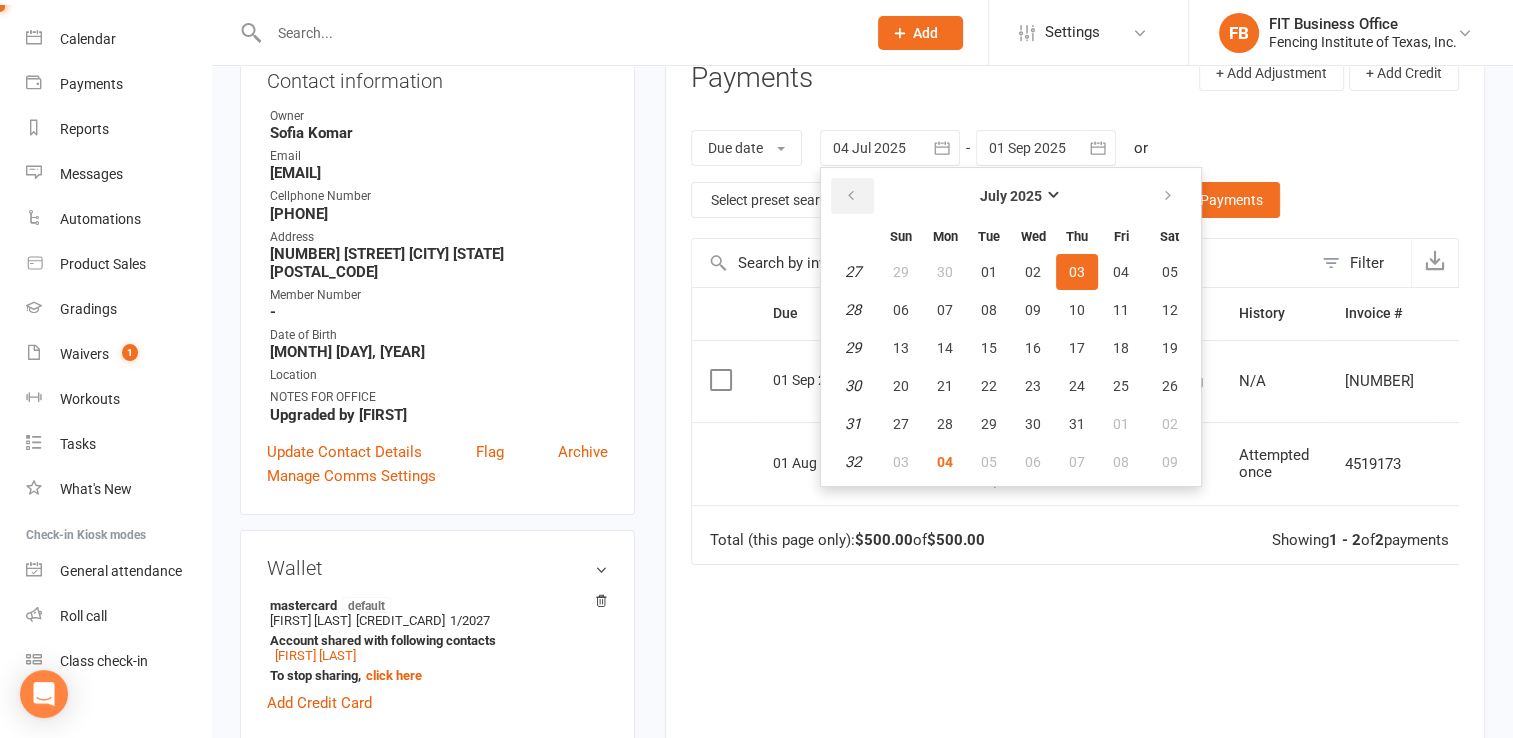 click at bounding box center [851, 196] 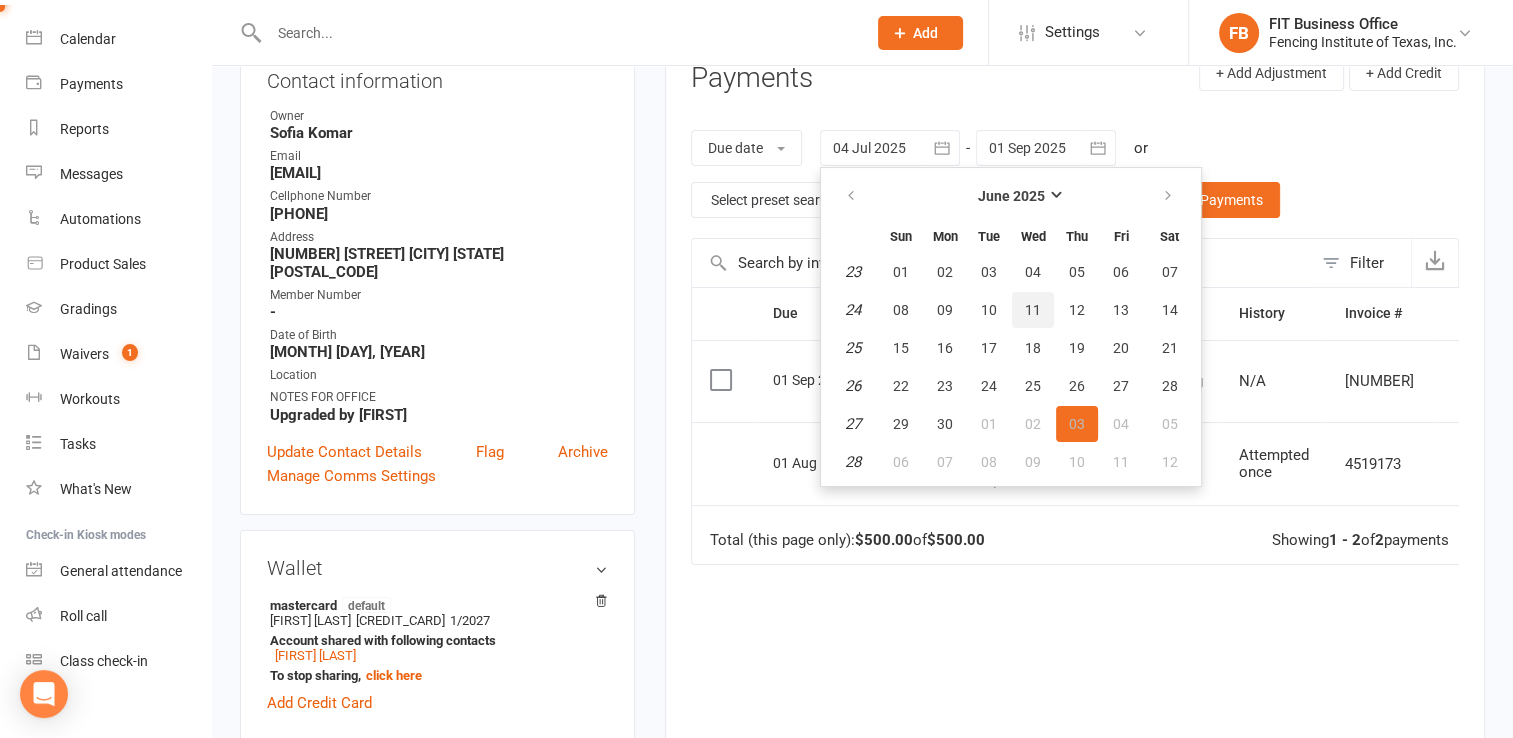 click on "11" at bounding box center [1033, 310] 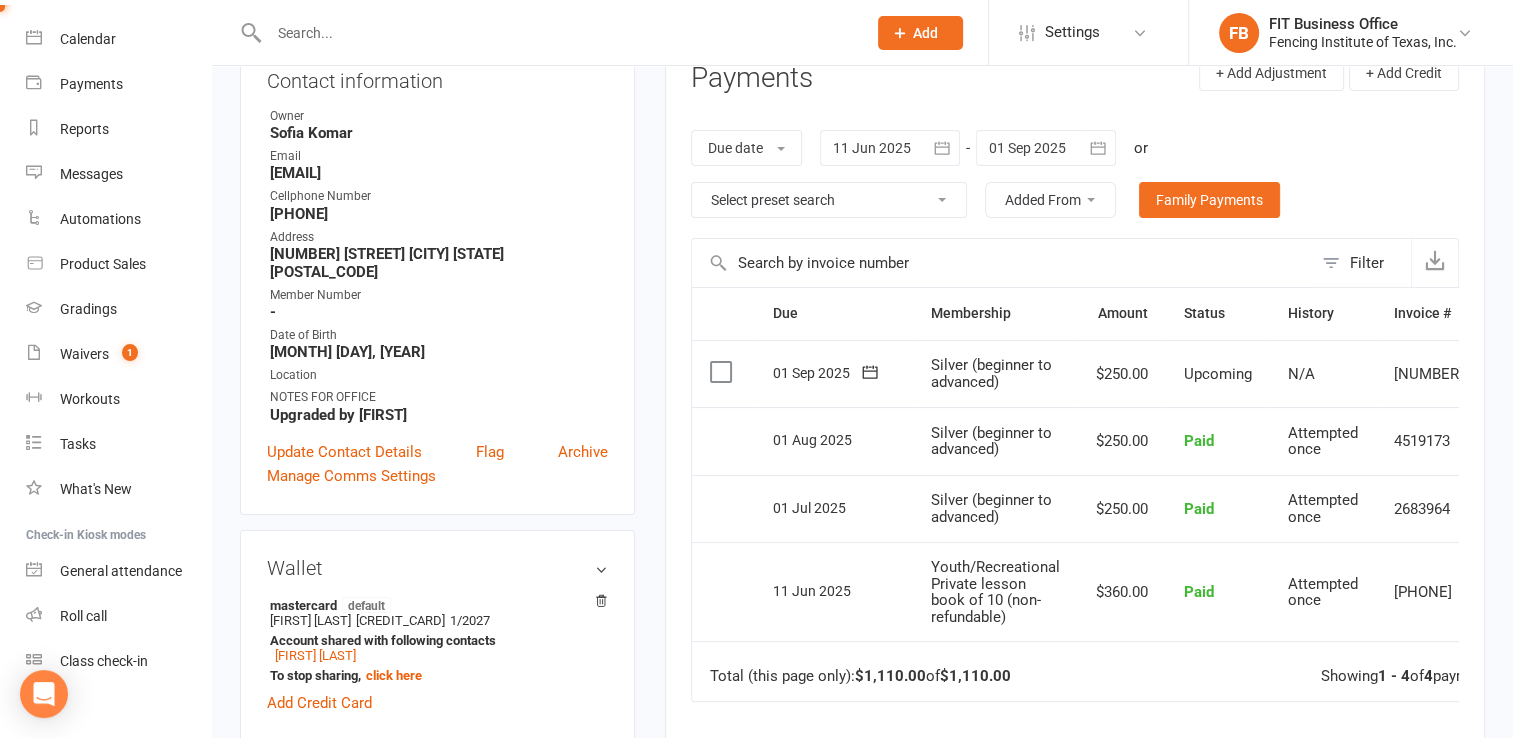 scroll, scrollTop: 200, scrollLeft: 0, axis: vertical 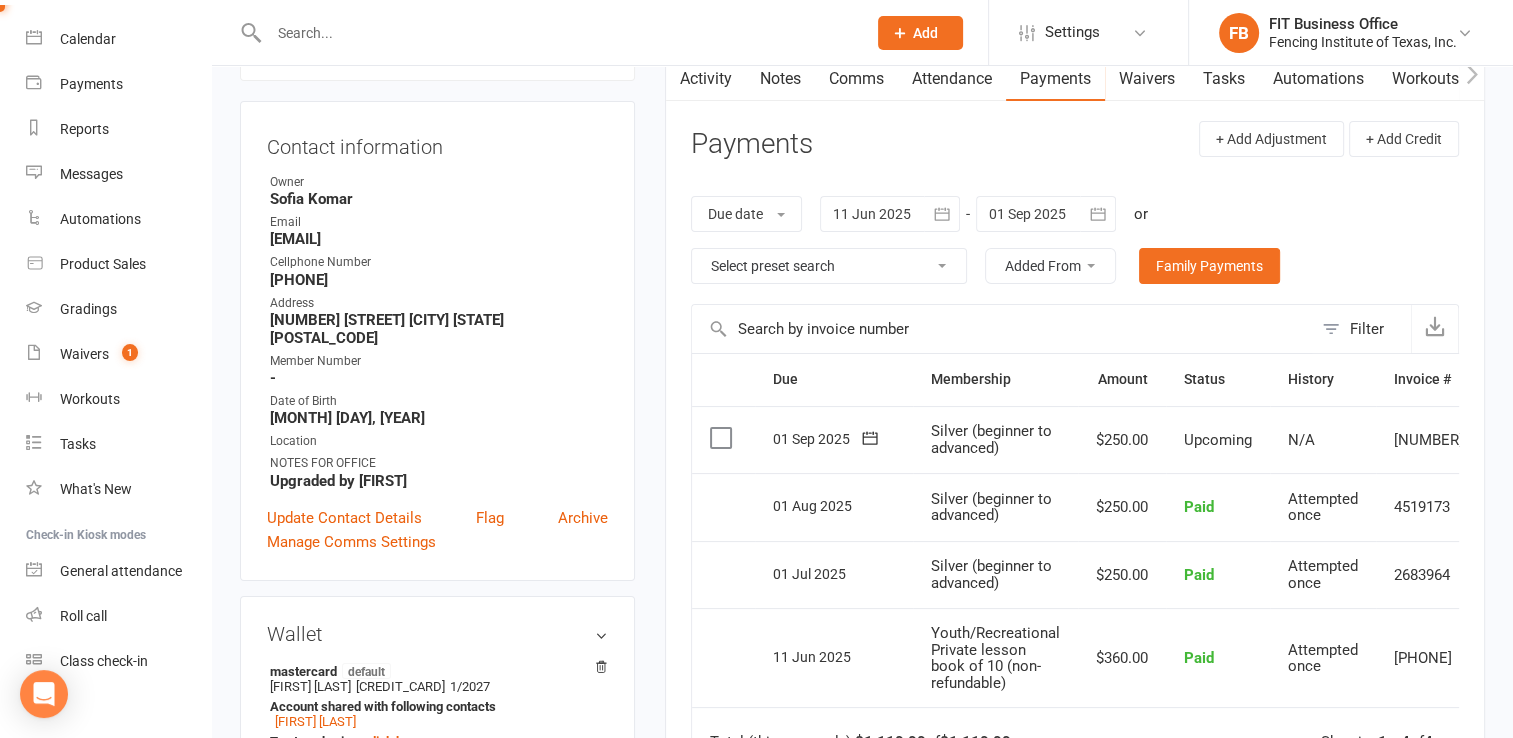 click at bounding box center [557, 33] 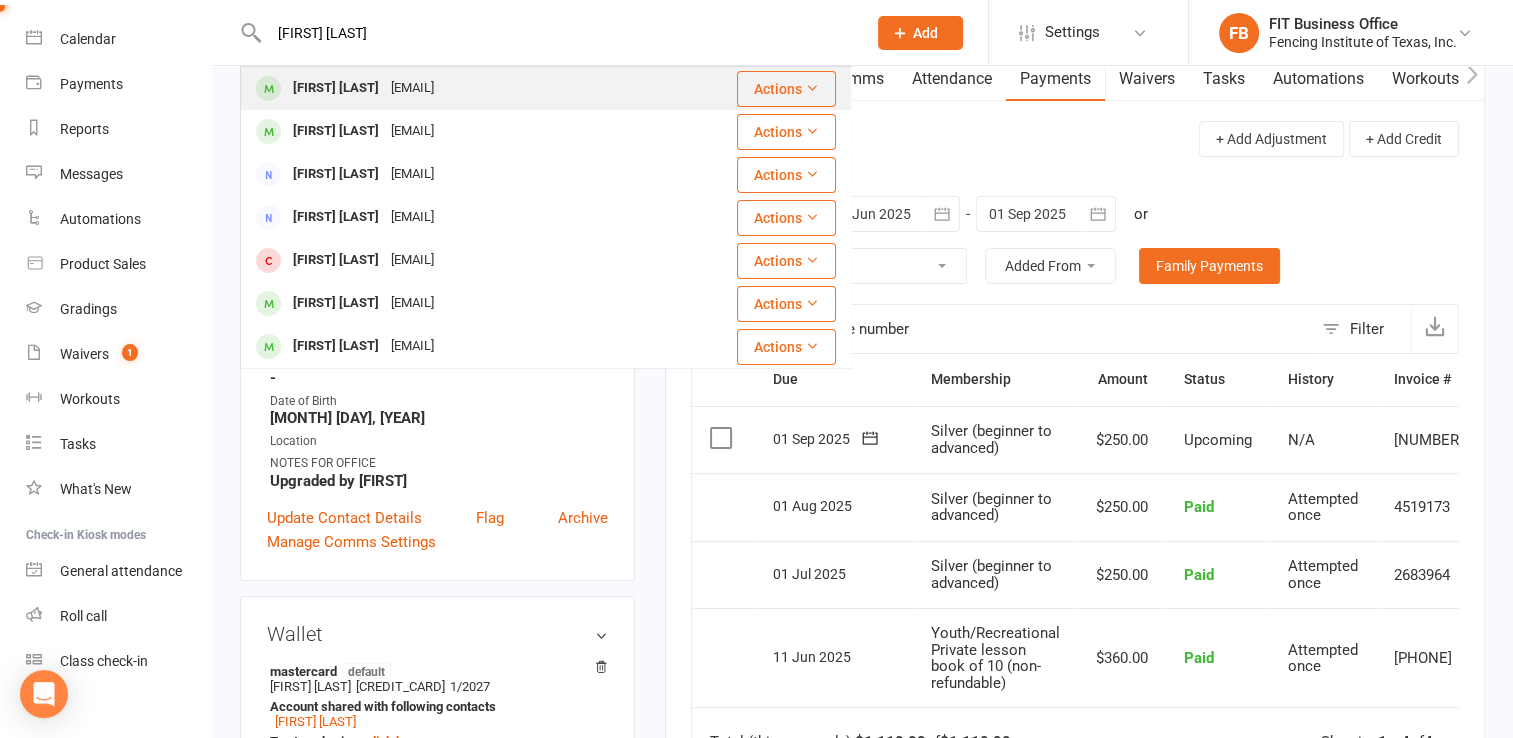 type on "[FIRST] [LAST]" 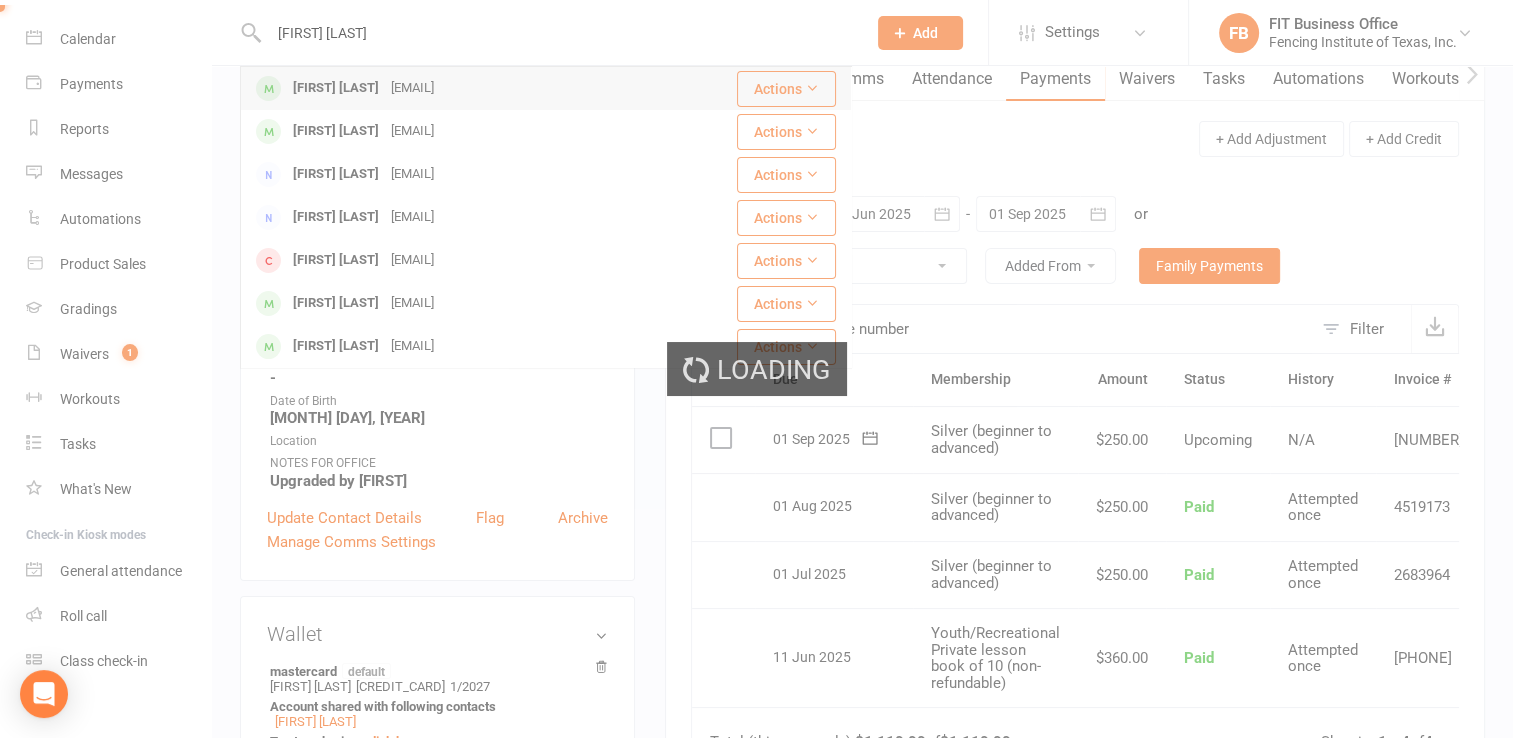 type 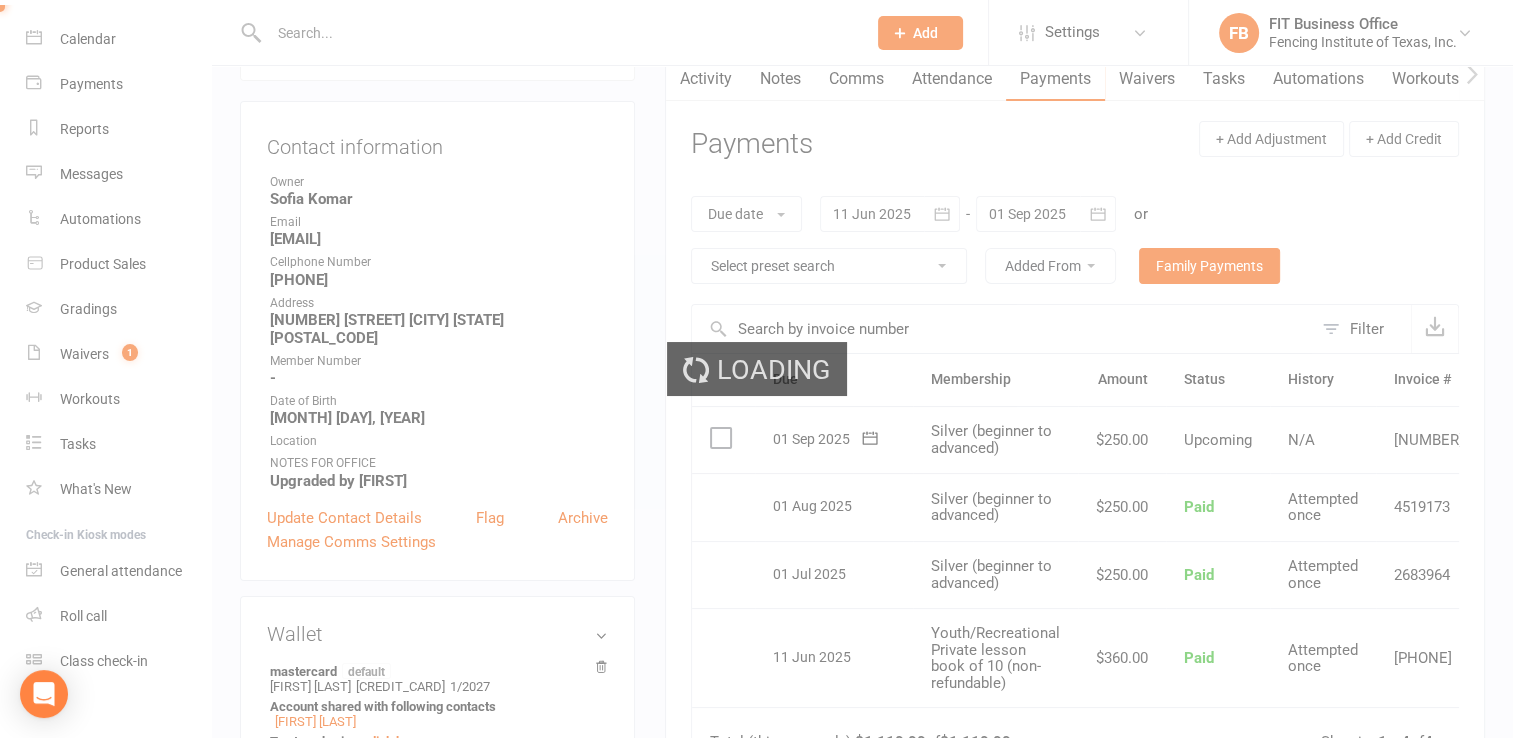 scroll, scrollTop: 0, scrollLeft: 0, axis: both 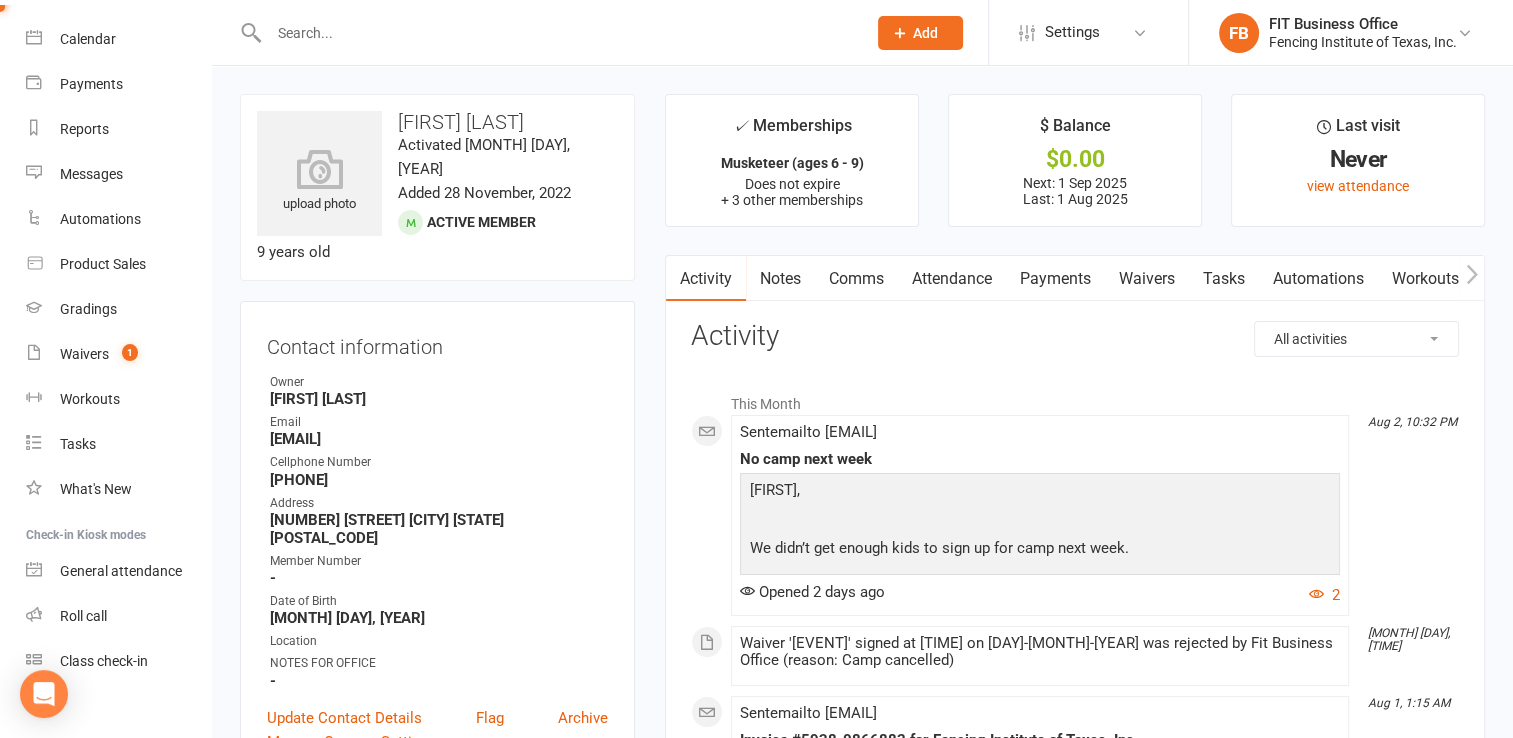click on "Payments" at bounding box center (1055, 279) 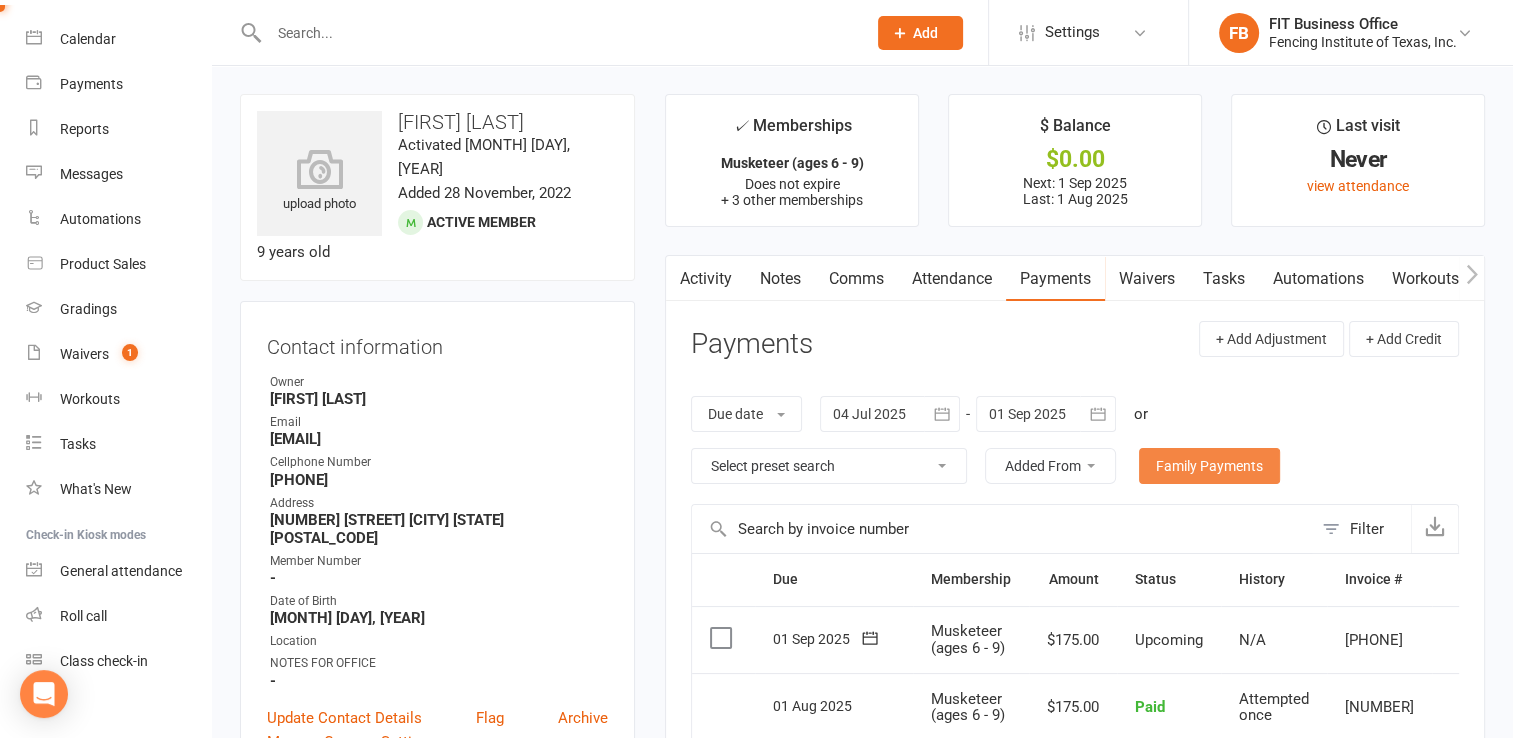click on "Family Payments" at bounding box center (1209, 466) 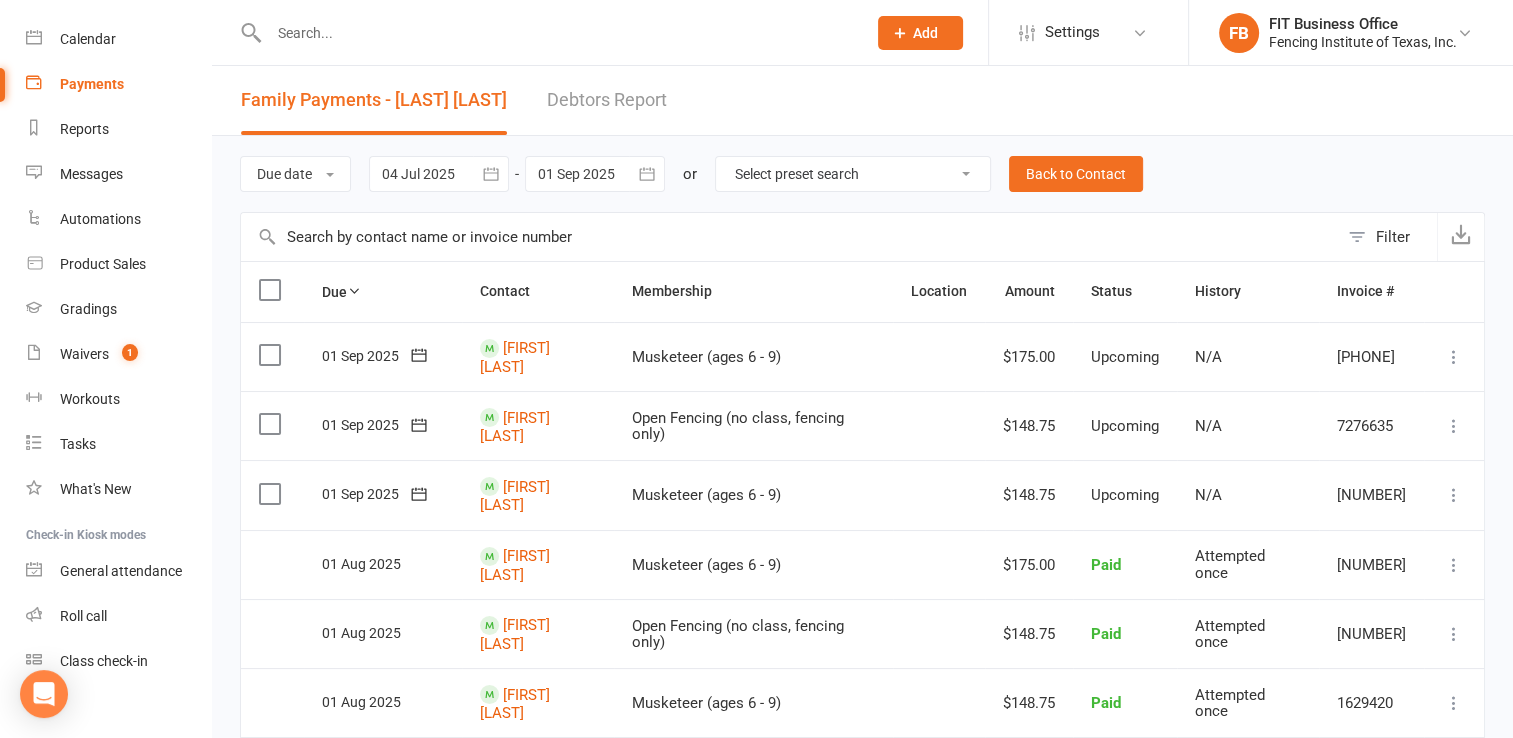 click 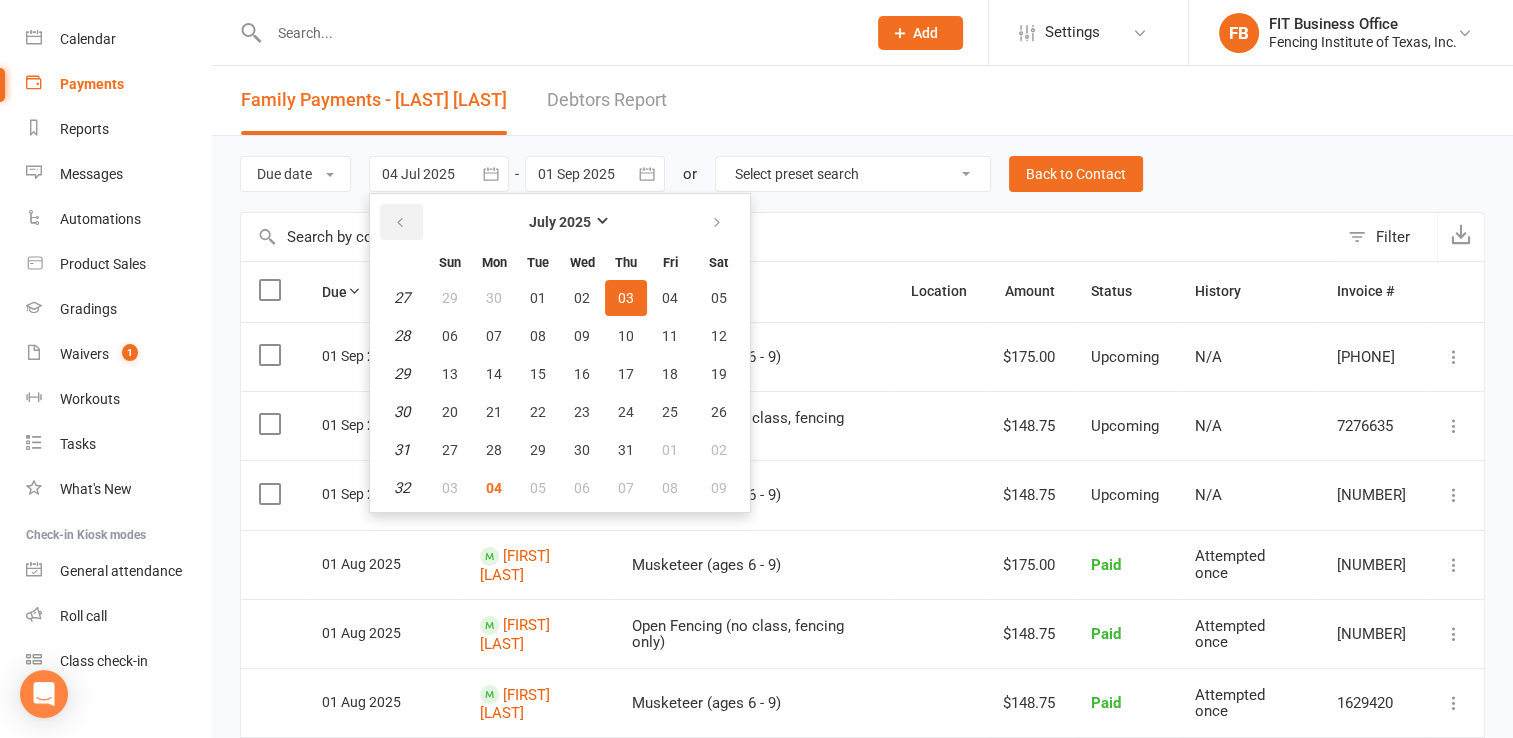 click at bounding box center (401, 222) 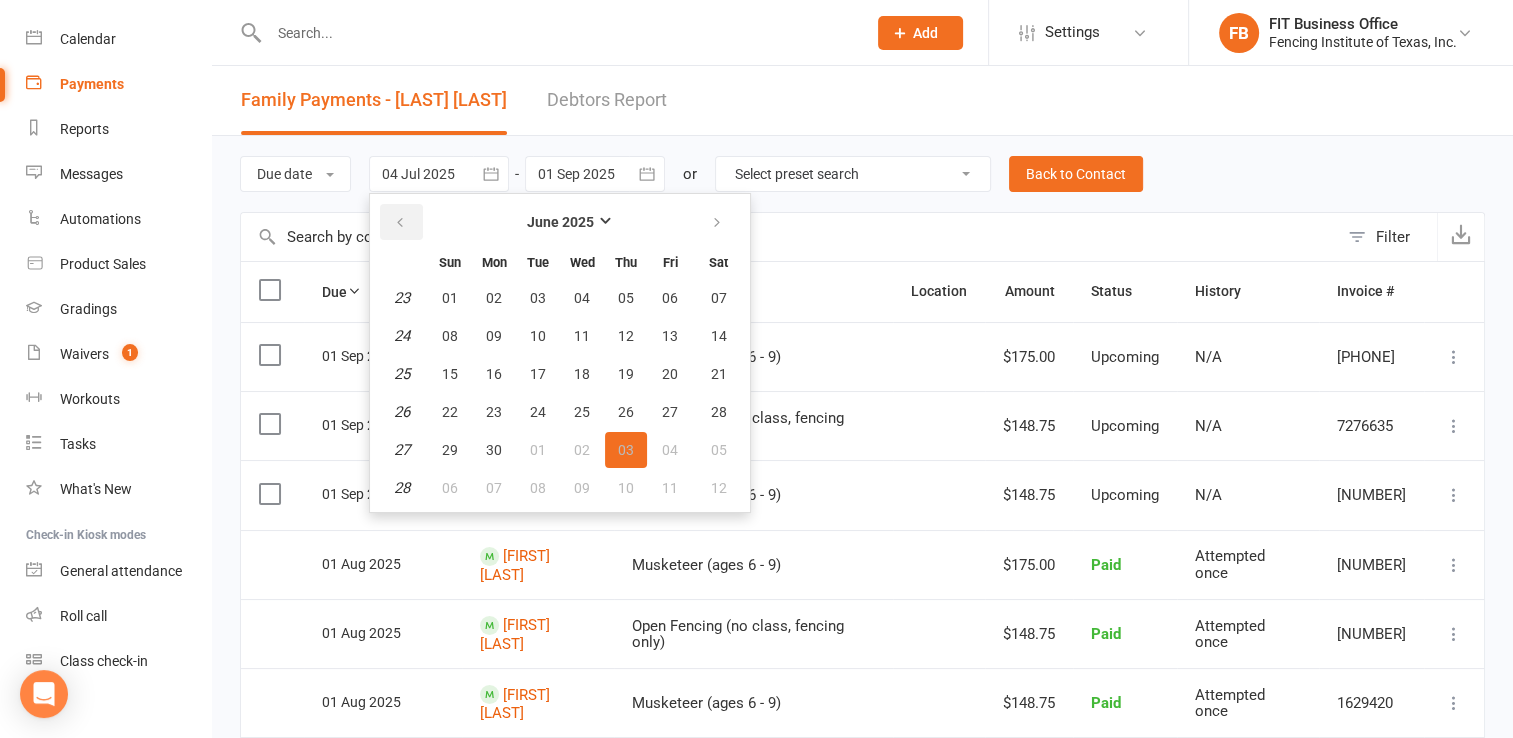 click at bounding box center (401, 222) 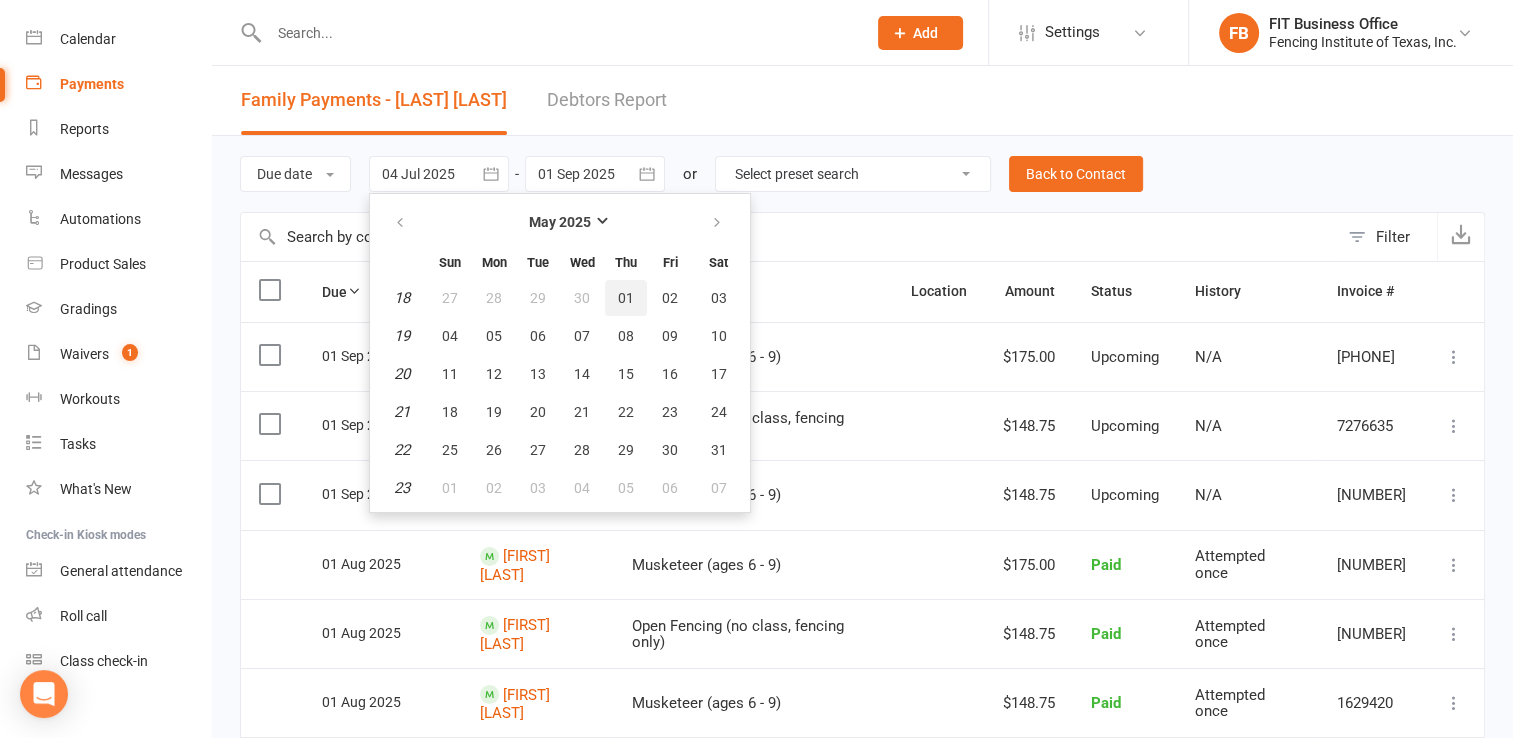 click on "01" at bounding box center [626, 298] 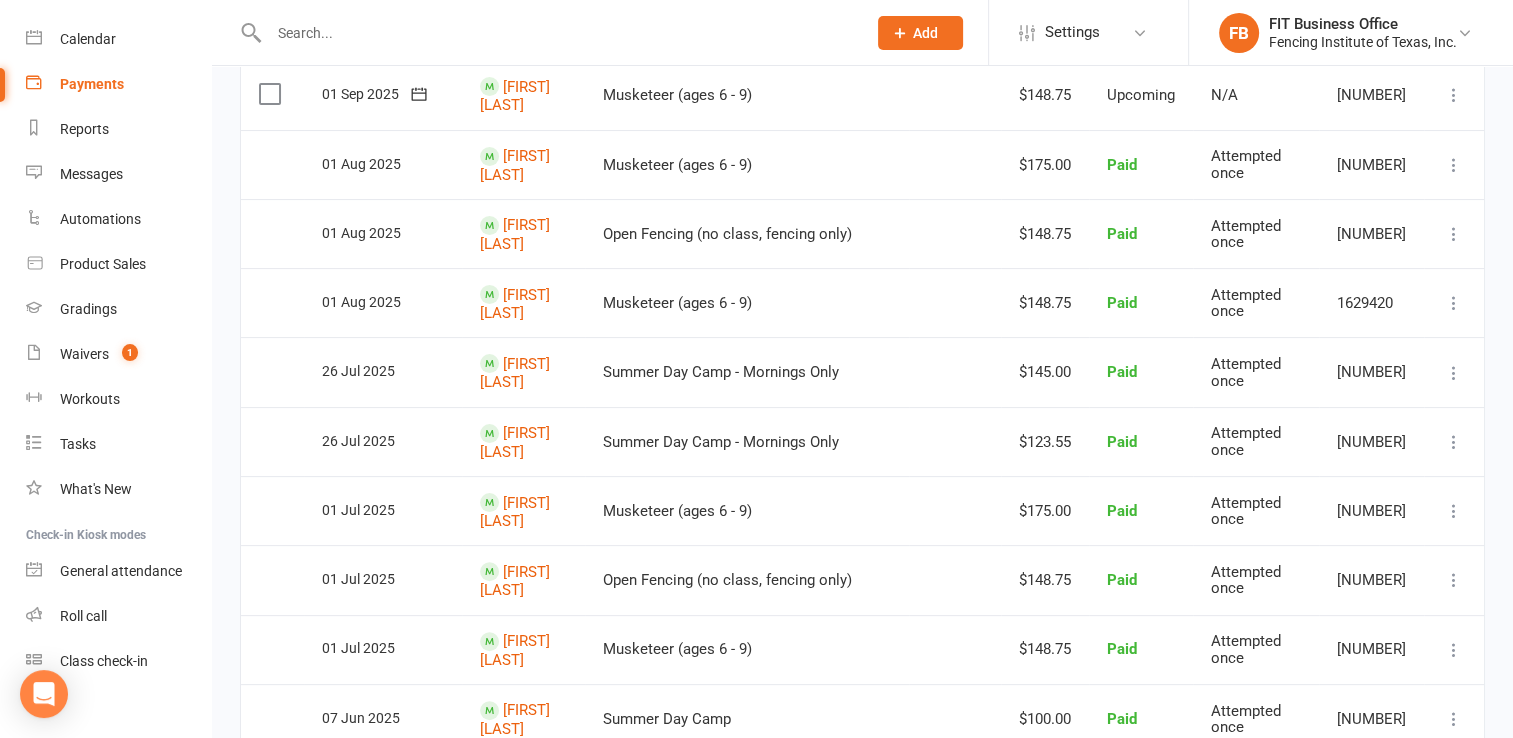 scroll, scrollTop: 433, scrollLeft: 0, axis: vertical 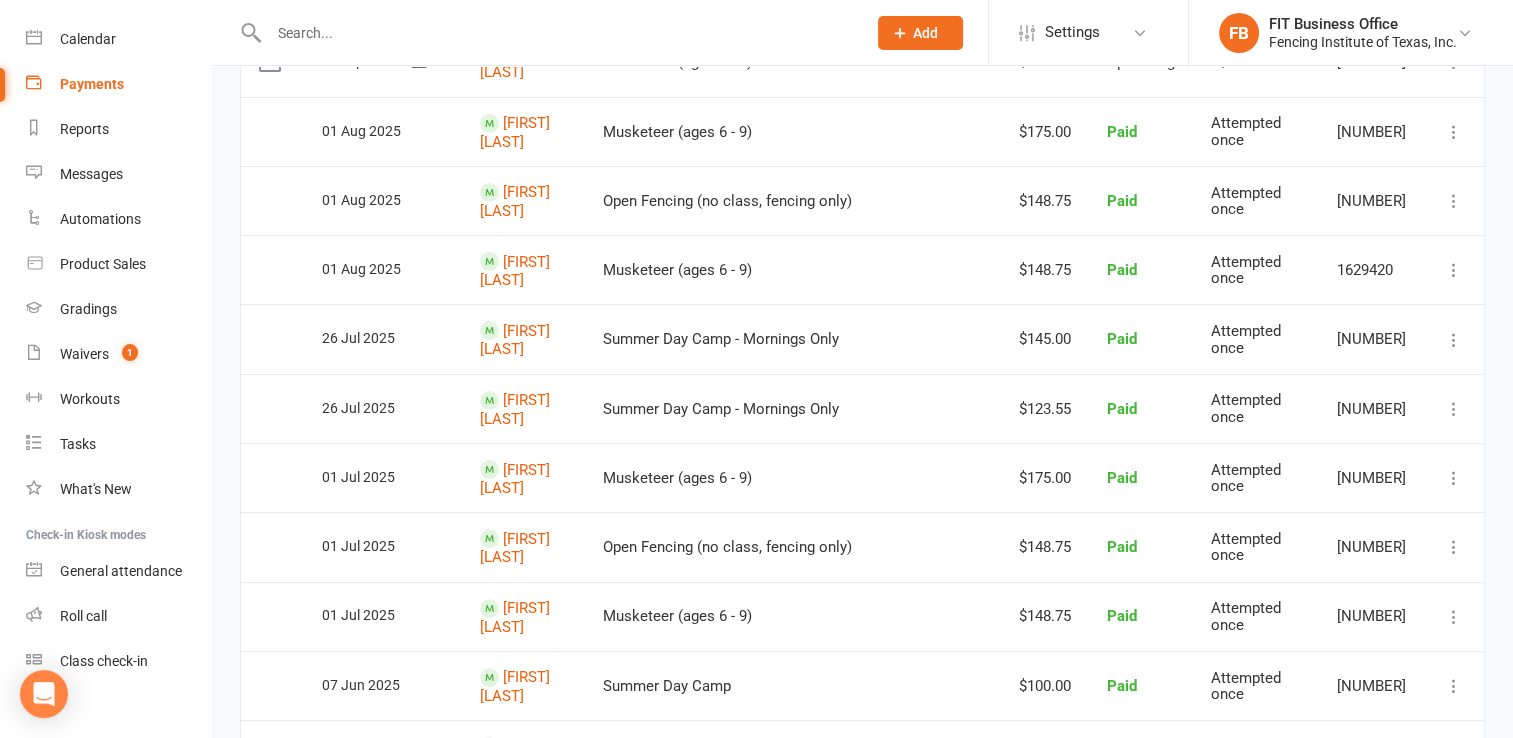 click at bounding box center (1454, 340) 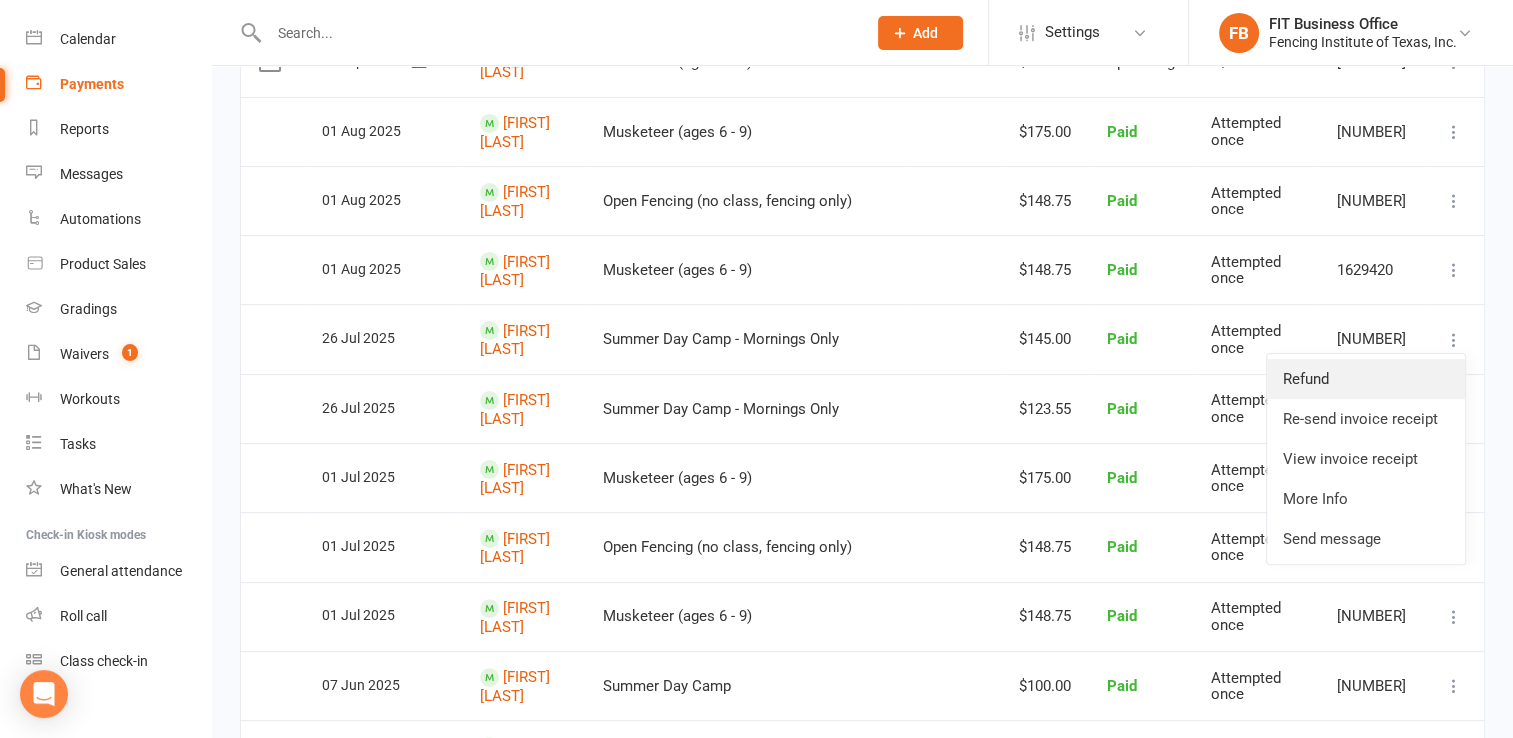 click on "Refund" at bounding box center [1366, 379] 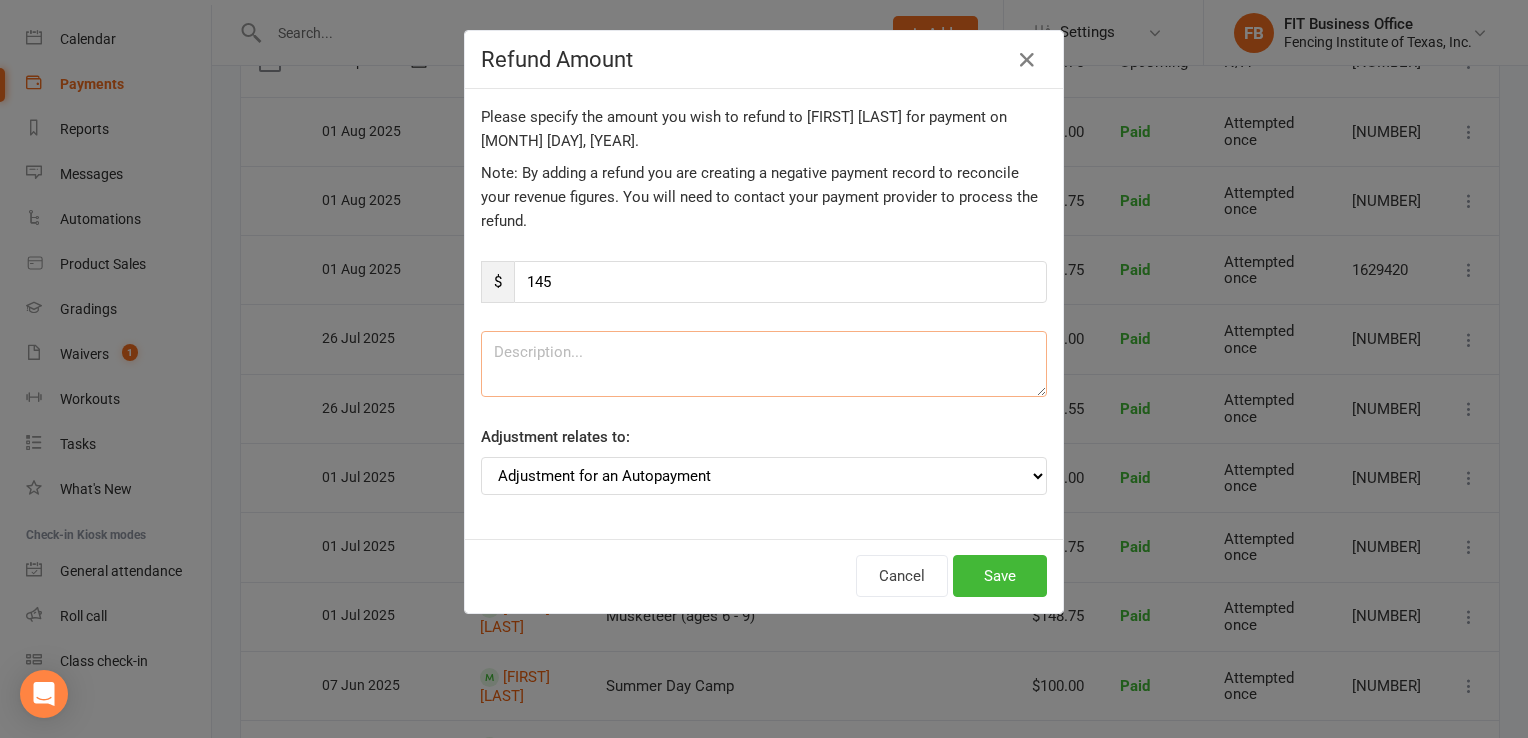 click at bounding box center [764, 364] 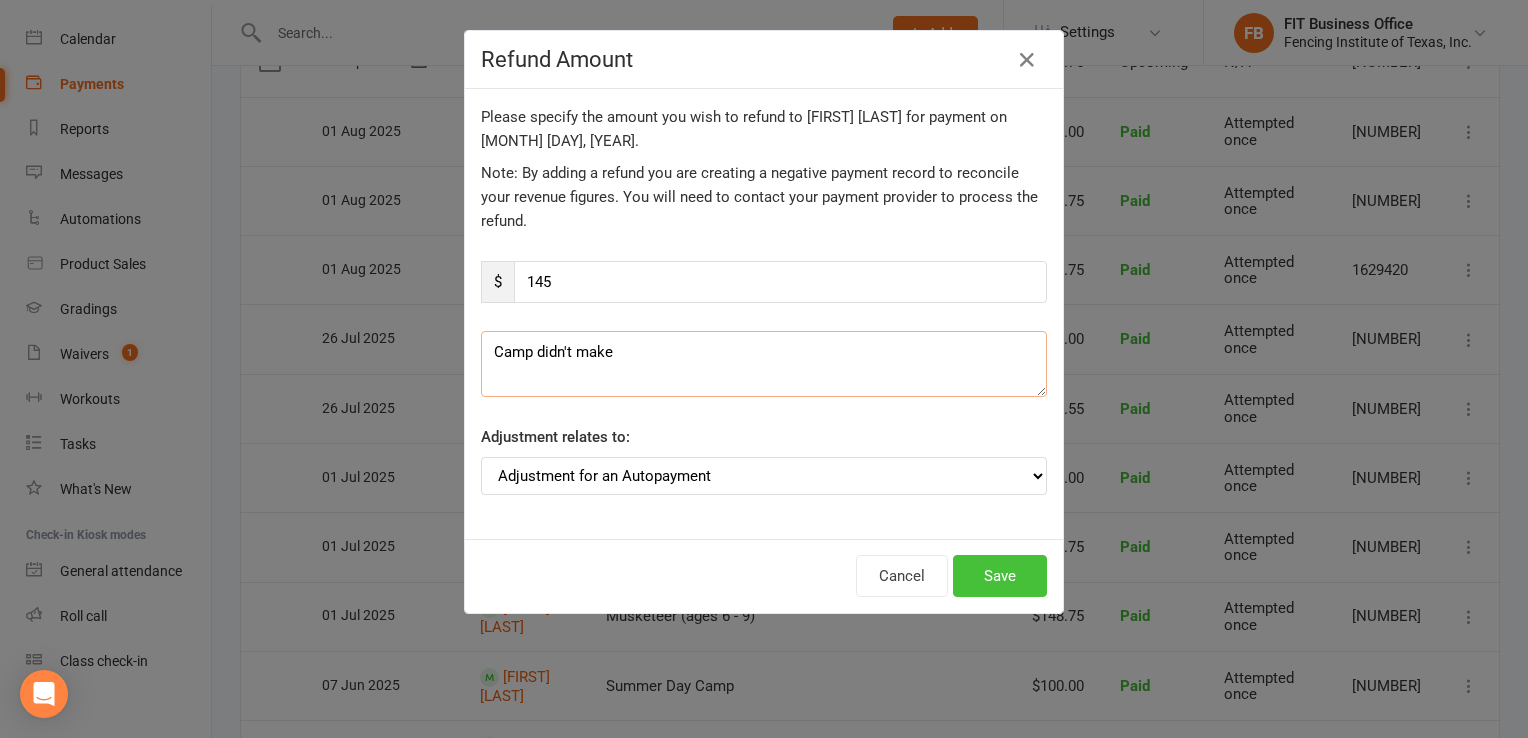 type on "Camp didn't make" 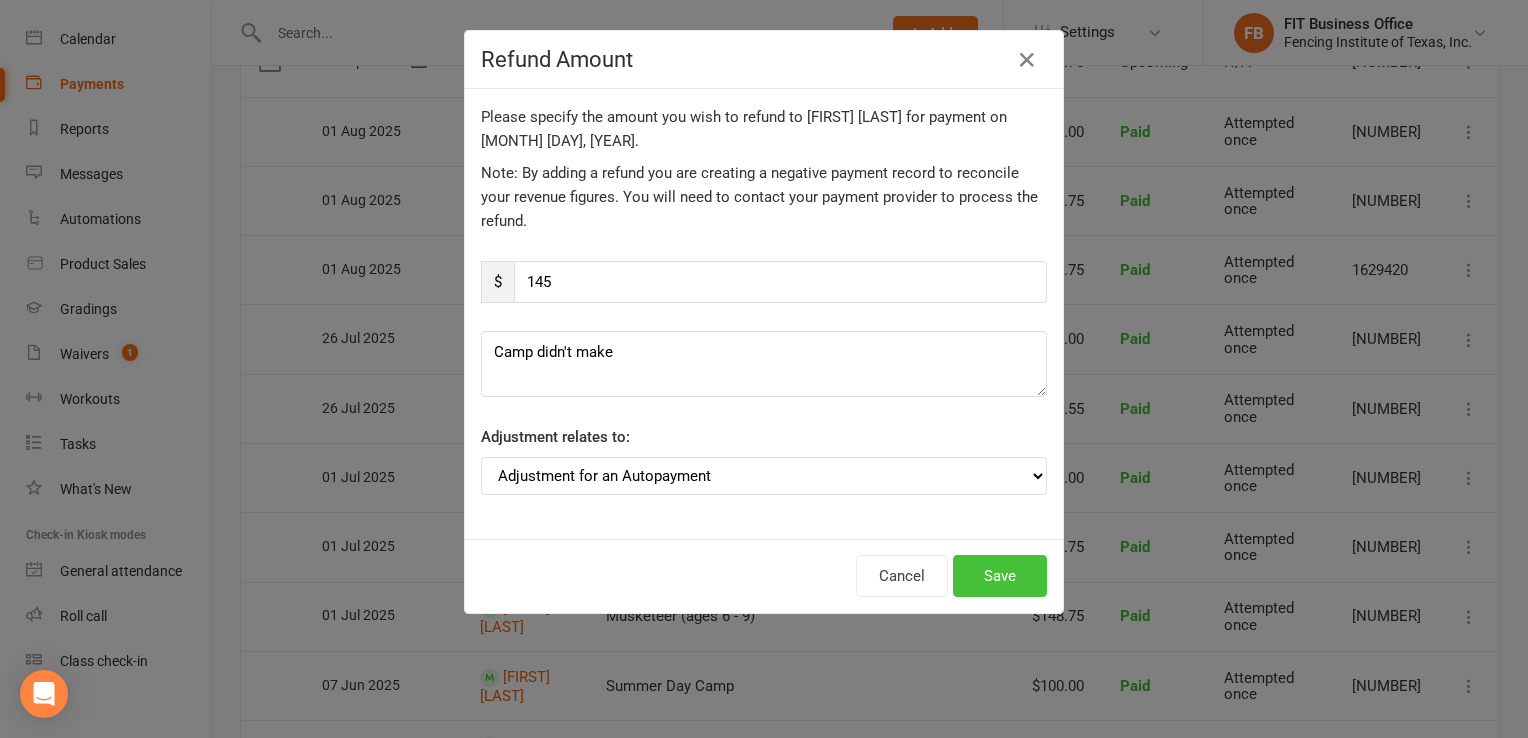 click on "Save" at bounding box center (1000, 576) 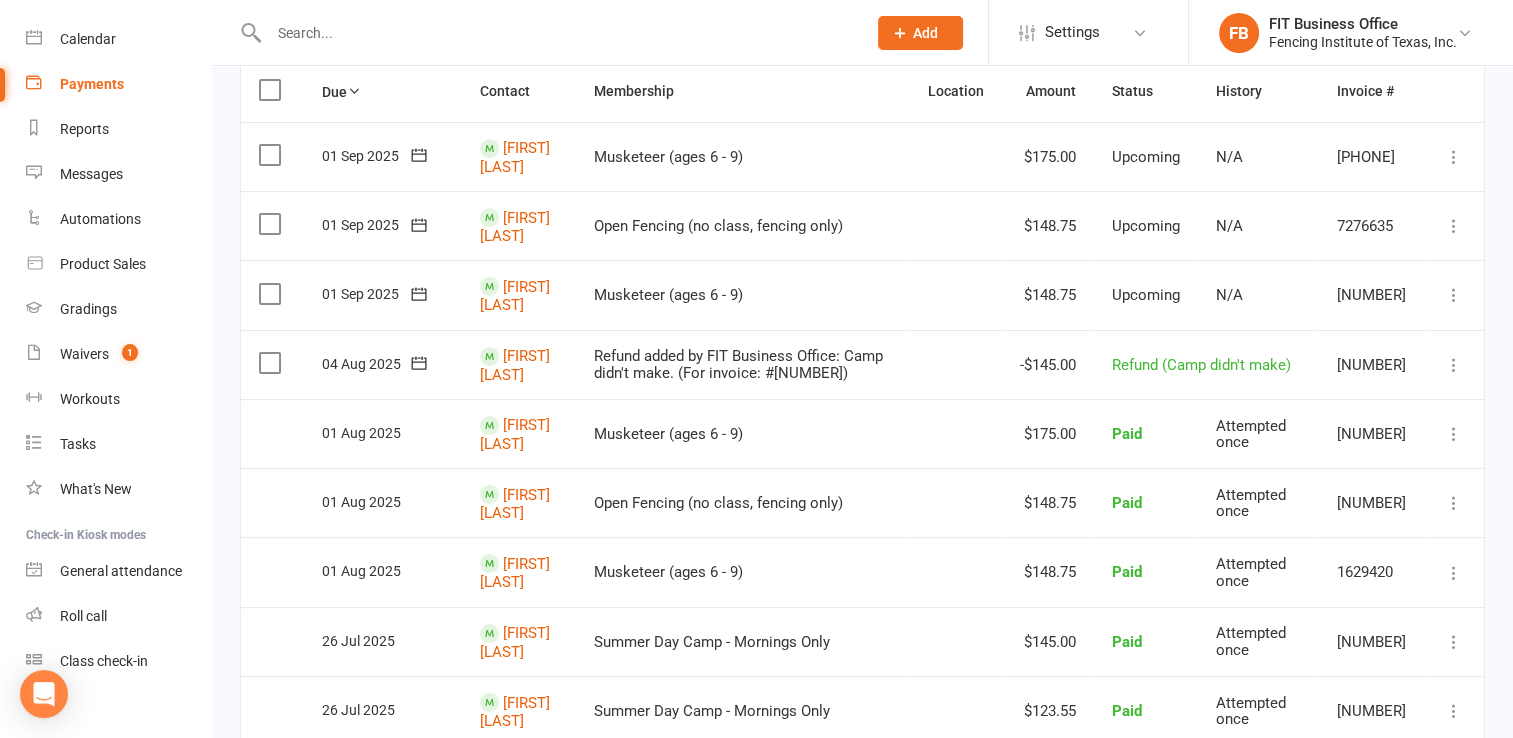 scroll, scrollTop: 133, scrollLeft: 0, axis: vertical 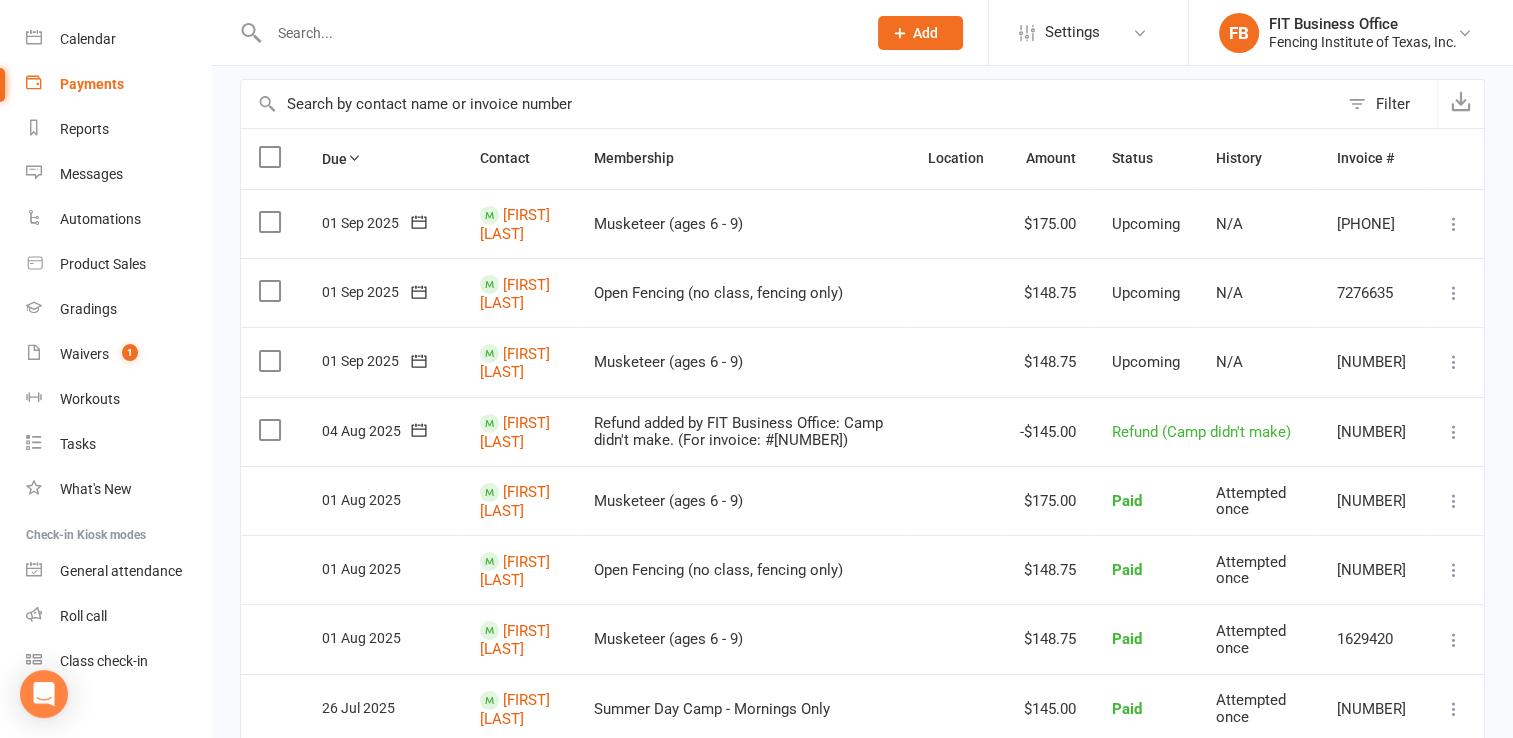 click at bounding box center (1454, 432) 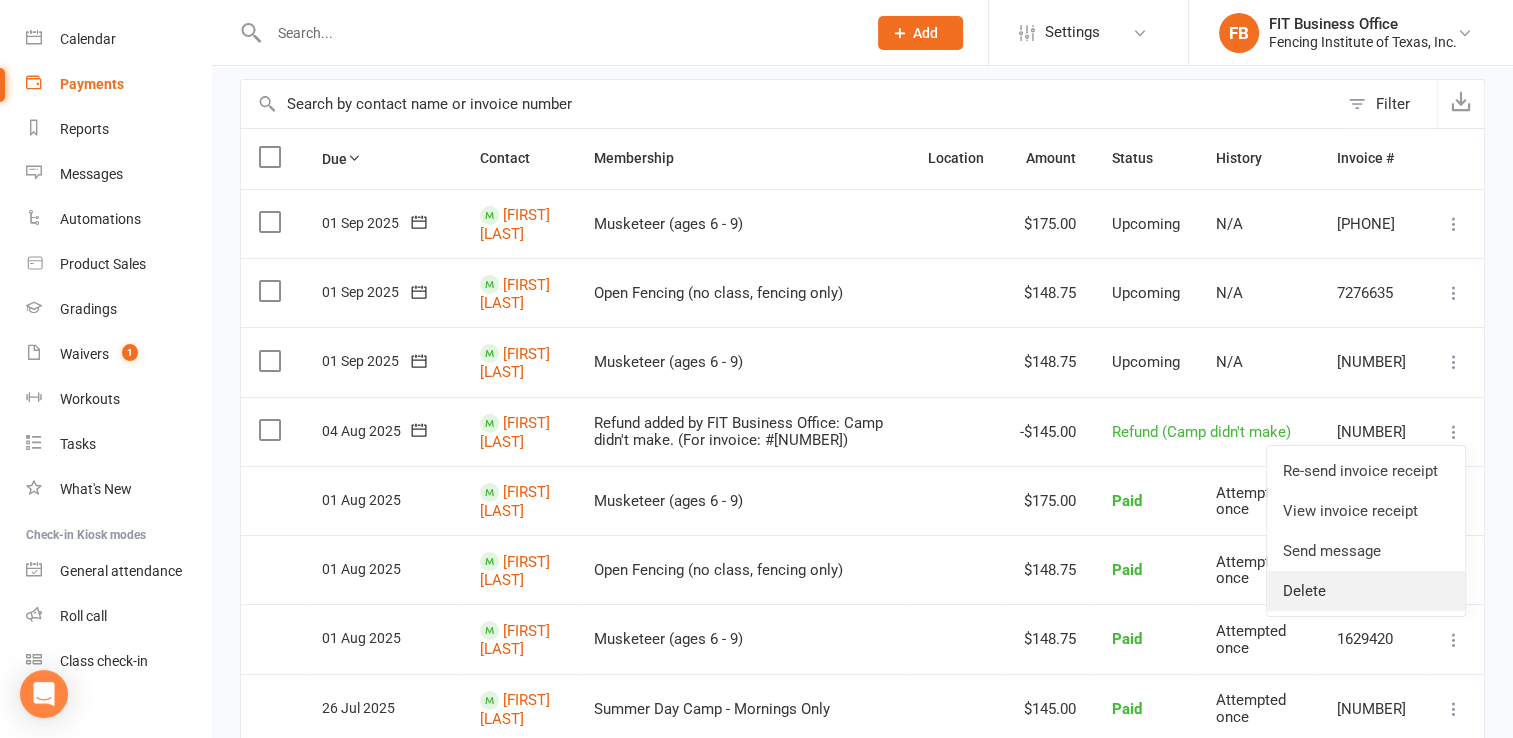 scroll, scrollTop: 100, scrollLeft: 0, axis: vertical 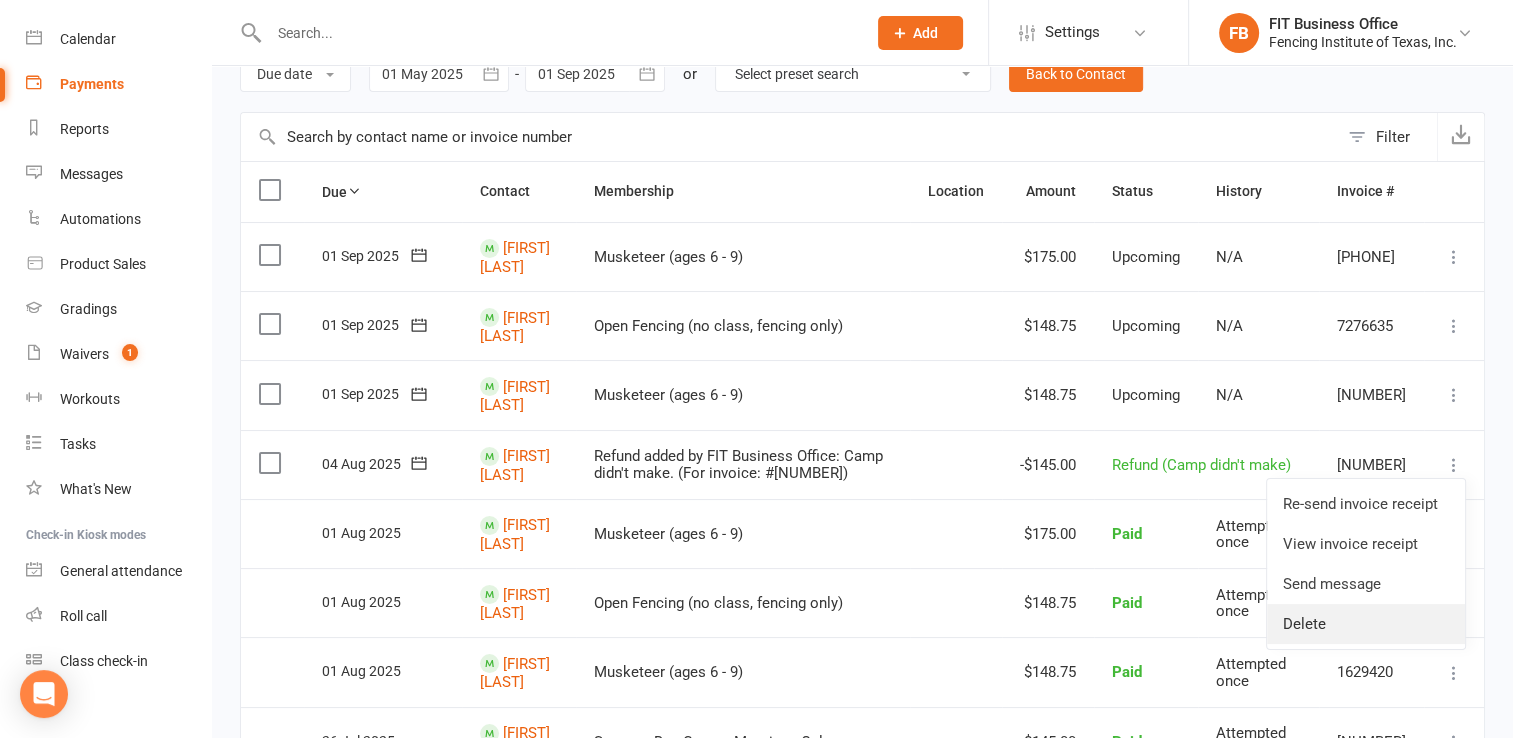 click on "Delete" at bounding box center [1366, 624] 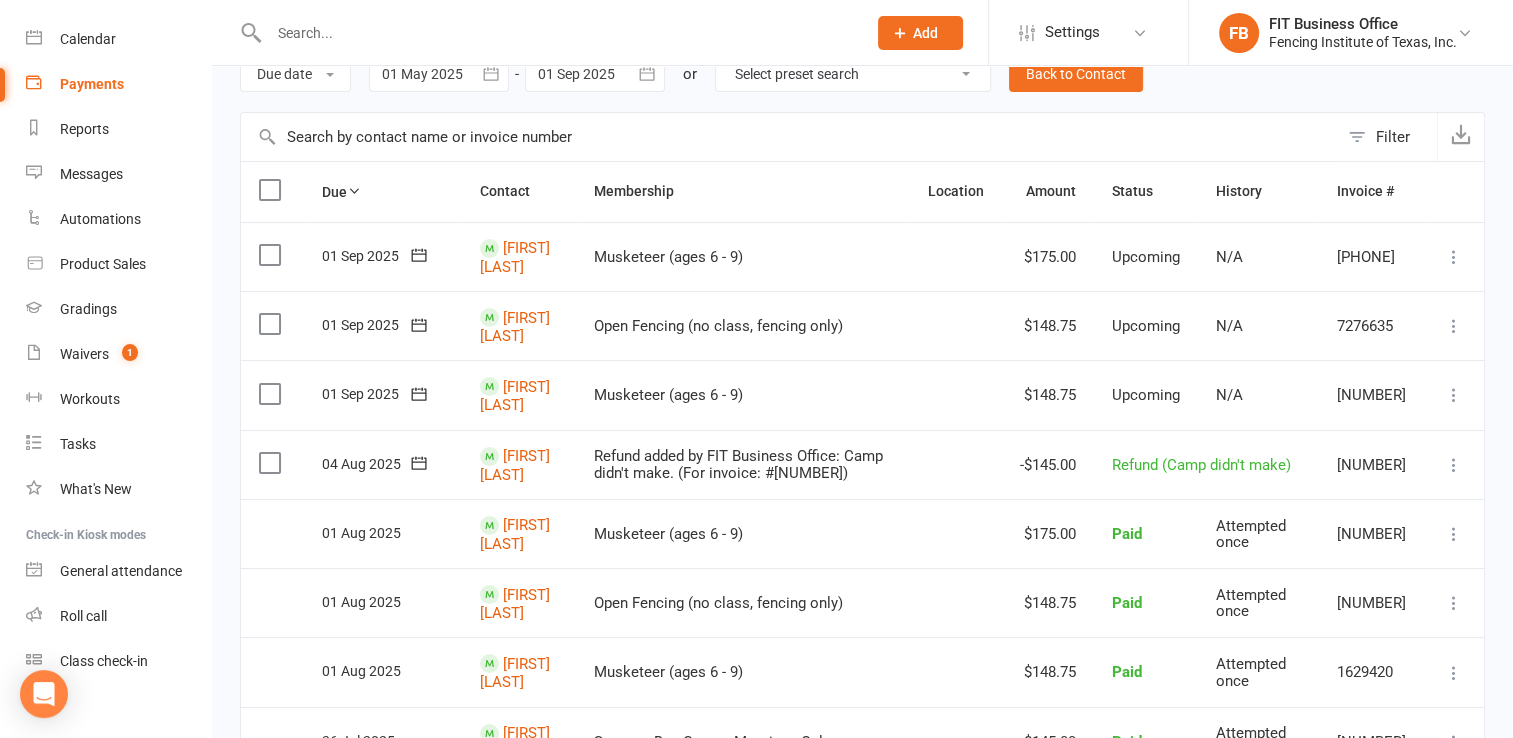 click at bounding box center [1454, 465] 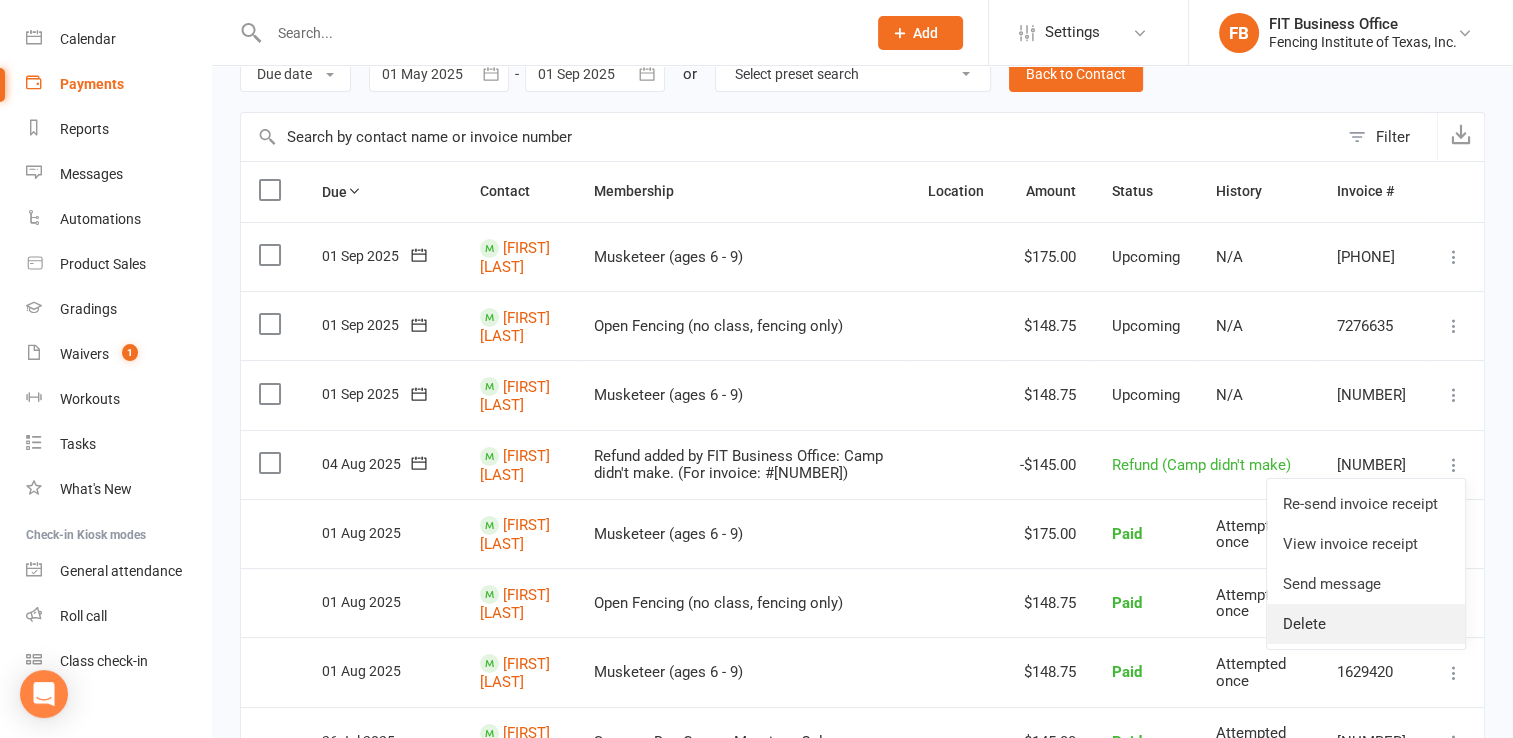 click on "Delete" at bounding box center [1366, 624] 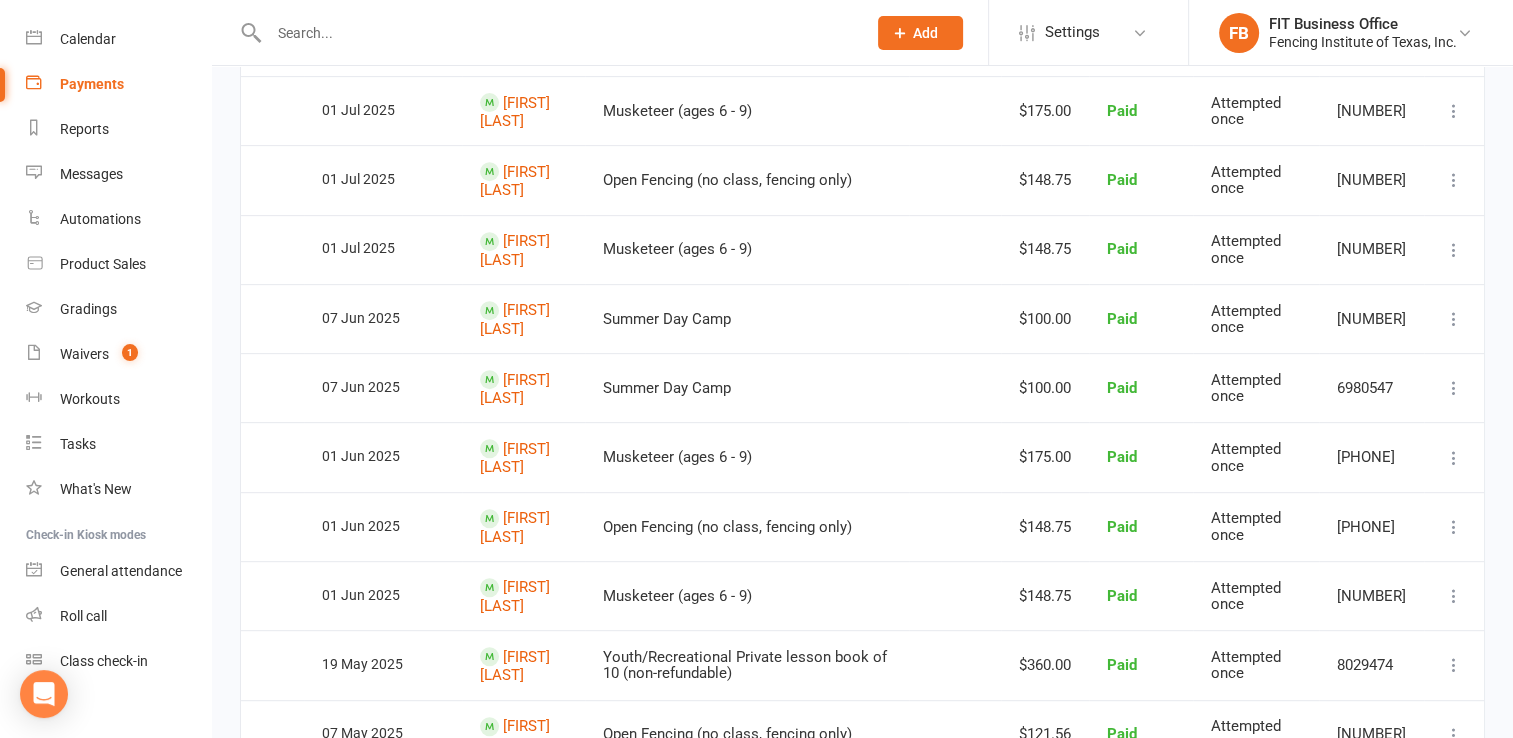scroll, scrollTop: 766, scrollLeft: 0, axis: vertical 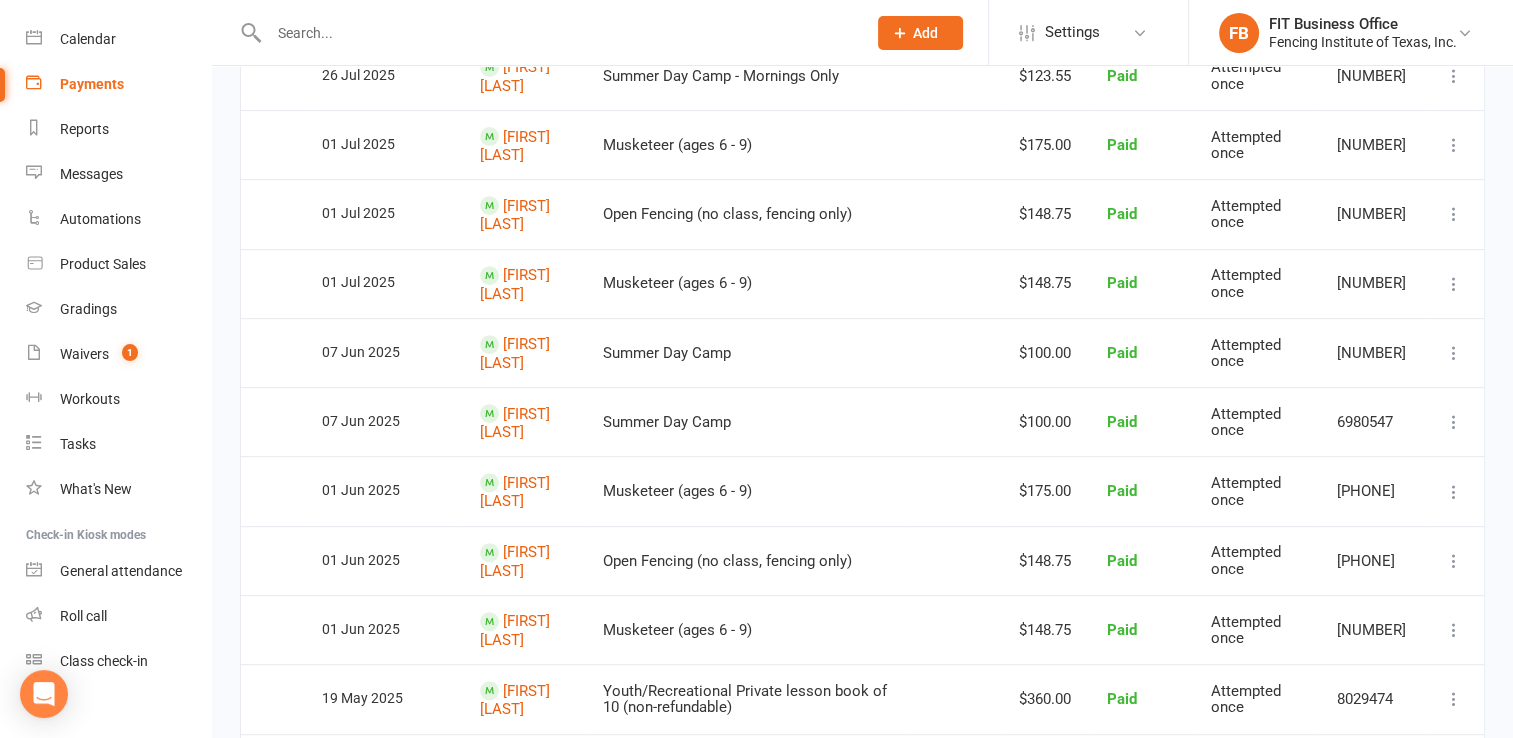 click at bounding box center (1454, 422) 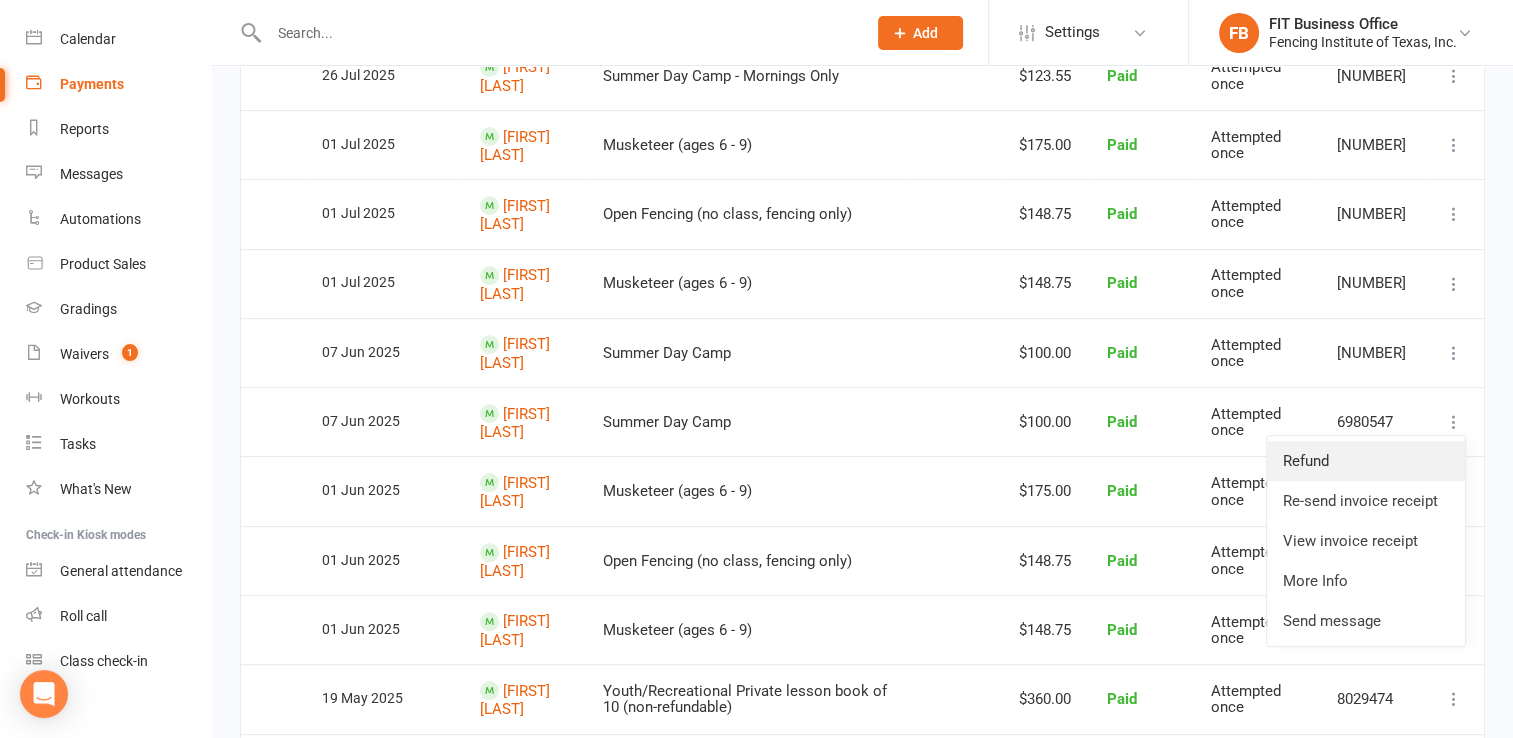 click on "Refund" at bounding box center [1366, 461] 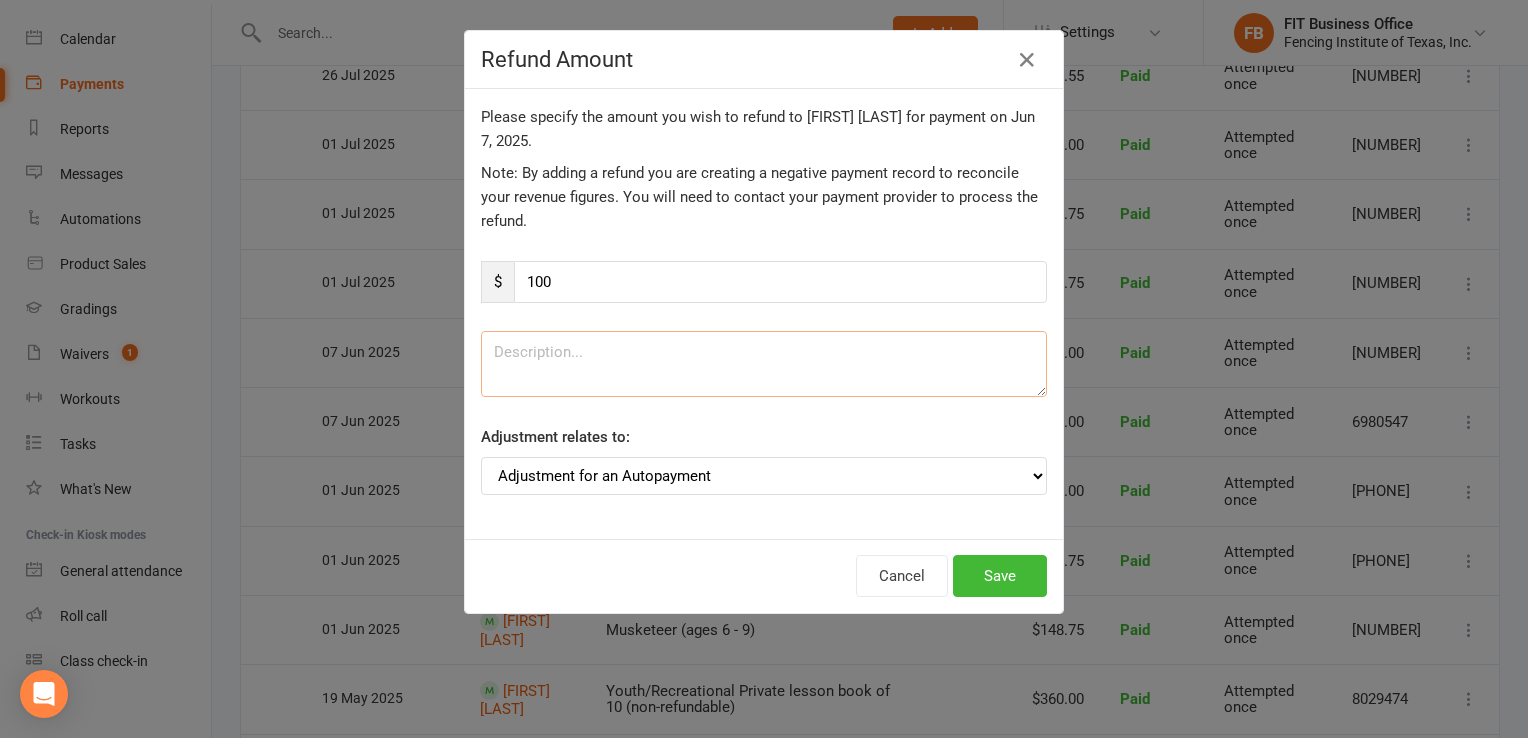click at bounding box center [764, 364] 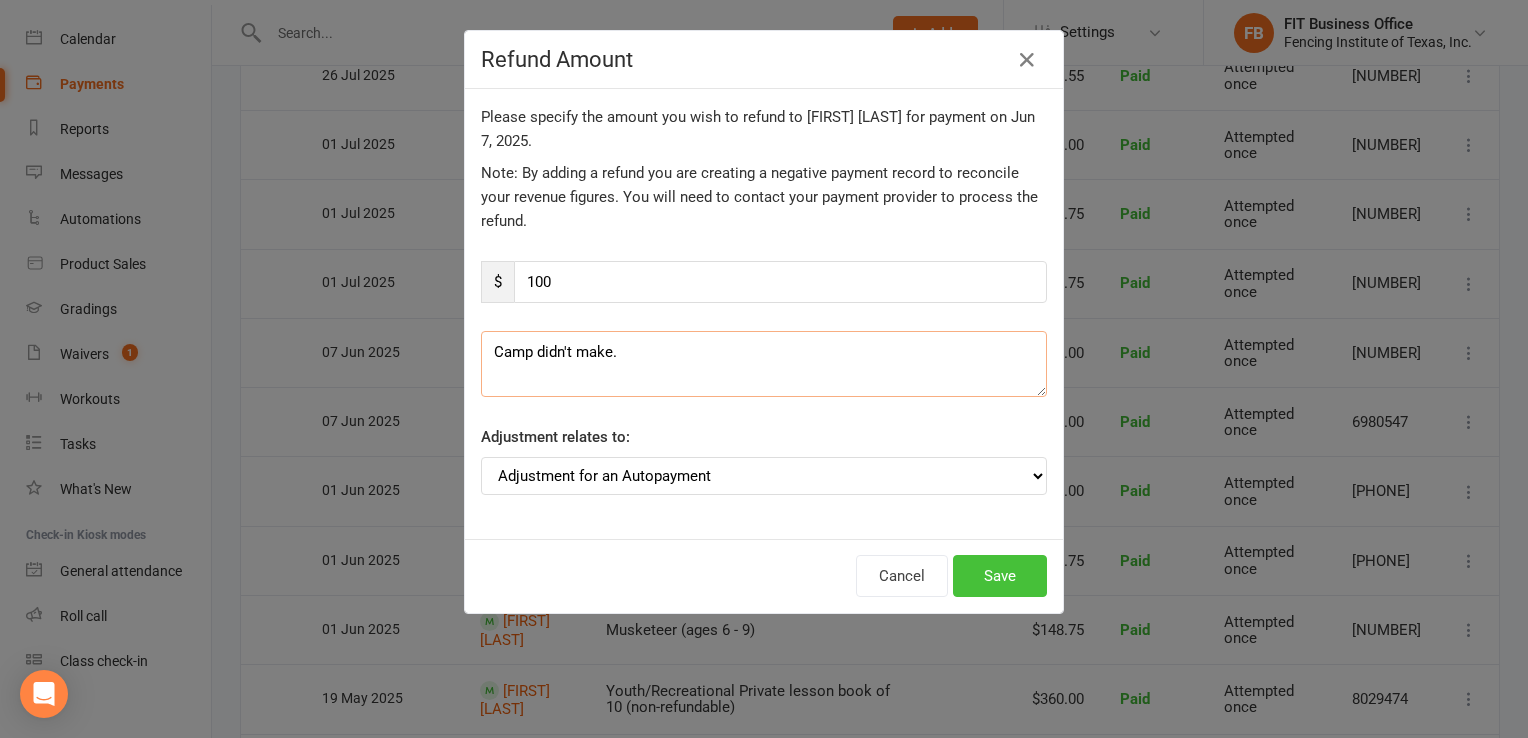 type on "Camp didn't make." 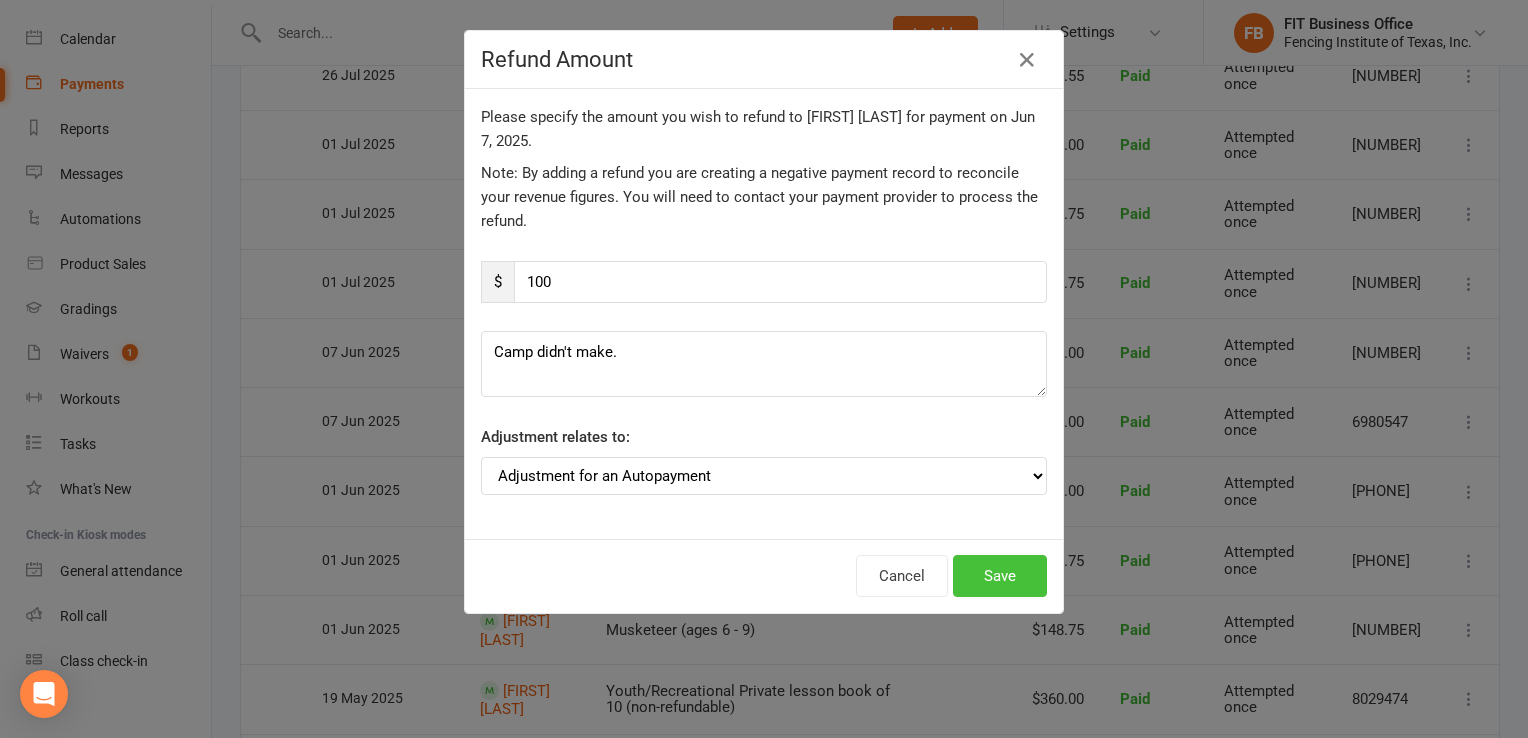 click on "Save" at bounding box center (1000, 576) 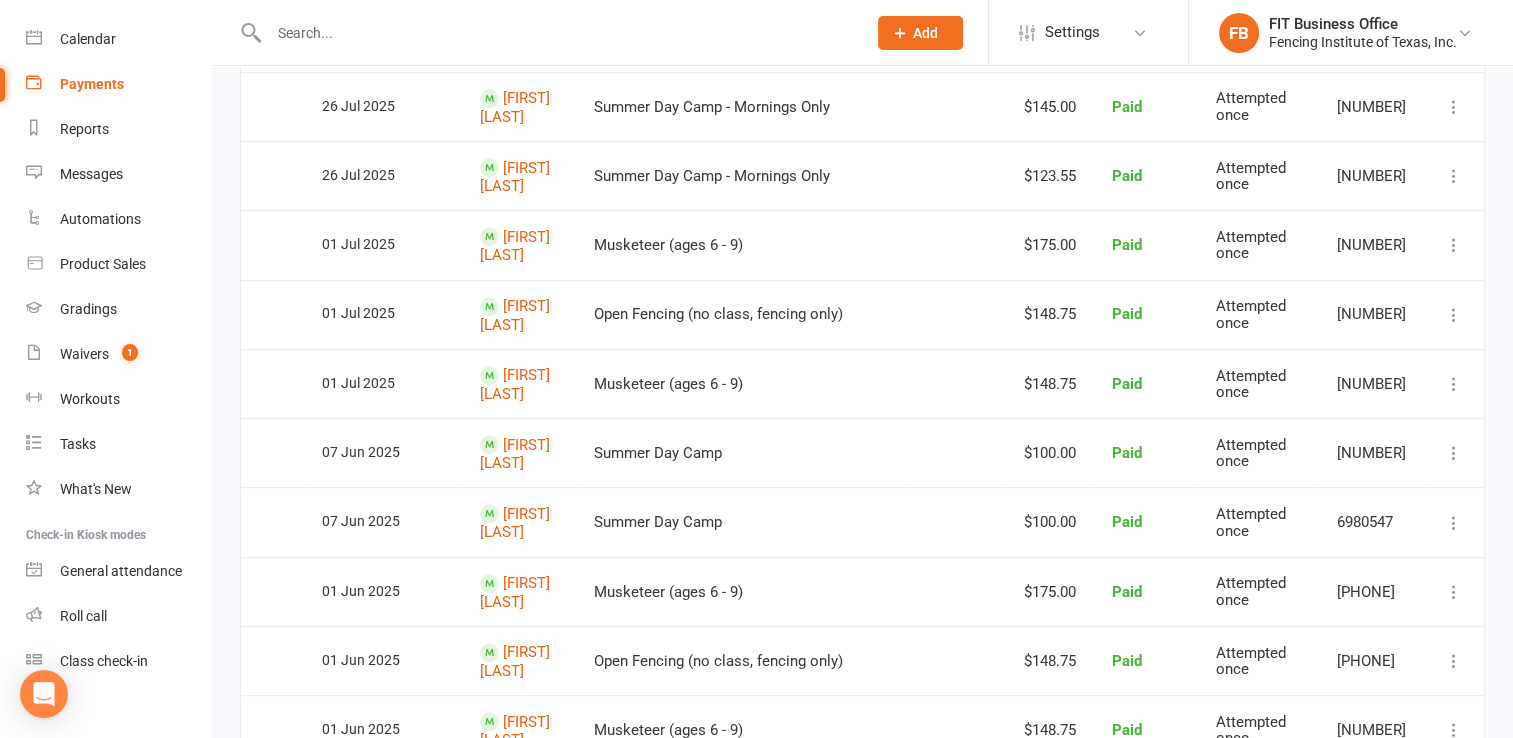 scroll, scrollTop: 702, scrollLeft: 0, axis: vertical 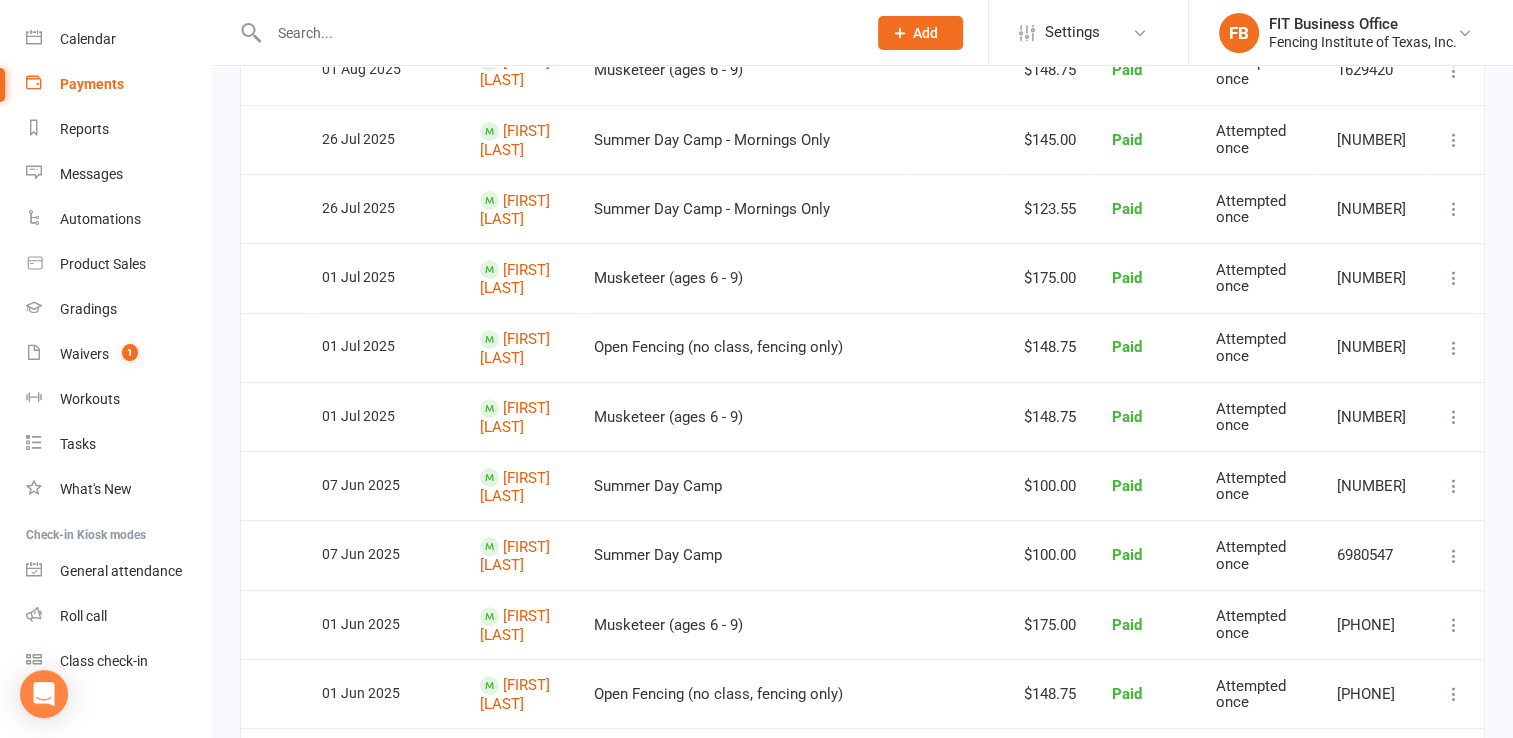click at bounding box center (1454, 486) 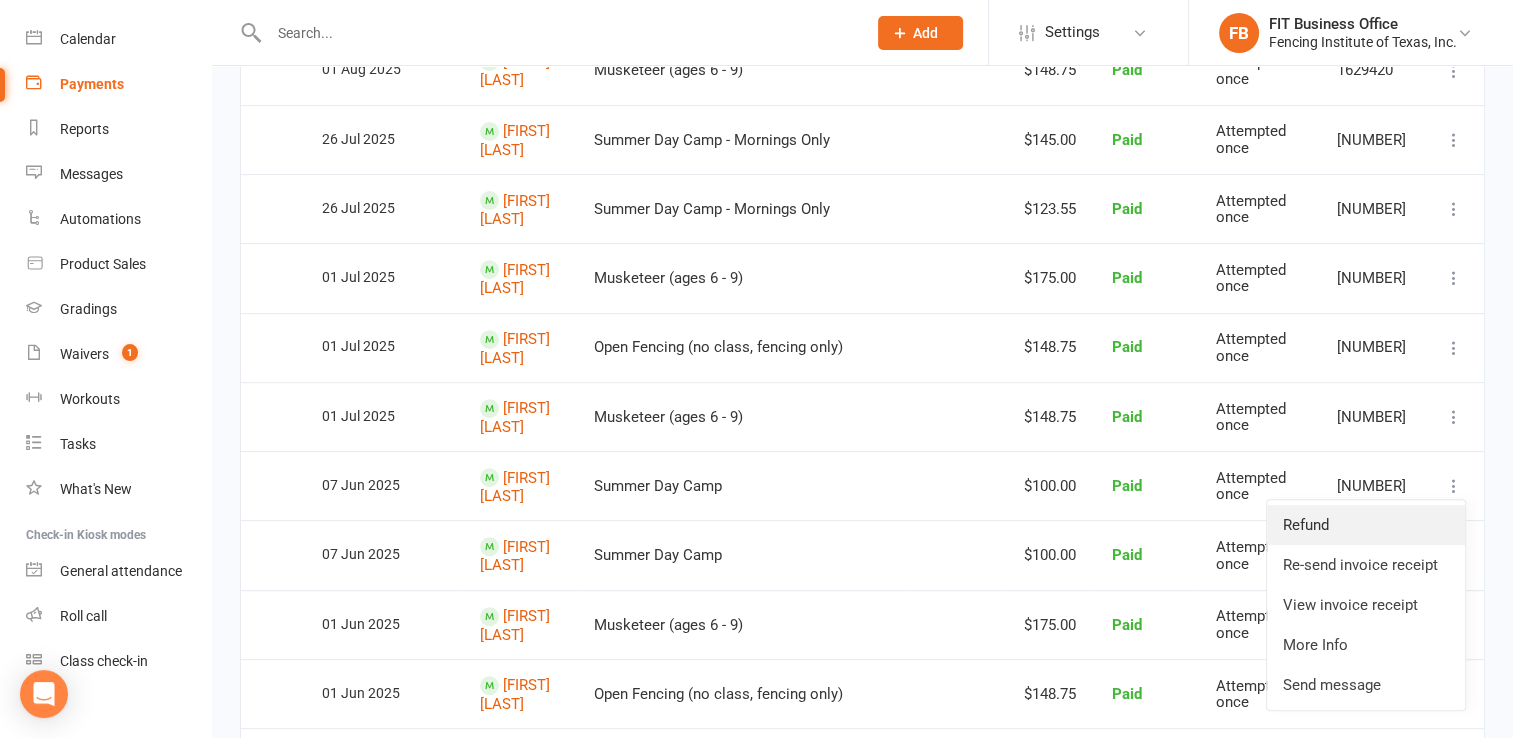 click on "Refund" at bounding box center (1366, 525) 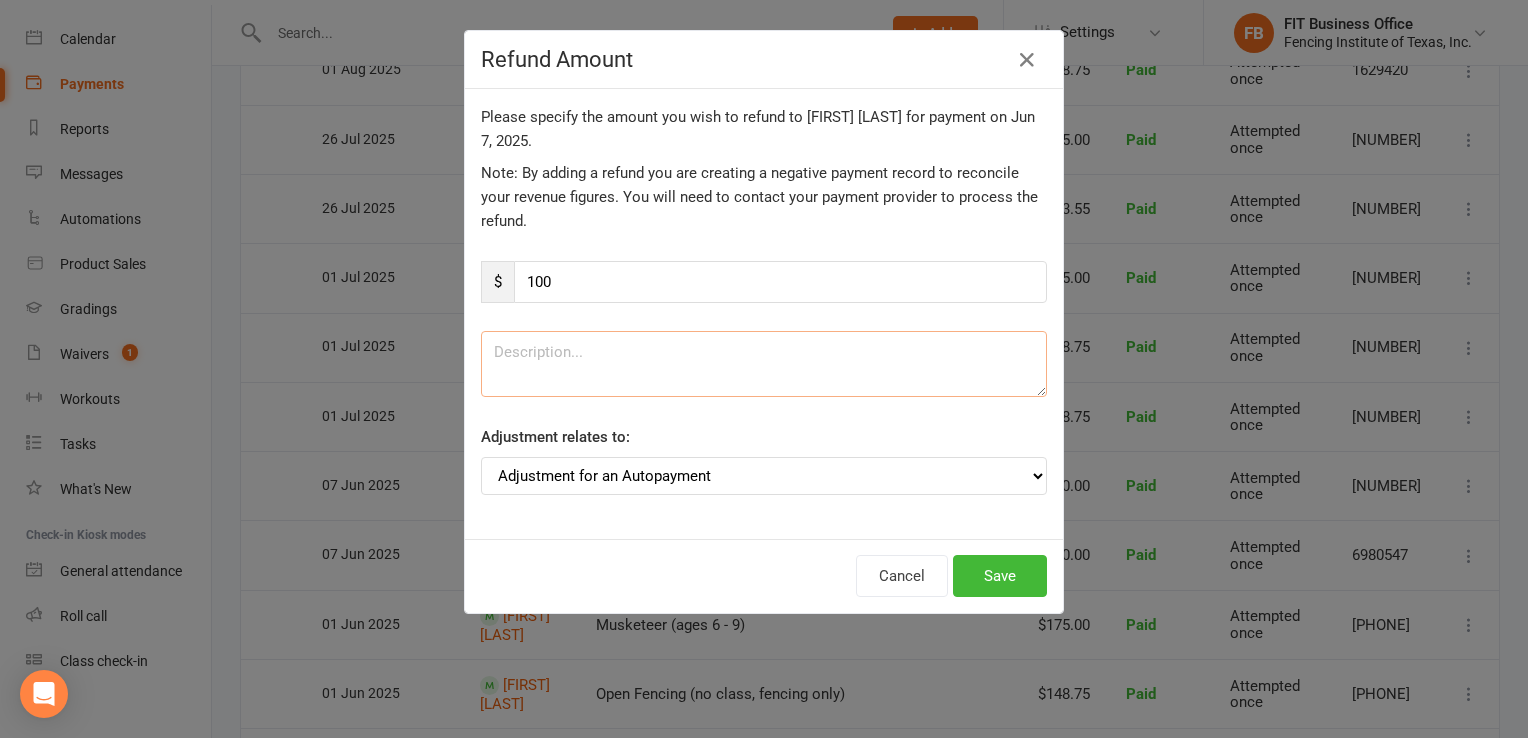 click at bounding box center (764, 364) 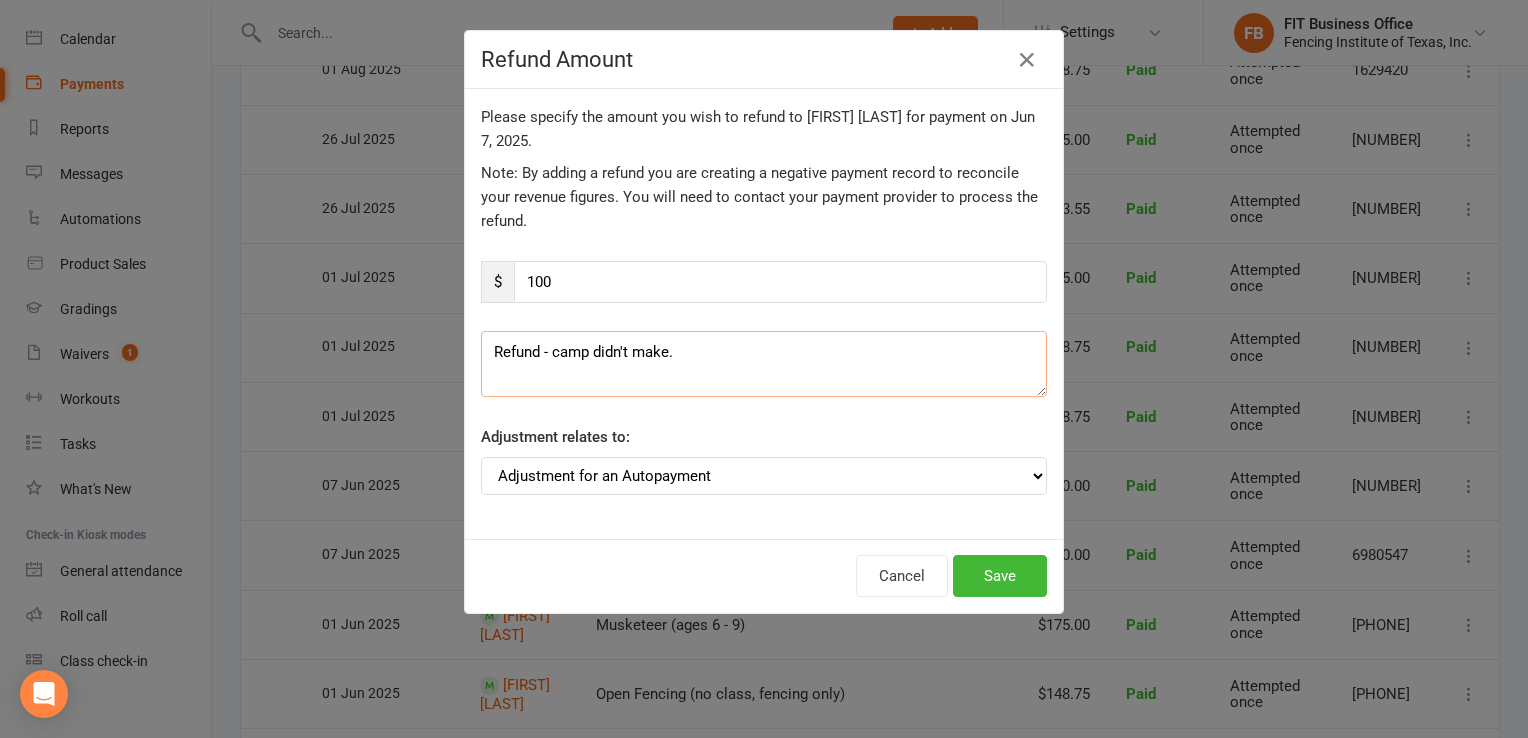 type on "Refund - camp didn't make." 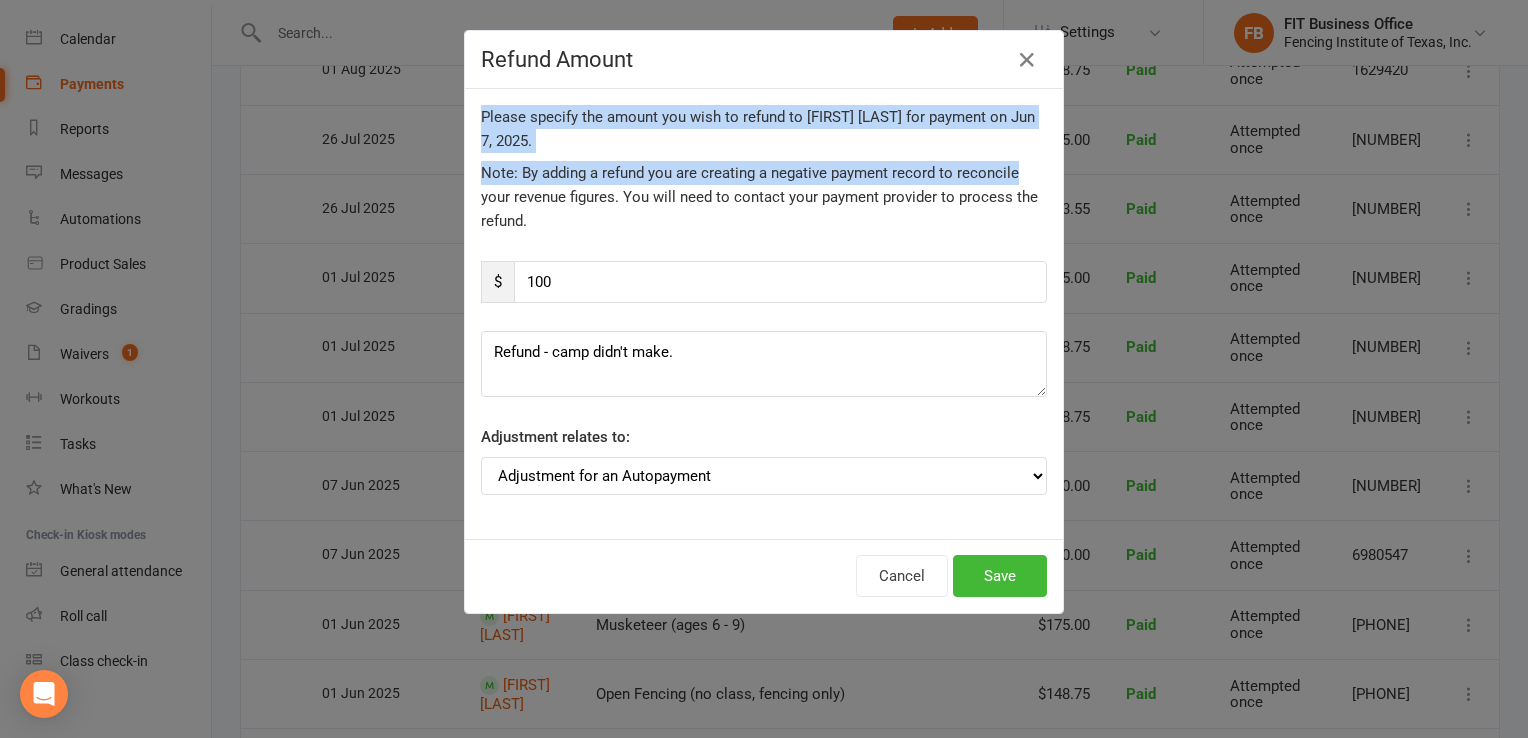 drag, startPoint x: 754, startPoint y: 34, endPoint x: 1065, endPoint y: 158, distance: 334.8089 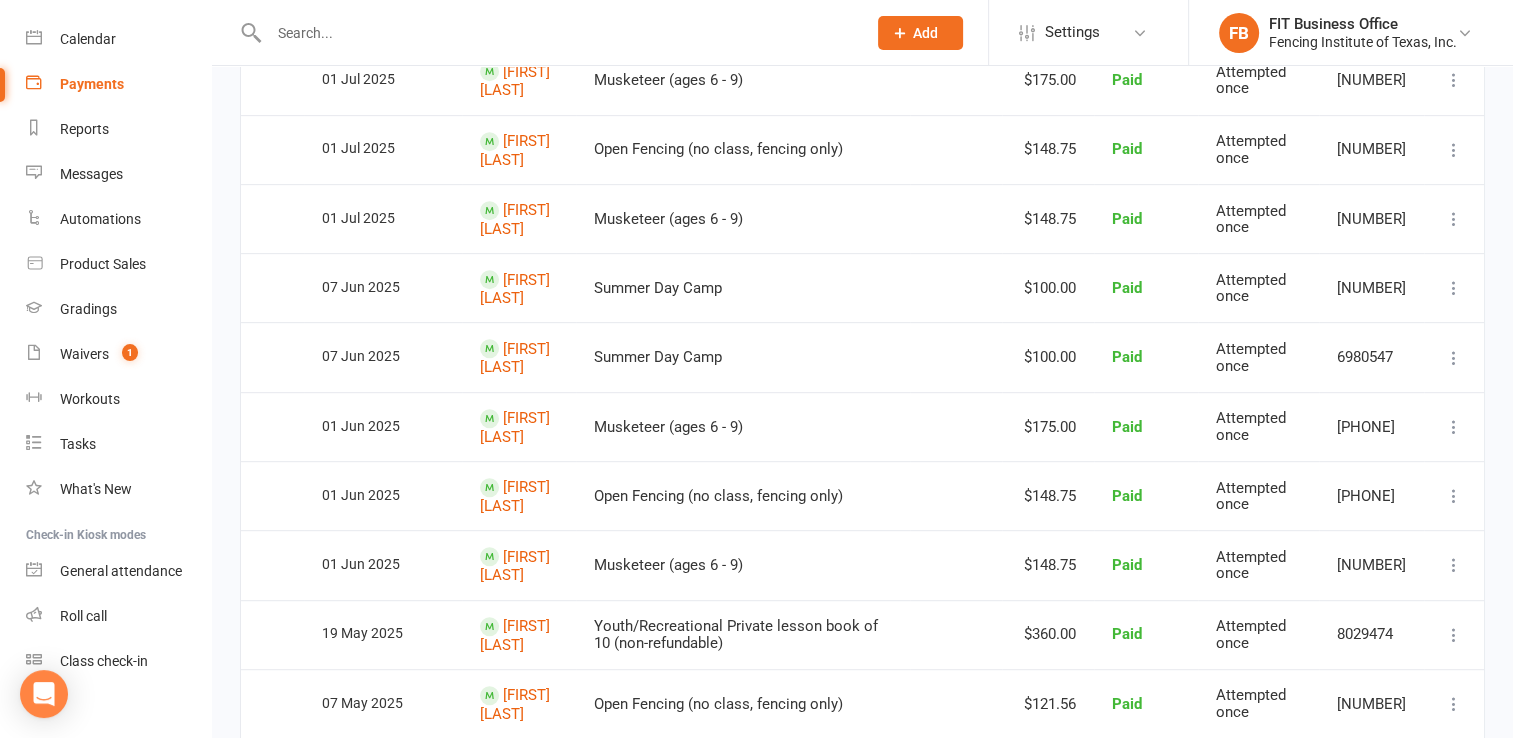 scroll, scrollTop: 933, scrollLeft: 0, axis: vertical 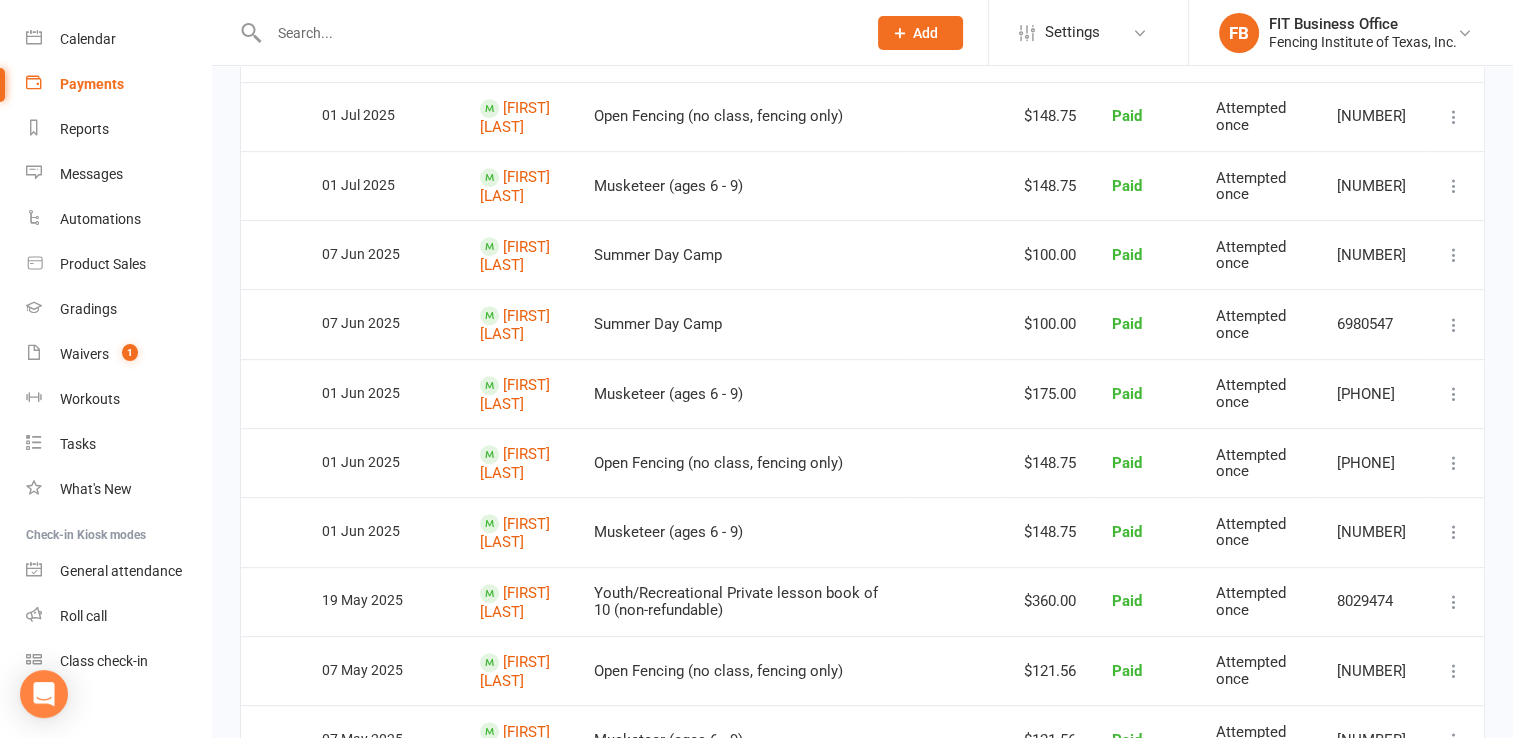 click at bounding box center (1454, 255) 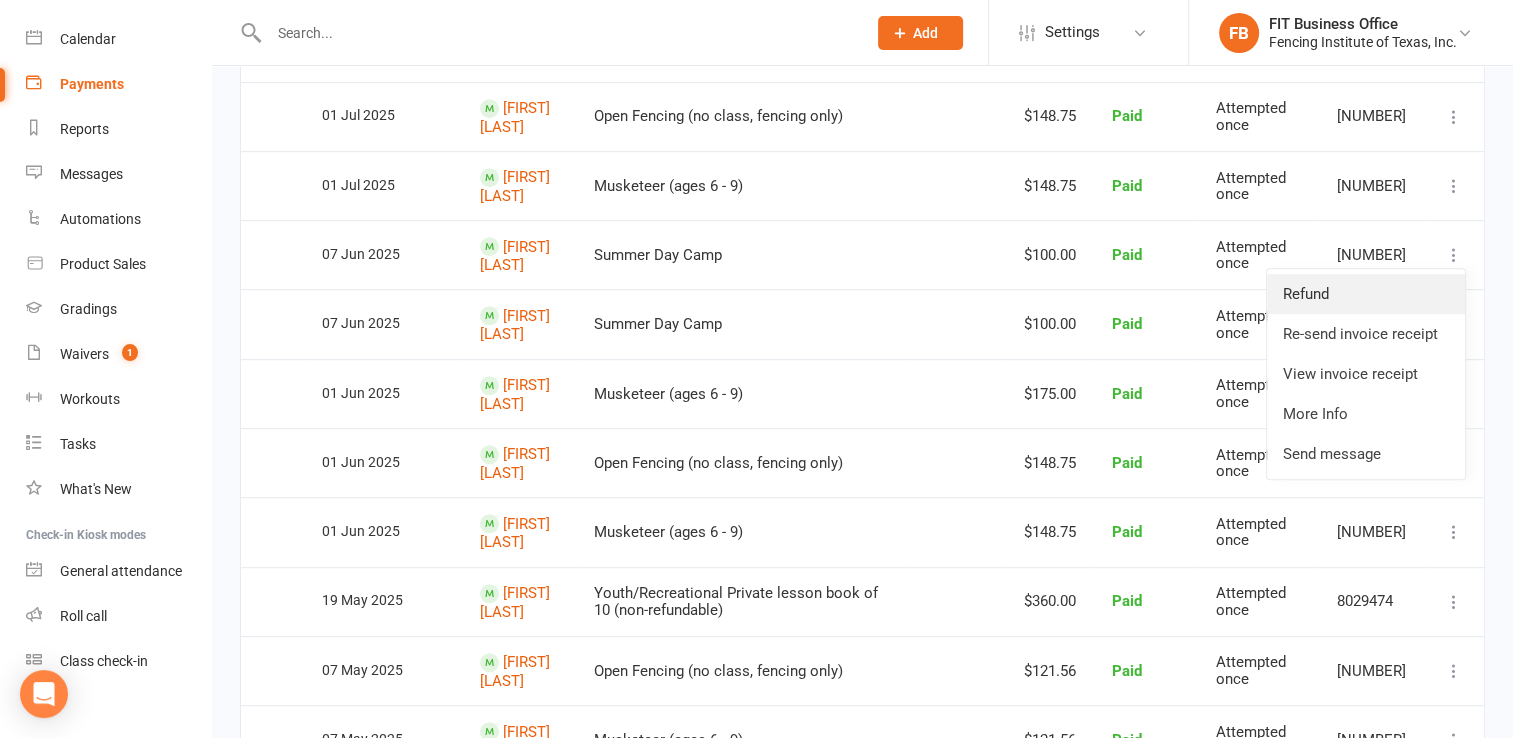 click on "Refund" at bounding box center (1366, 294) 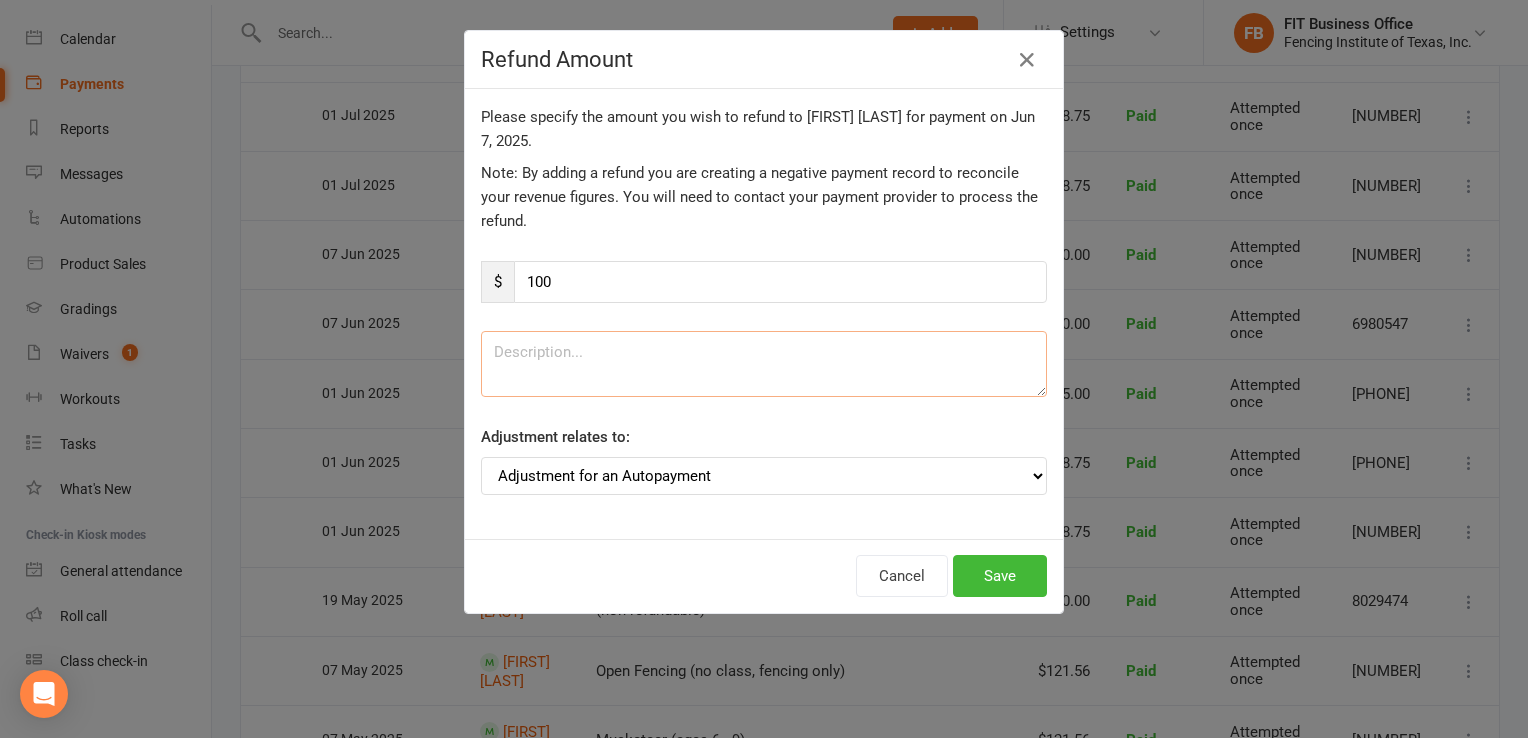 click at bounding box center [764, 364] 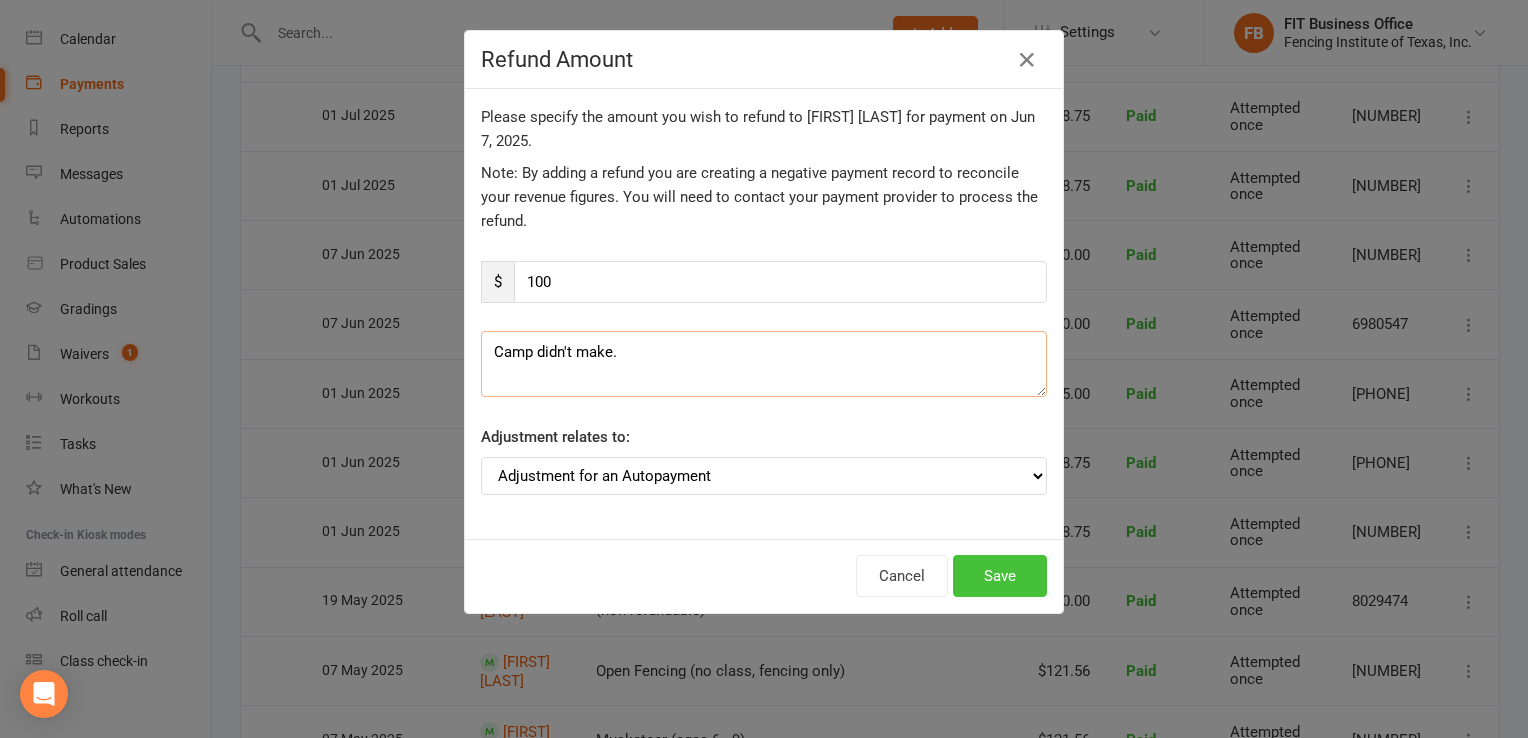 type on "Camp didn't make." 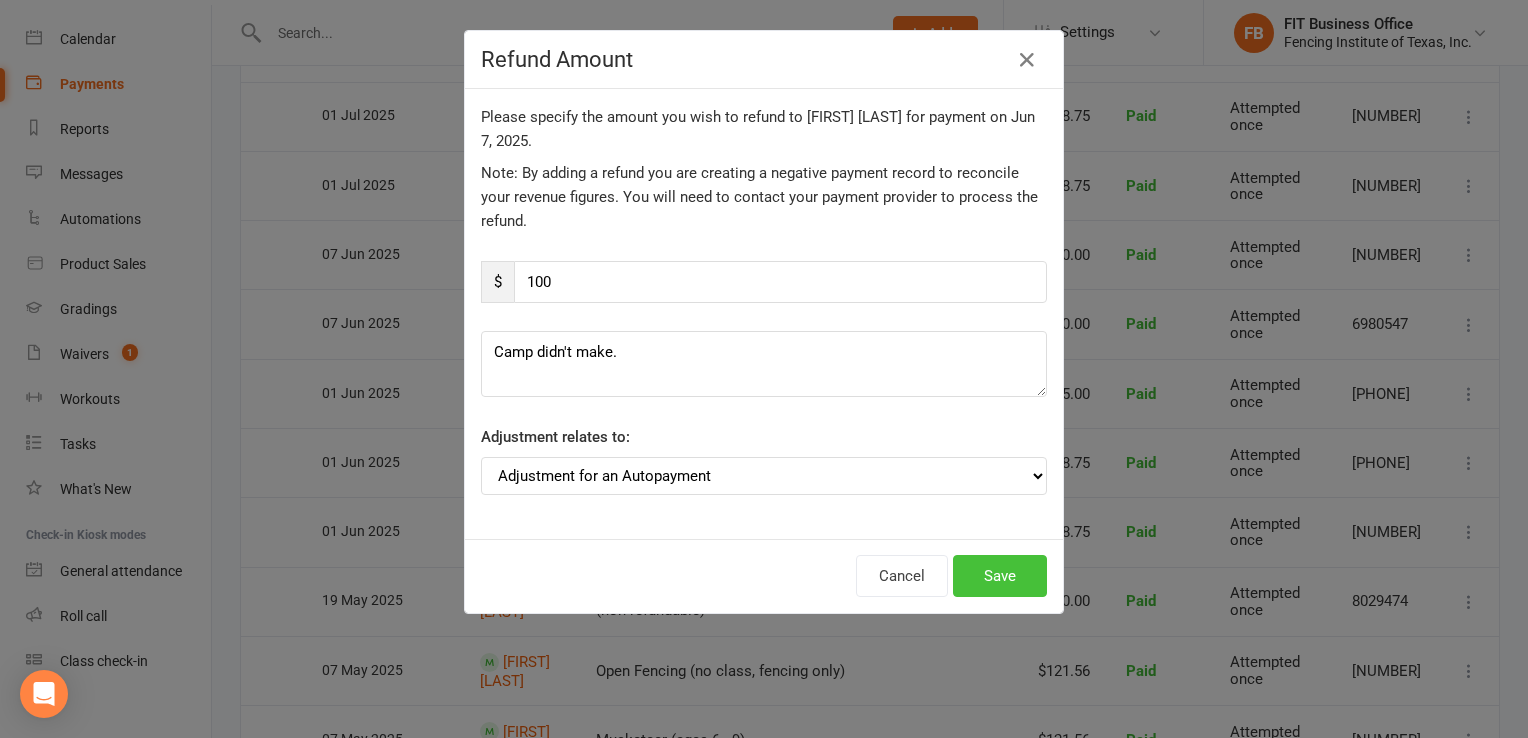 click on "Save" at bounding box center (1000, 576) 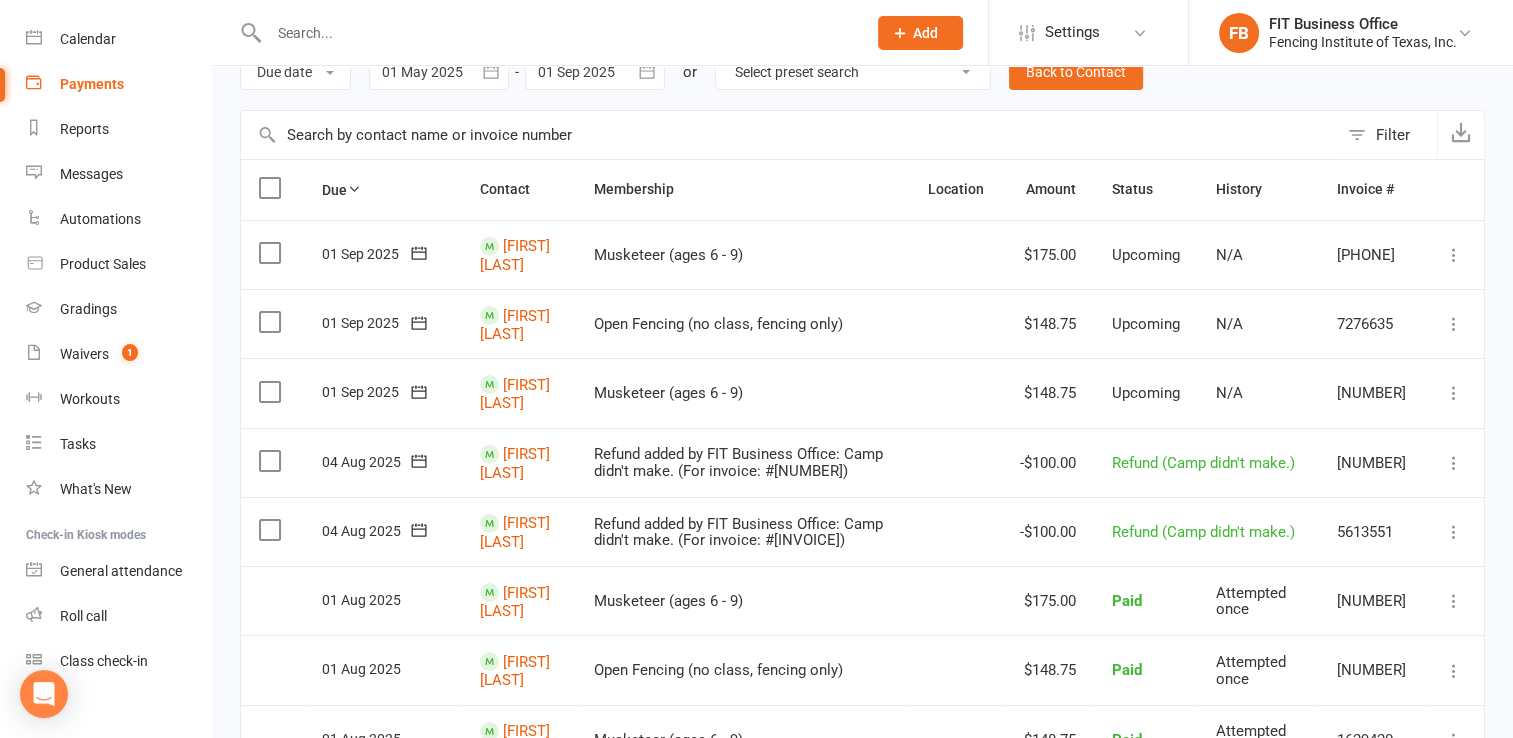 scroll, scrollTop: 135, scrollLeft: 0, axis: vertical 